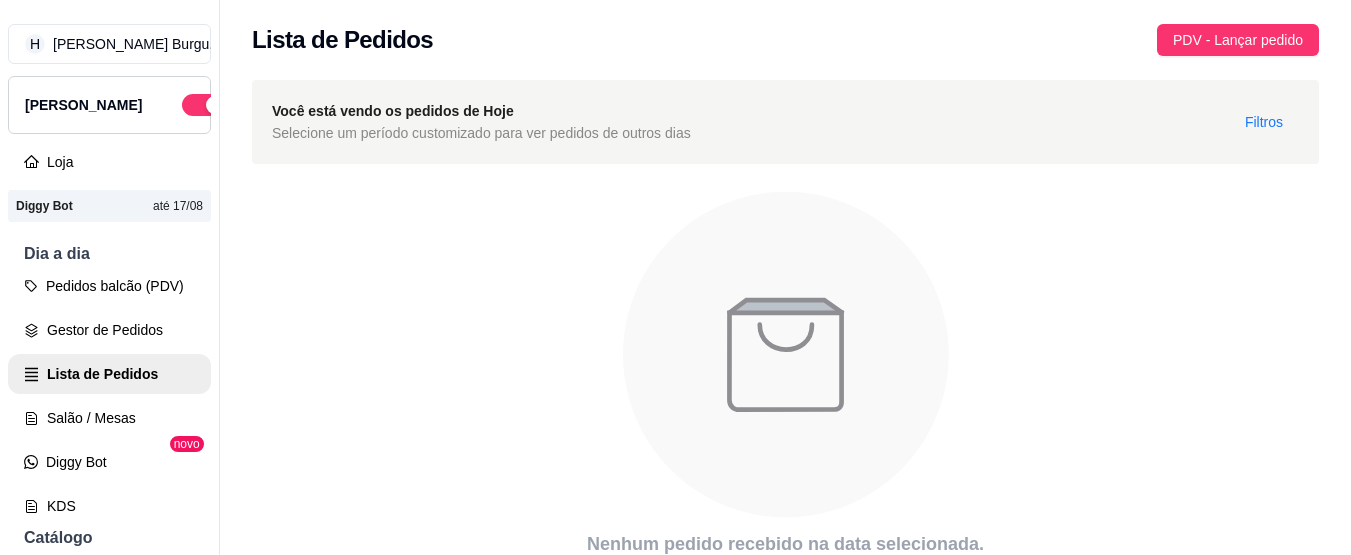 scroll, scrollTop: 0, scrollLeft: 0, axis: both 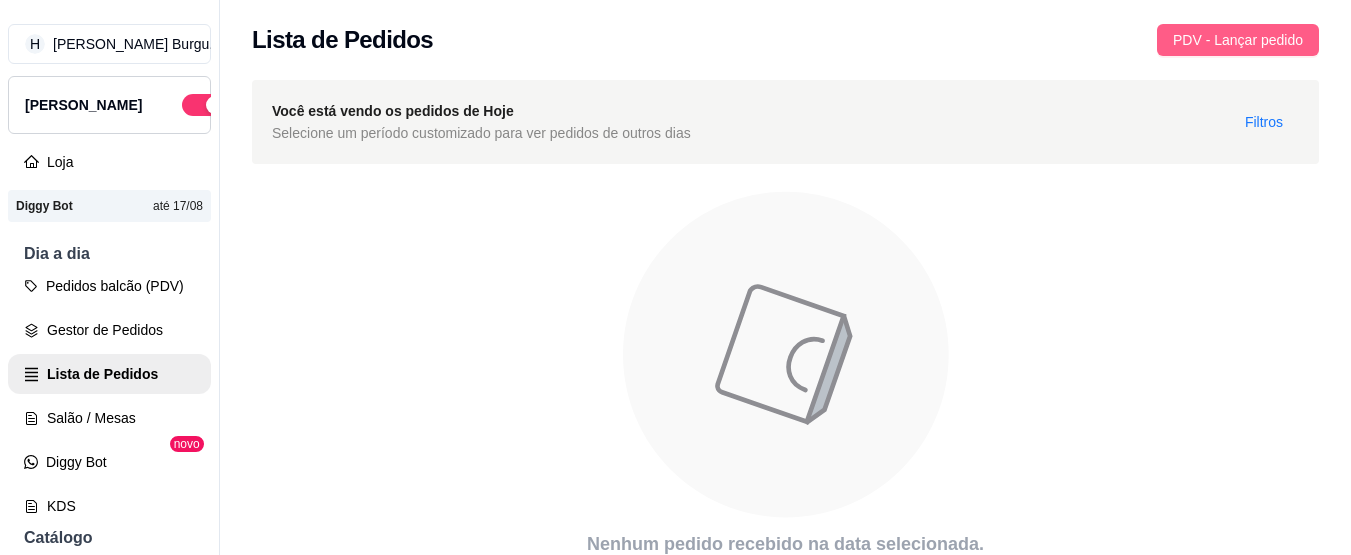 click on "PDV - Lançar pedido" at bounding box center (1238, 40) 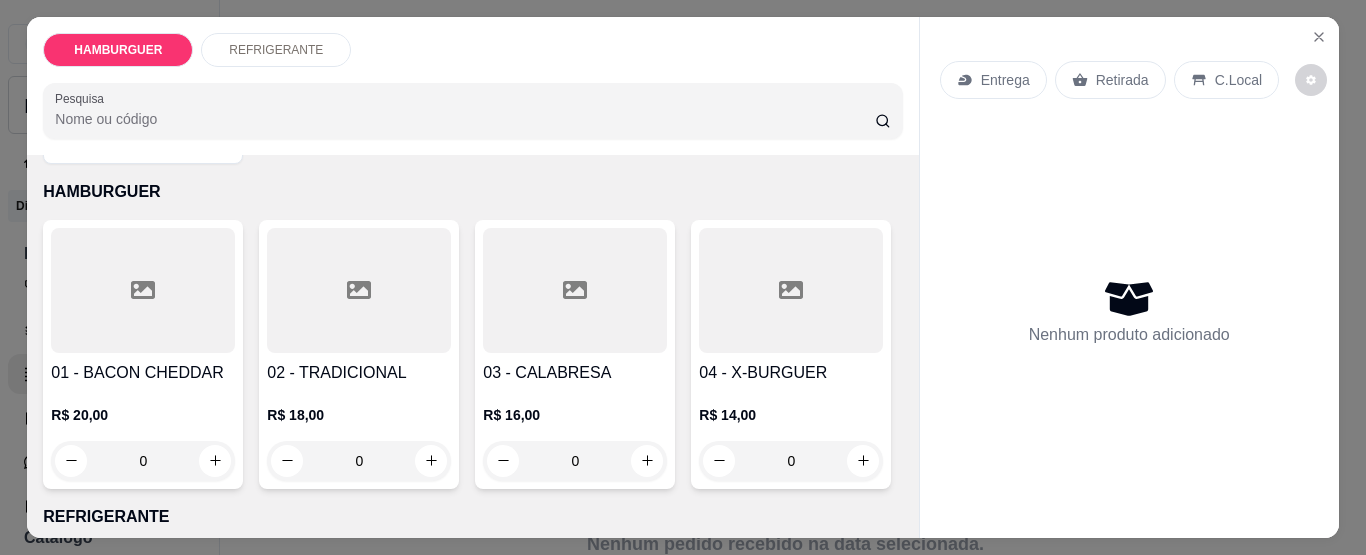 scroll, scrollTop: 100, scrollLeft: 0, axis: vertical 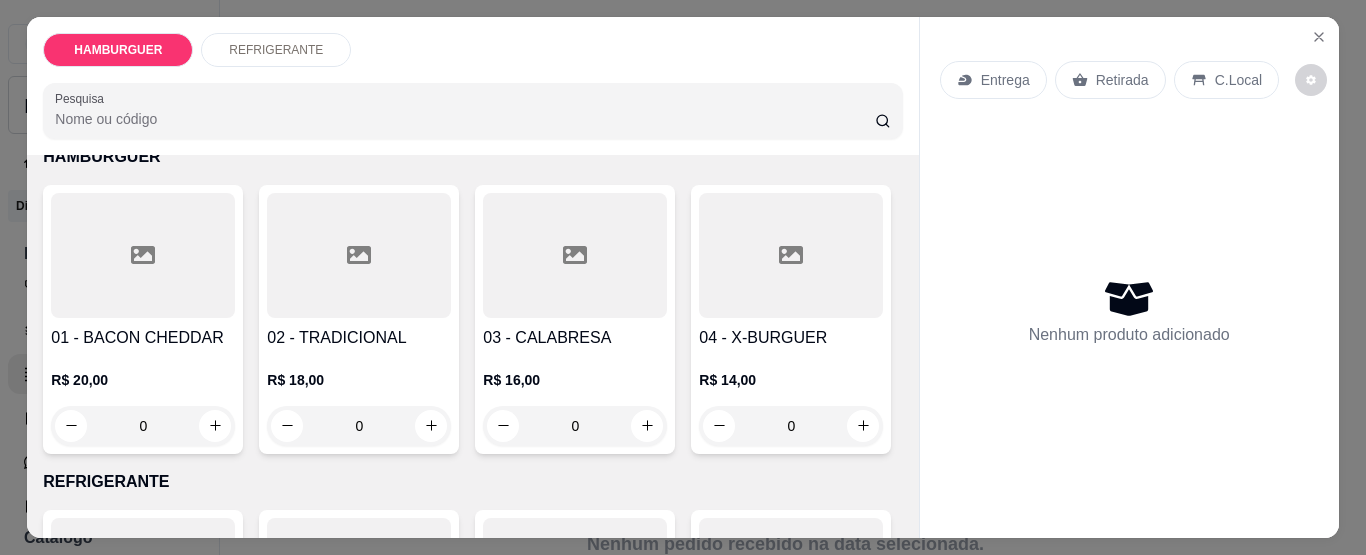 drag, startPoint x: 783, startPoint y: 136, endPoint x: 542, endPoint y: 26, distance: 264.91696 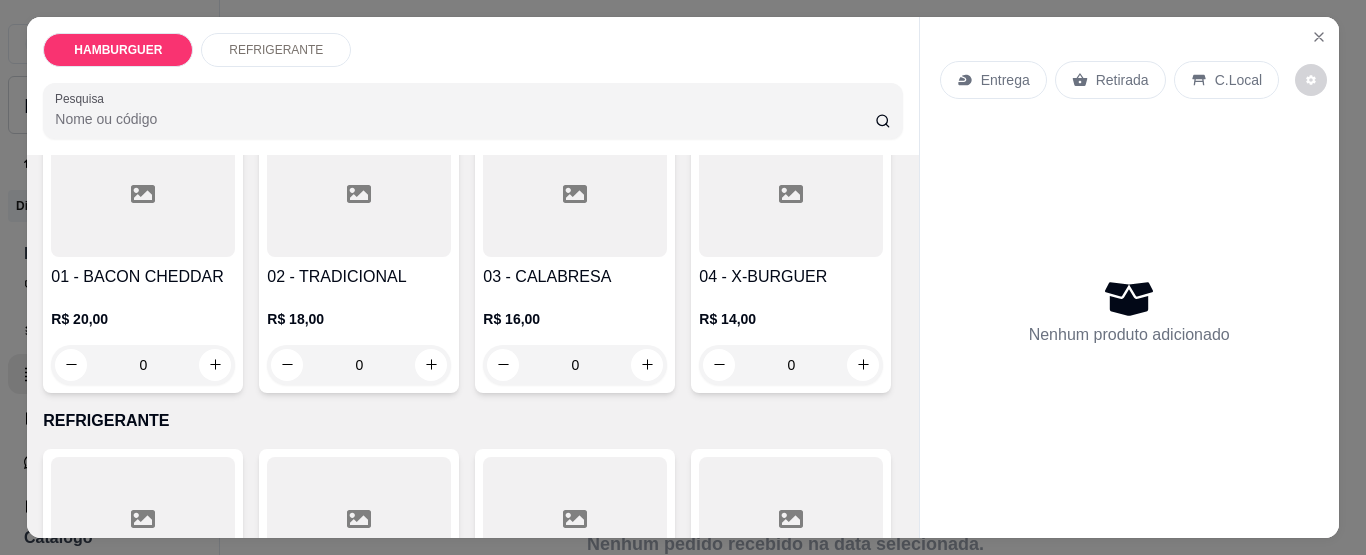 scroll, scrollTop: 300, scrollLeft: 0, axis: vertical 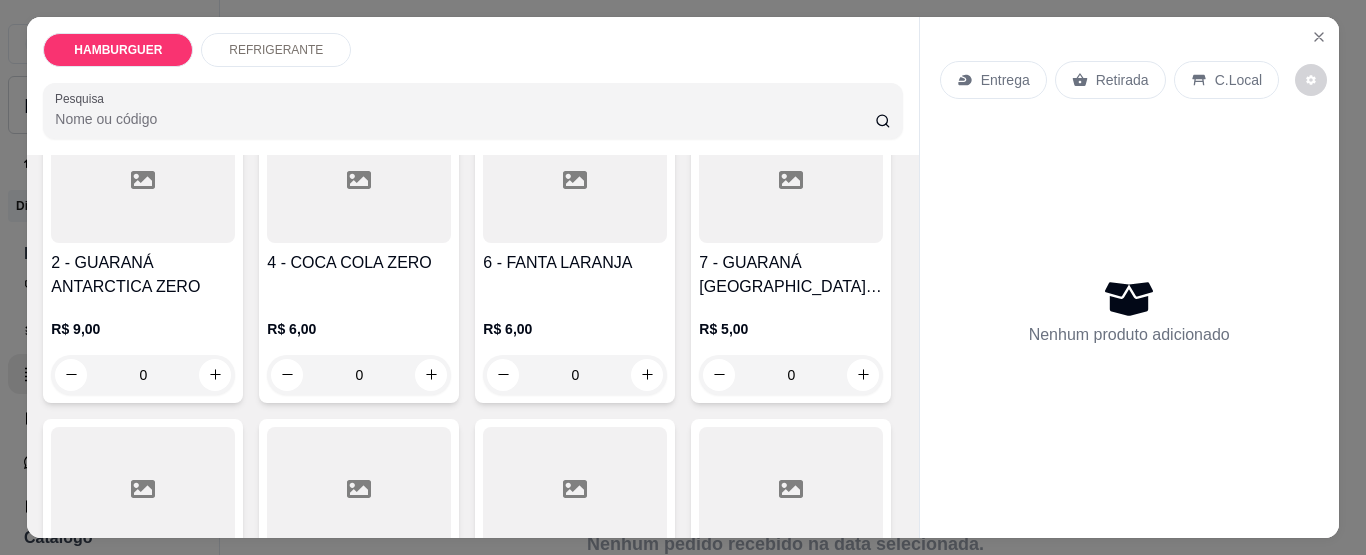 click on "0" at bounding box center (791, 26) 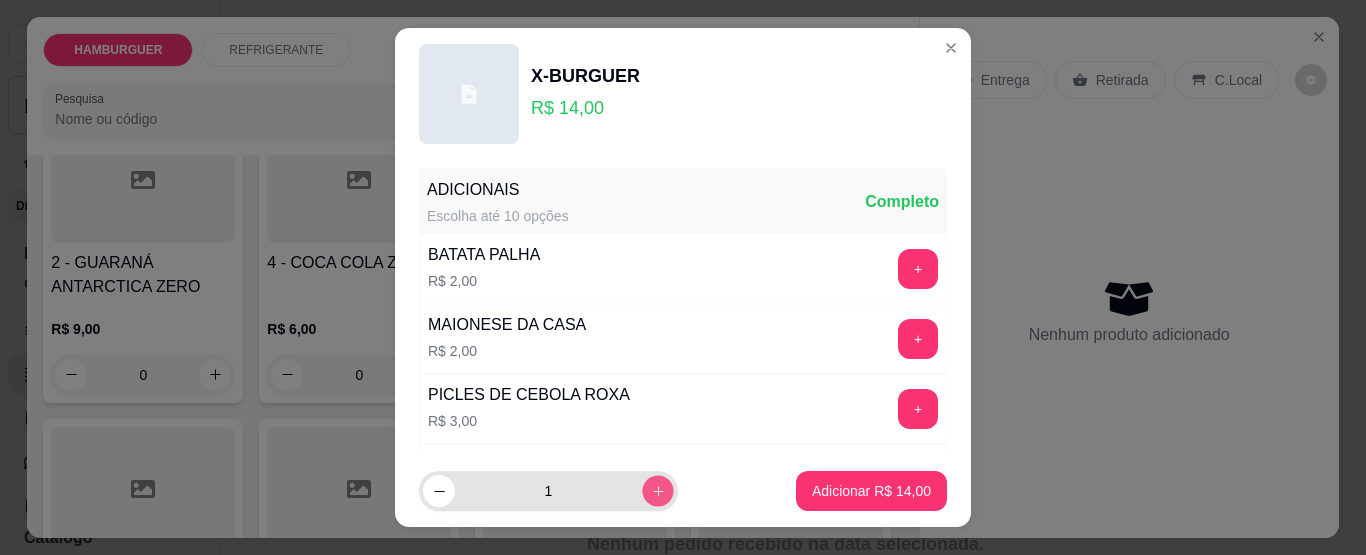 click at bounding box center [657, 491] 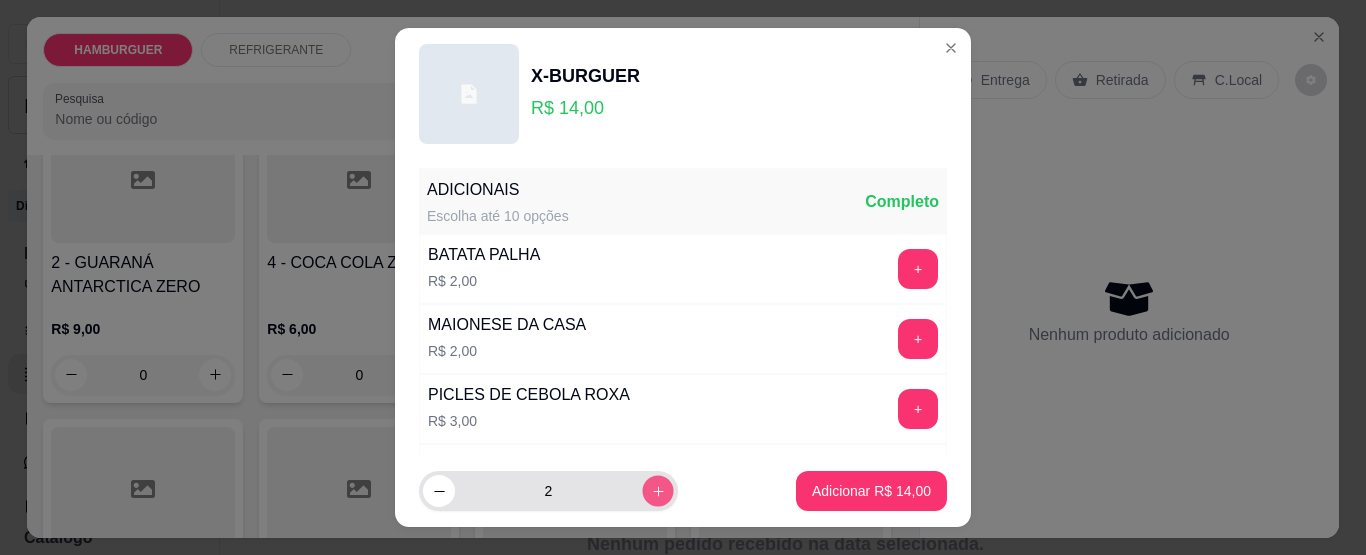 click at bounding box center (657, 491) 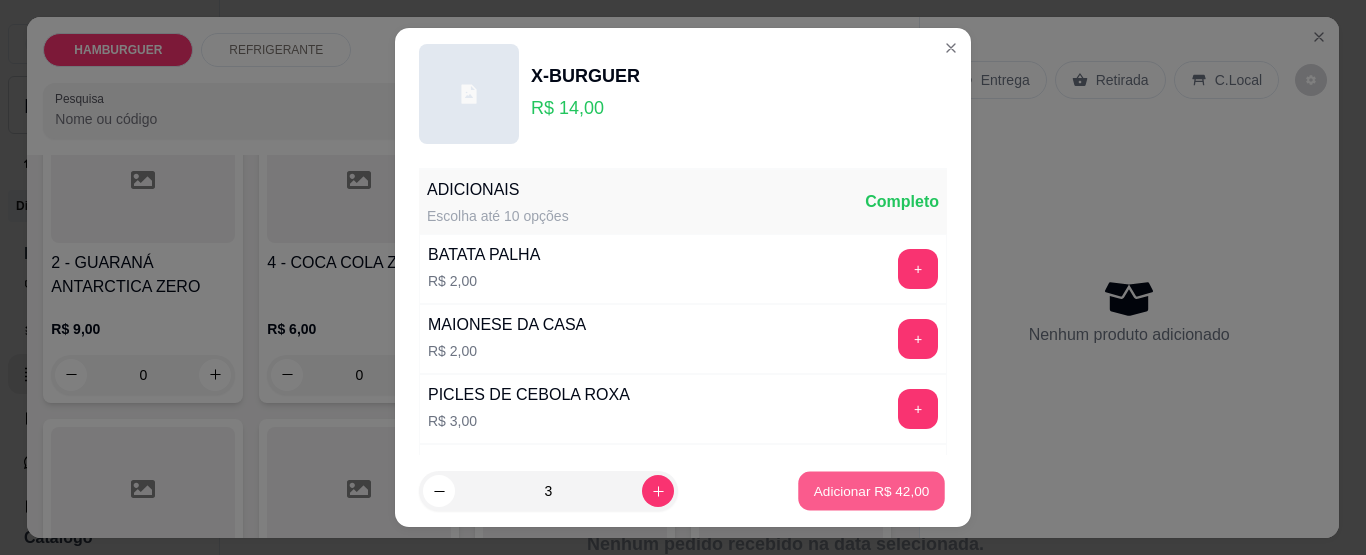 click on "Adicionar   R$ 42,00" at bounding box center [872, 491] 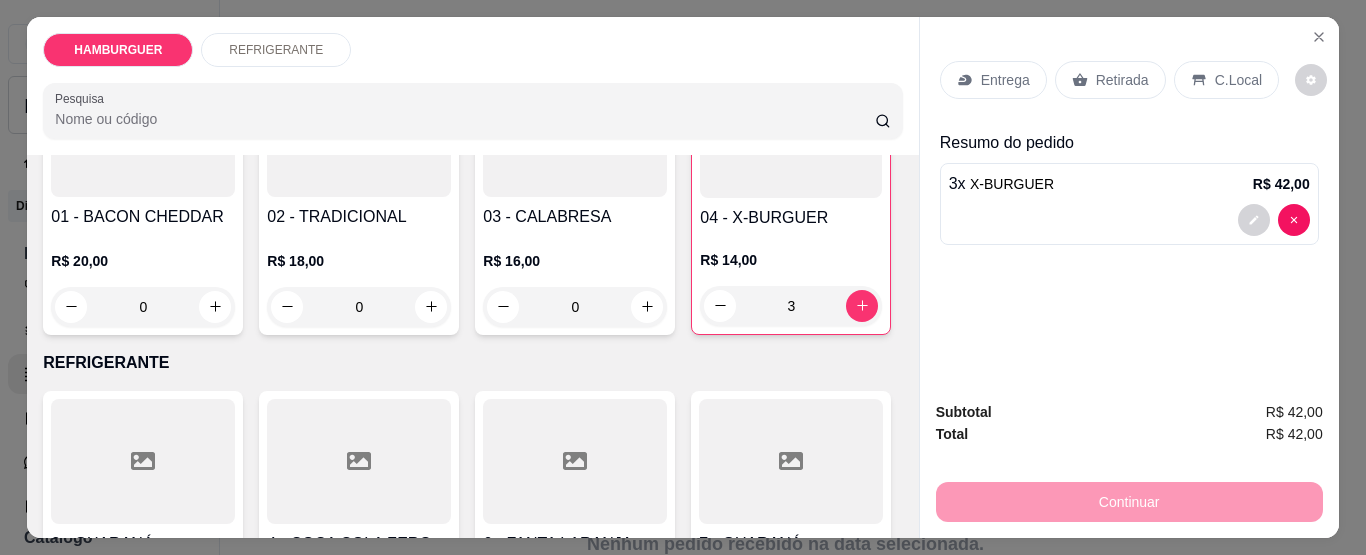 scroll, scrollTop: 201, scrollLeft: 0, axis: vertical 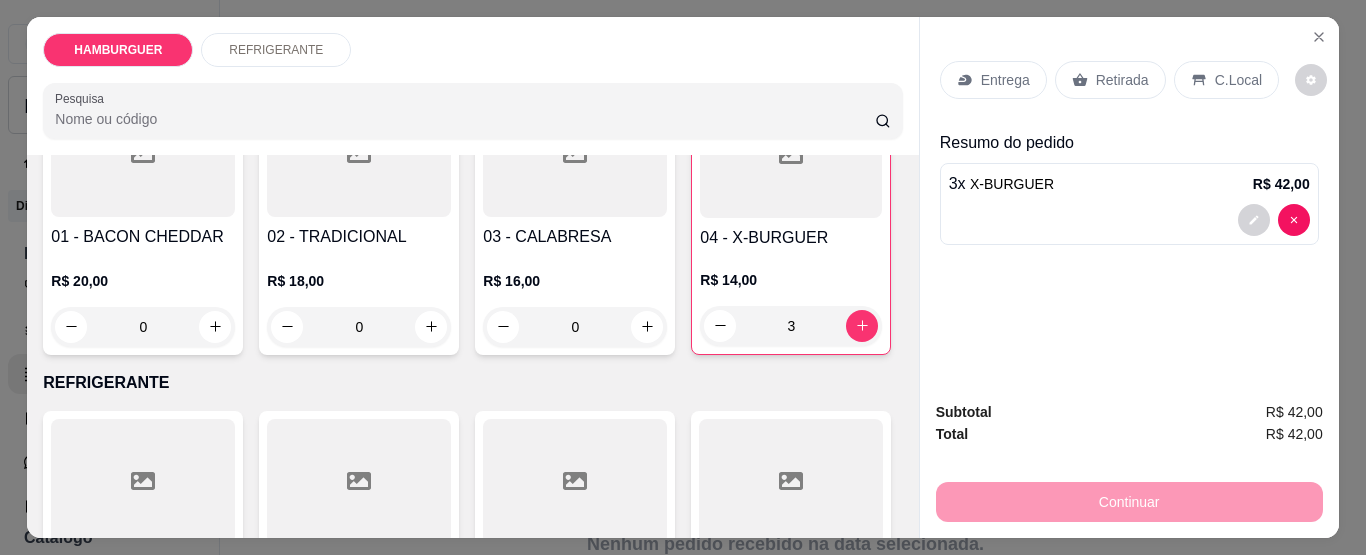click on "0" at bounding box center (575, 327) 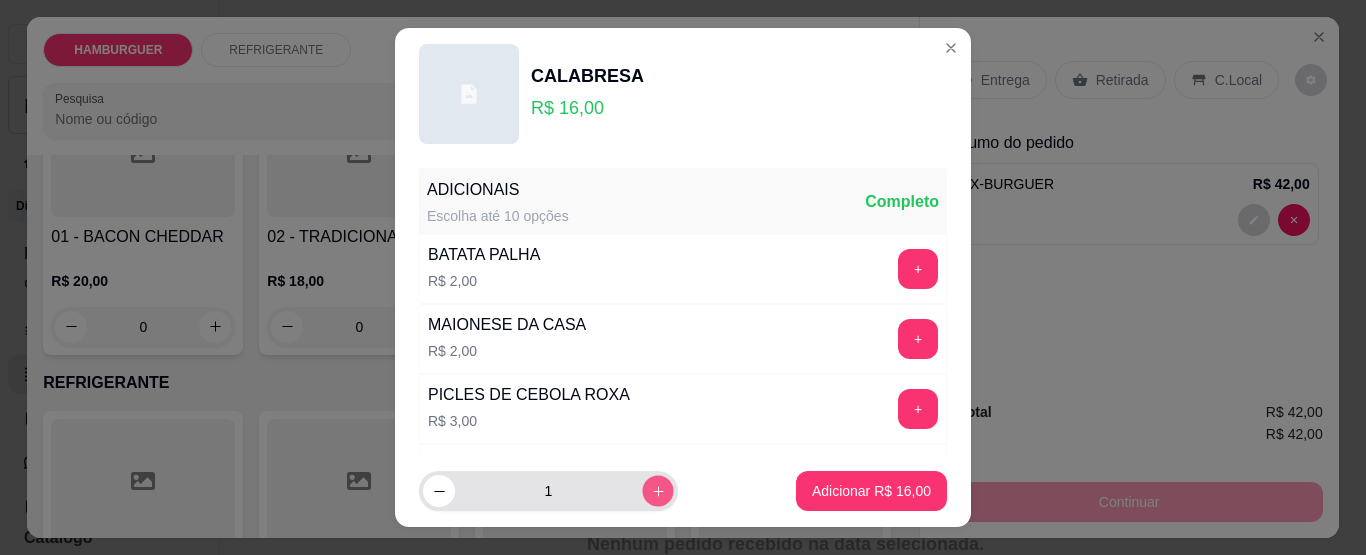 click at bounding box center [657, 491] 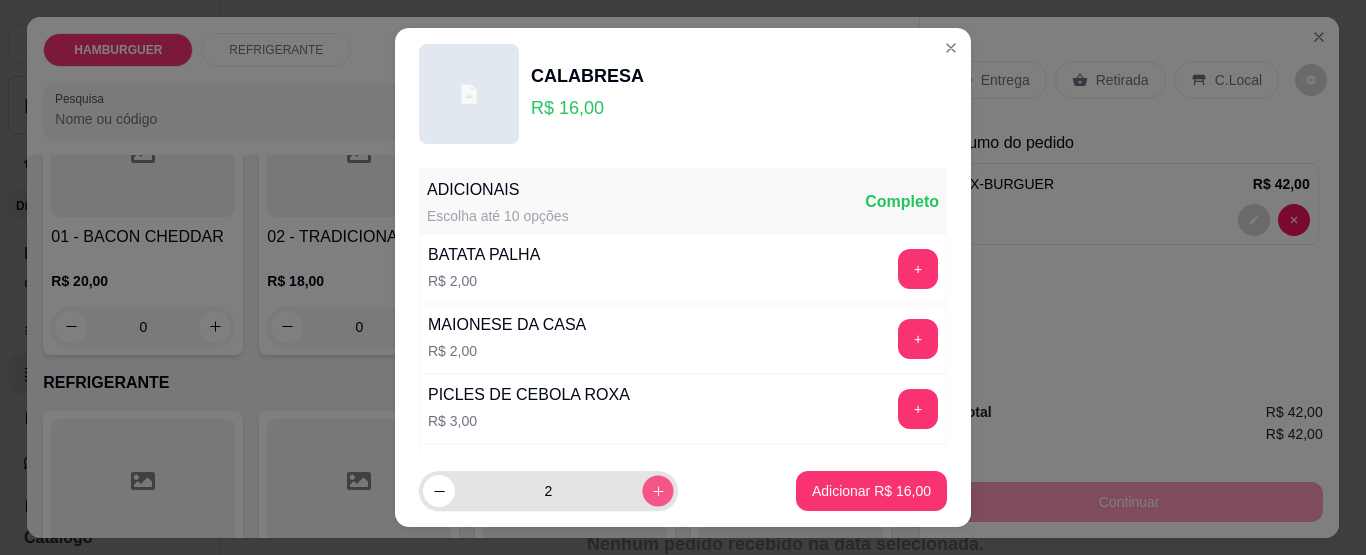 click at bounding box center [657, 491] 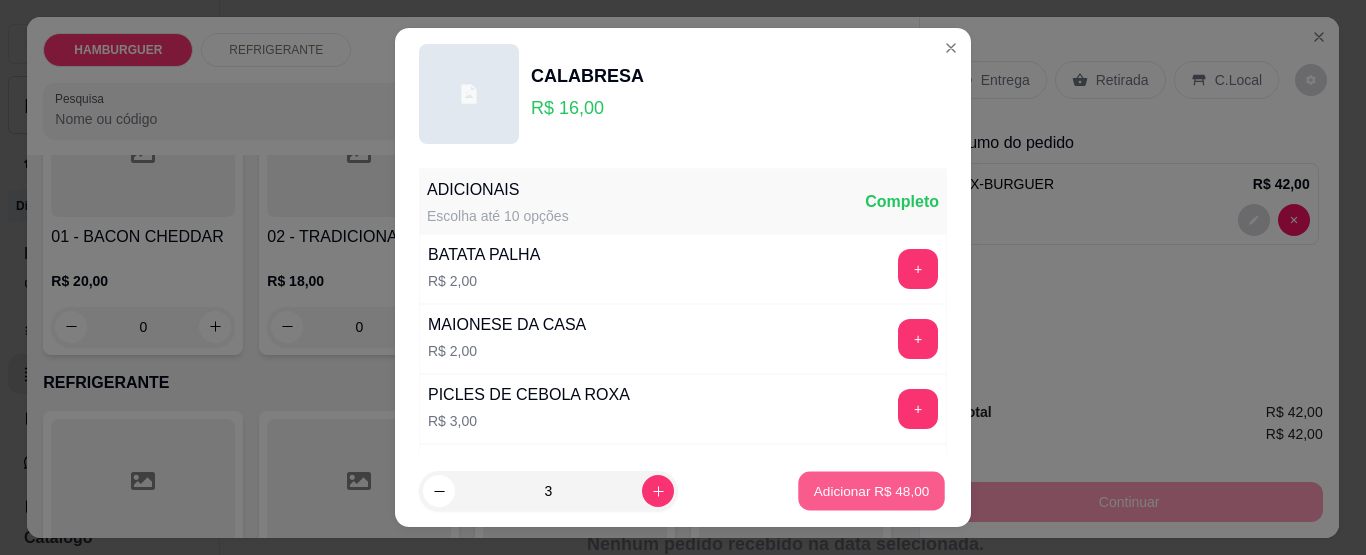 click on "Adicionar   R$ 48,00" at bounding box center [872, 491] 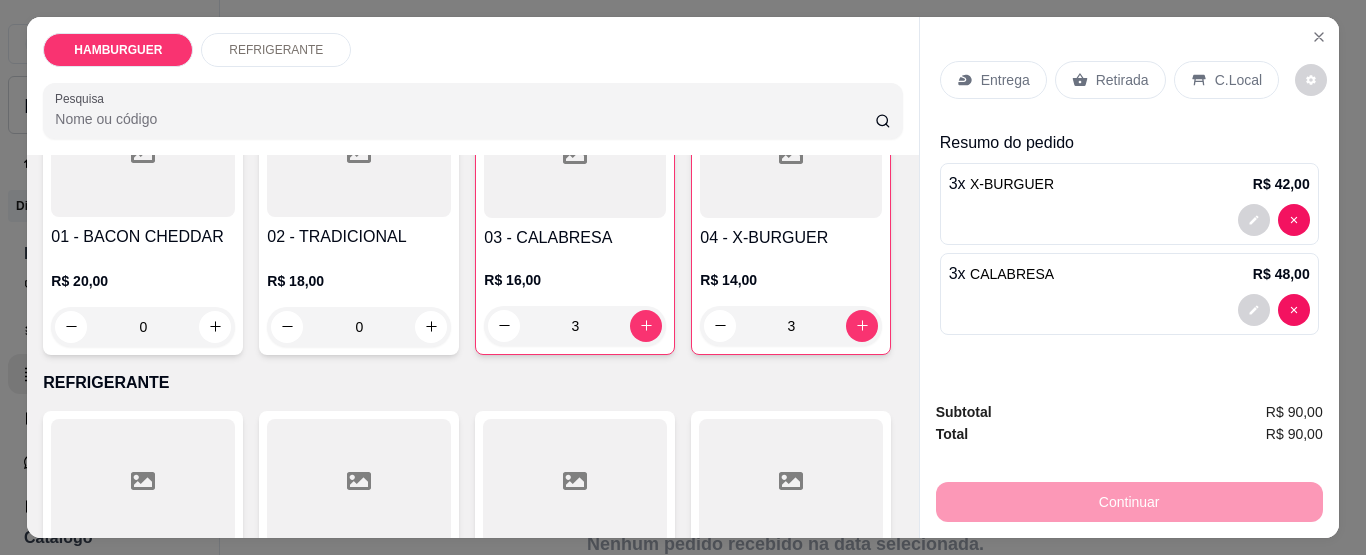 click on "Retirada" at bounding box center [1122, 80] 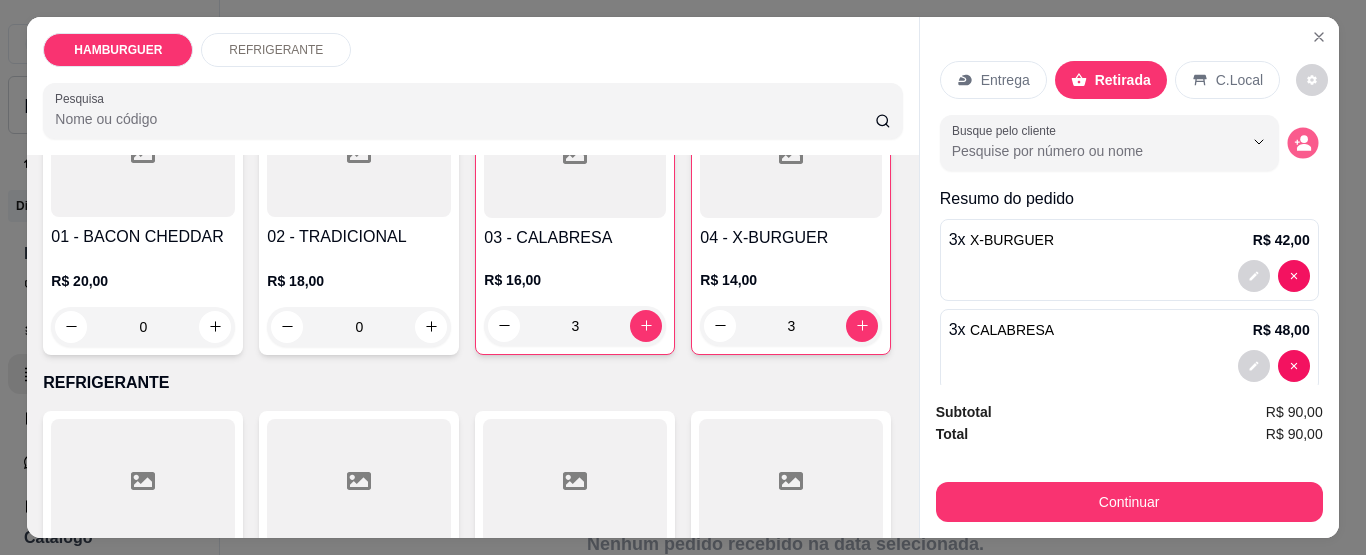 click 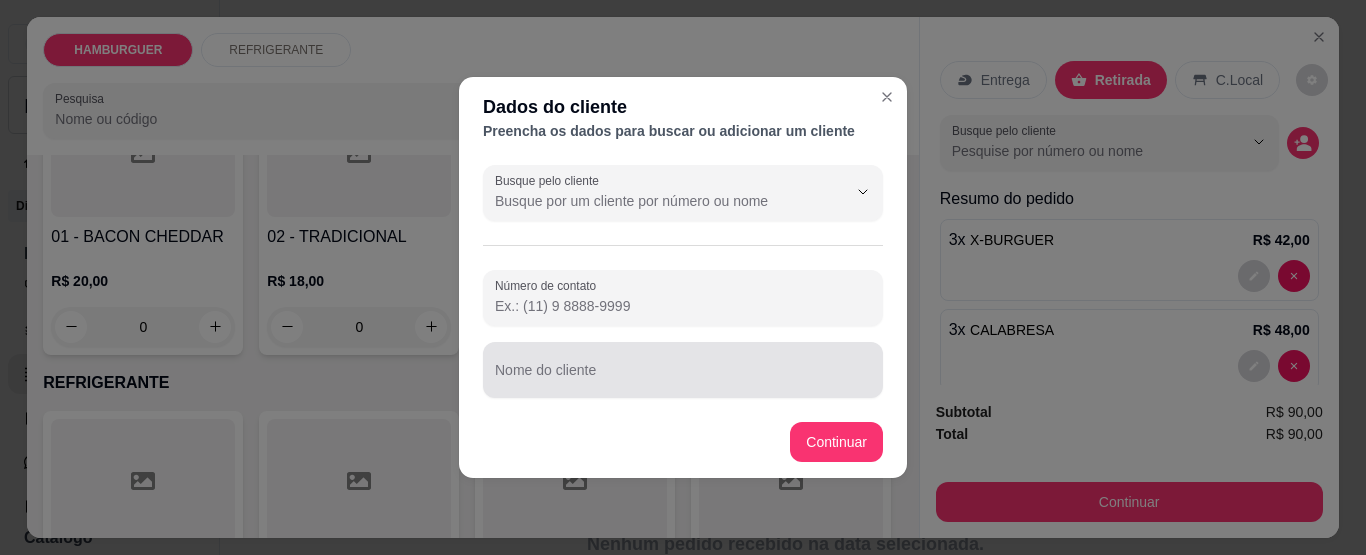 click at bounding box center [683, 370] 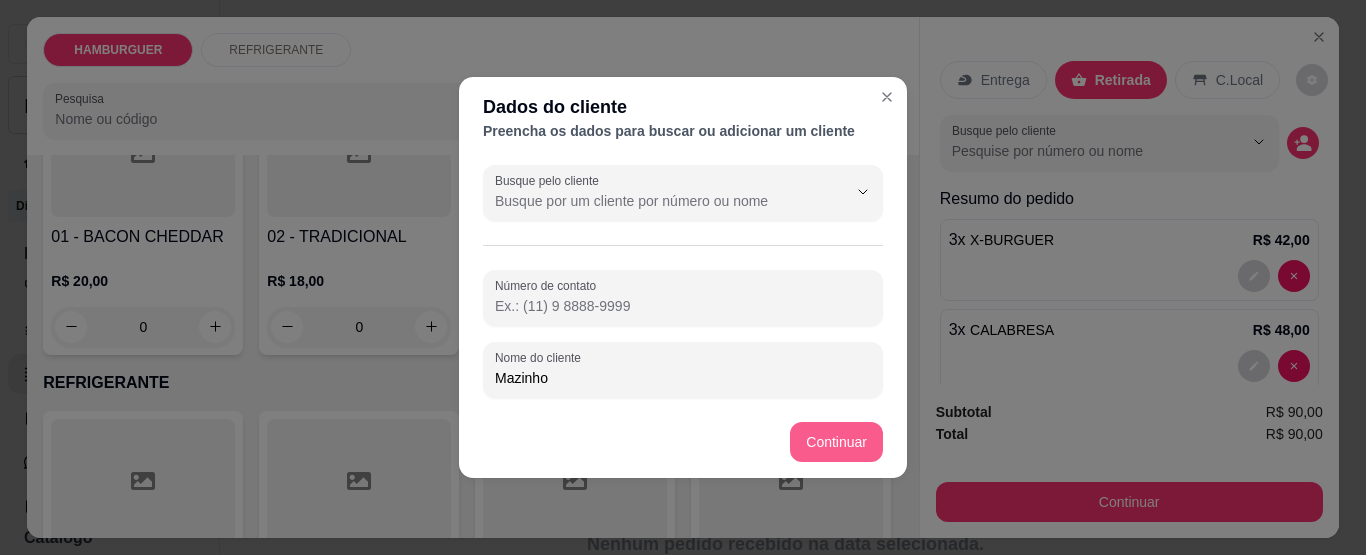 type on "Mazinho" 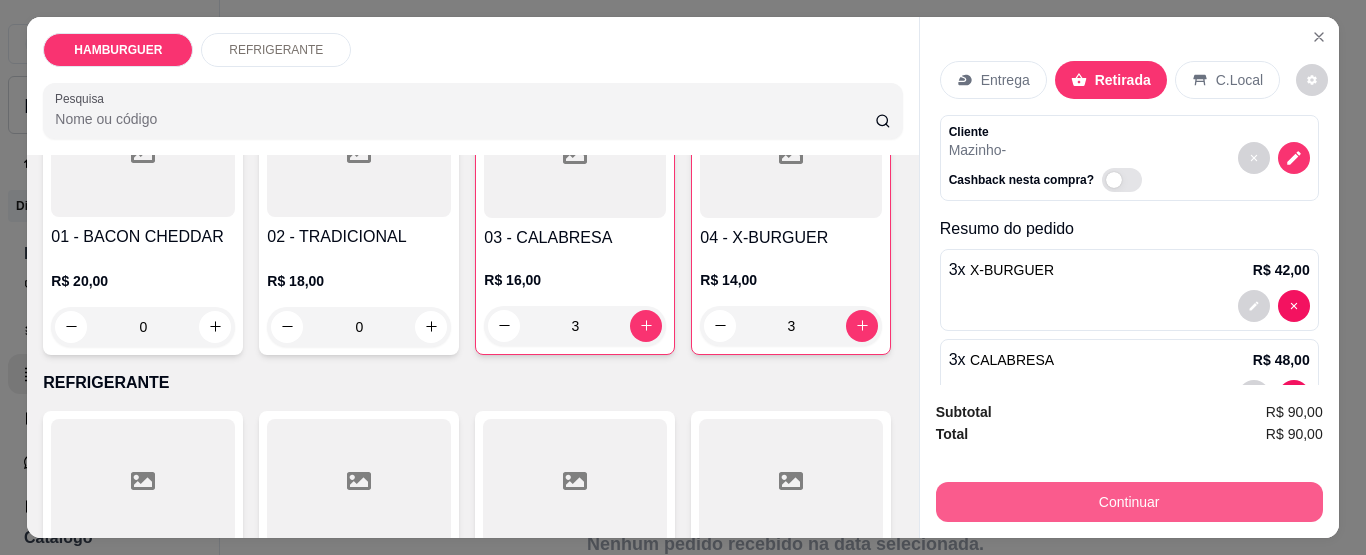 click on "Continuar" at bounding box center [1129, 502] 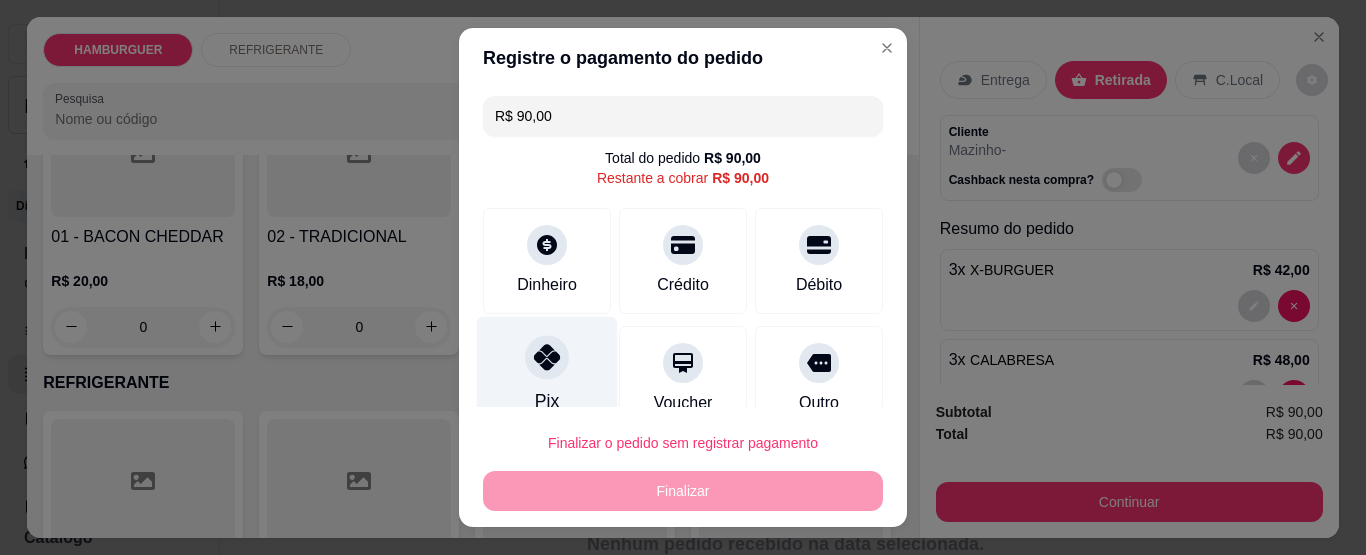 click 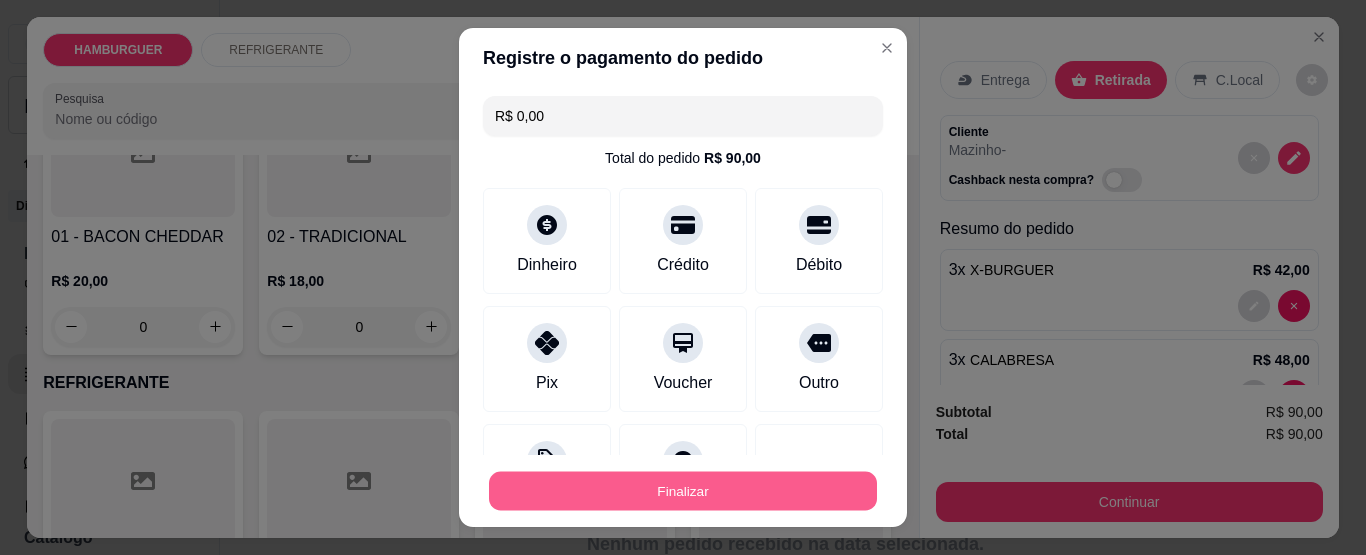 click on "Finalizar" at bounding box center [683, 491] 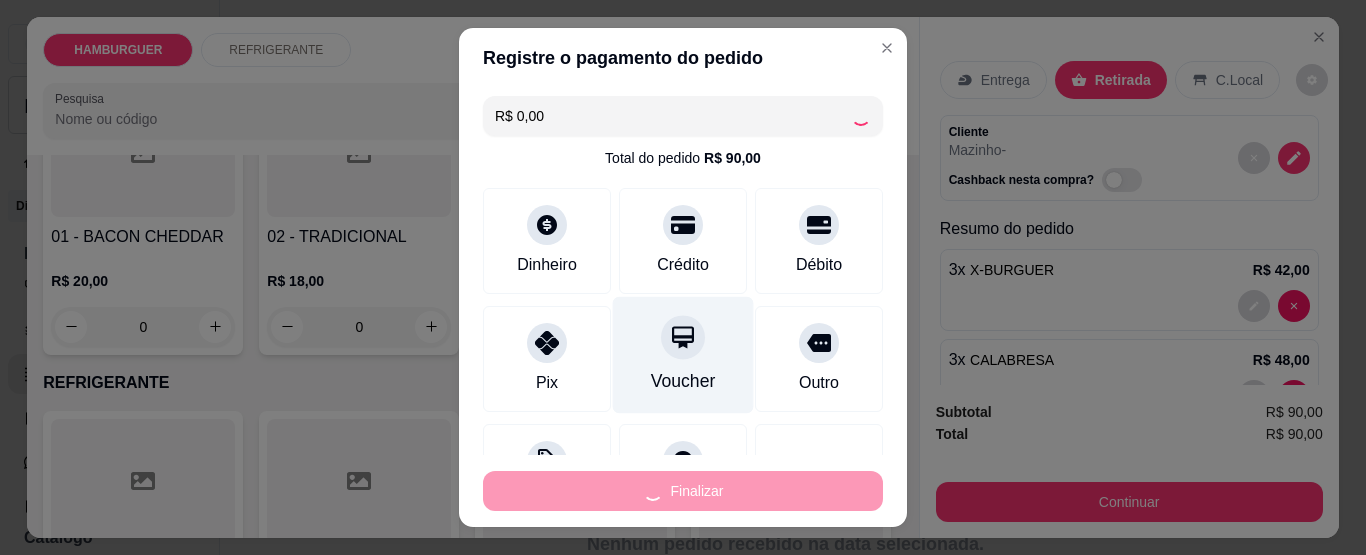 type on "0" 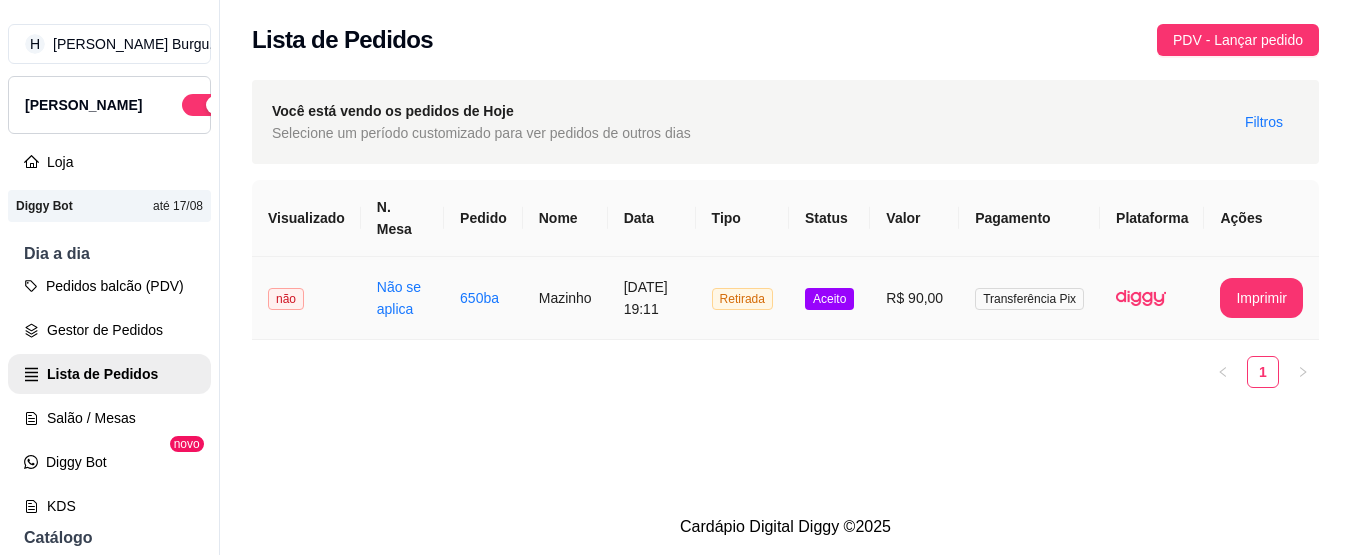 click on "R$ 90,00" at bounding box center (914, 298) 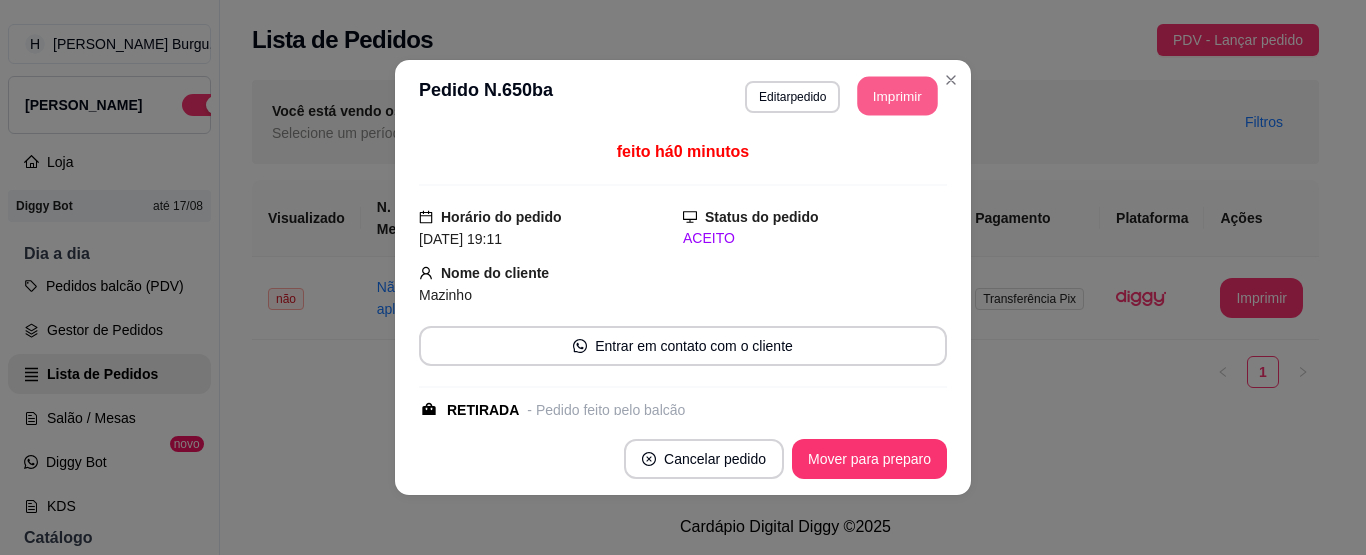 click on "Imprimir" at bounding box center [898, 96] 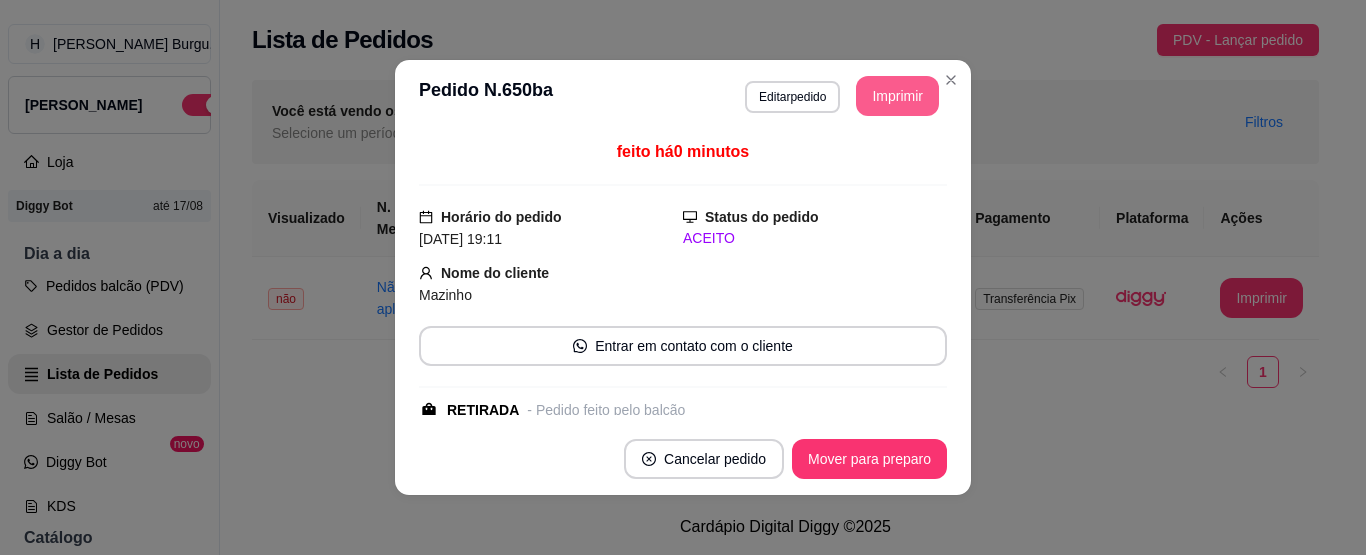 scroll, scrollTop: 0, scrollLeft: 0, axis: both 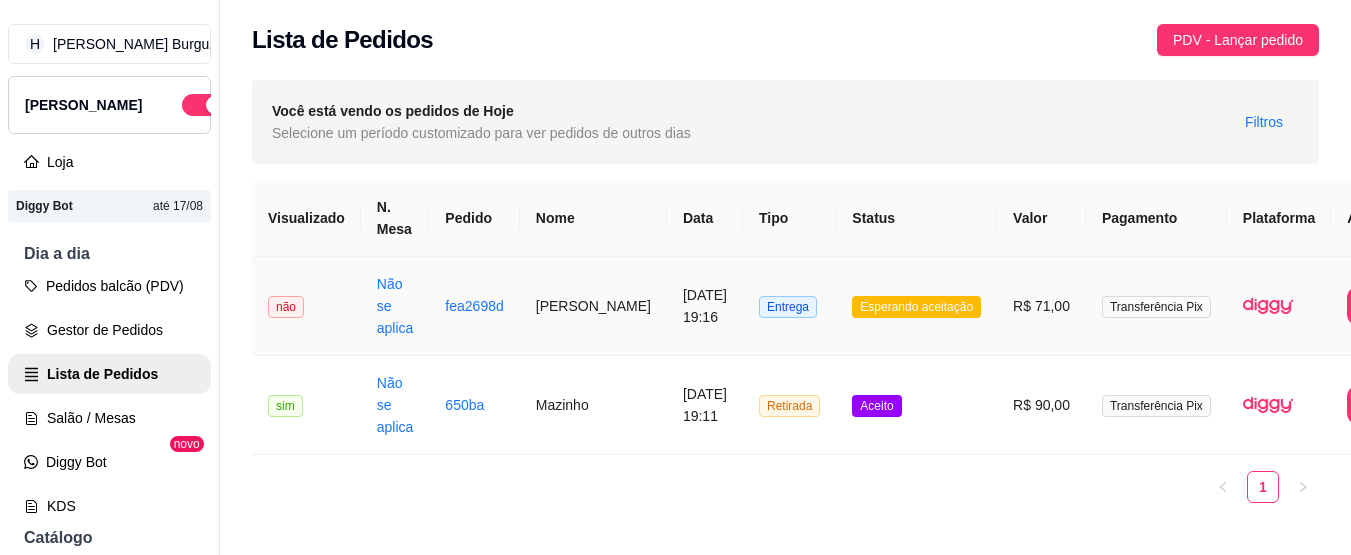 click on "Entrega" at bounding box center (789, 306) 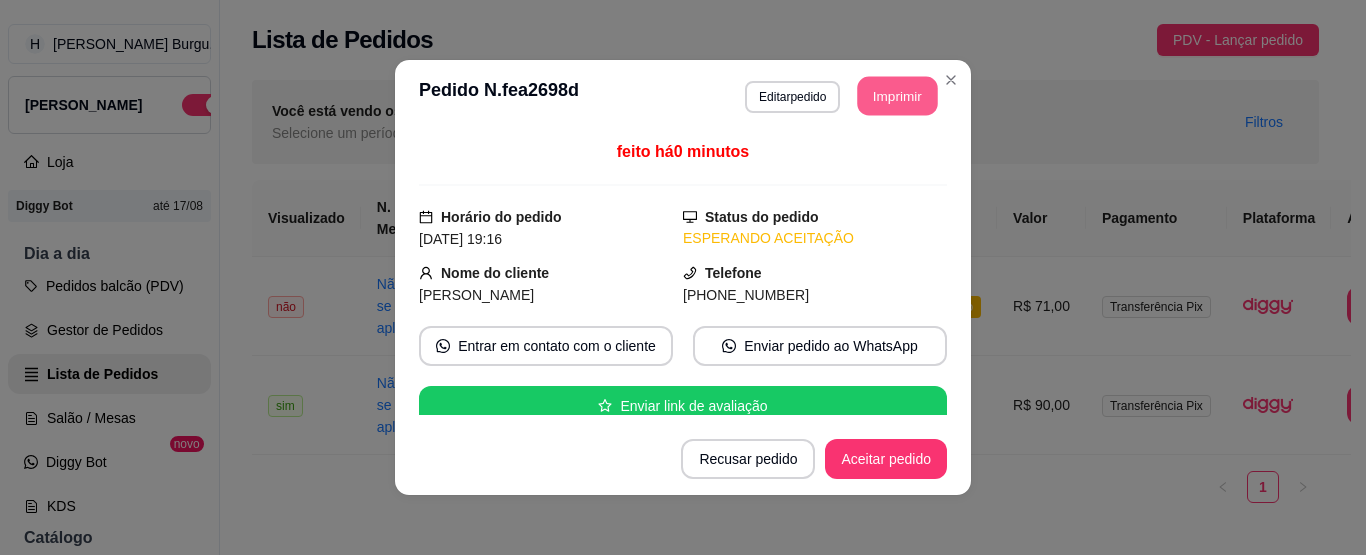 click on "Imprimir" at bounding box center [898, 96] 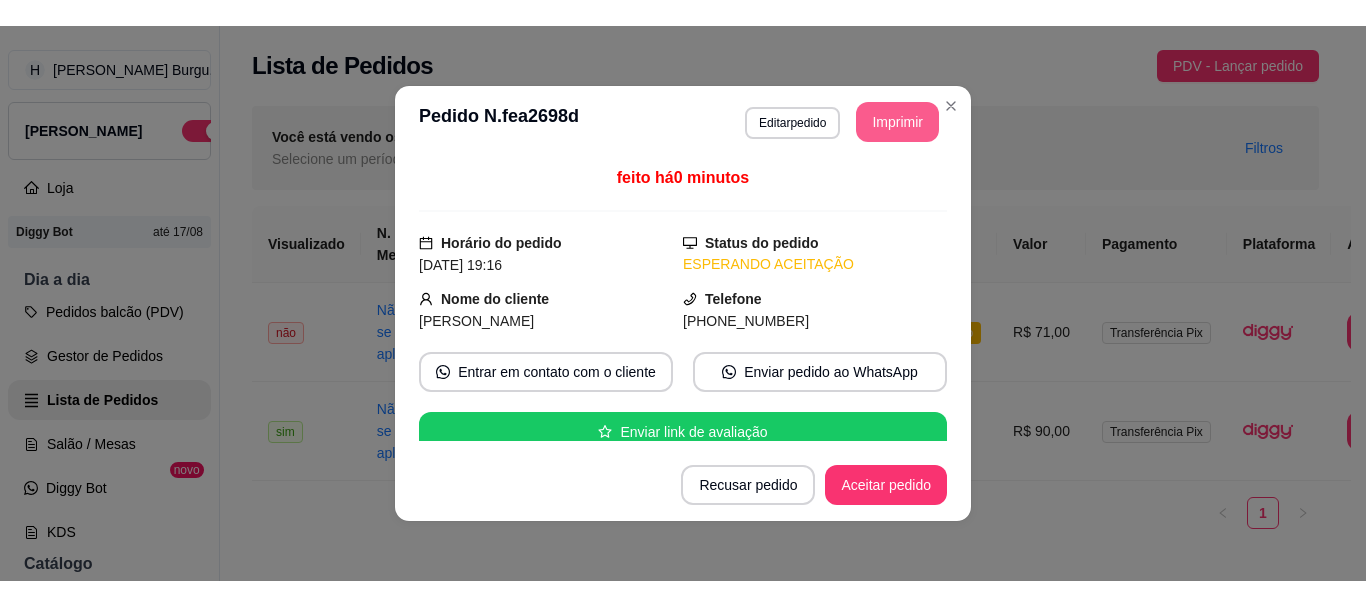 scroll, scrollTop: 0, scrollLeft: 0, axis: both 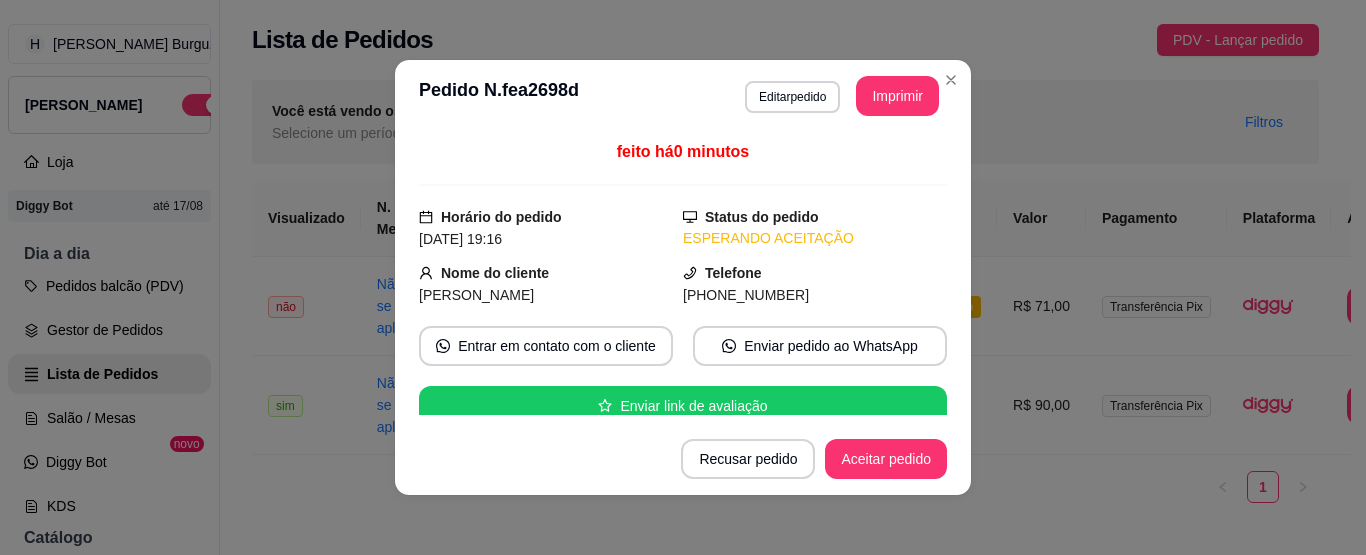 click on "Aceitar pedido" at bounding box center (886, 459) 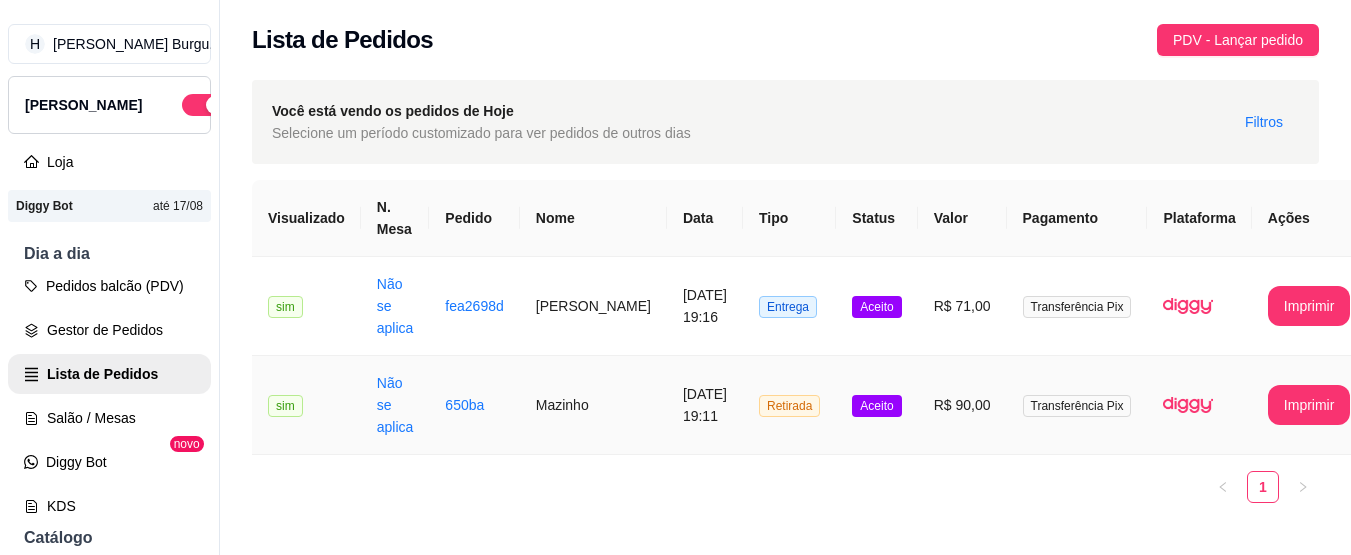 click on "R$ 90,00" at bounding box center (962, 405) 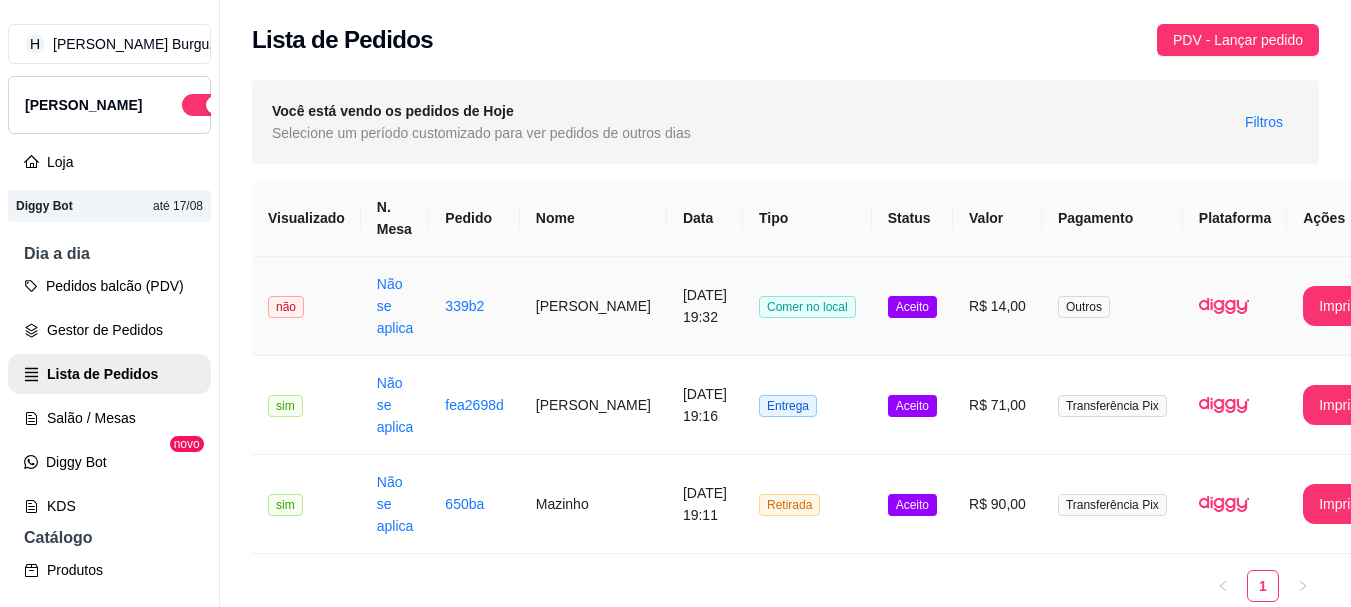 click on "[DATE] 19:32" at bounding box center [705, 306] 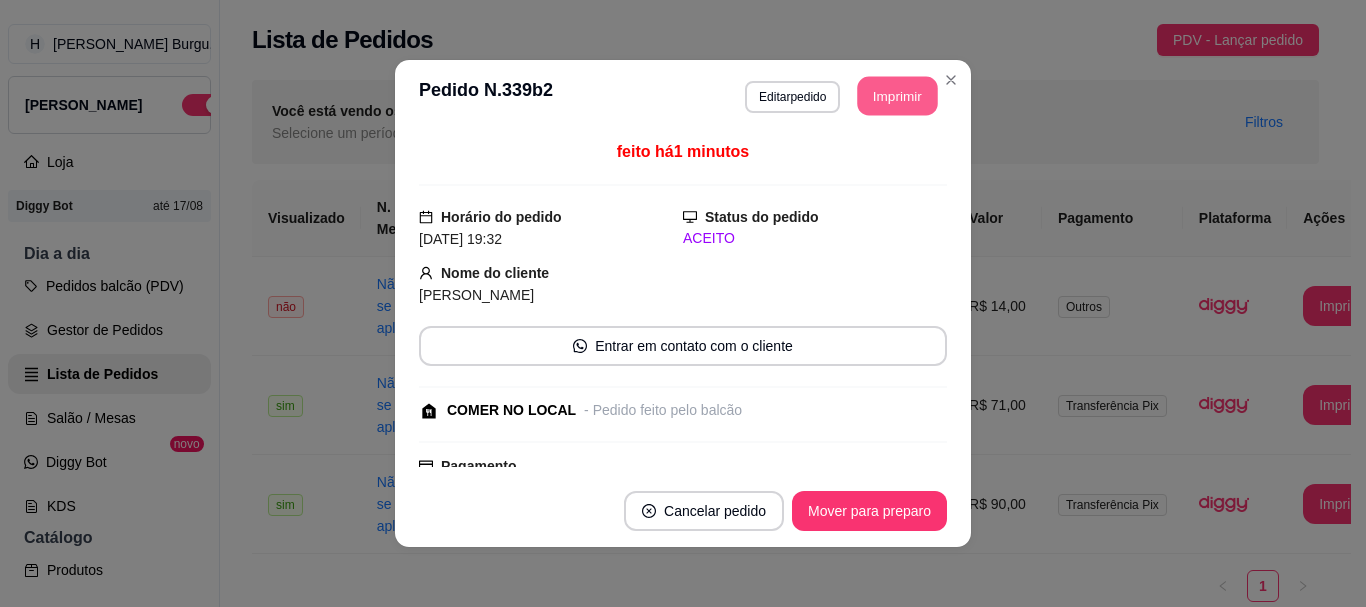 click on "Imprimir" at bounding box center [898, 96] 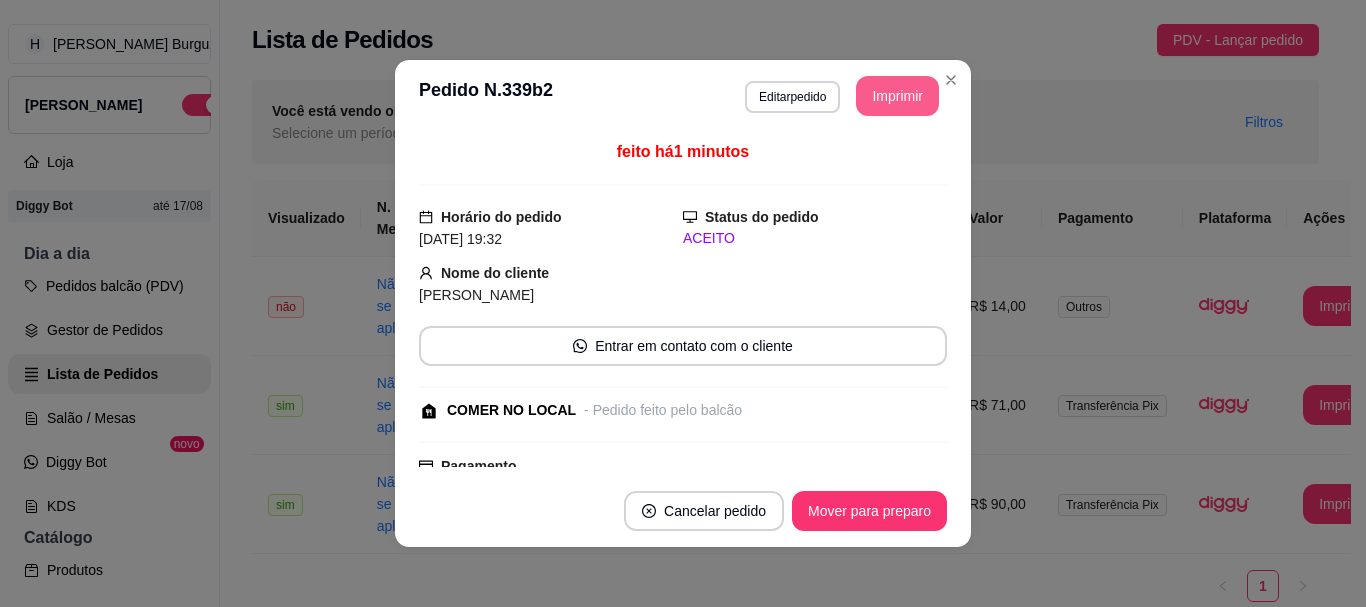 scroll, scrollTop: 0, scrollLeft: 0, axis: both 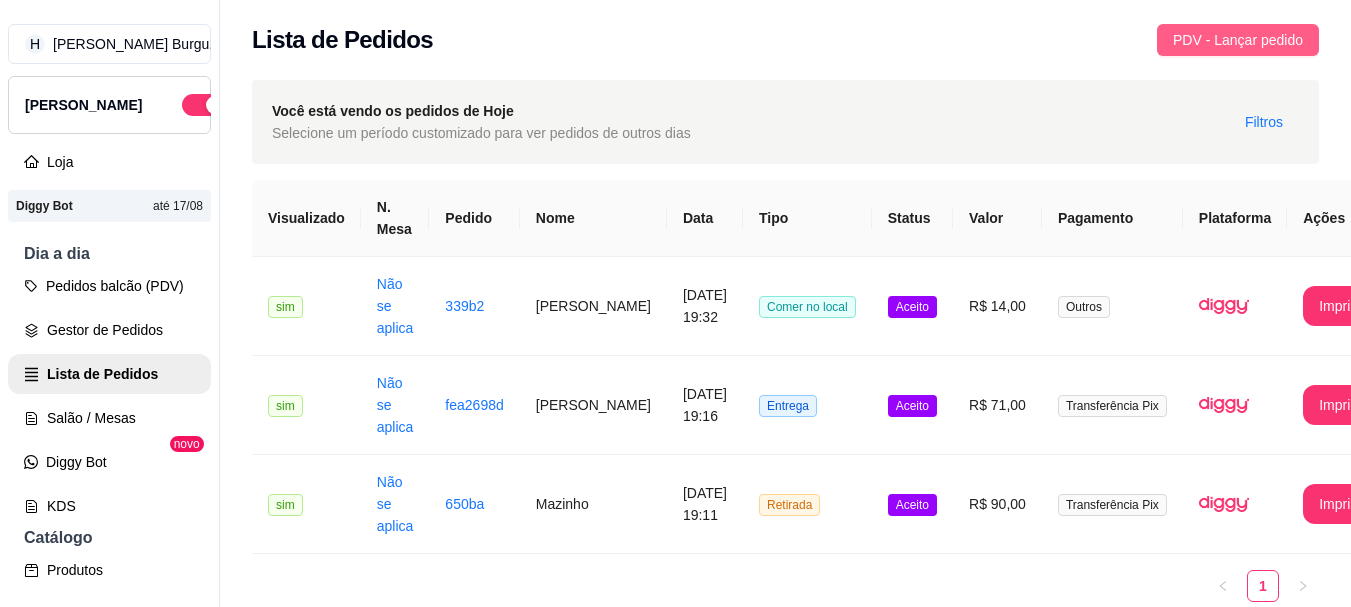 click on "PDV - Lançar pedido" at bounding box center (1238, 40) 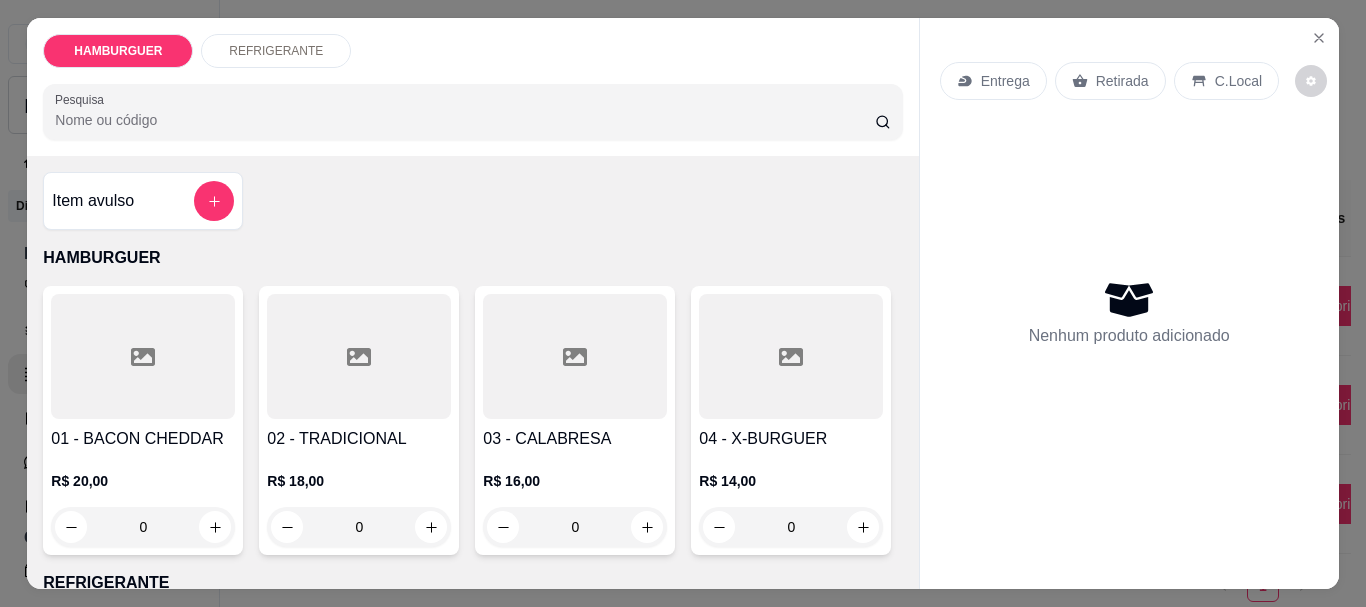 click on "0" at bounding box center (575, 527) 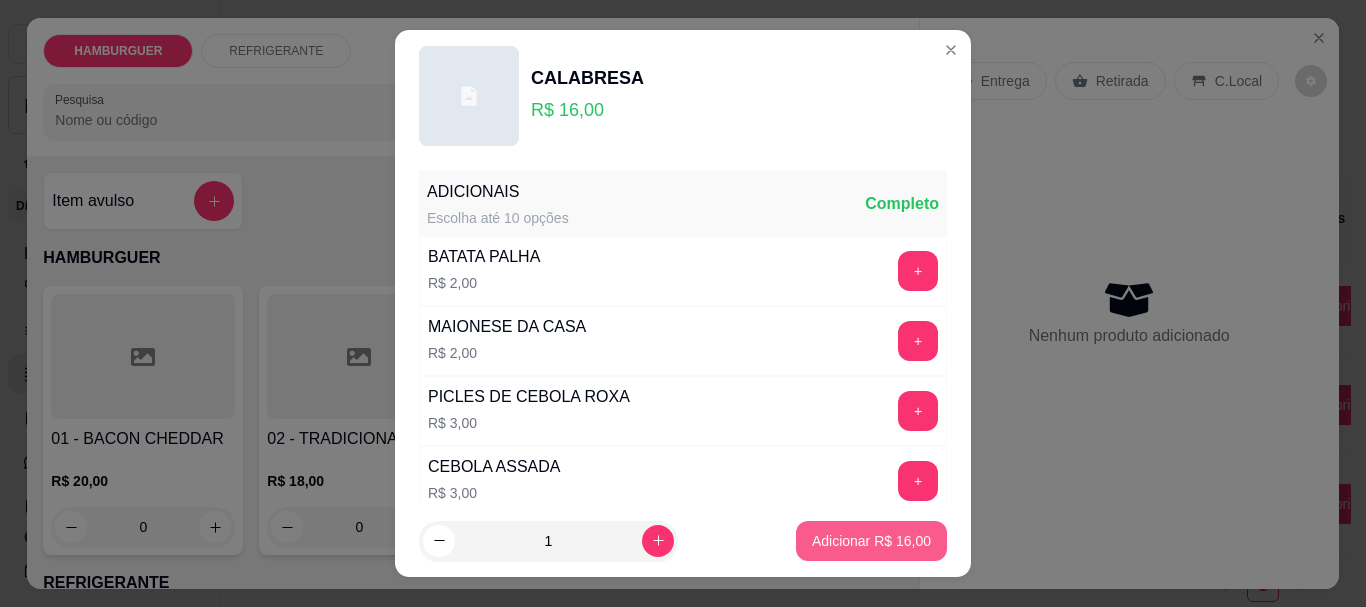 click on "Adicionar   R$ 16,00" at bounding box center [871, 541] 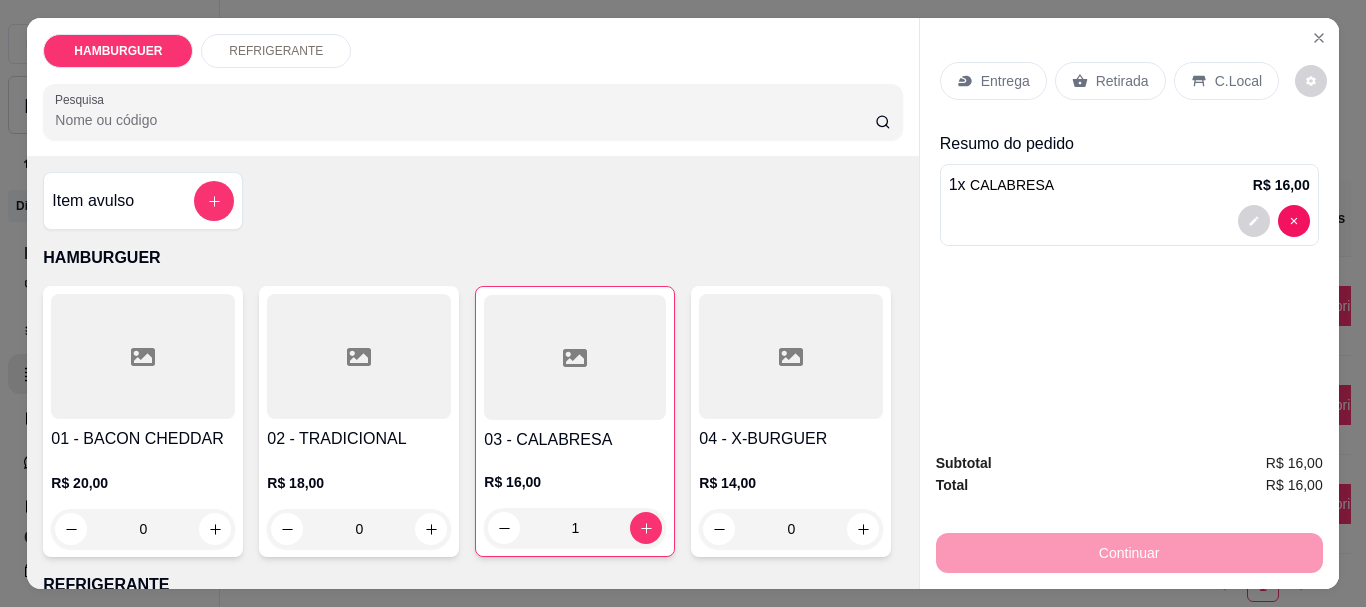 click 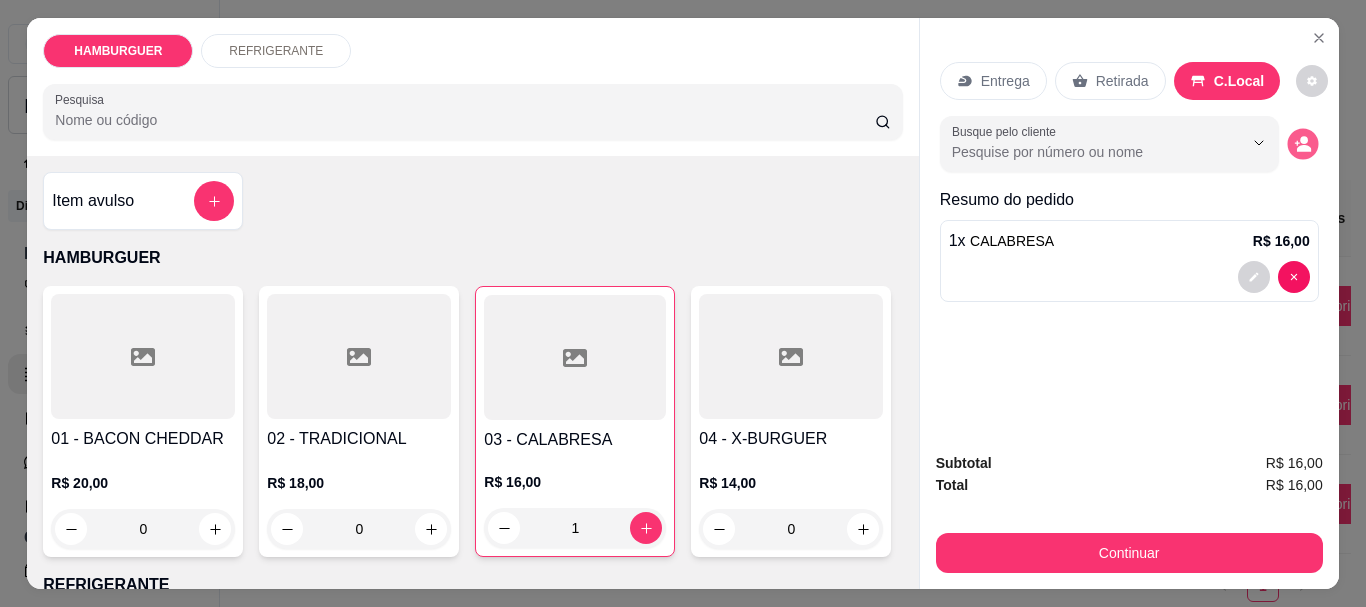 click 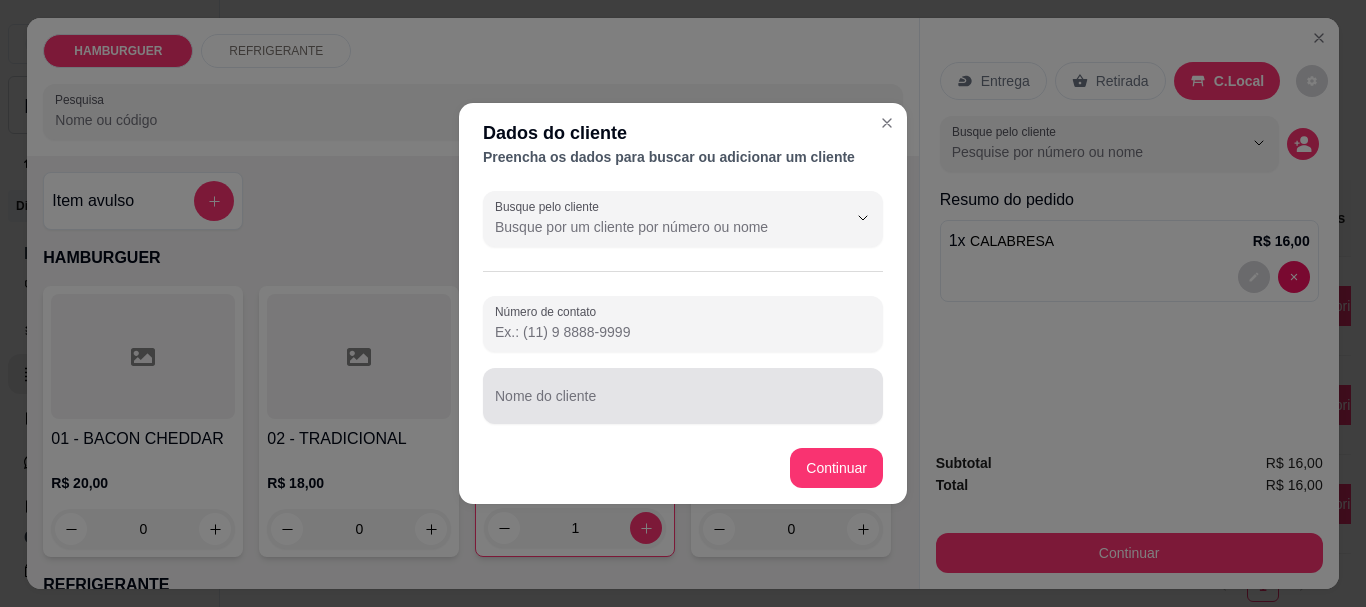 click on "Nome do cliente" at bounding box center (683, 404) 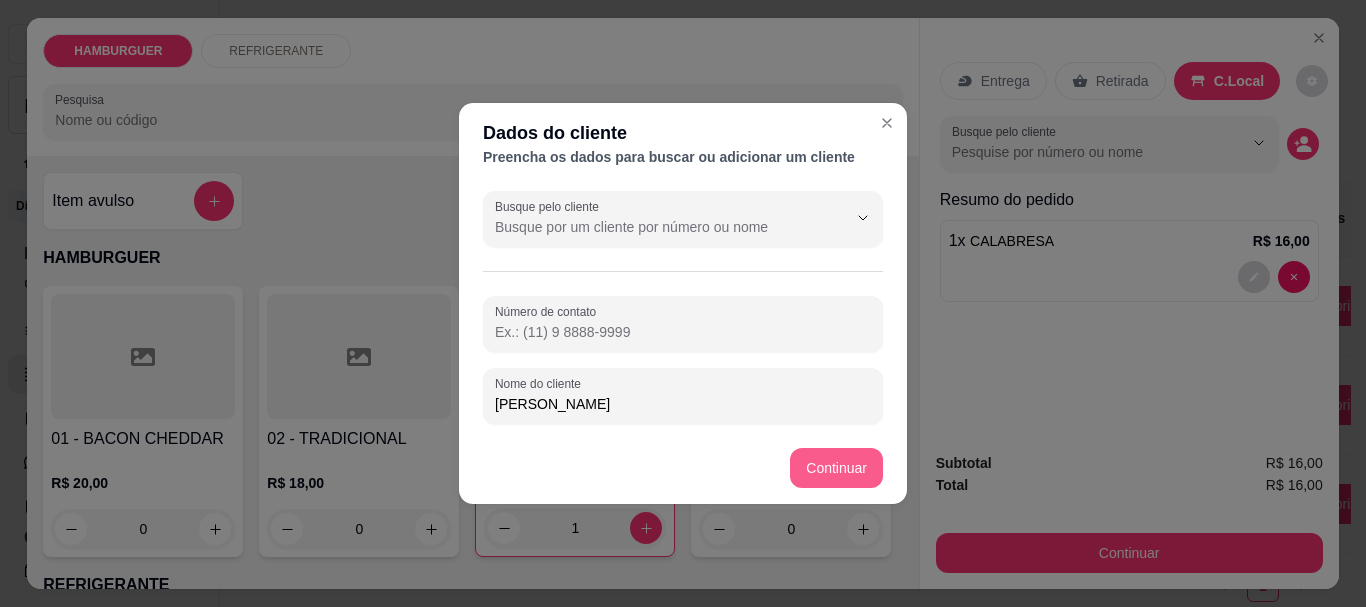 type on "[PERSON_NAME]" 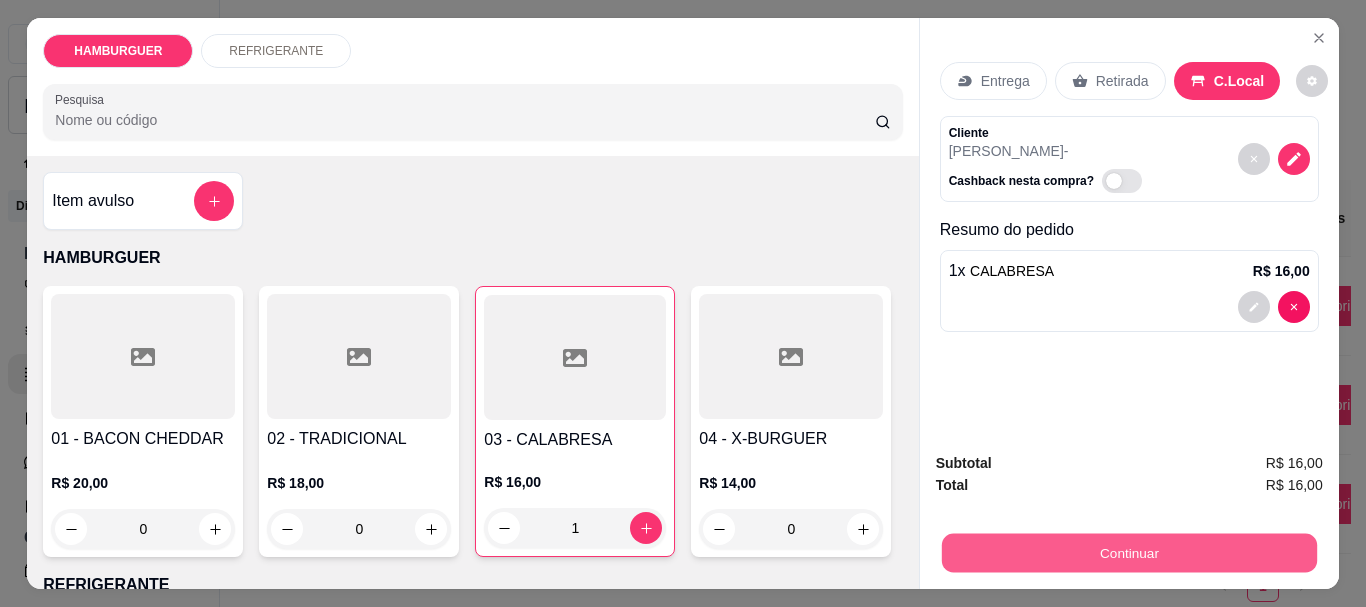 click on "Continuar" at bounding box center [1128, 552] 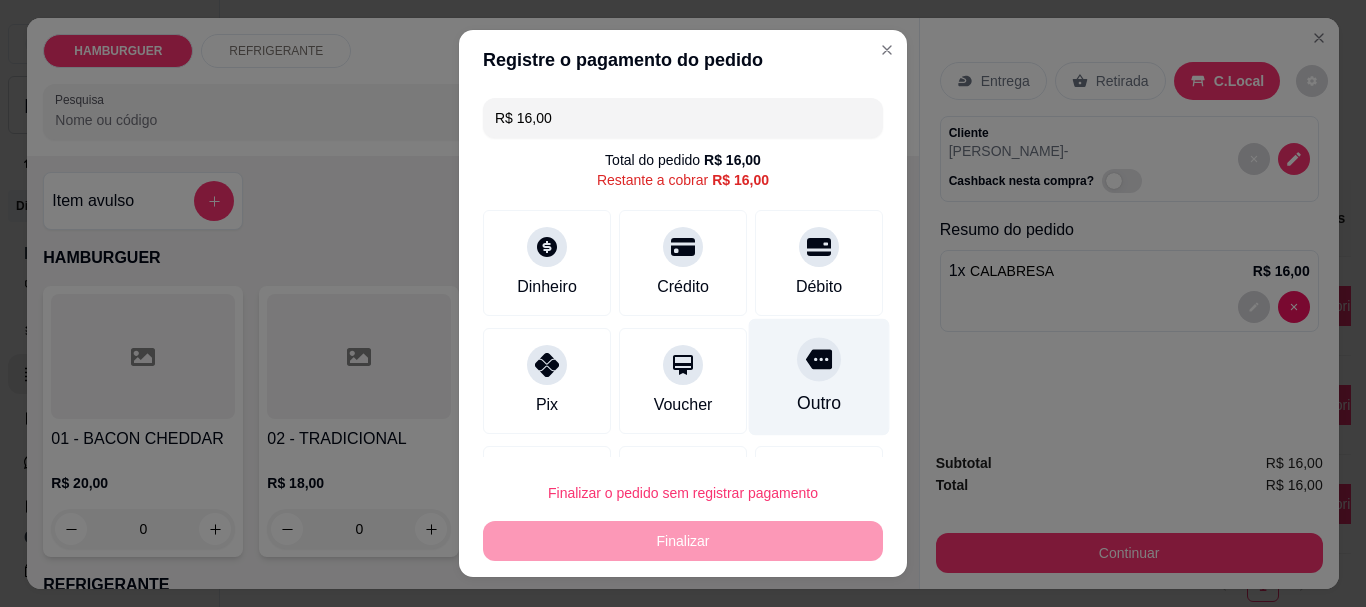 click on "Outro" at bounding box center [819, 377] 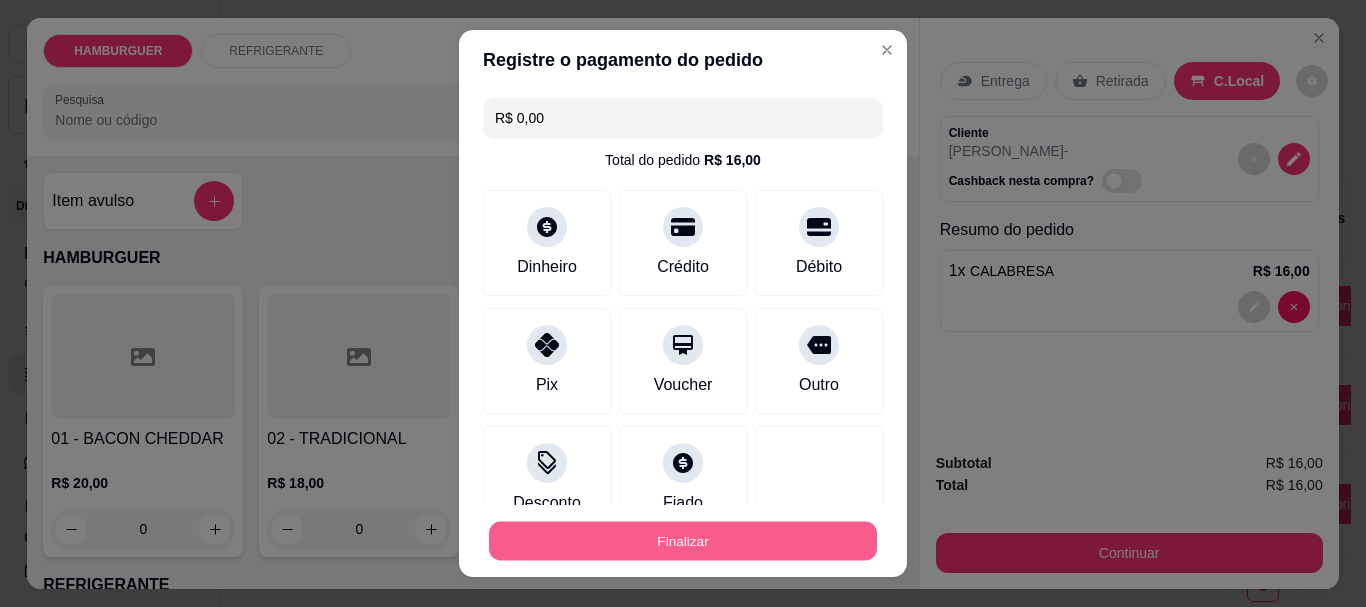 click on "Finalizar" at bounding box center [683, 540] 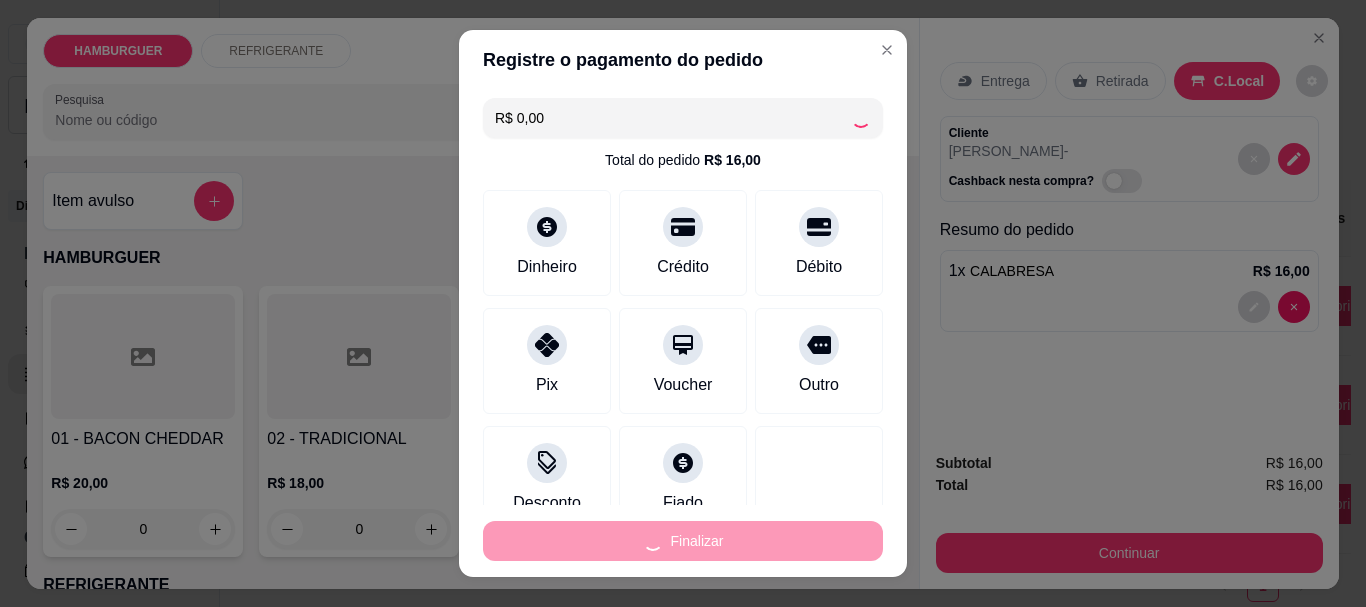 type on "0" 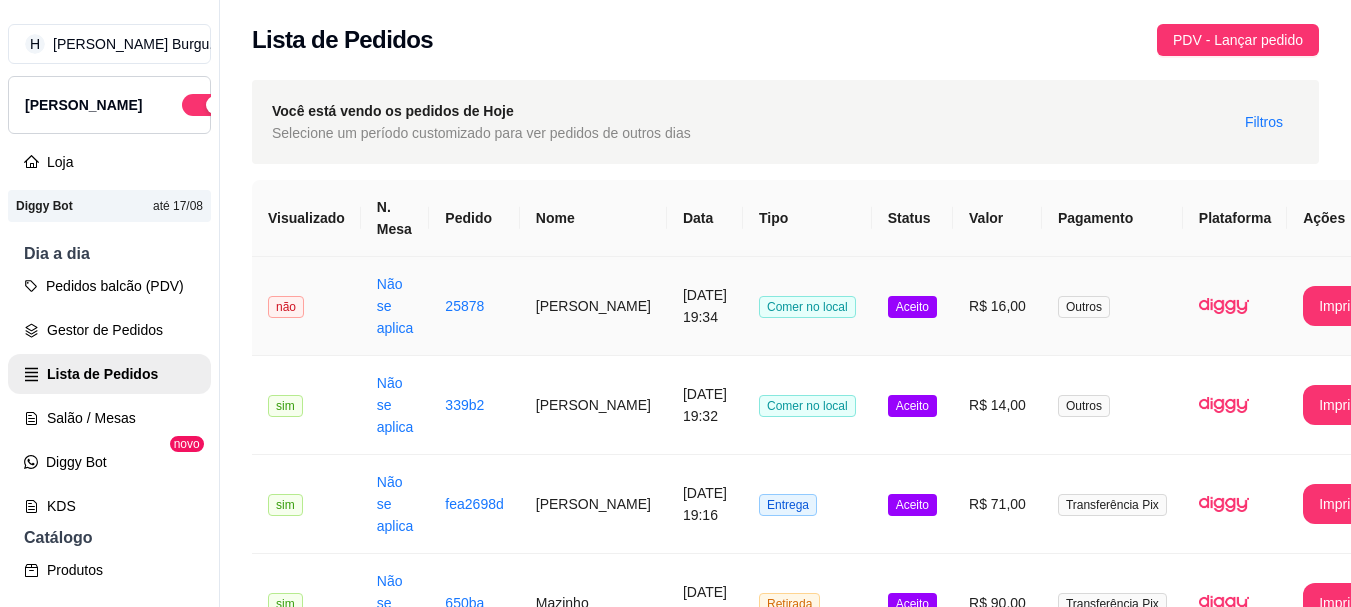 click on "Comer no local" at bounding box center [807, 306] 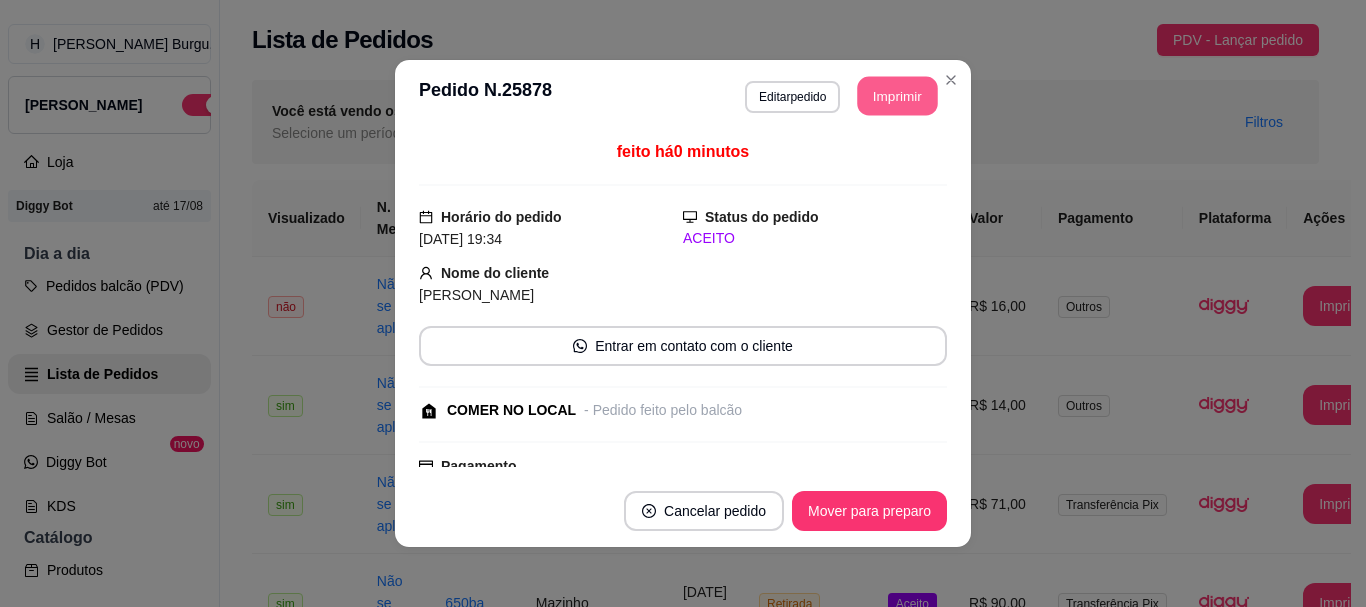 click on "Imprimir" at bounding box center [898, 96] 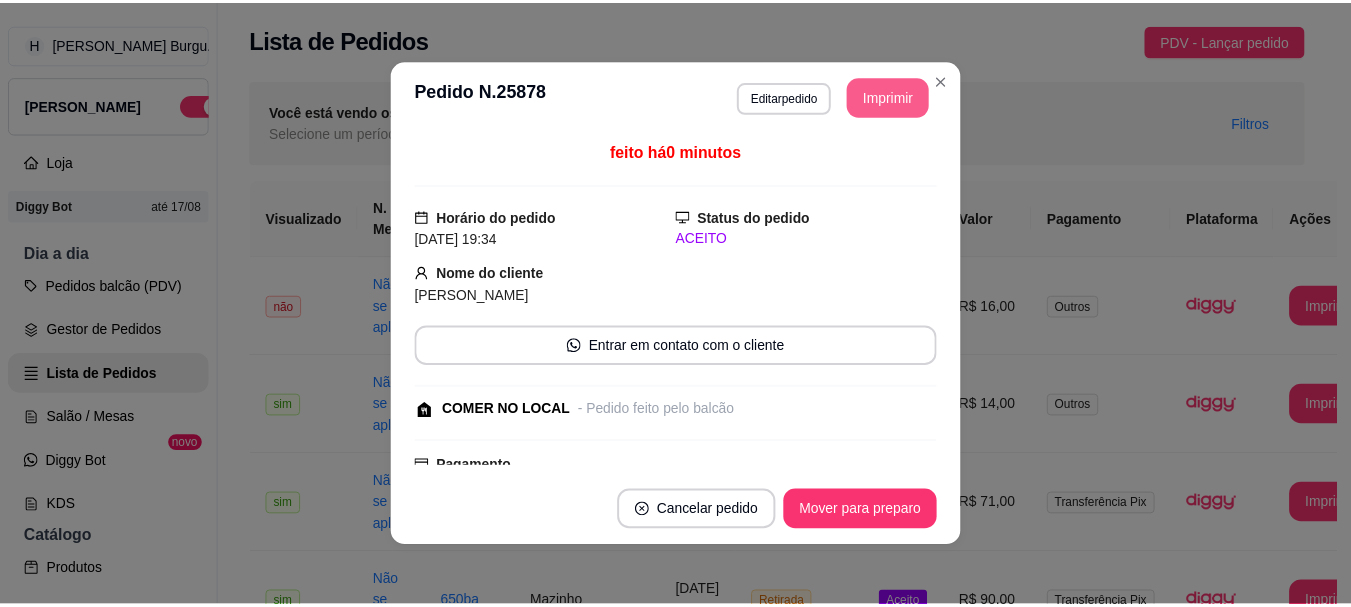 scroll, scrollTop: 0, scrollLeft: 0, axis: both 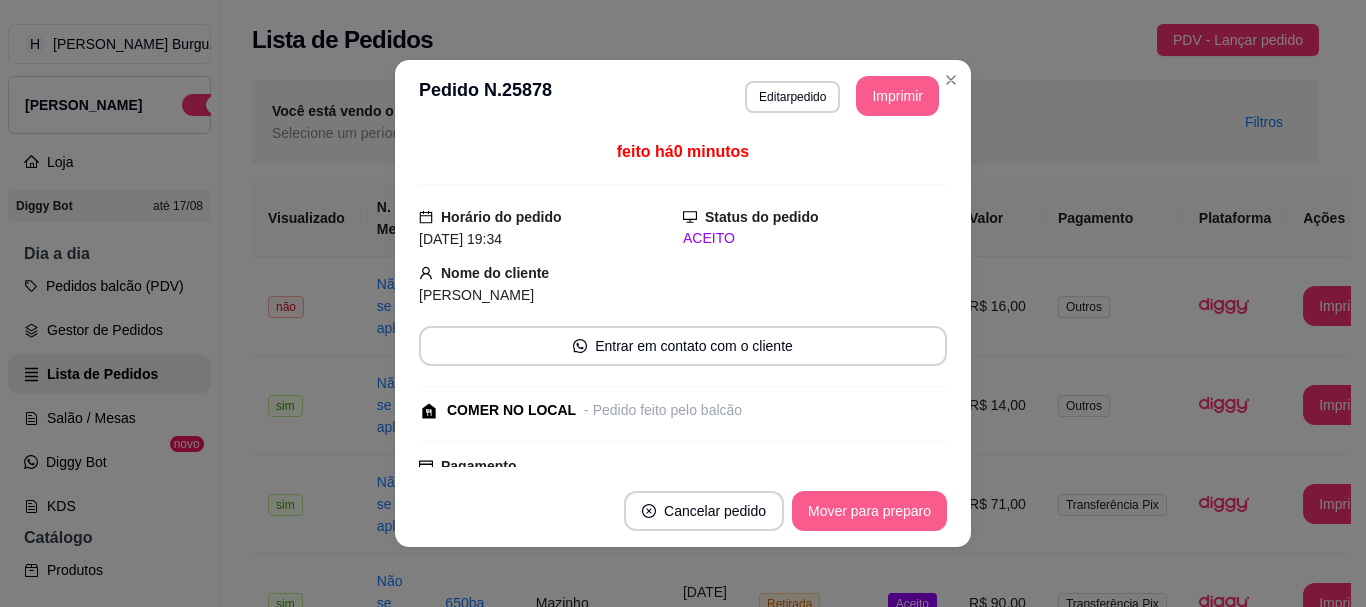 click on "Mover para preparo" at bounding box center [869, 511] 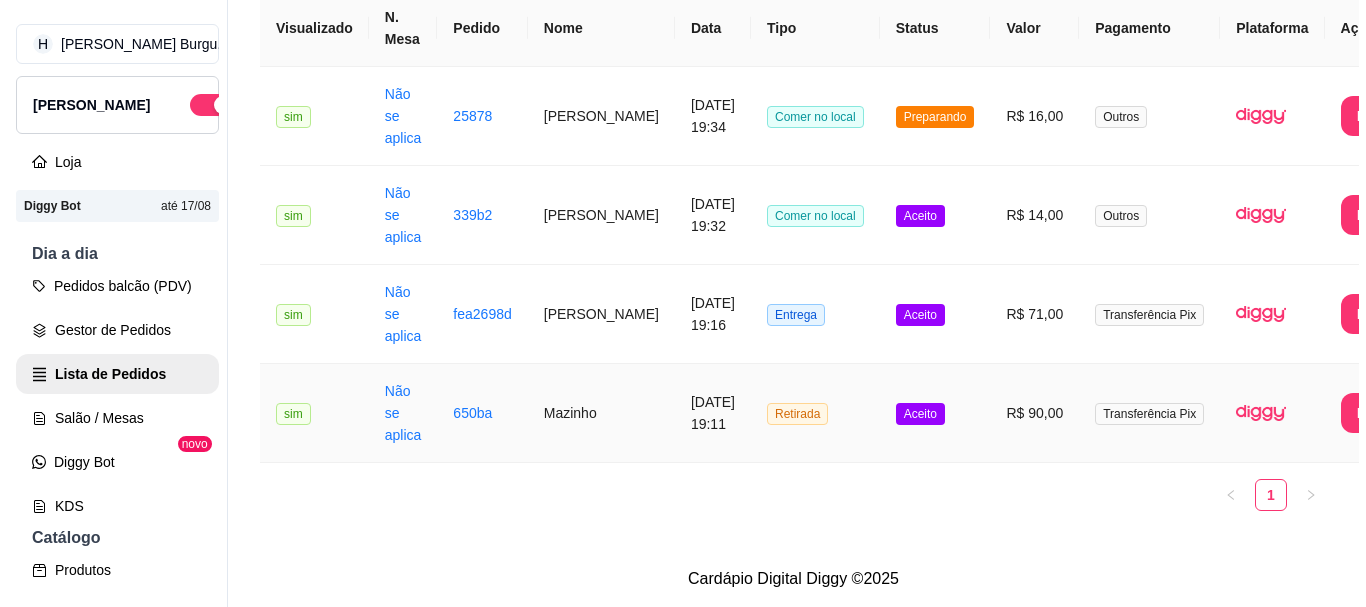 scroll, scrollTop: 0, scrollLeft: 0, axis: both 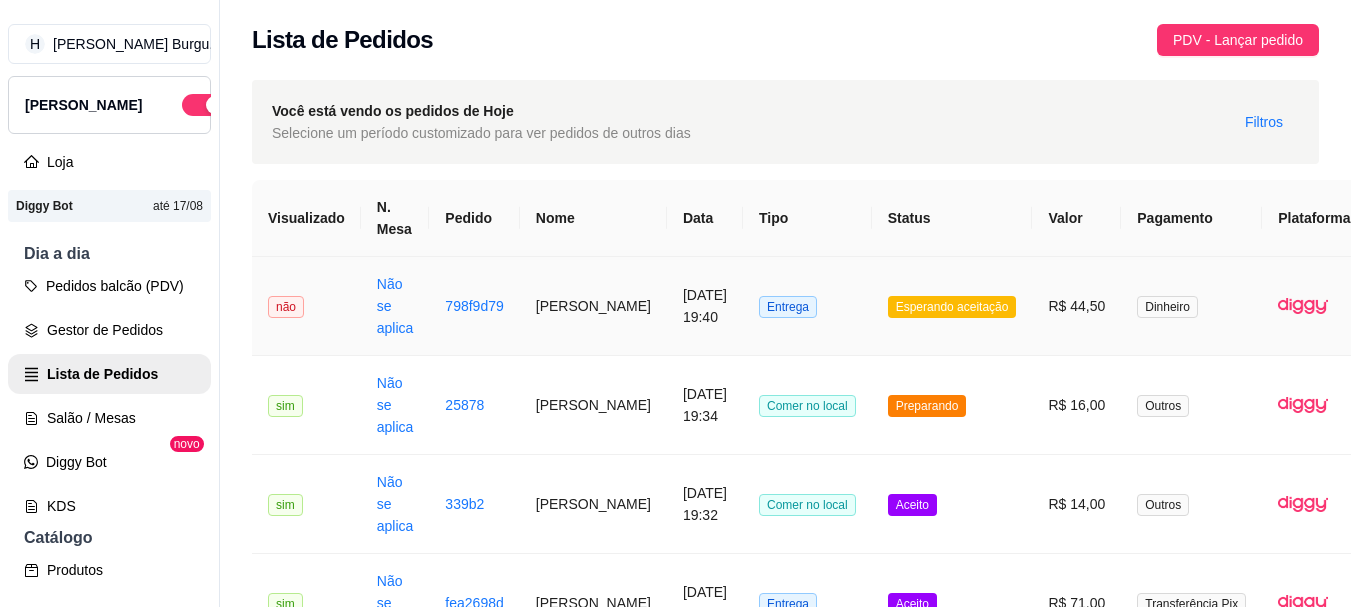click on "Entrega" at bounding box center [807, 306] 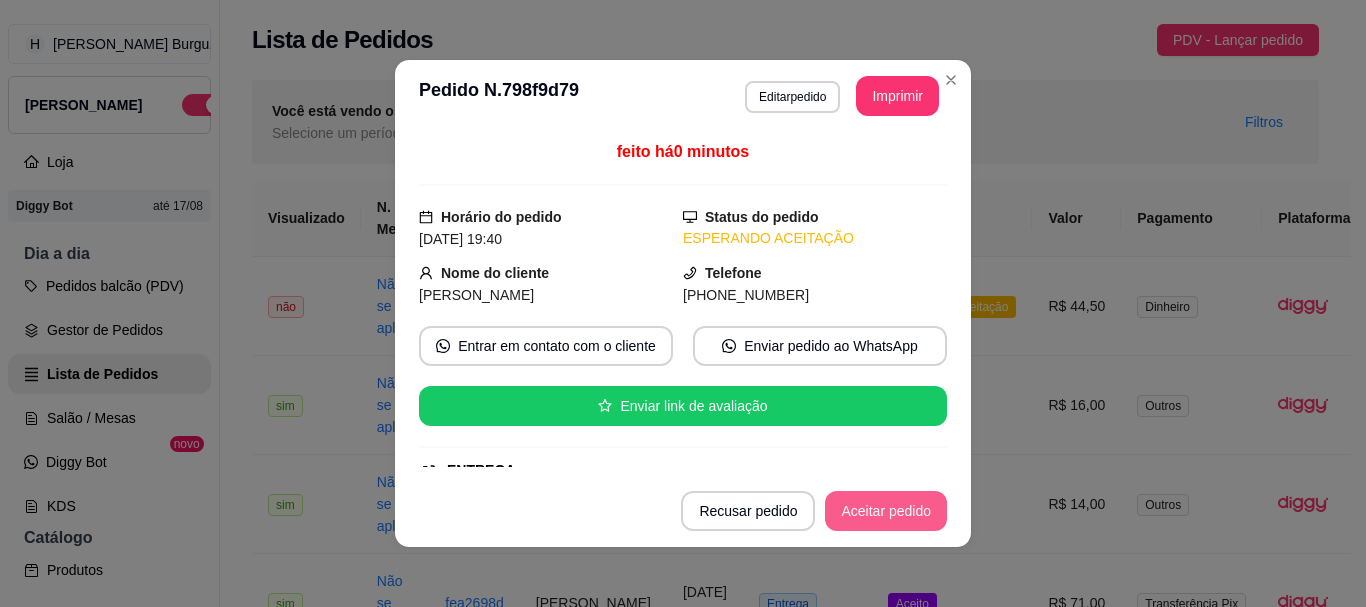 click on "Aceitar pedido" at bounding box center [886, 511] 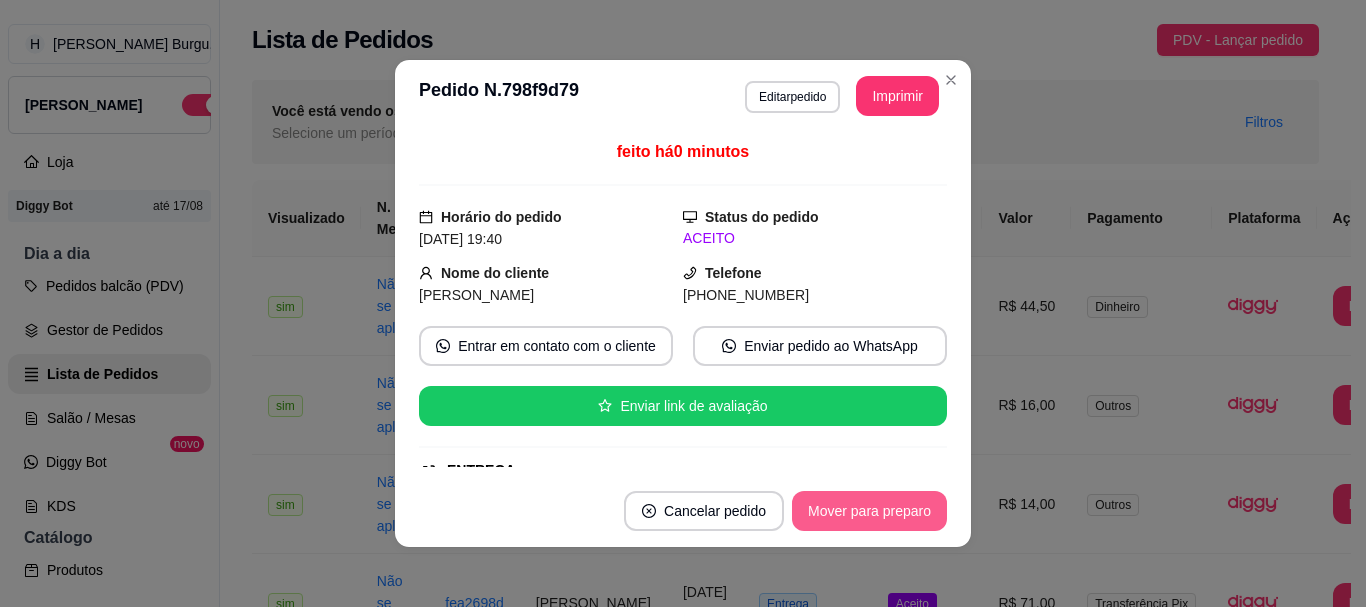 click on "Mover para preparo" at bounding box center [869, 511] 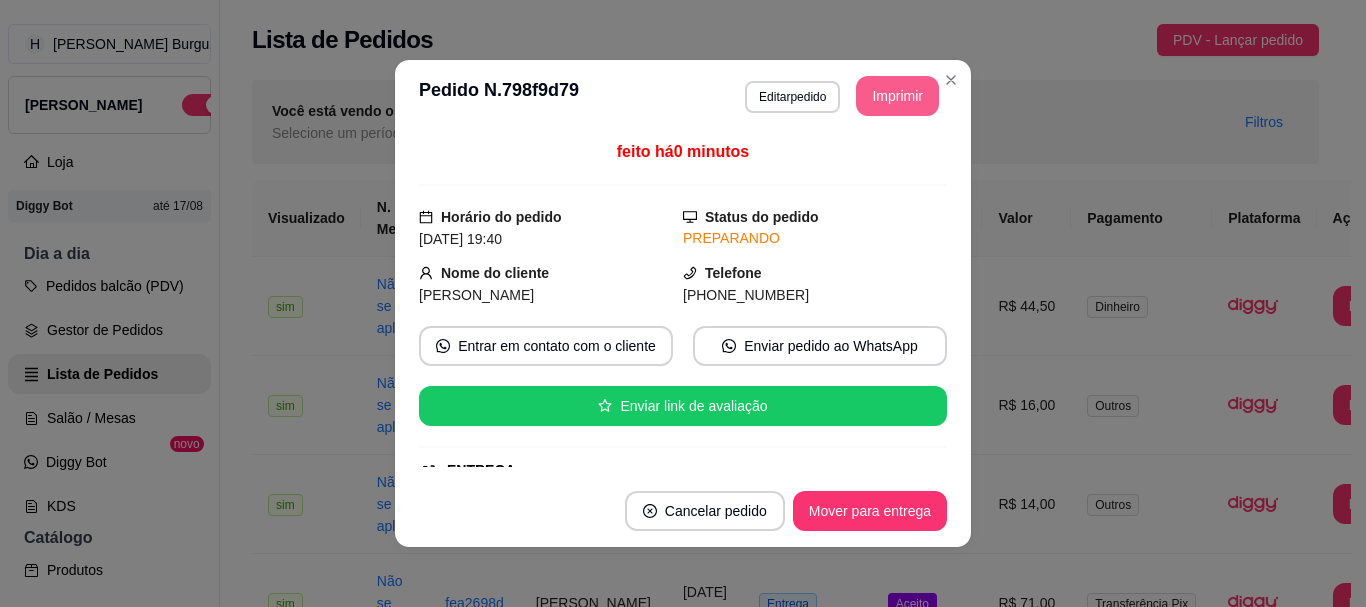 click on "Imprimir" at bounding box center (897, 96) 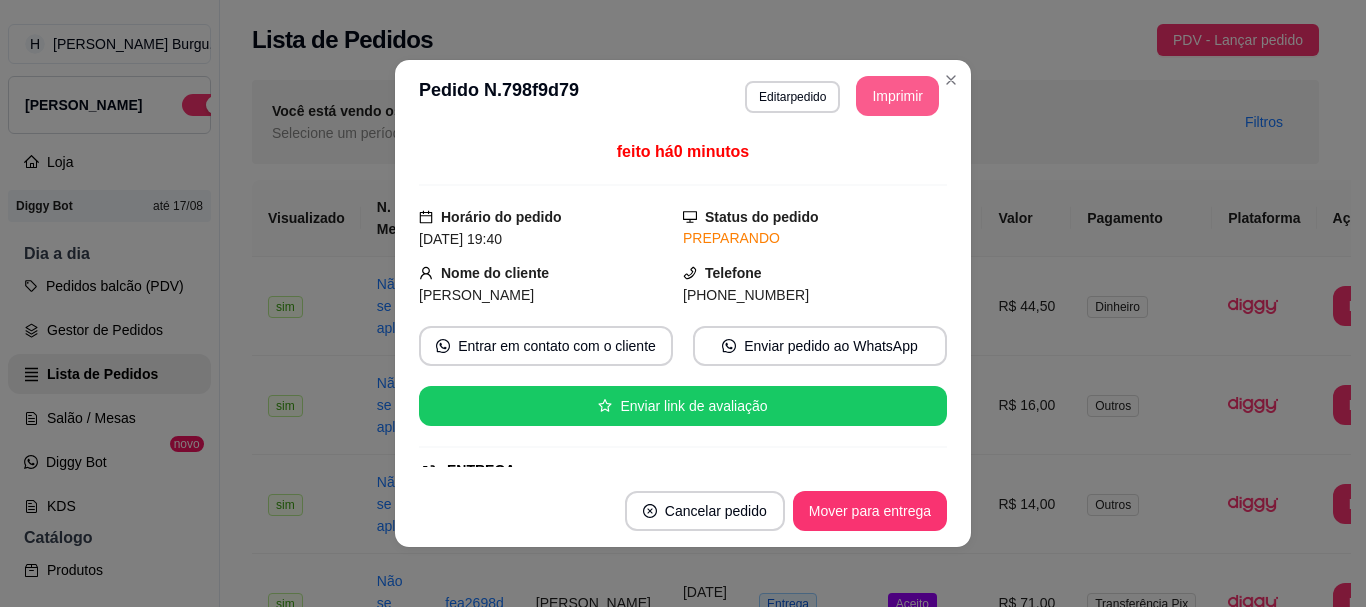 scroll, scrollTop: 0, scrollLeft: 0, axis: both 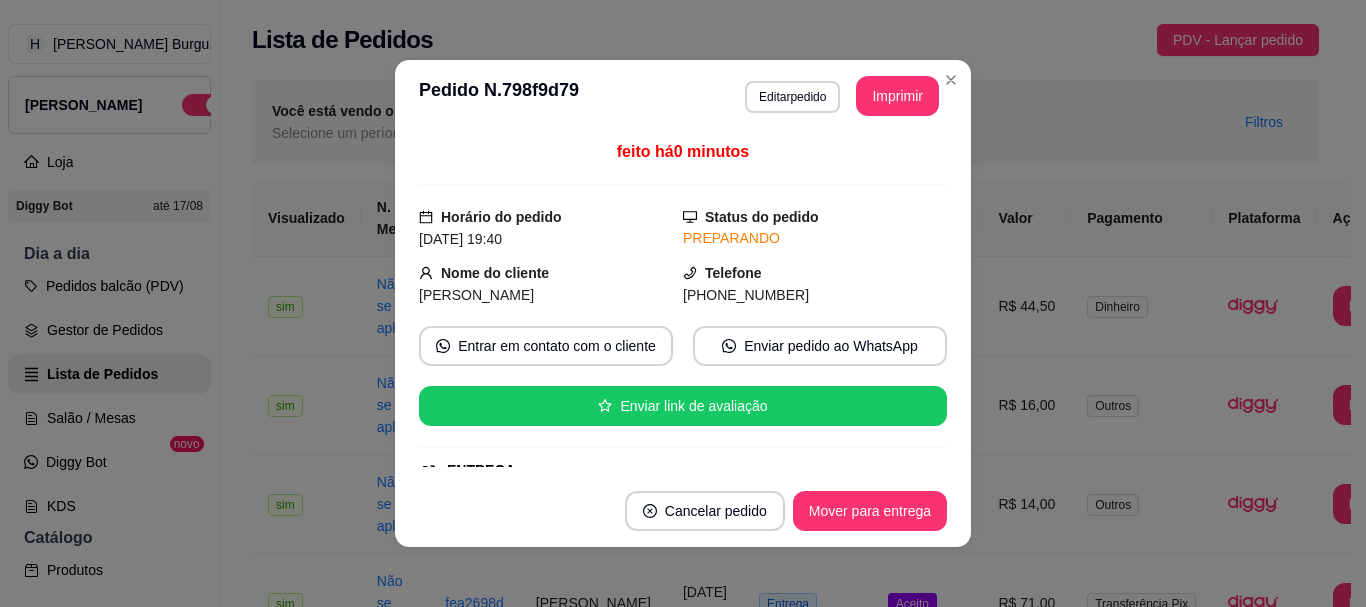 drag, startPoint x: 951, startPoint y: 97, endPoint x: 966, endPoint y: 141, distance: 46.486557 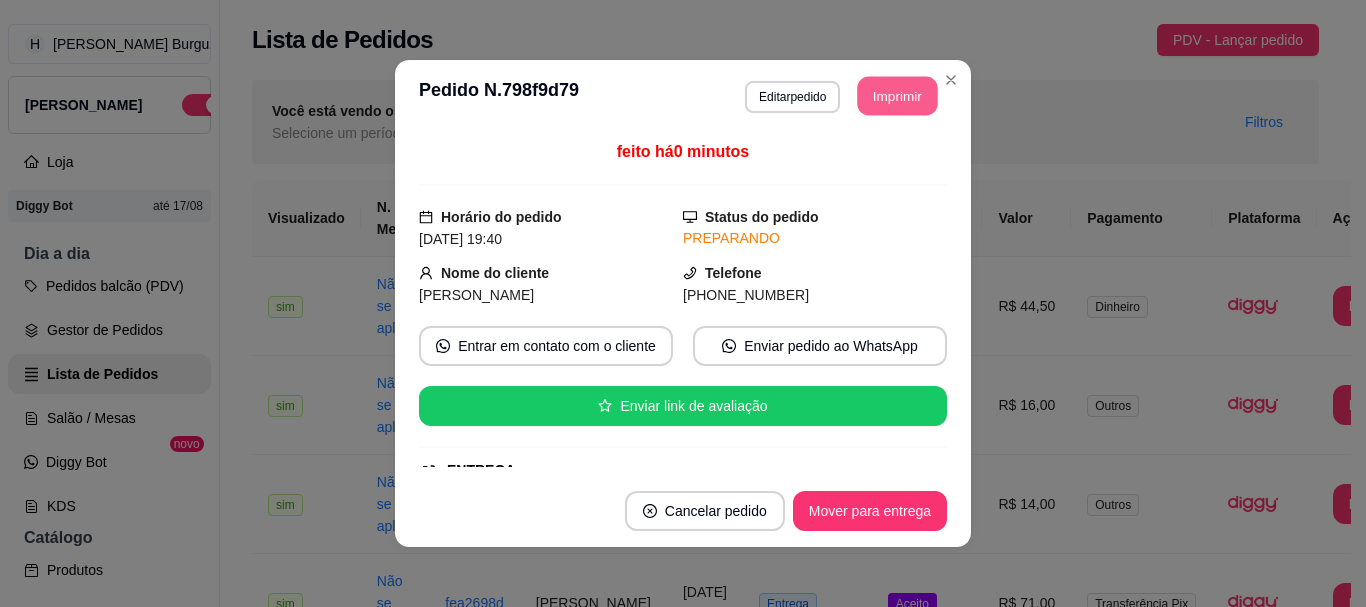 click on "**********" at bounding box center [683, 303] 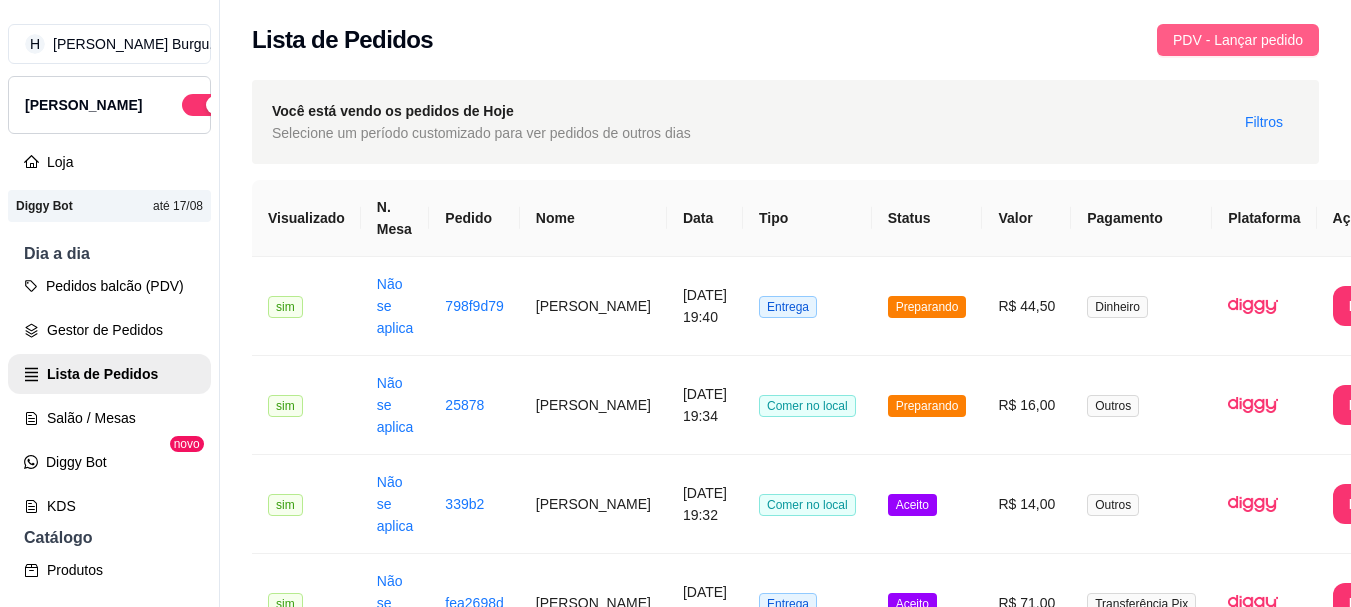click on "PDV - Lançar pedido" at bounding box center [1238, 40] 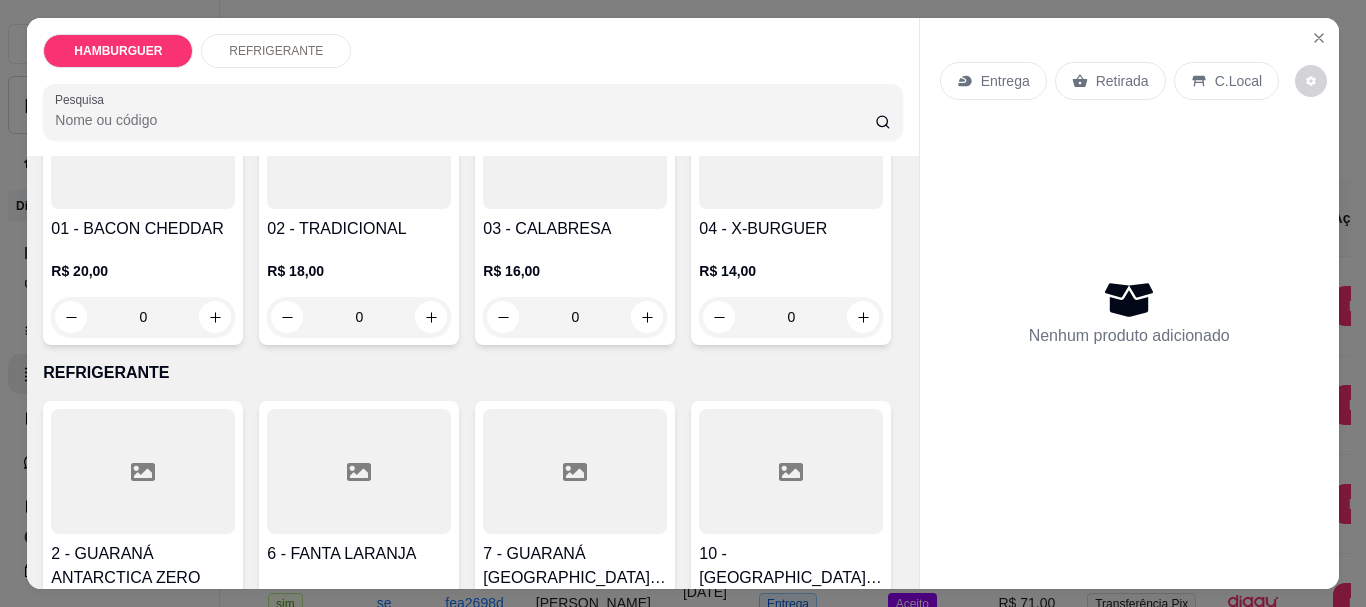 scroll, scrollTop: 400, scrollLeft: 0, axis: vertical 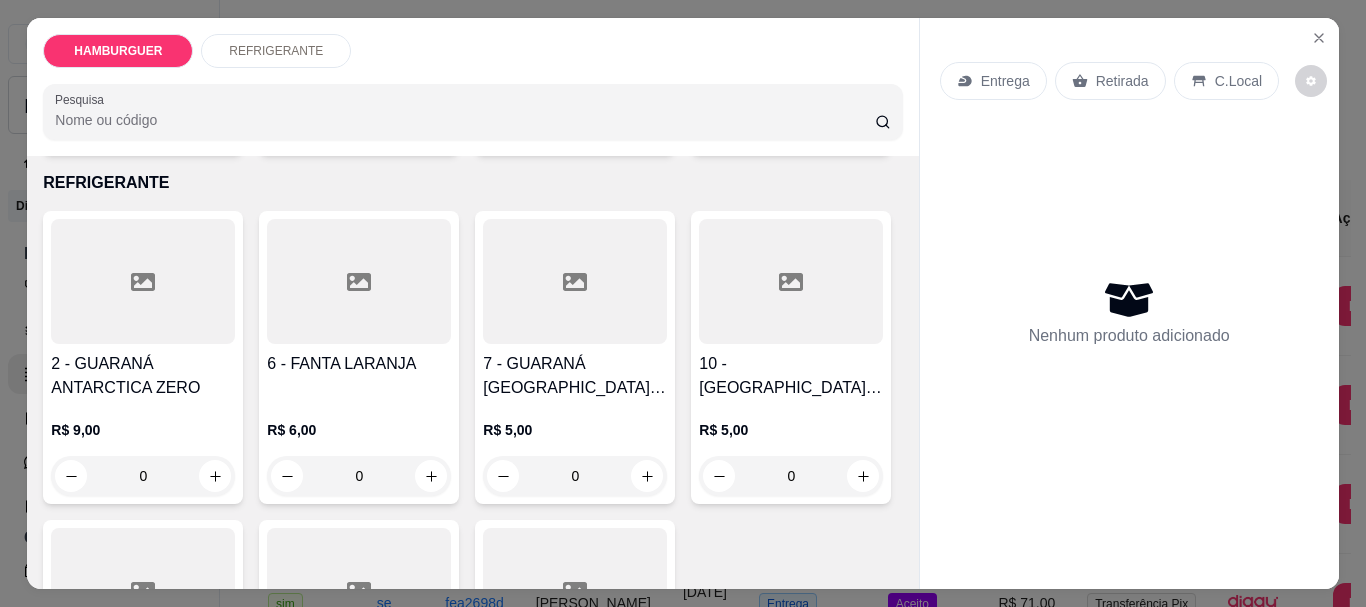 click on "0" at bounding box center (791, 127) 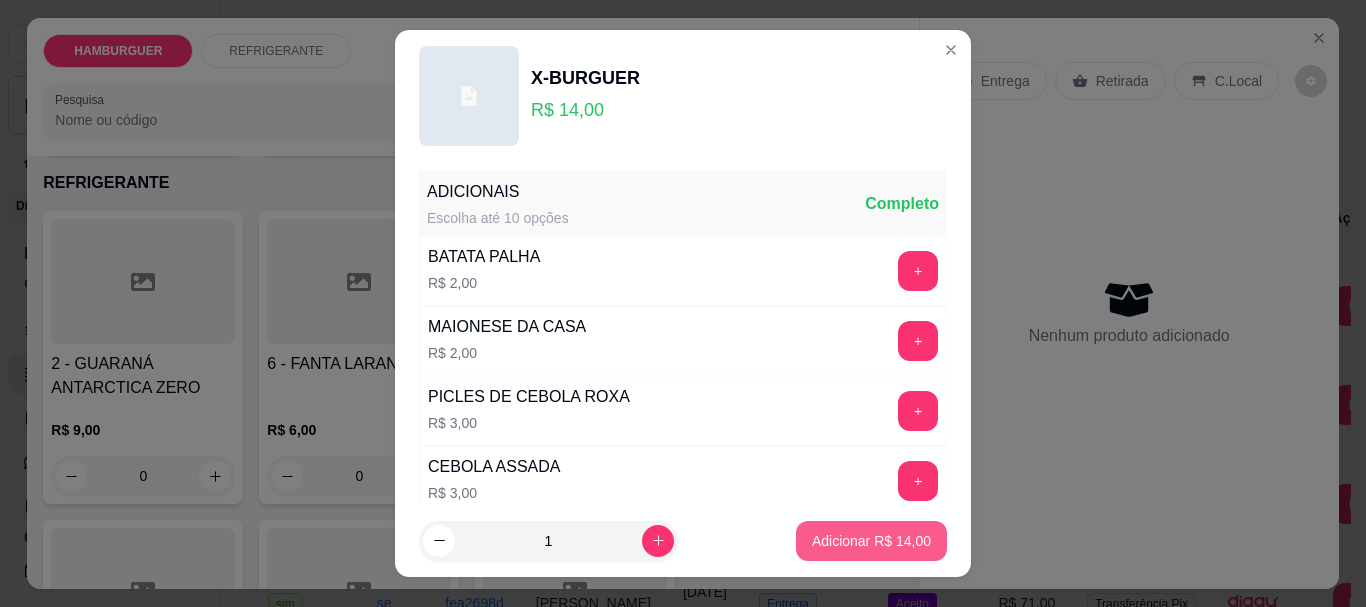 click on "Adicionar   R$ 14,00" at bounding box center (871, 541) 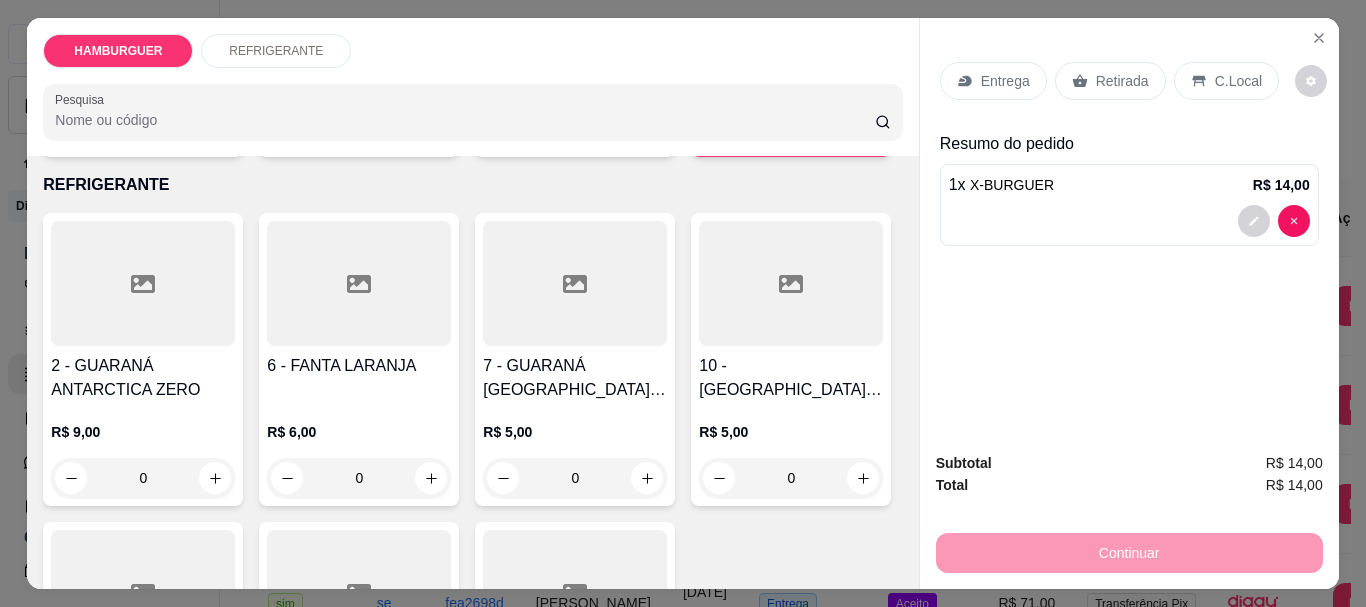 click on "Entrega" at bounding box center [1005, 81] 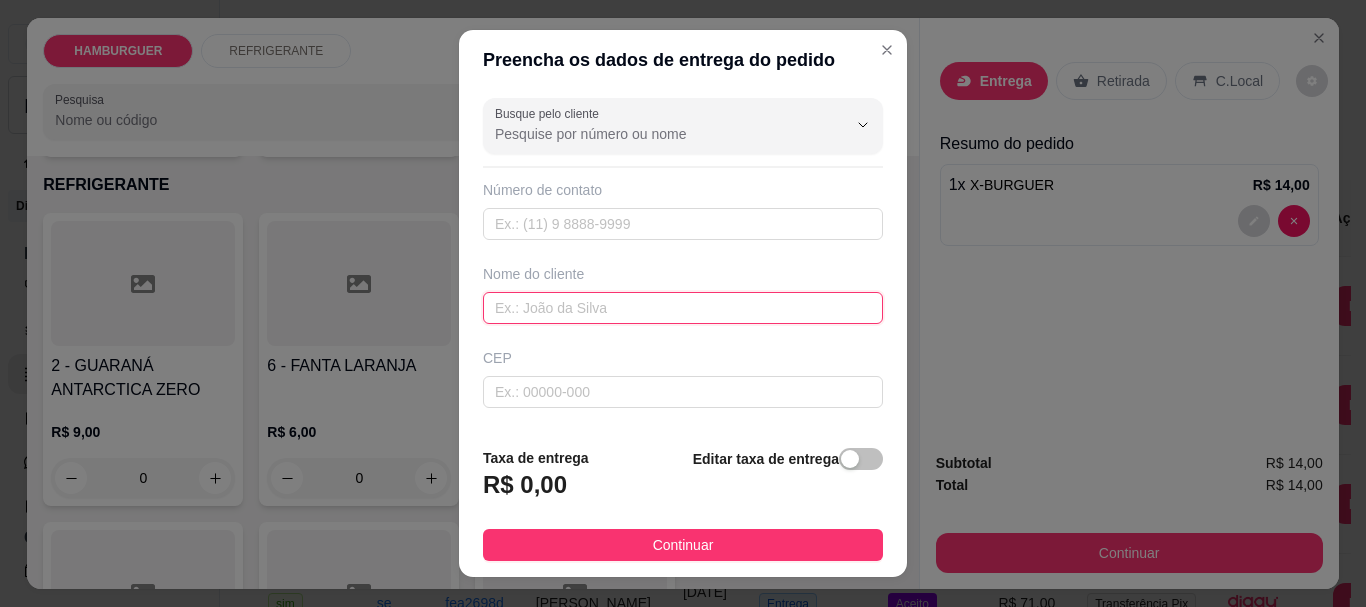 click at bounding box center [683, 308] 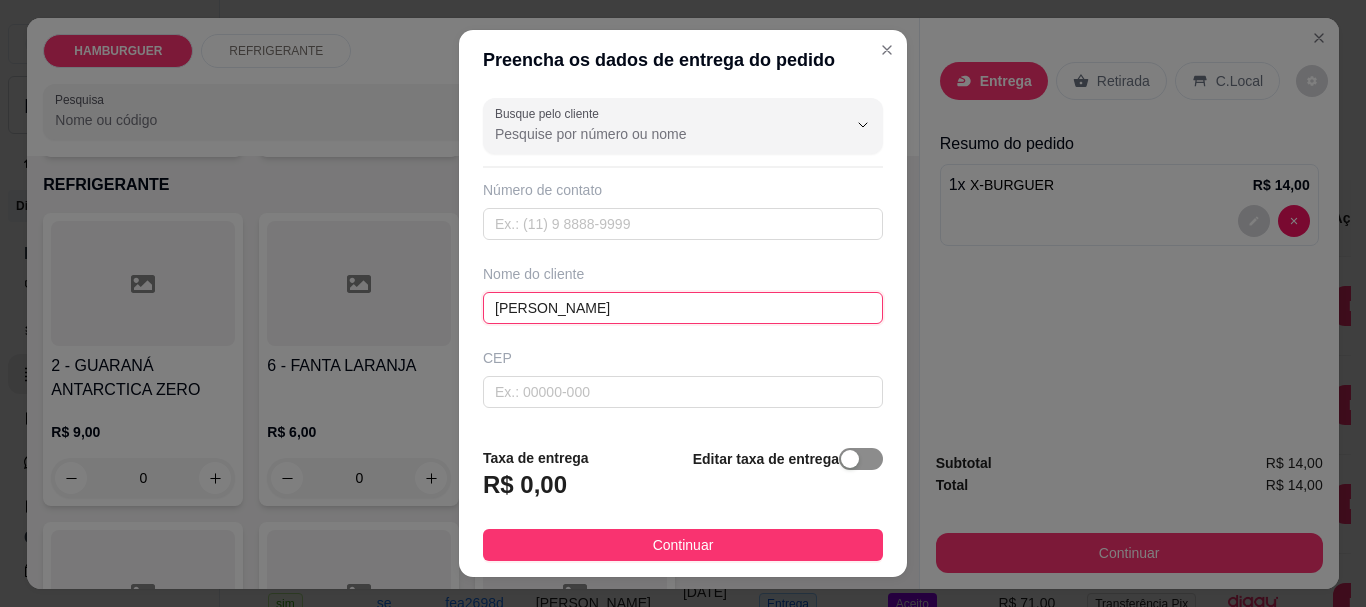 type on "[PERSON_NAME]" 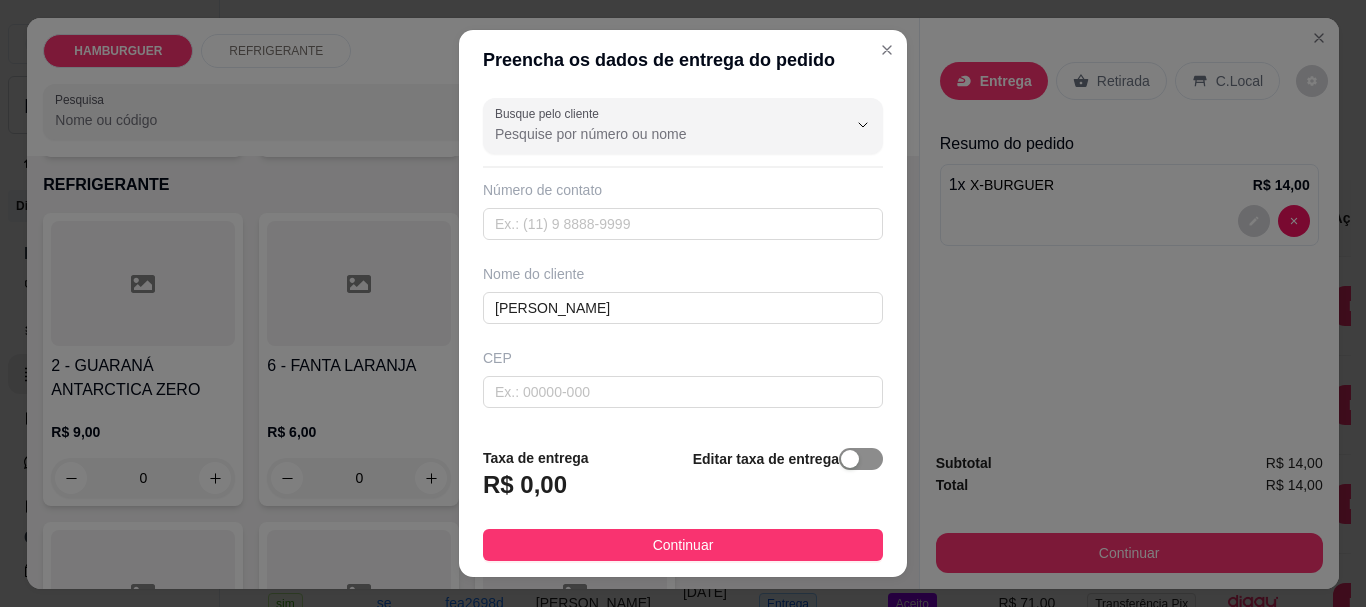 drag, startPoint x: 828, startPoint y: 453, endPoint x: 603, endPoint y: 521, distance: 235.05106 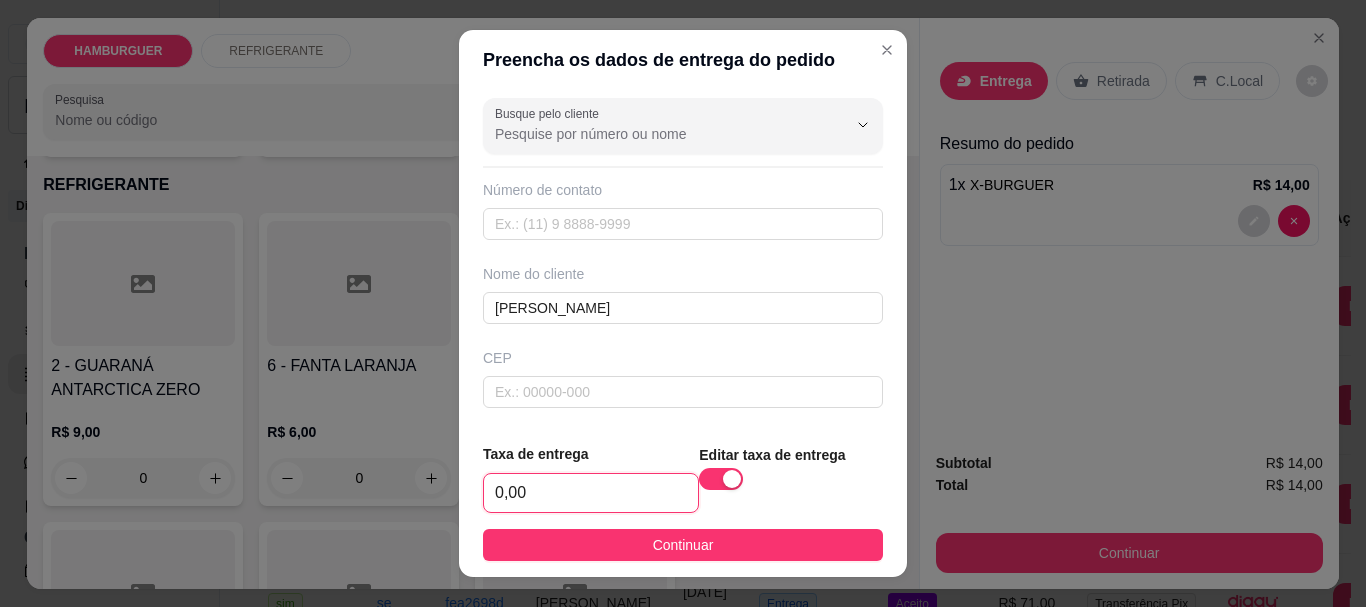 click on "0,00" at bounding box center (591, 493) 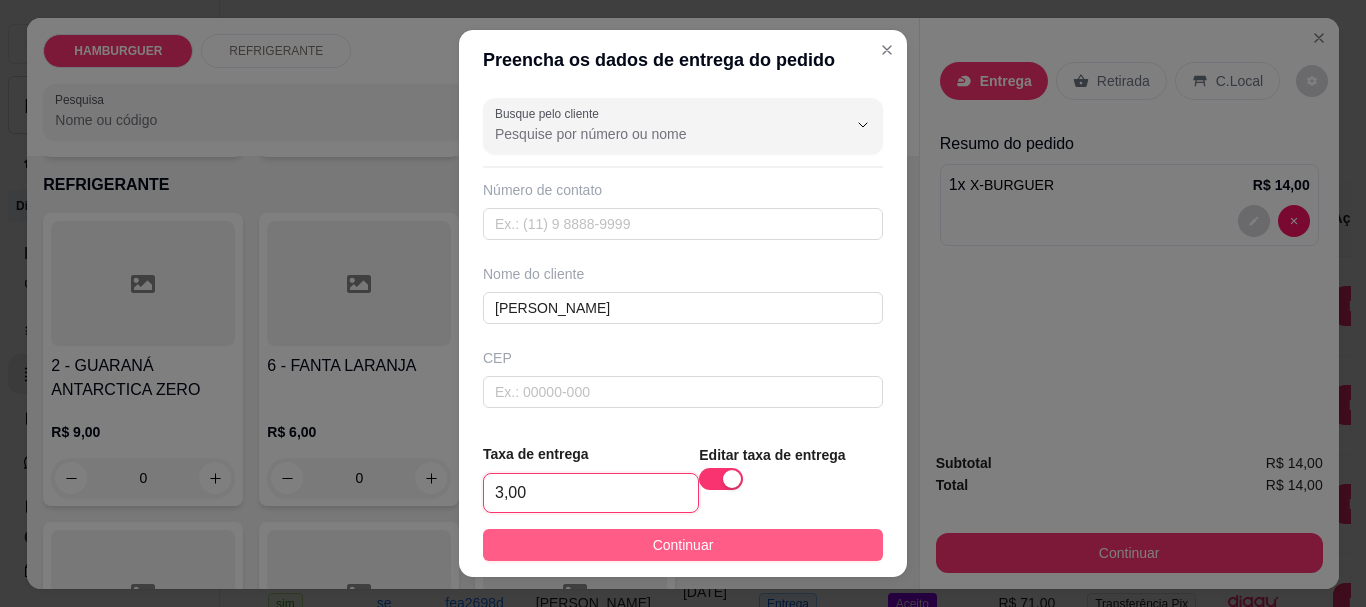 type on "3,00" 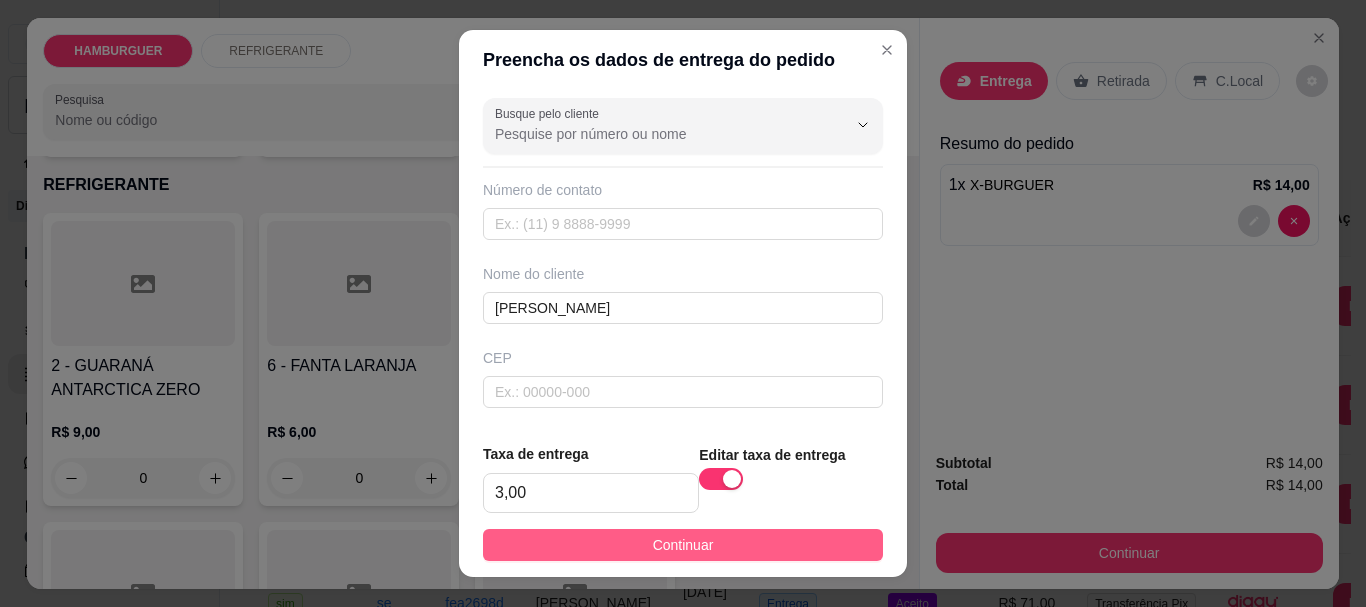 drag, startPoint x: 534, startPoint y: 544, endPoint x: 519, endPoint y: 519, distance: 29.15476 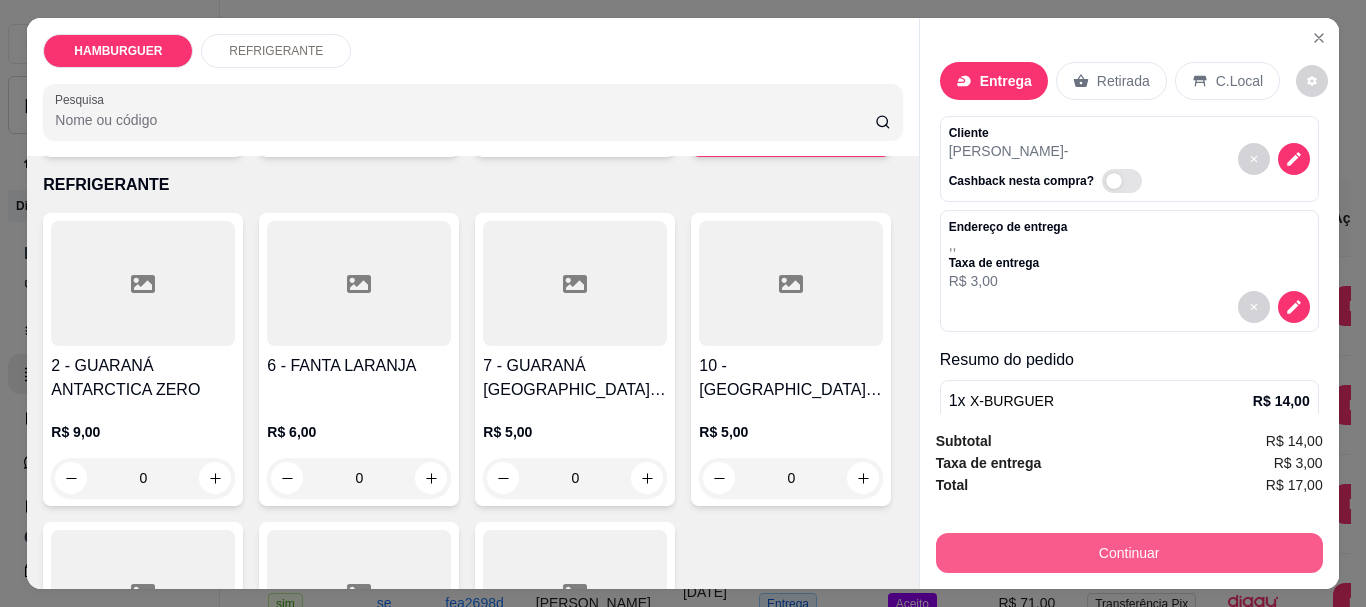click on "Continuar" at bounding box center [1129, 553] 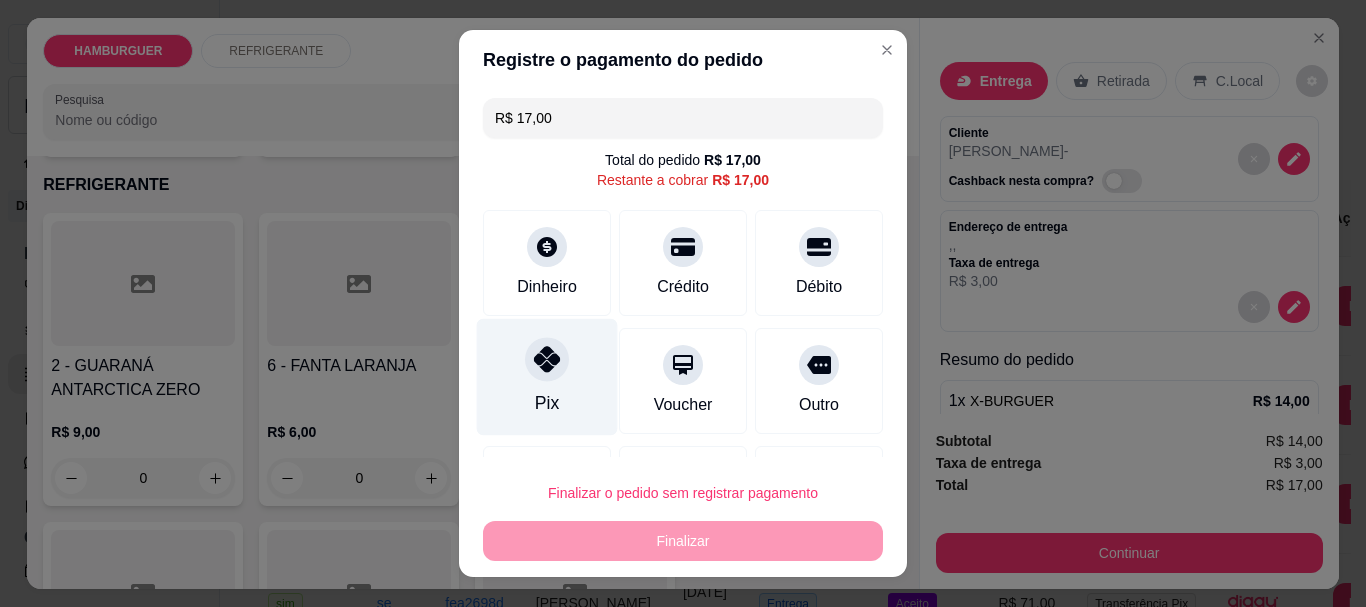 click at bounding box center [547, 360] 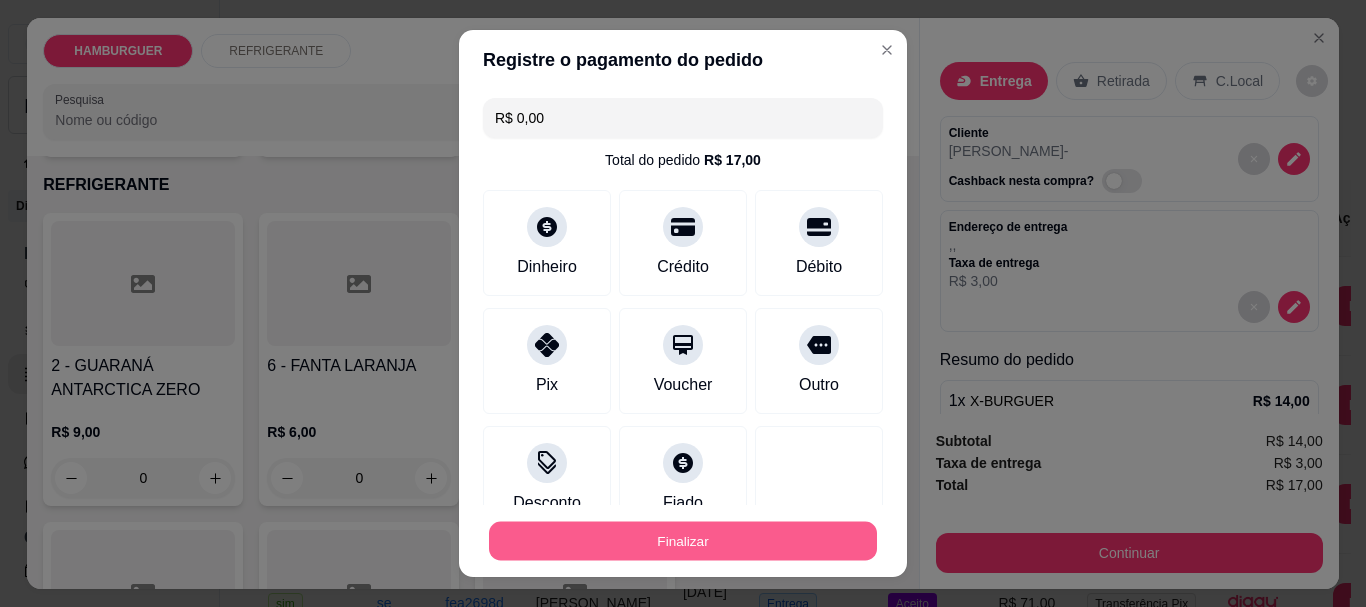 click on "Finalizar" at bounding box center (683, 540) 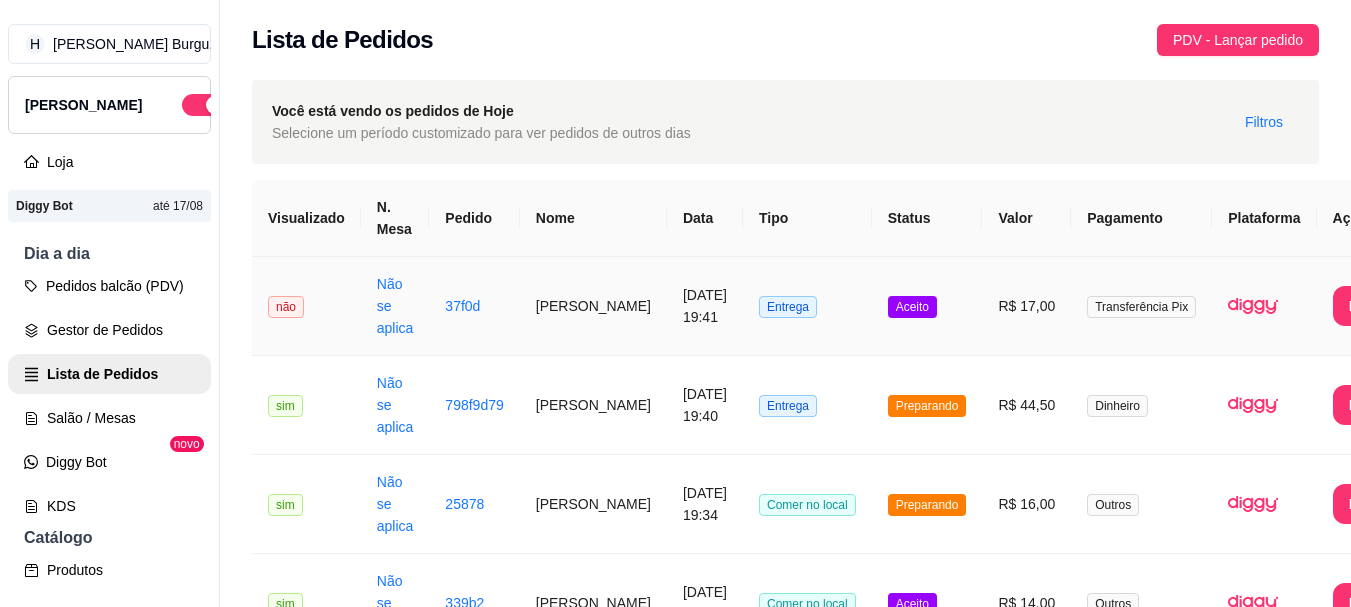 click on "Aceito" at bounding box center [927, 306] 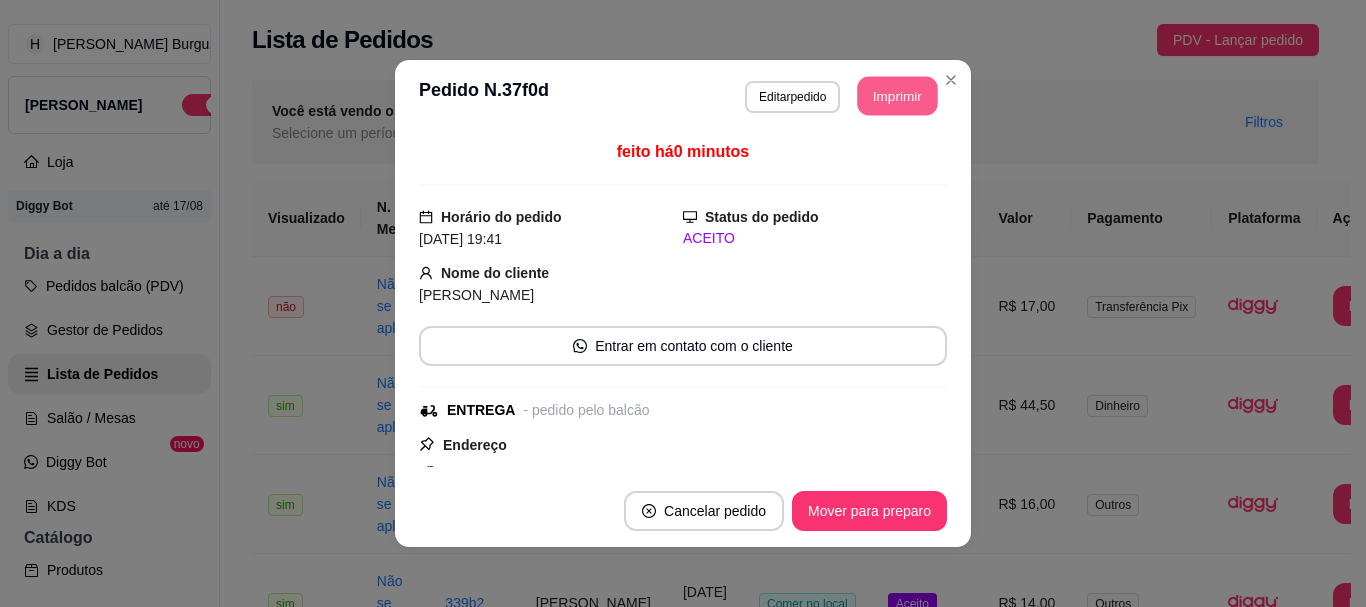 click on "Imprimir" at bounding box center [898, 96] 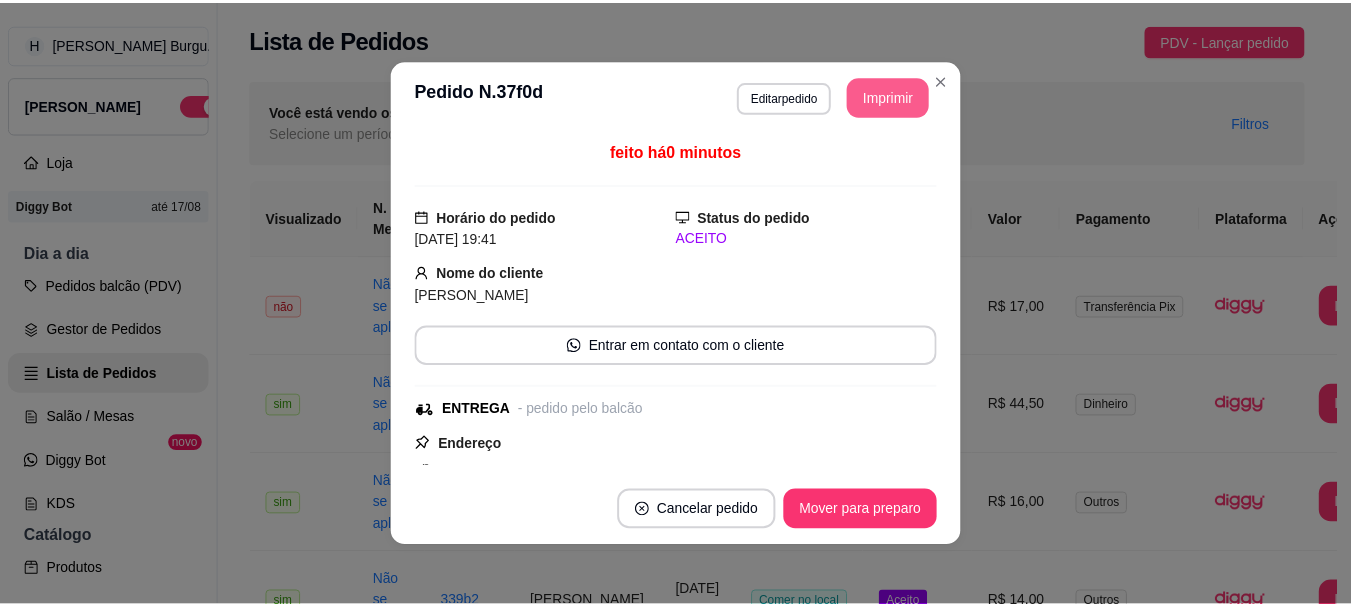scroll, scrollTop: 0, scrollLeft: 0, axis: both 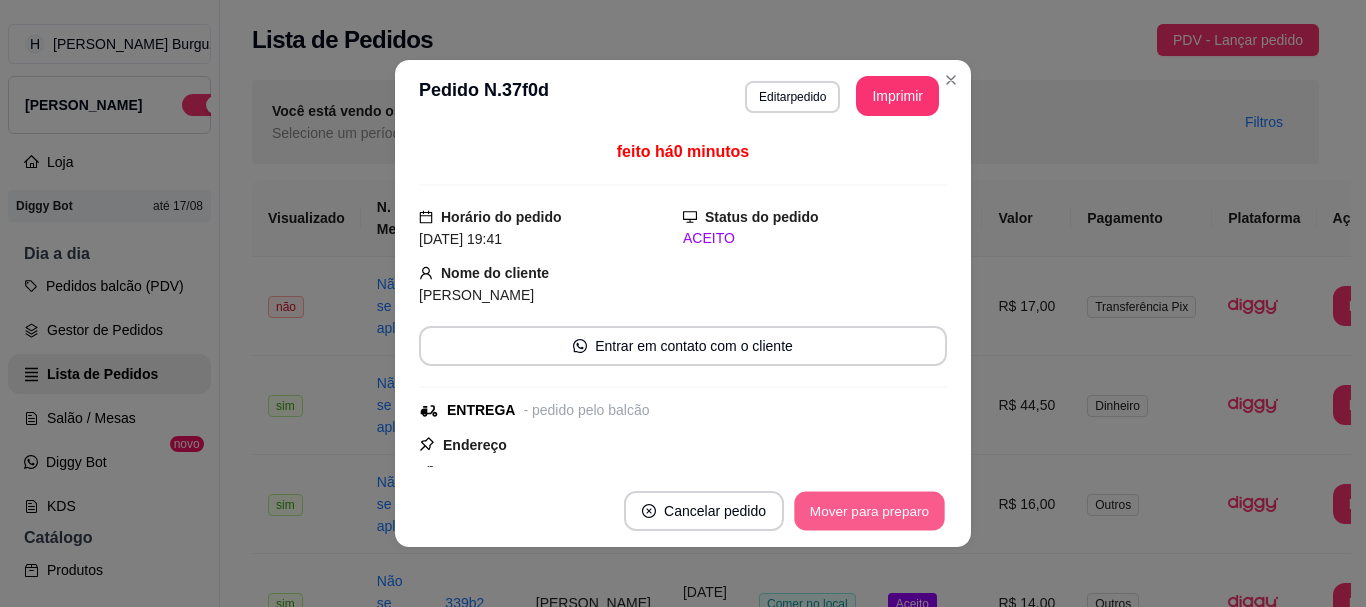 click on "Mover para preparo" at bounding box center [869, 511] 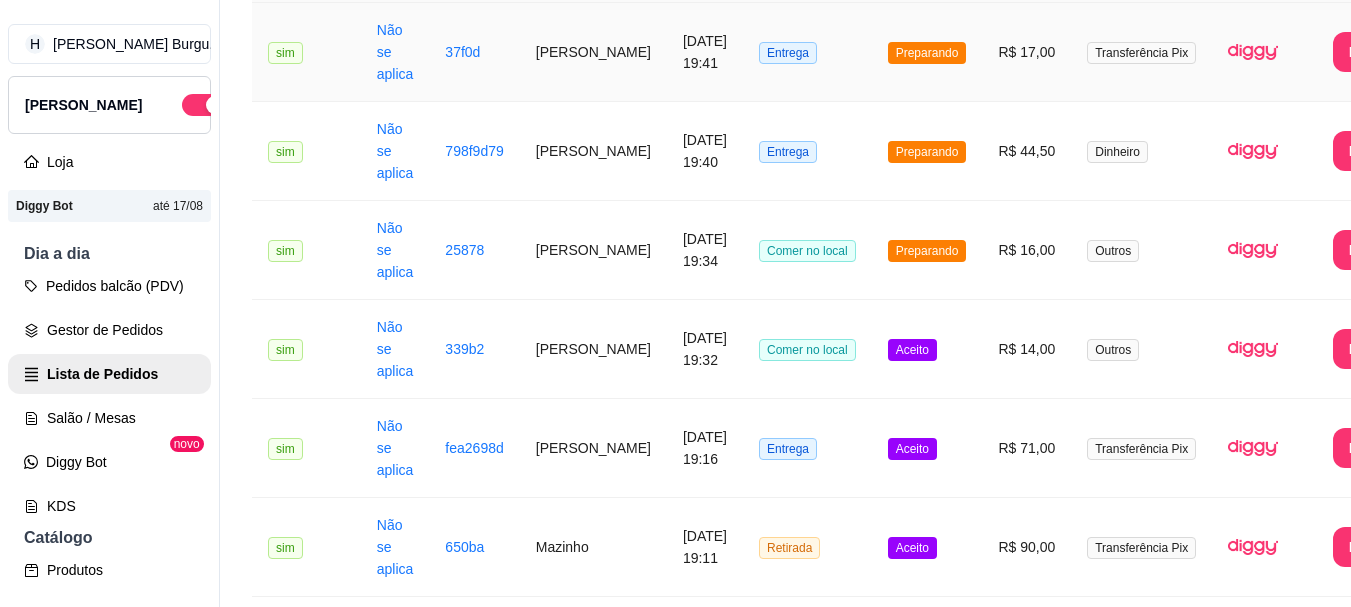 scroll, scrollTop: 403, scrollLeft: 0, axis: vertical 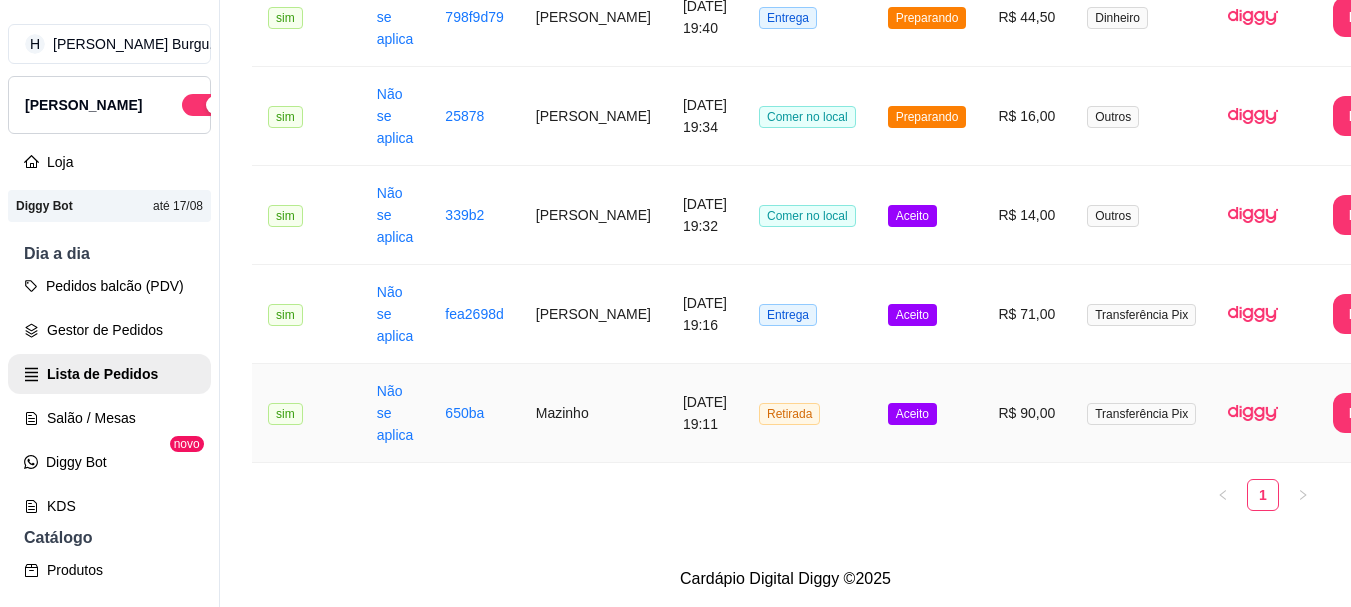 click on "Aceito" at bounding box center [927, 413] 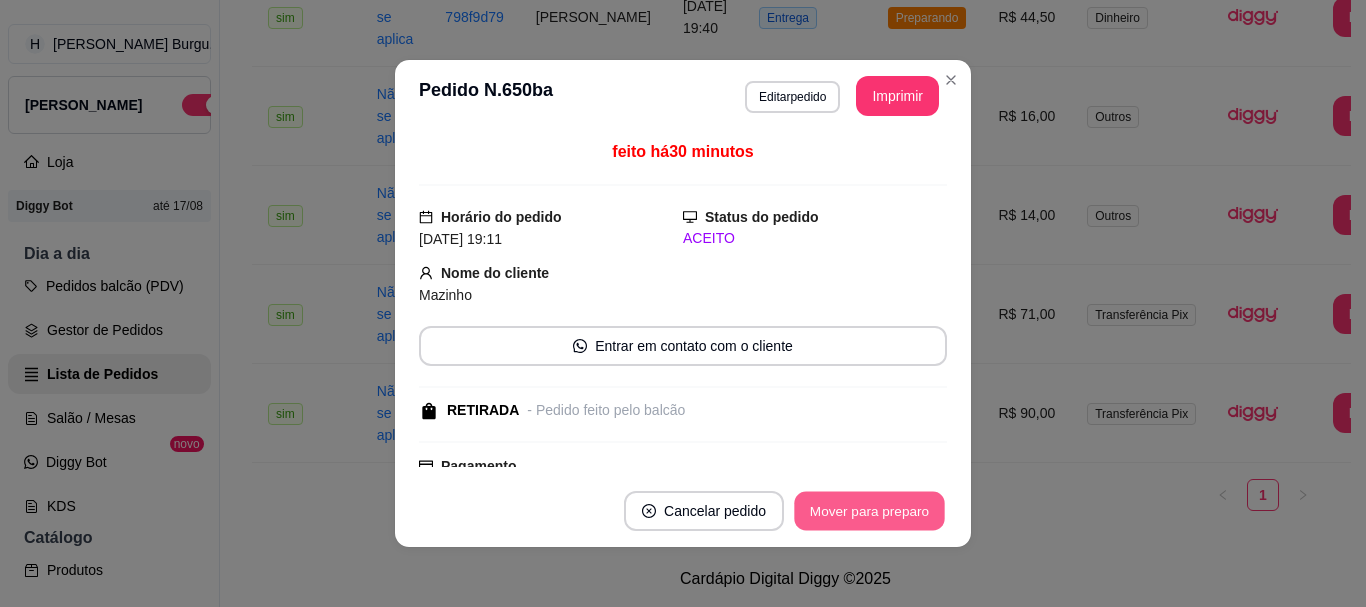 click on "Mover para preparo" at bounding box center (869, 511) 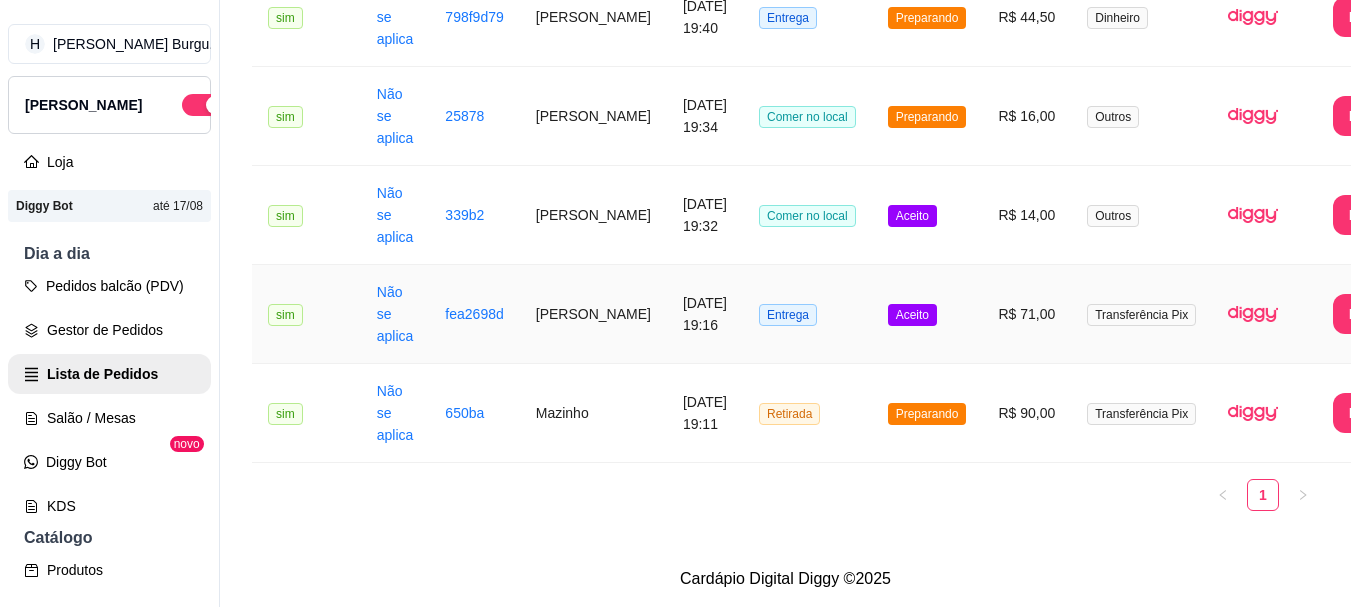 click on "Aceito" at bounding box center [927, 314] 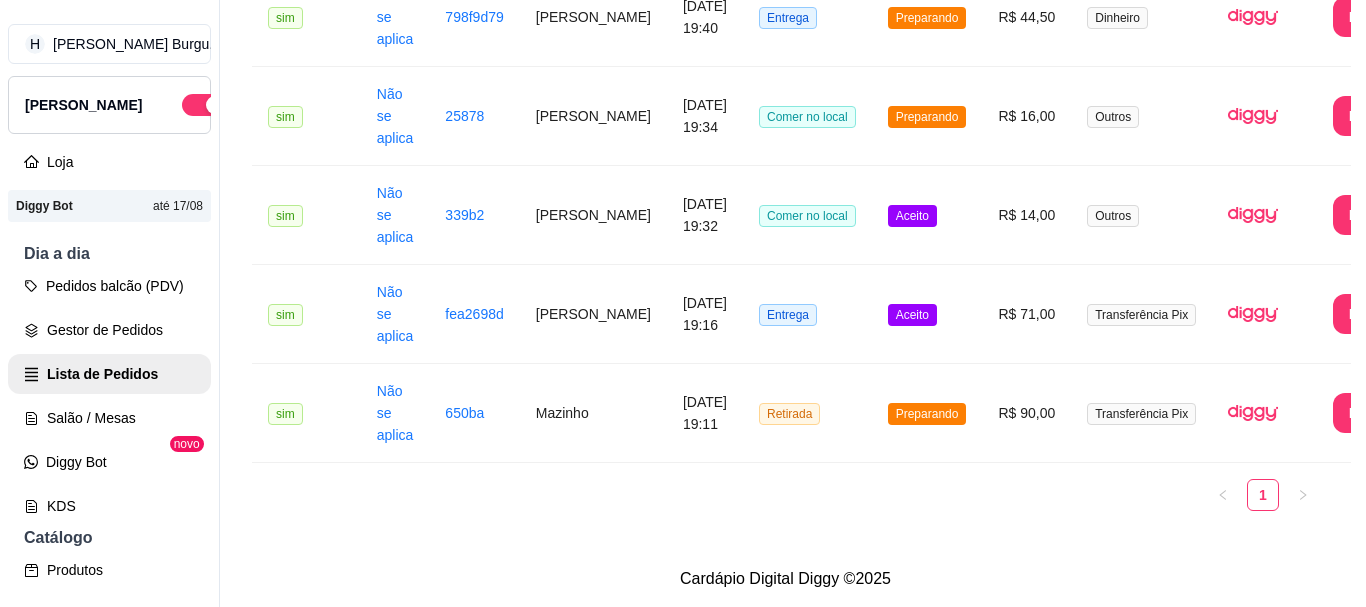 click on "Mover para preparo" at bounding box center [869, 511] 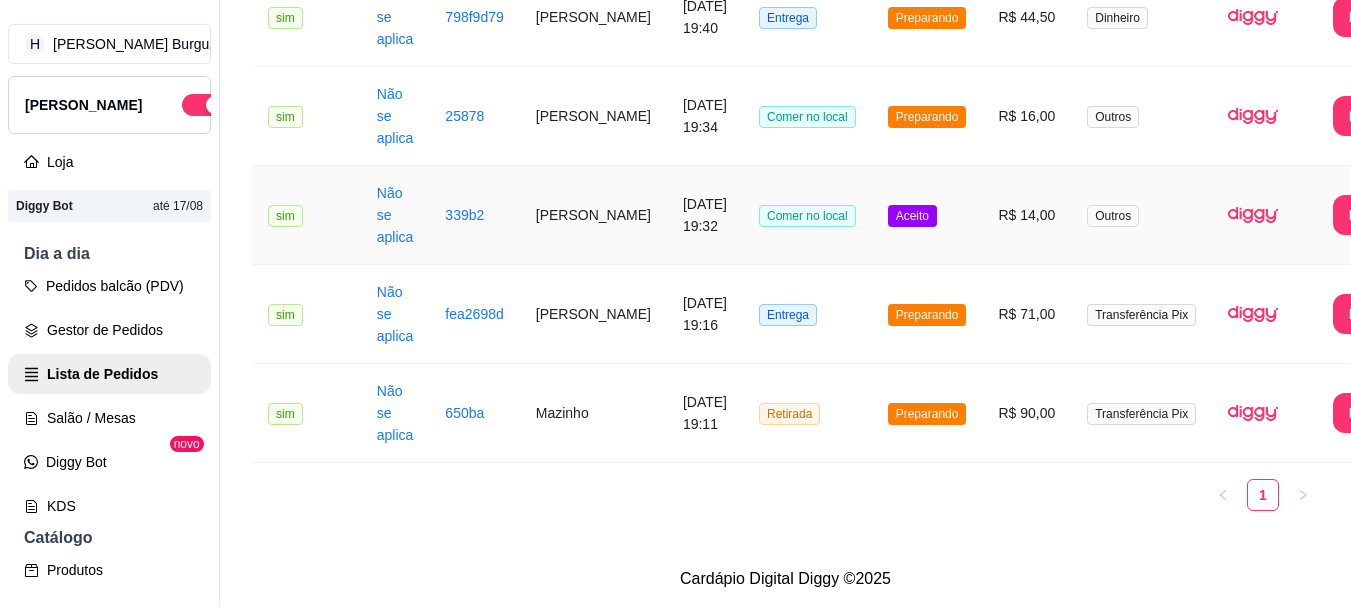 click on "Aceito" at bounding box center (927, 215) 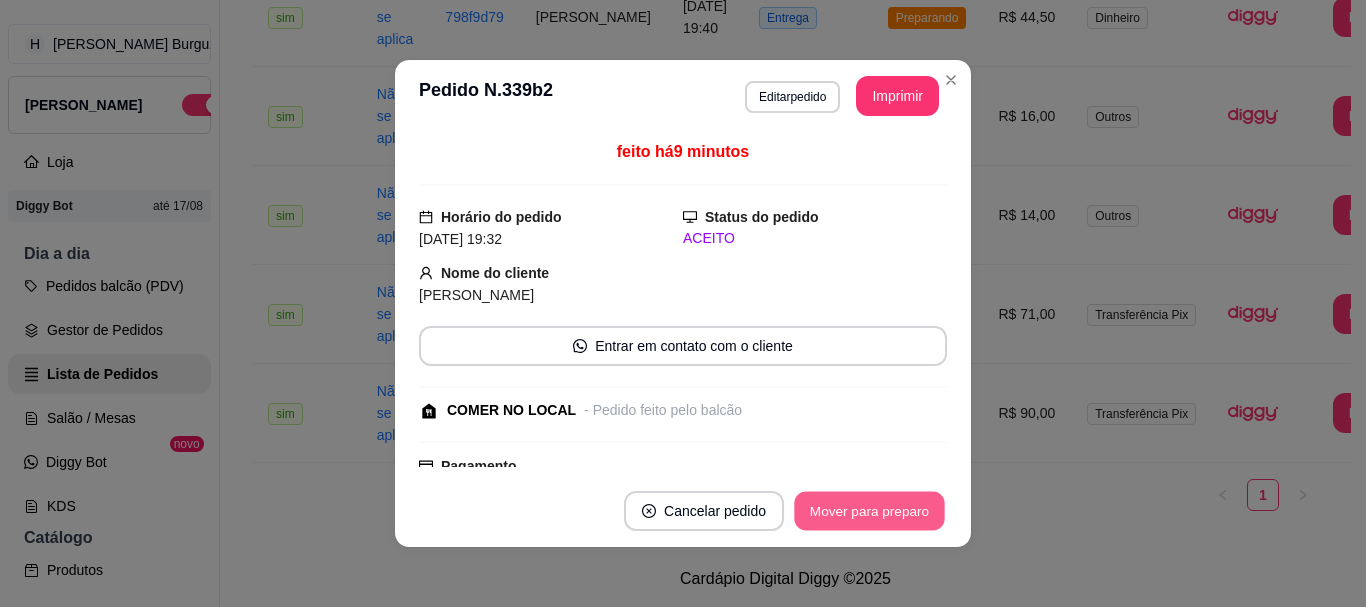 click on "Mover para preparo" at bounding box center (869, 511) 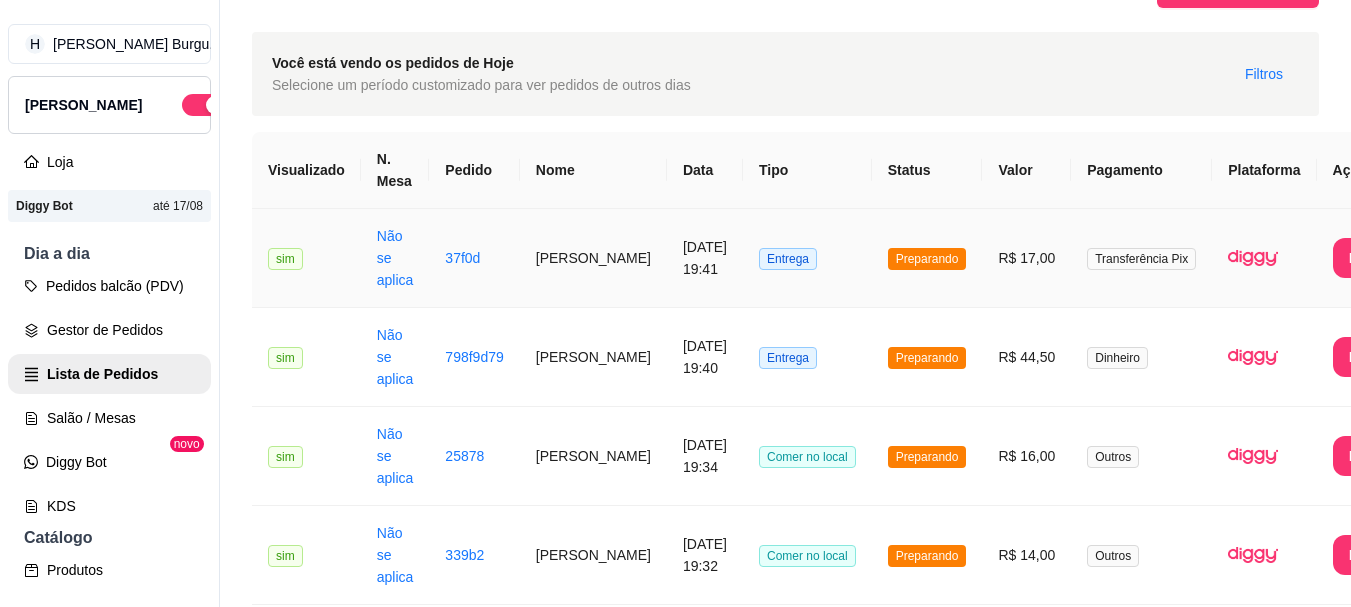 scroll, scrollTop: 0, scrollLeft: 0, axis: both 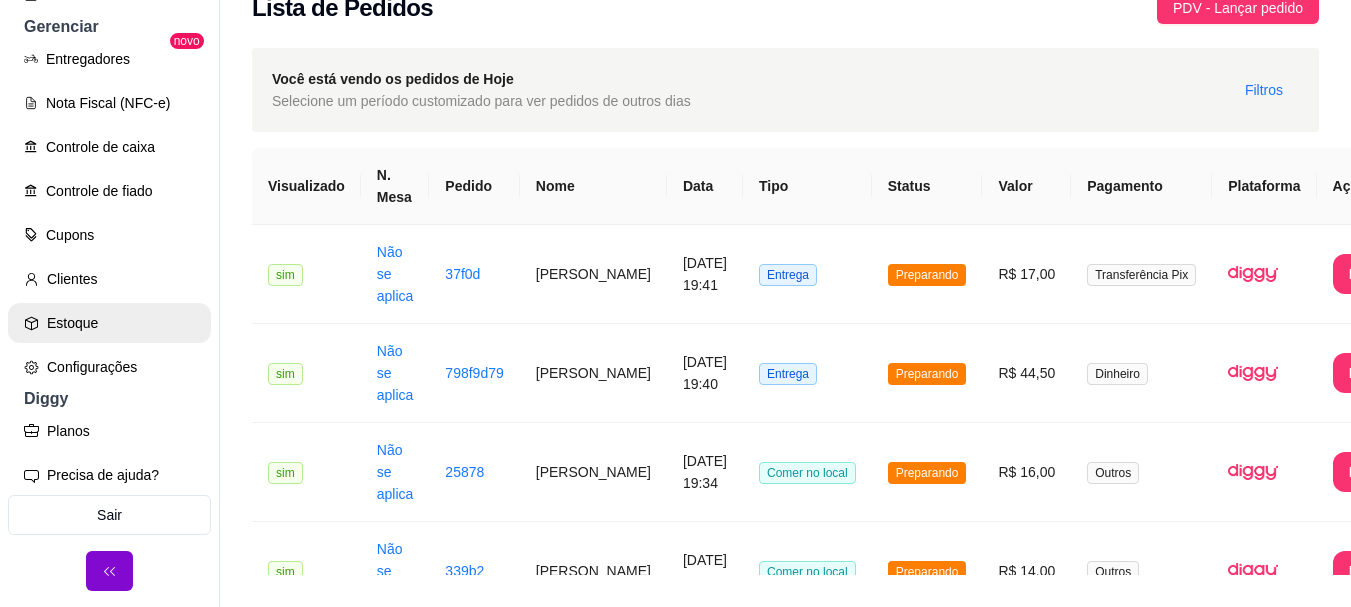 click on "Estoque" at bounding box center [109, 323] 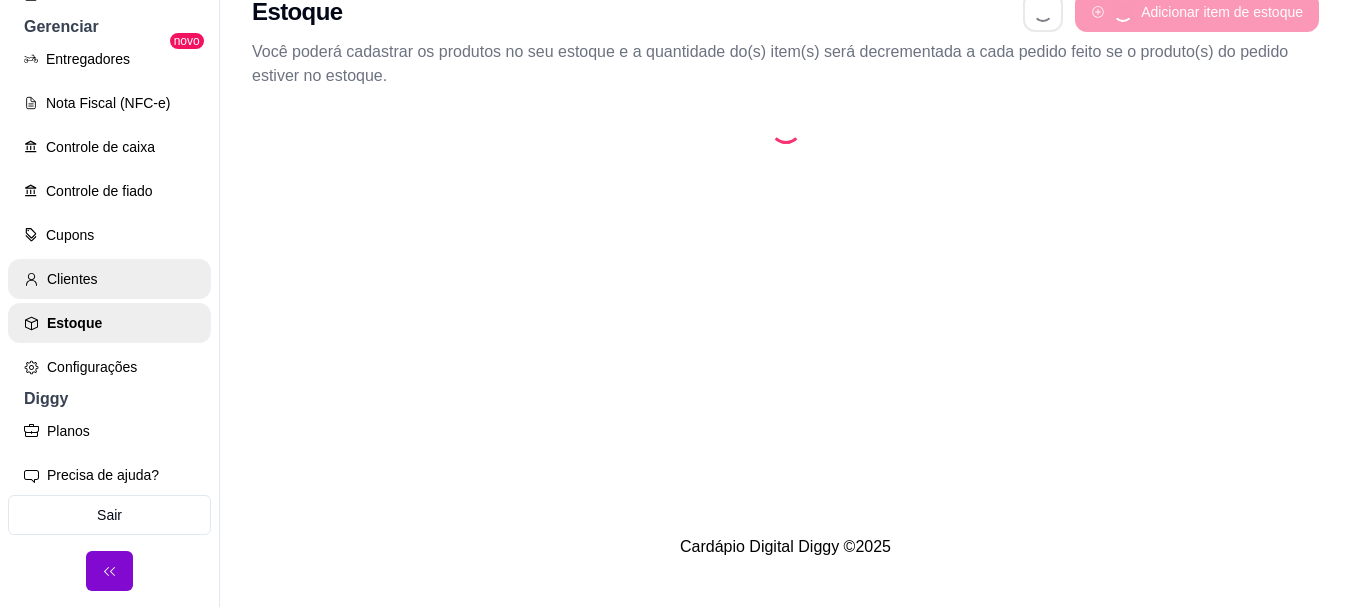 scroll, scrollTop: 0, scrollLeft: 0, axis: both 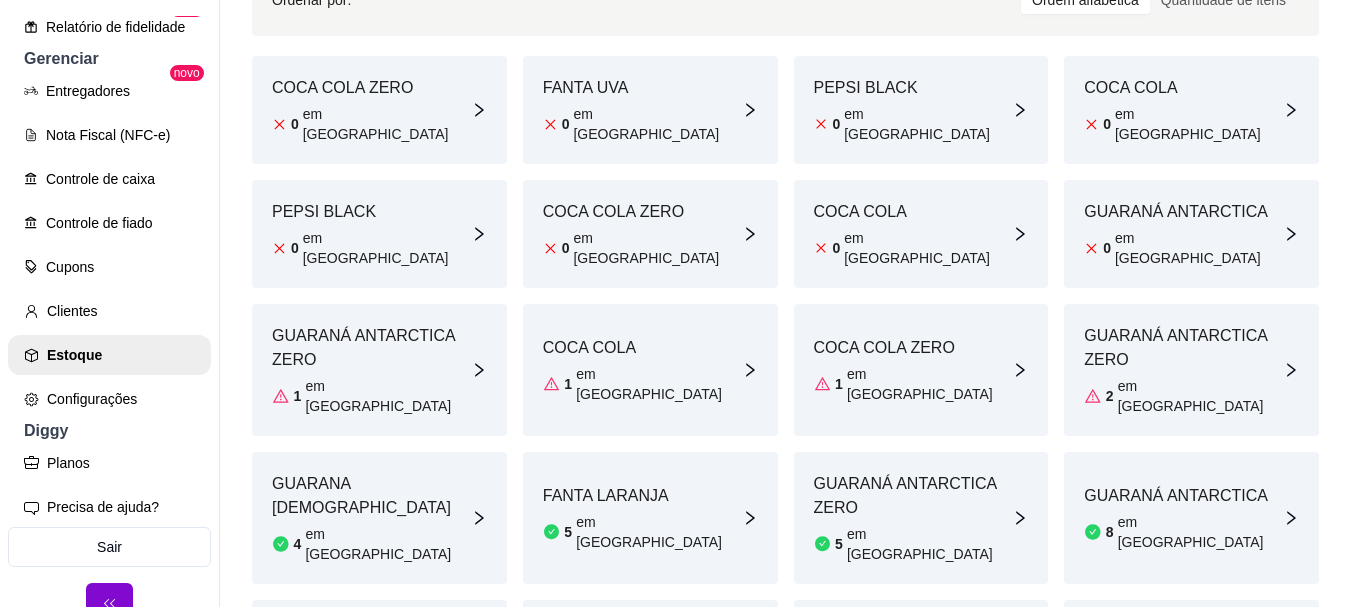 click on "GUARANÁ ANTARCTICA ZERO" at bounding box center (1183, 348) 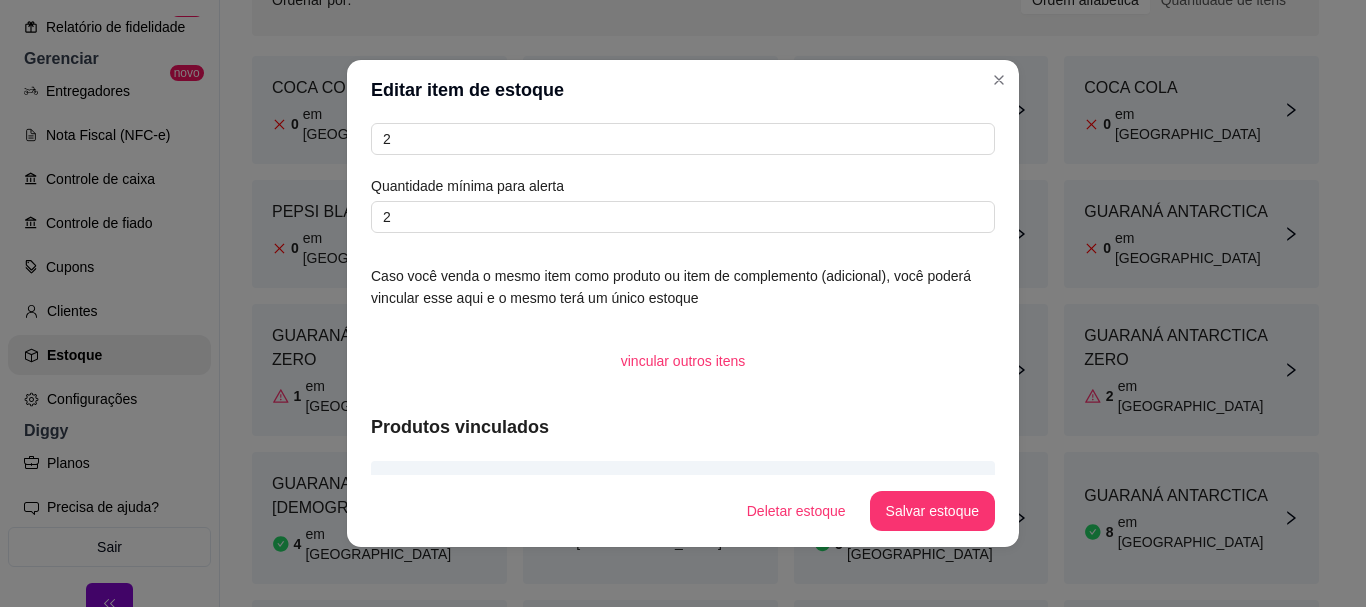 scroll, scrollTop: 0, scrollLeft: 0, axis: both 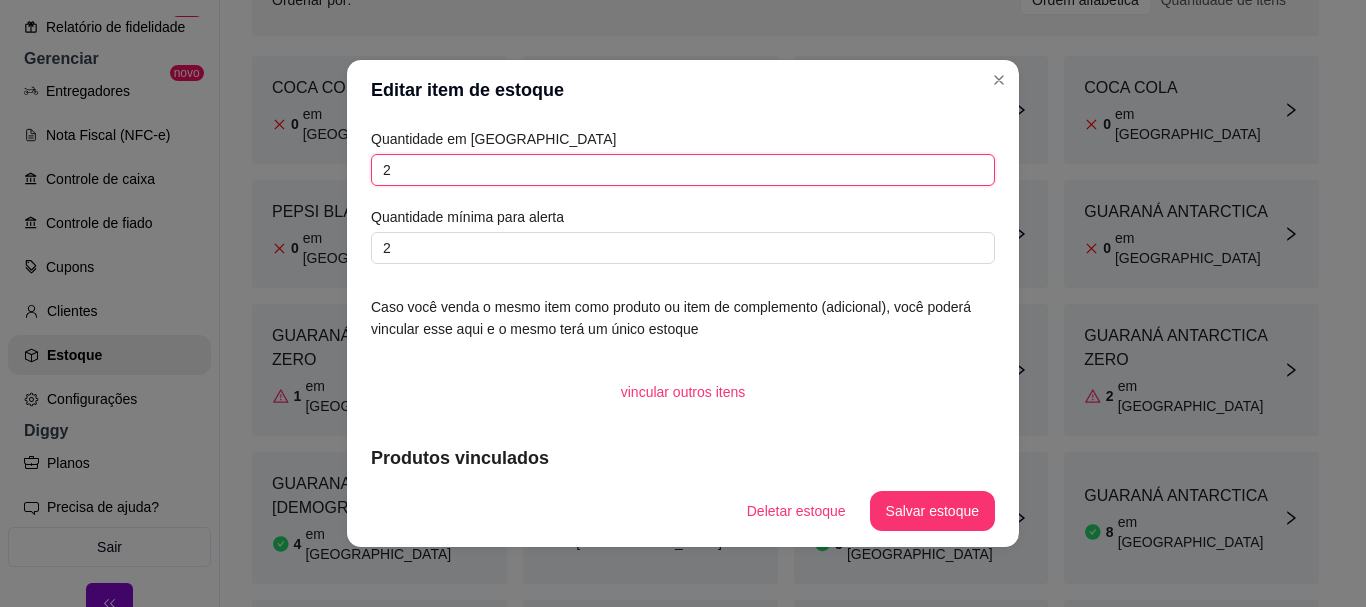 click on "2" at bounding box center [683, 170] 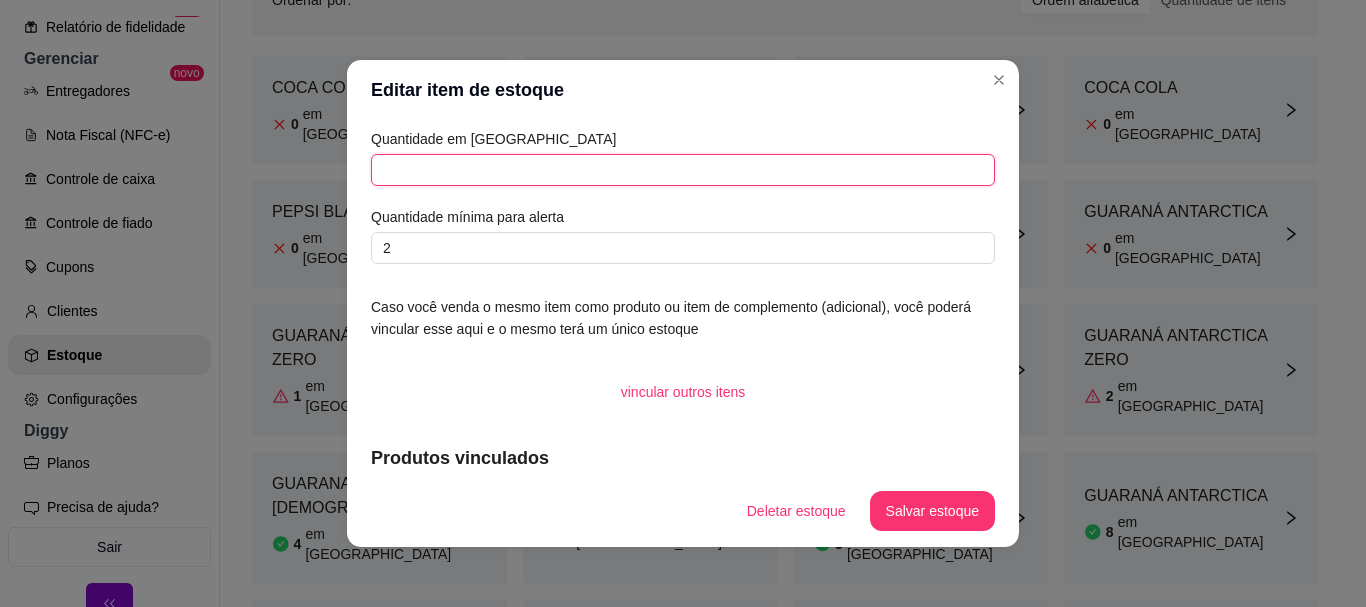 type on "9" 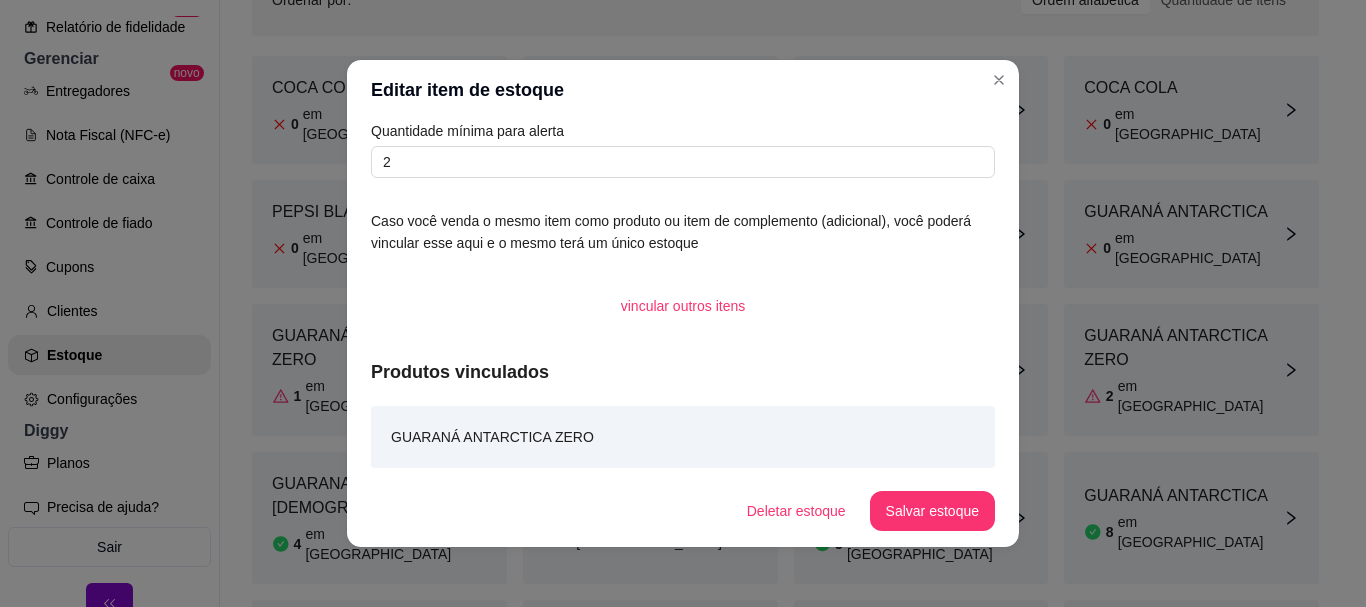 scroll, scrollTop: 87, scrollLeft: 0, axis: vertical 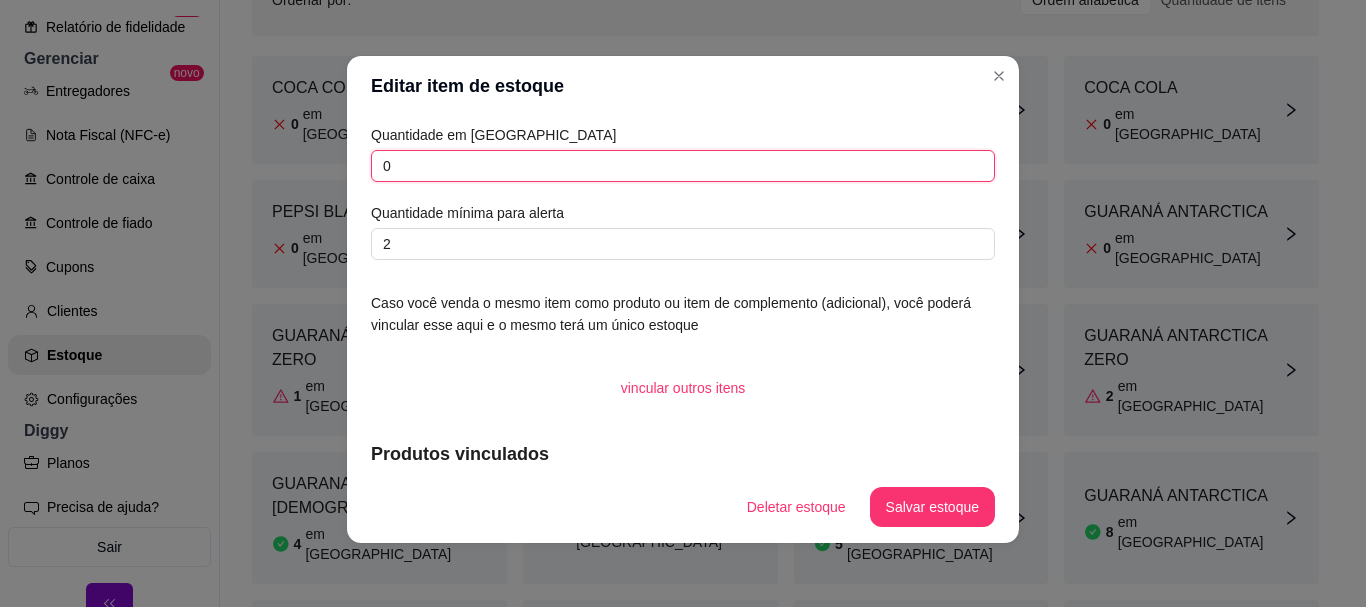 type on "0" 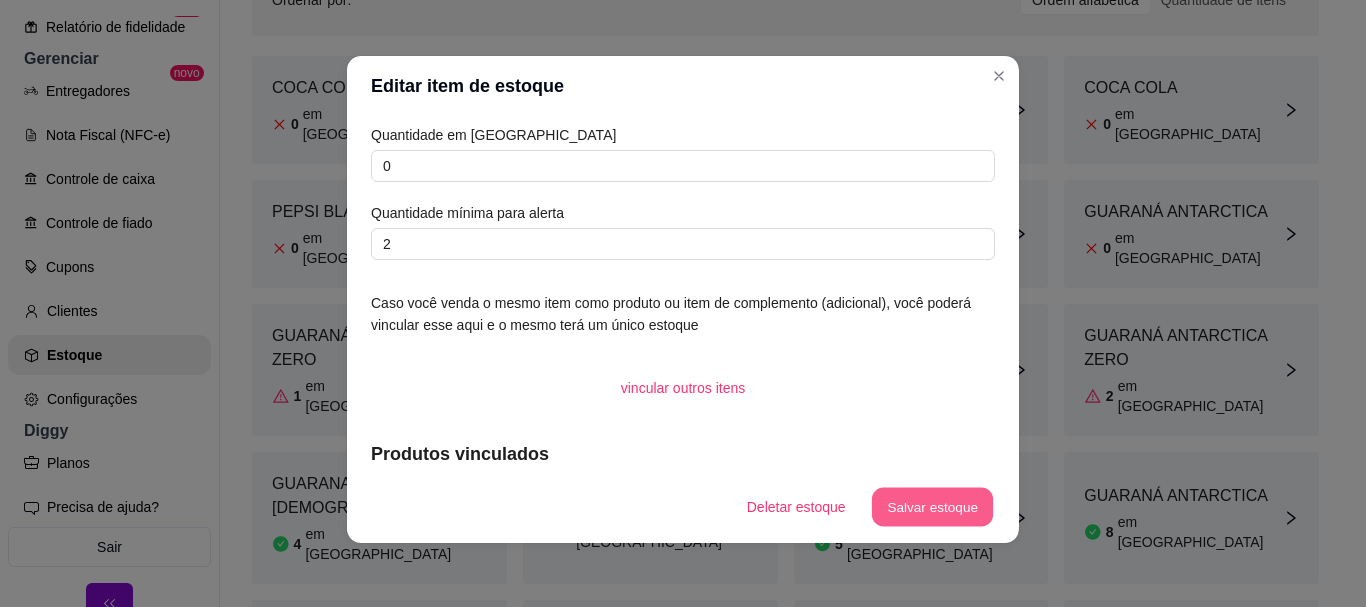 click on "Salvar estoque" at bounding box center (932, 507) 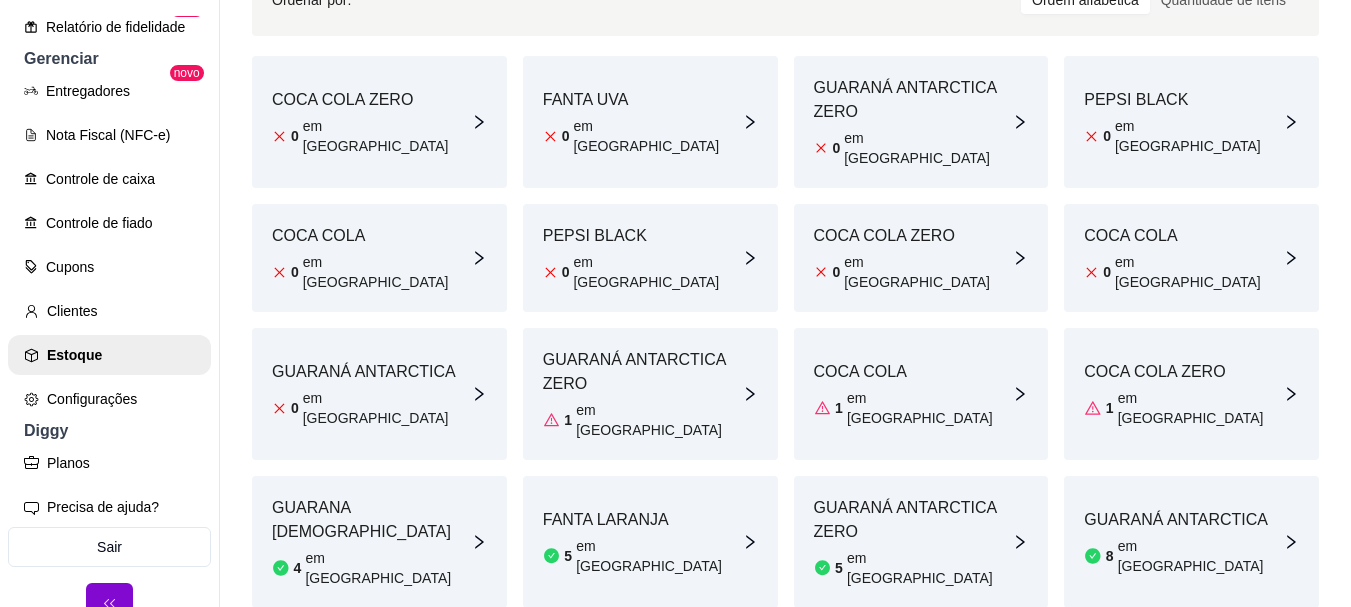 click 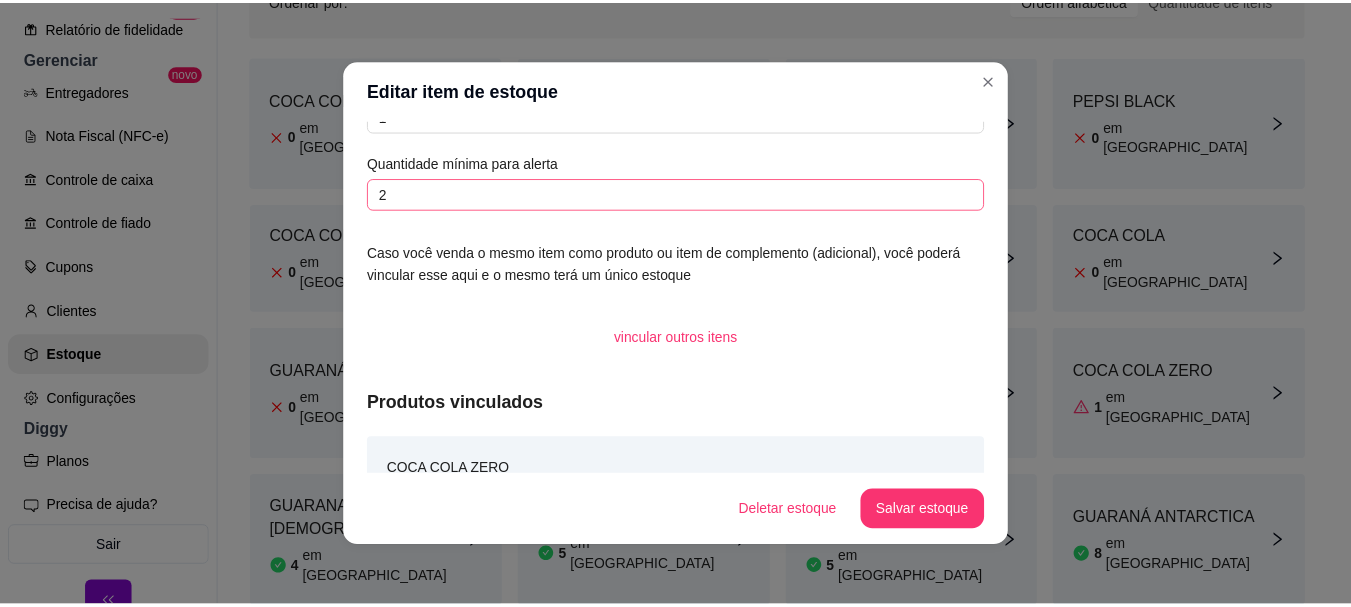 scroll, scrollTop: 0, scrollLeft: 0, axis: both 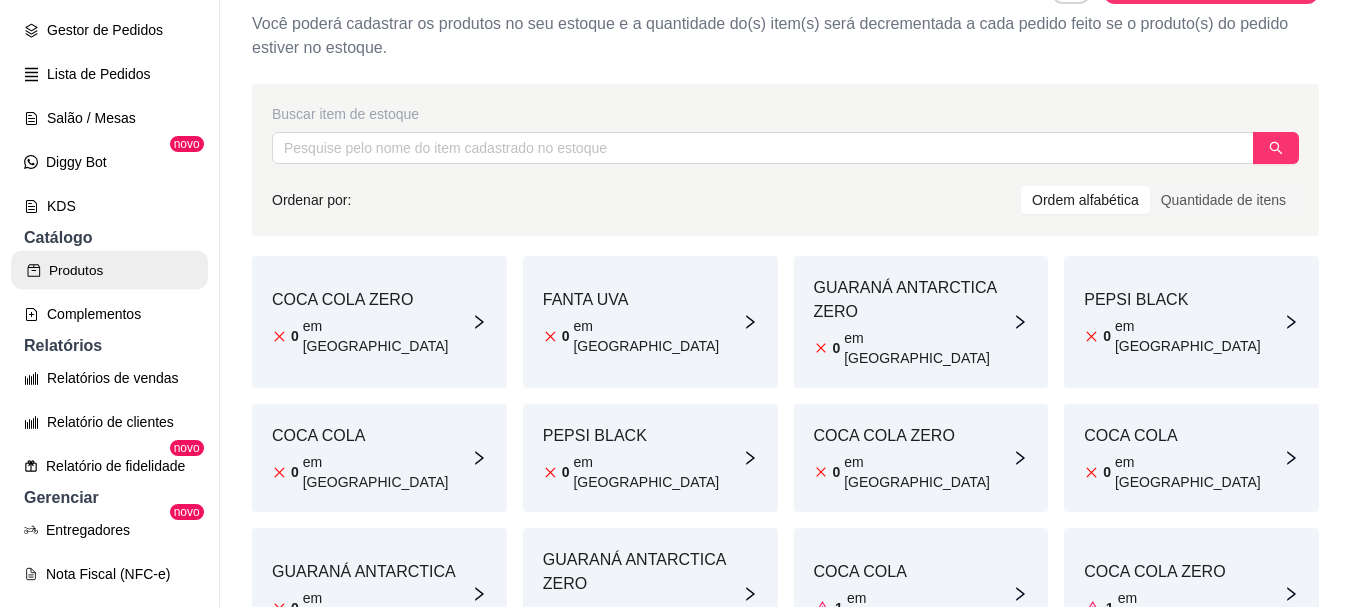 click on "Produtos" at bounding box center [109, 270] 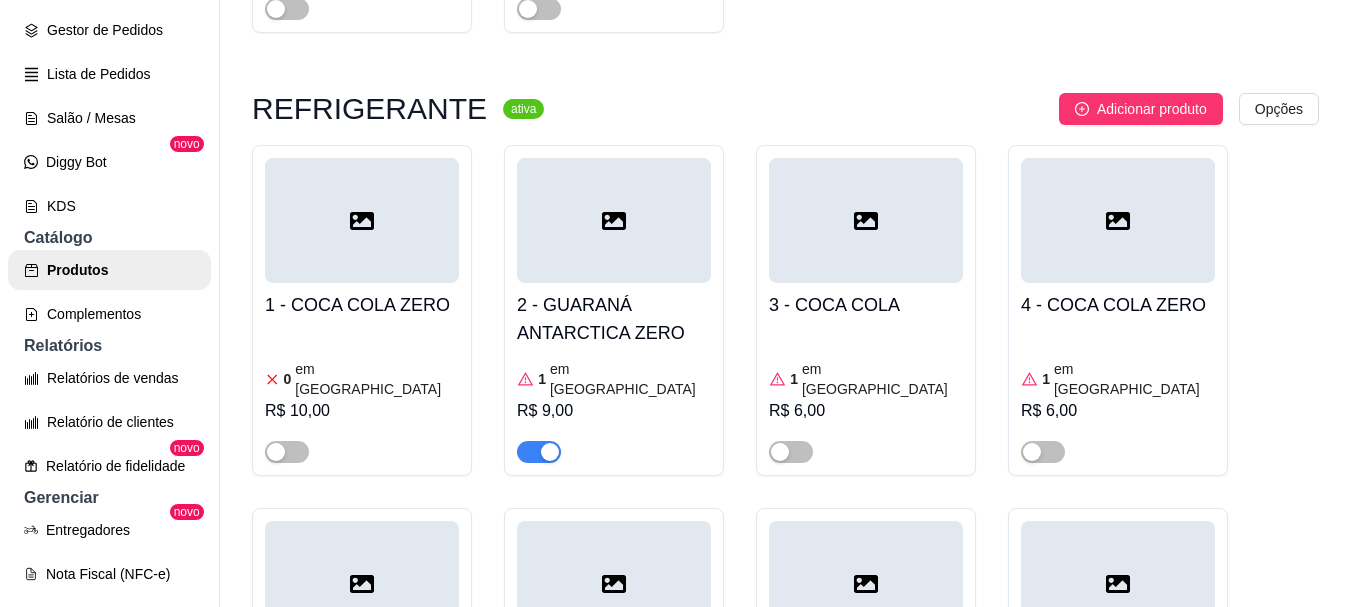 scroll, scrollTop: 2200, scrollLeft: 0, axis: vertical 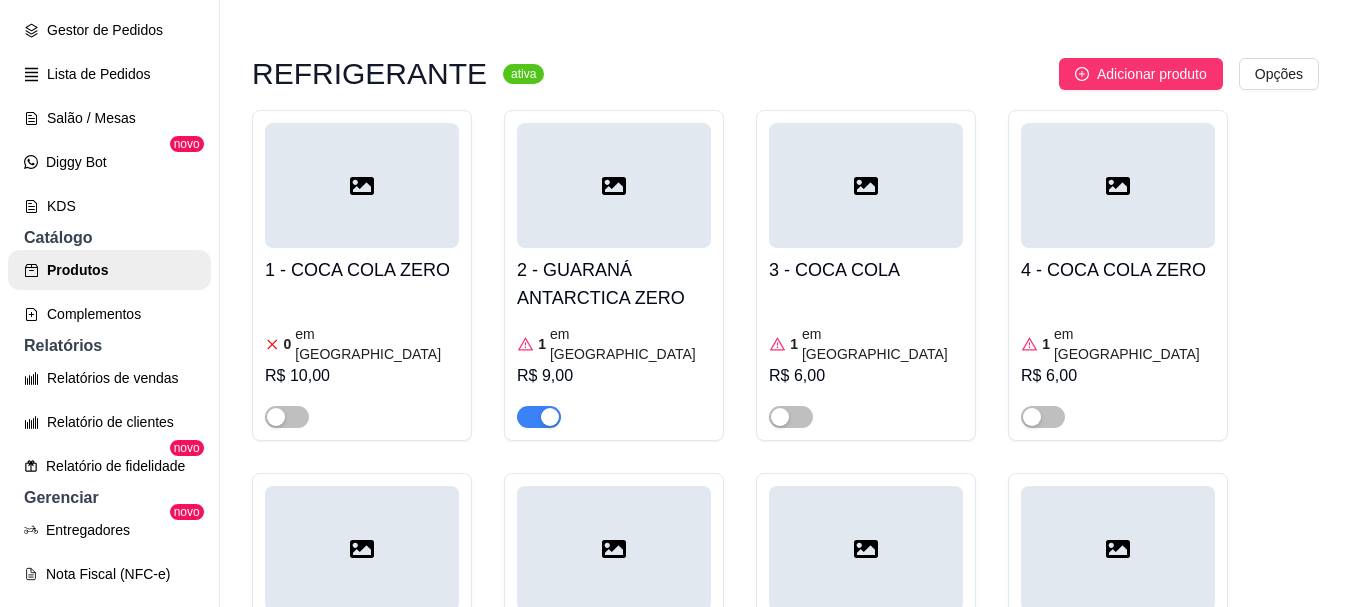 click at bounding box center [550, 417] 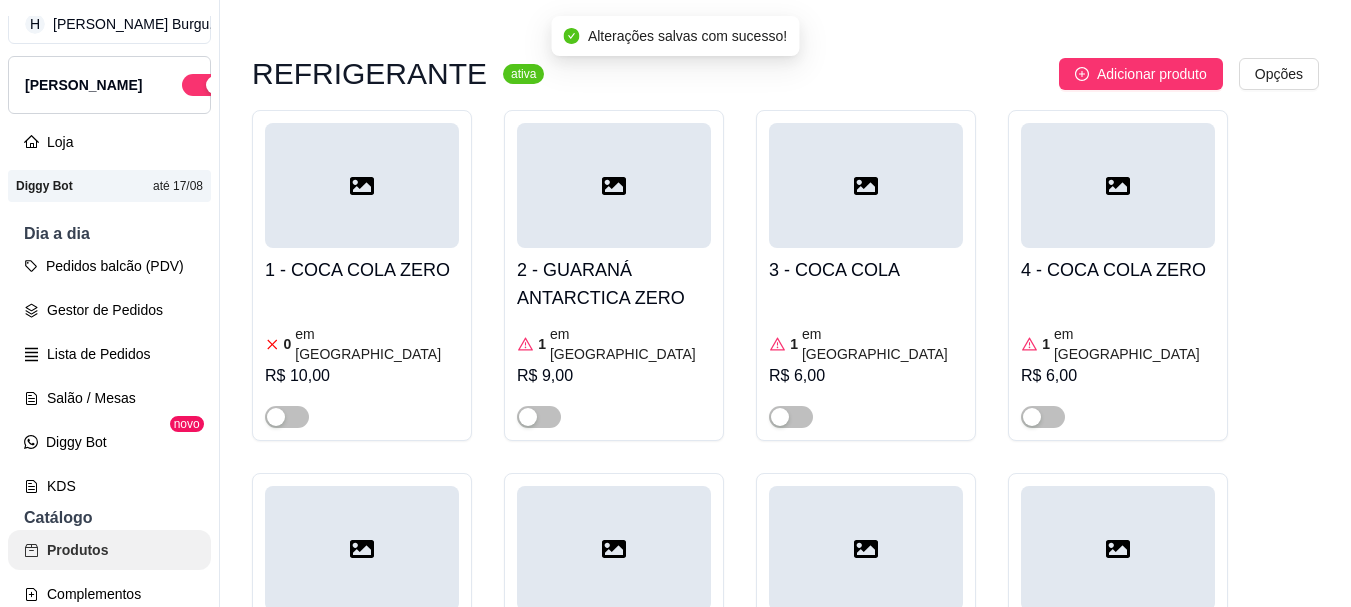 scroll, scrollTop: 0, scrollLeft: 0, axis: both 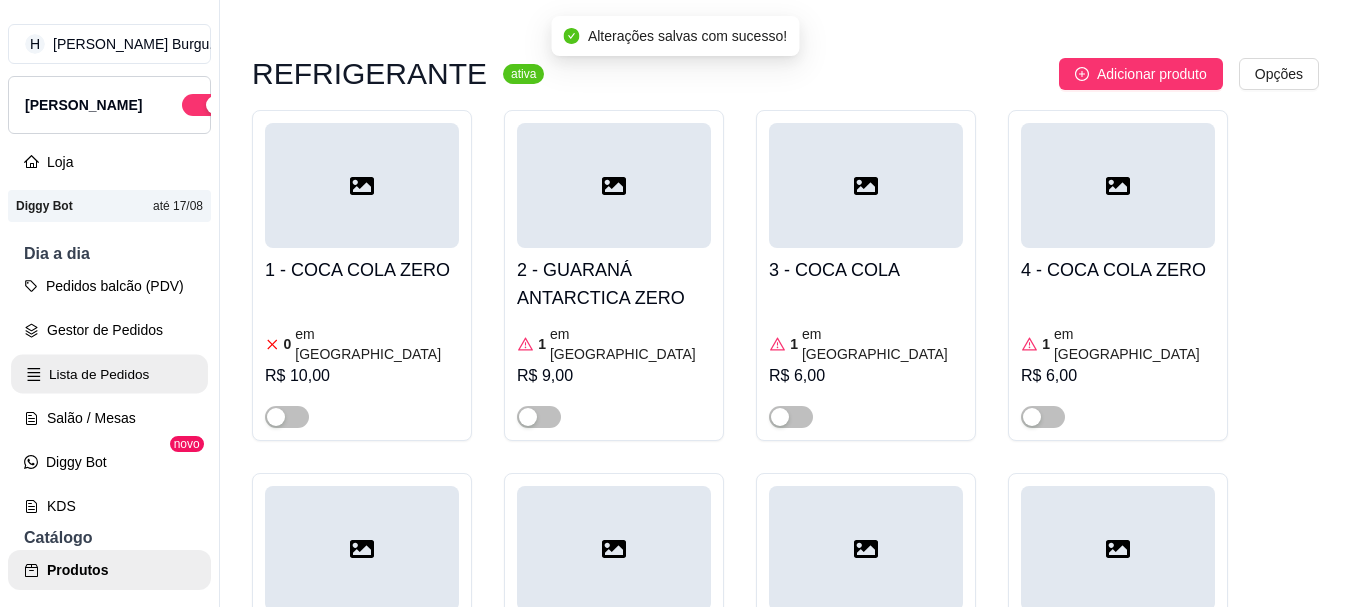 click on "Lista de Pedidos" at bounding box center [109, 374] 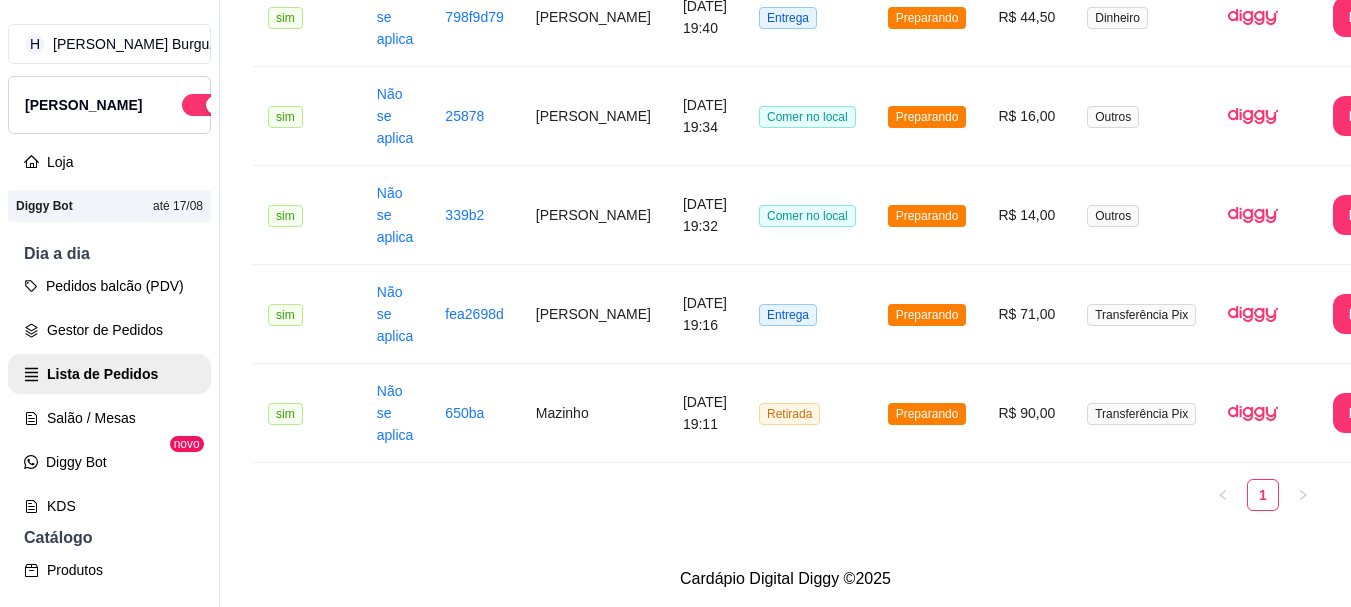 scroll, scrollTop: 0, scrollLeft: 0, axis: both 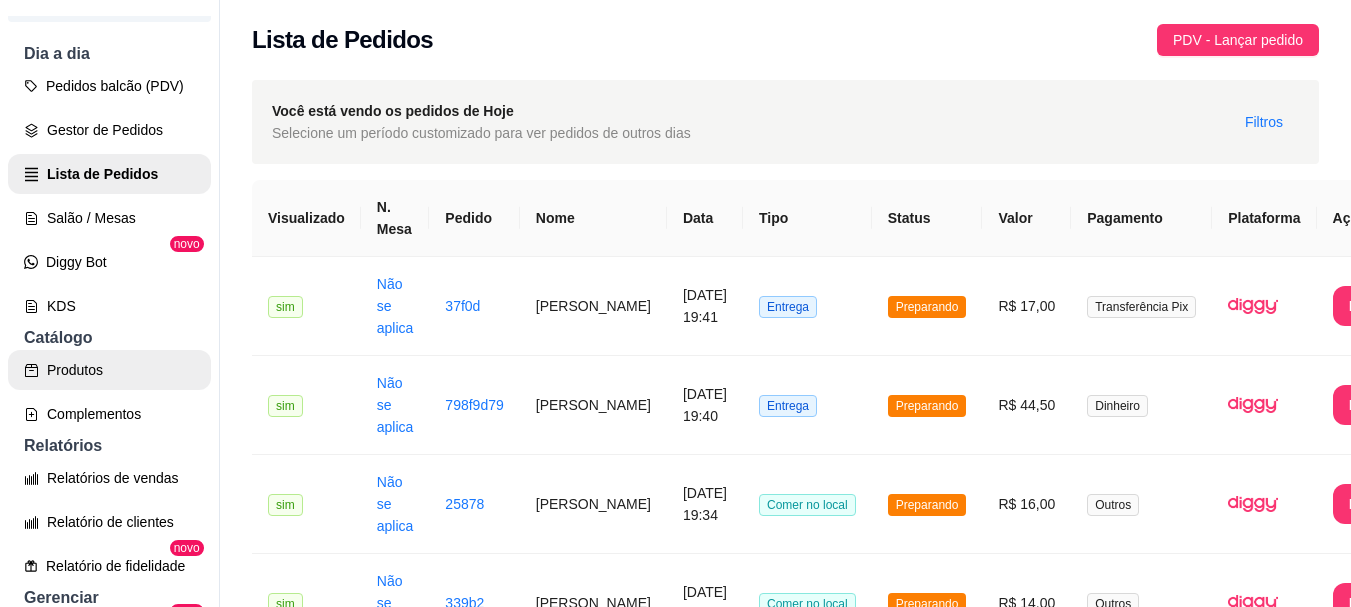 click on "Produtos" at bounding box center (109, 370) 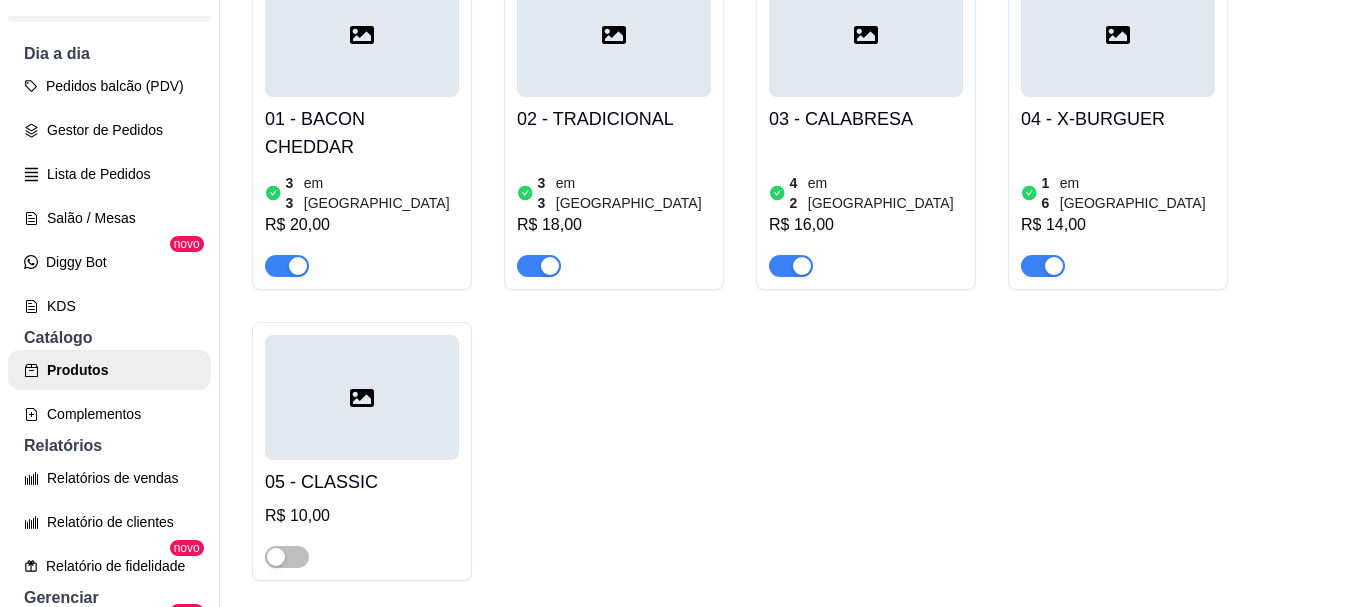 scroll, scrollTop: 400, scrollLeft: 0, axis: vertical 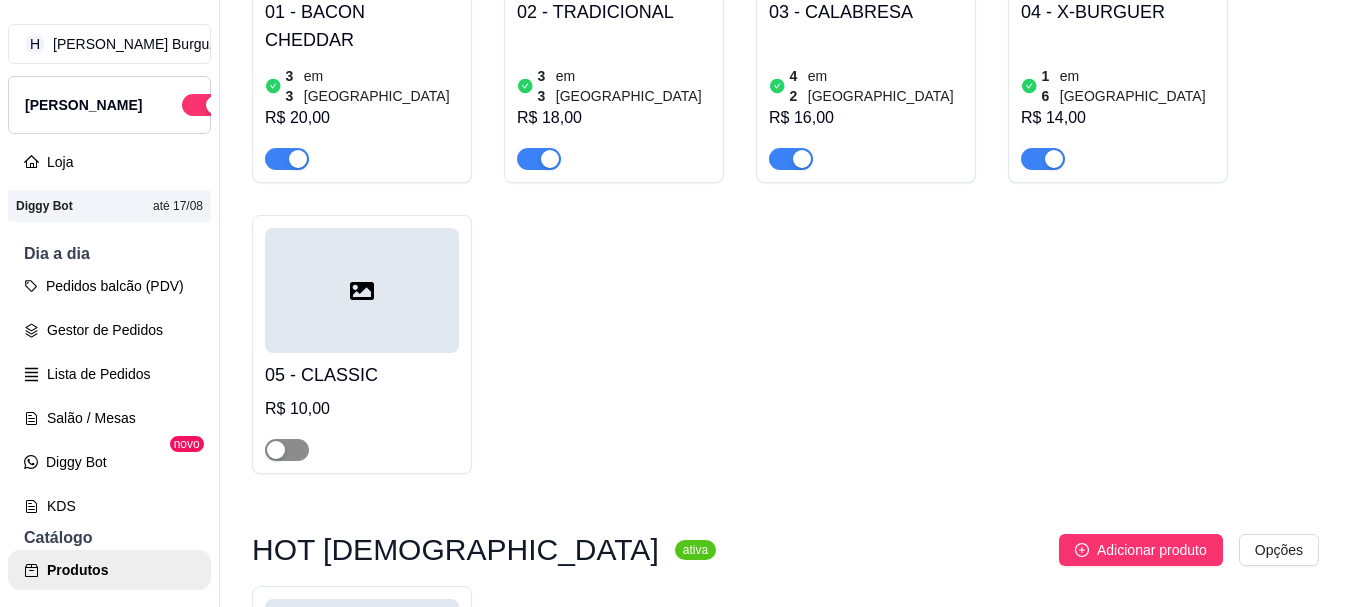 click at bounding box center [276, 450] 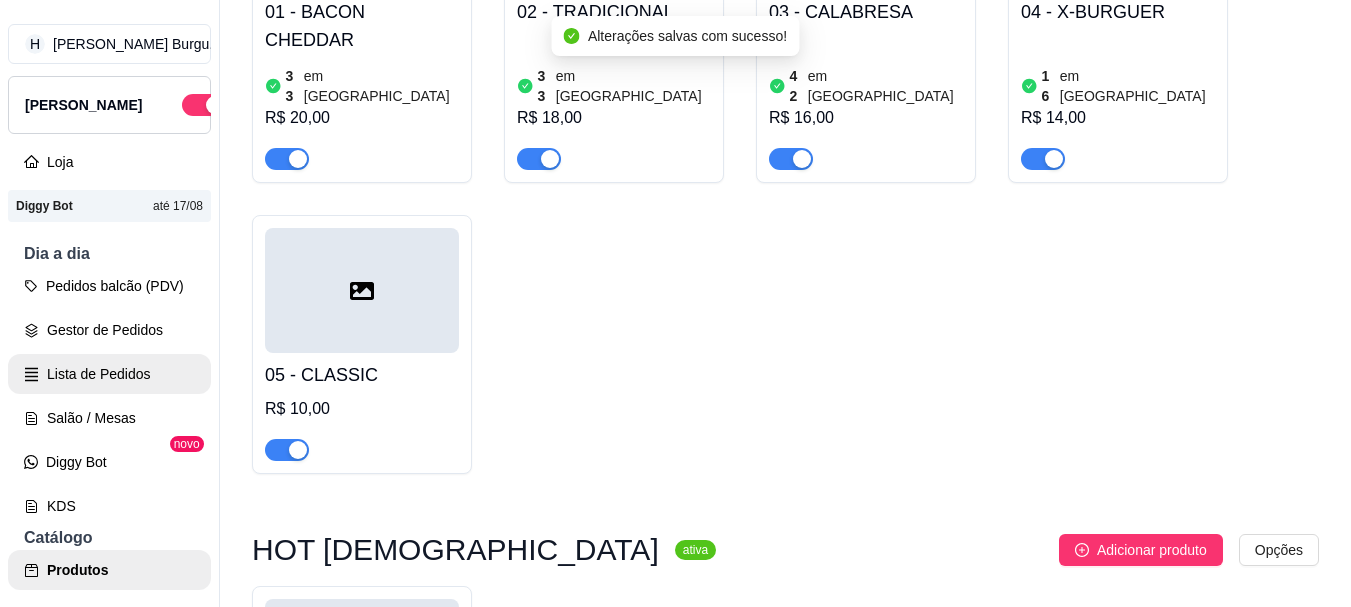 click on "Lista de Pedidos" at bounding box center (109, 374) 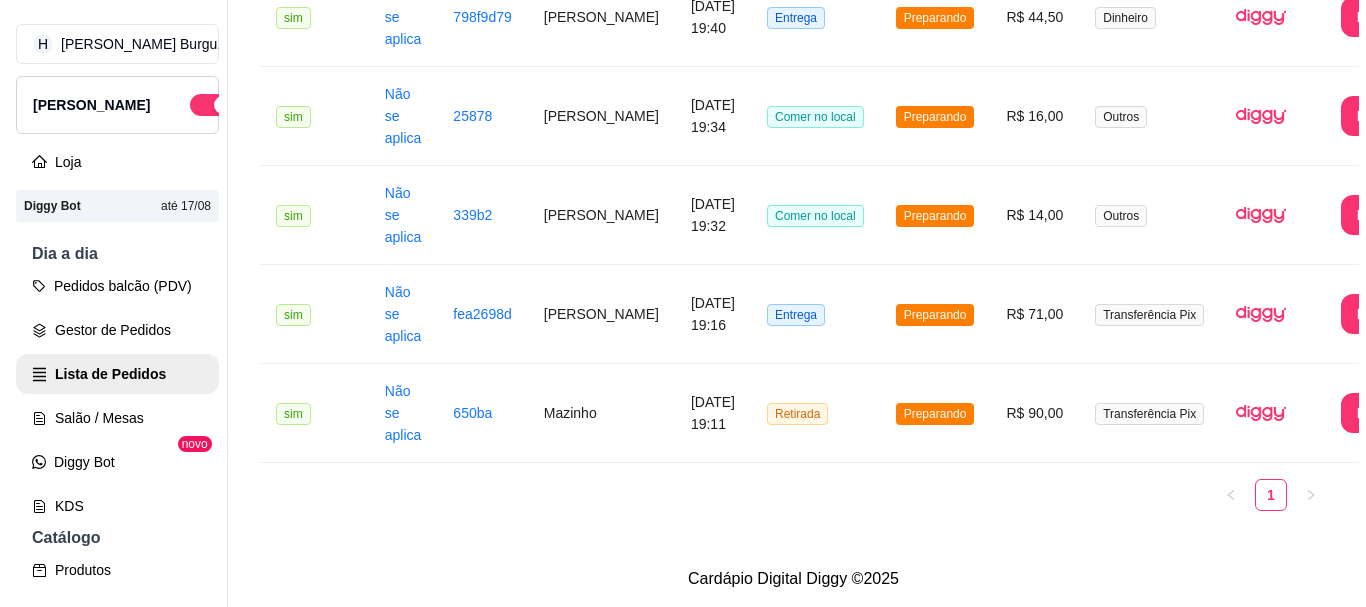 scroll, scrollTop: 0, scrollLeft: 0, axis: both 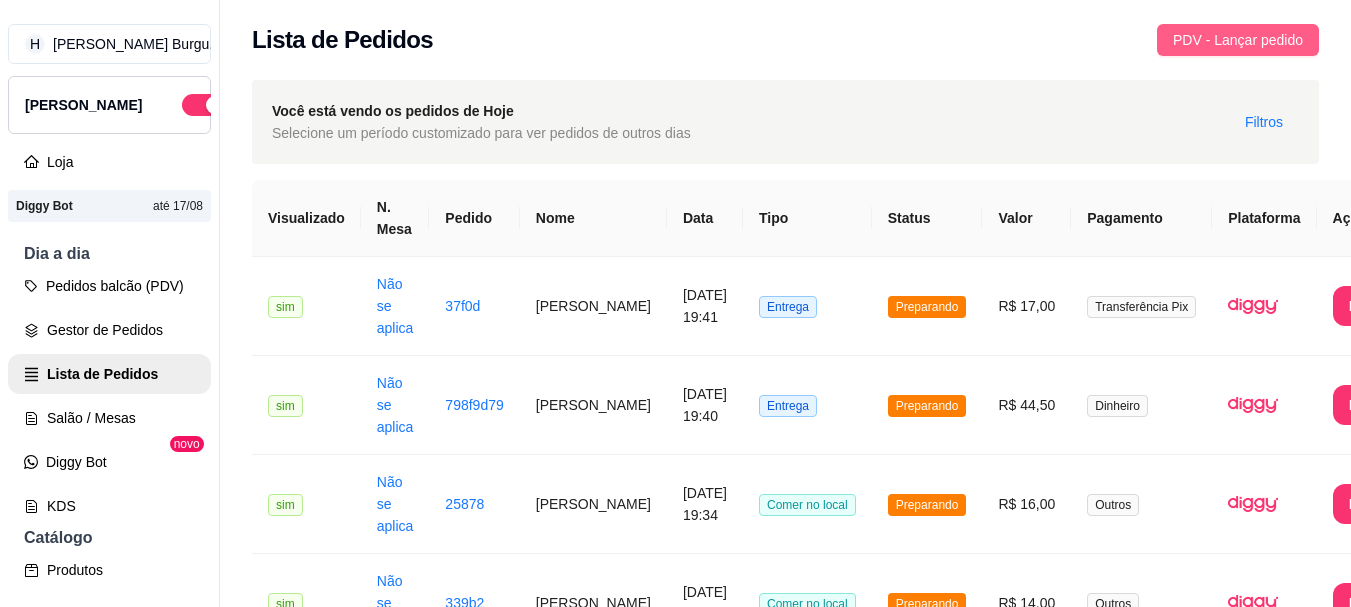 click on "PDV - Lançar pedido" at bounding box center [1238, 40] 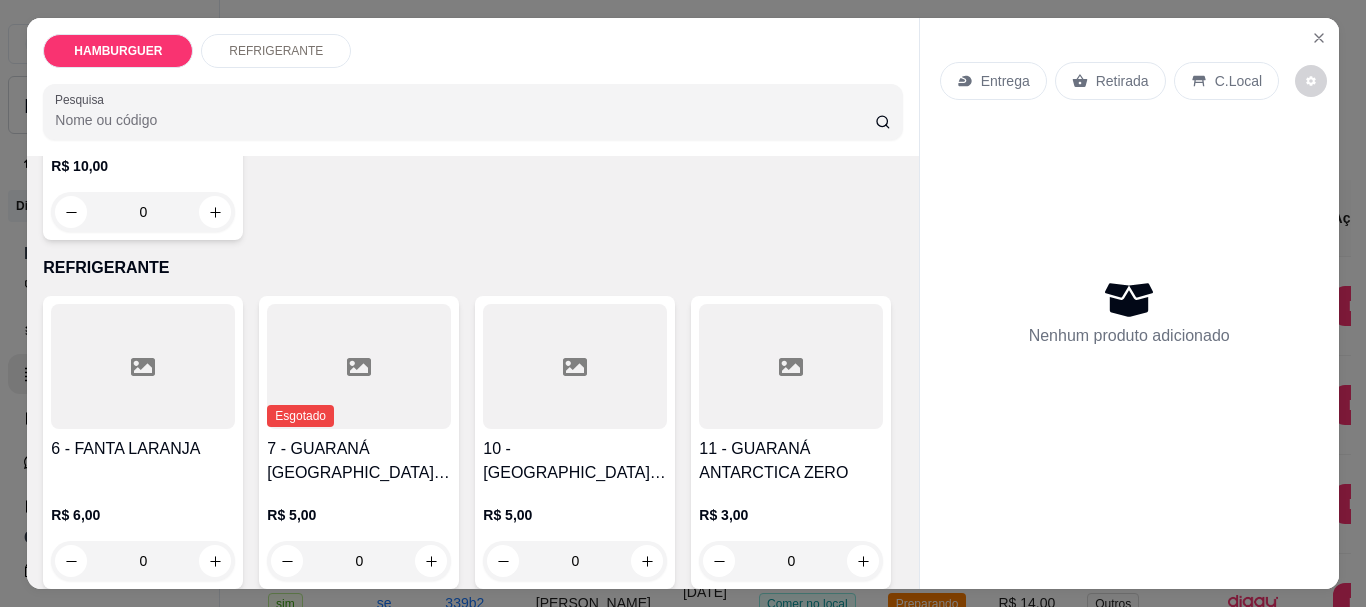 scroll, scrollTop: 500, scrollLeft: 0, axis: vertical 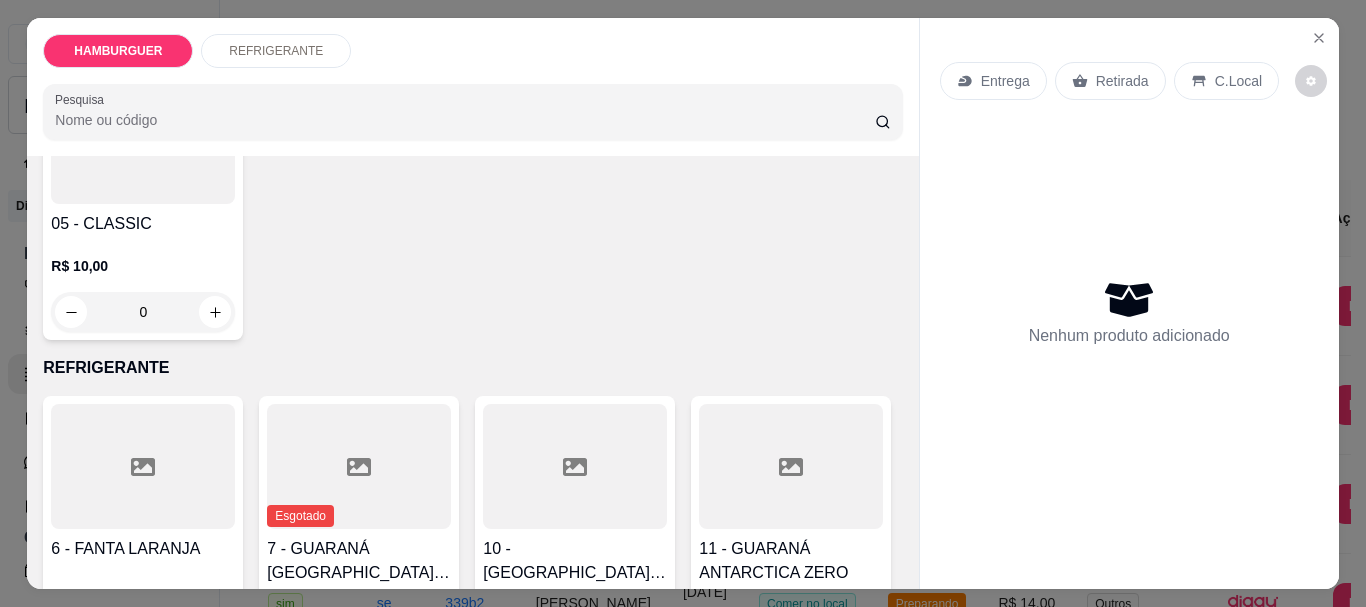click on "0" at bounding box center [143, 312] 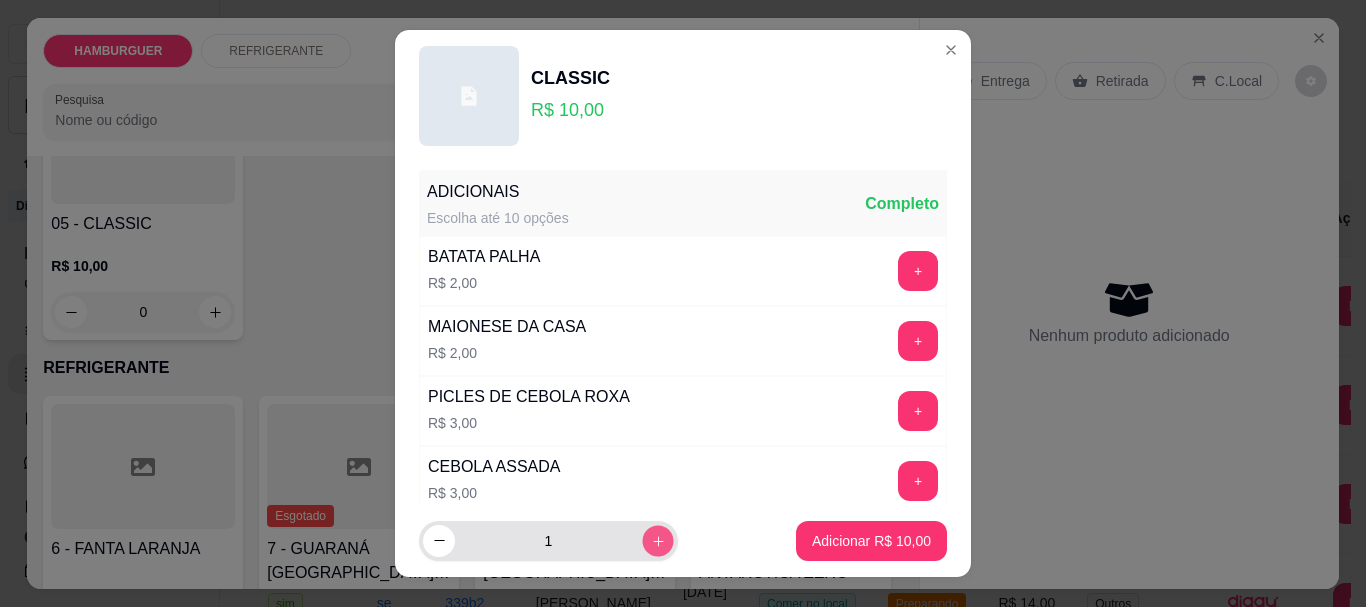 click 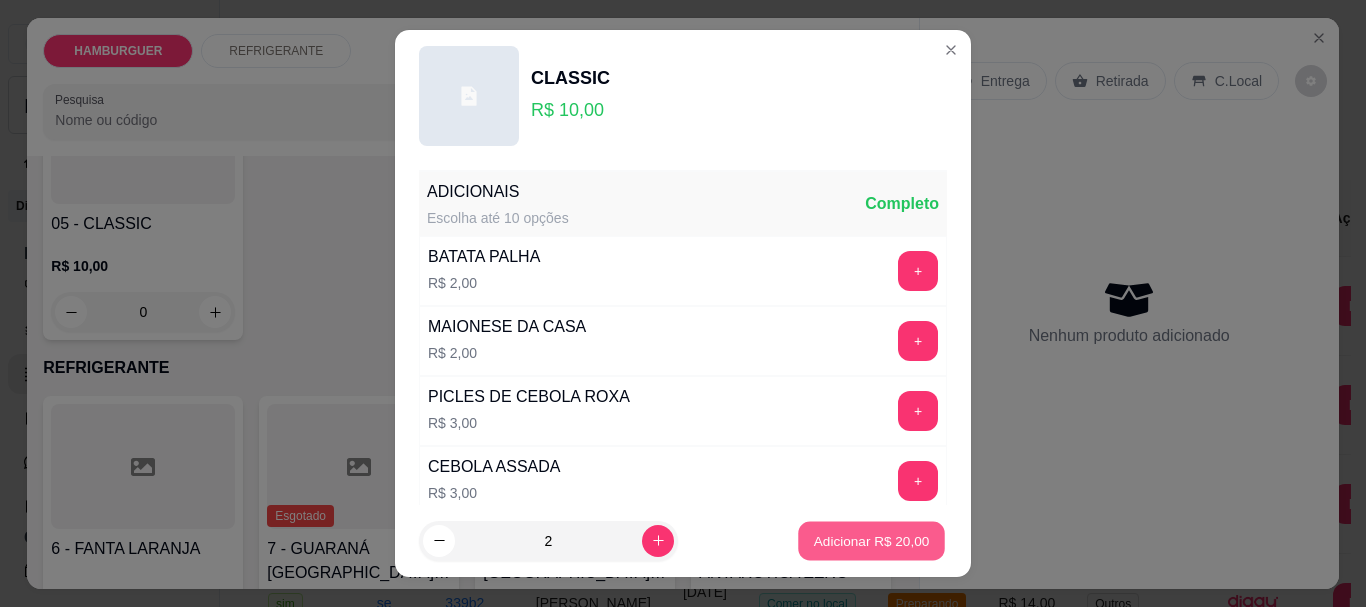 click on "Adicionar   R$ 20,00" at bounding box center (871, 540) 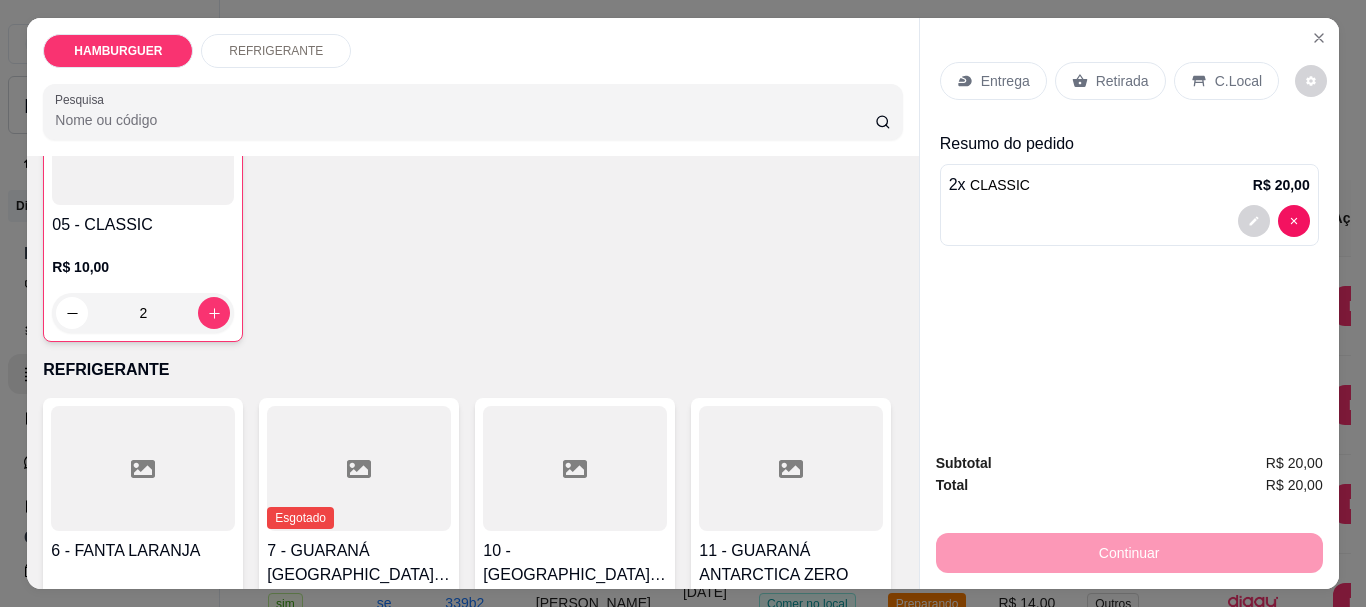 click on "Retirada" at bounding box center (1122, 81) 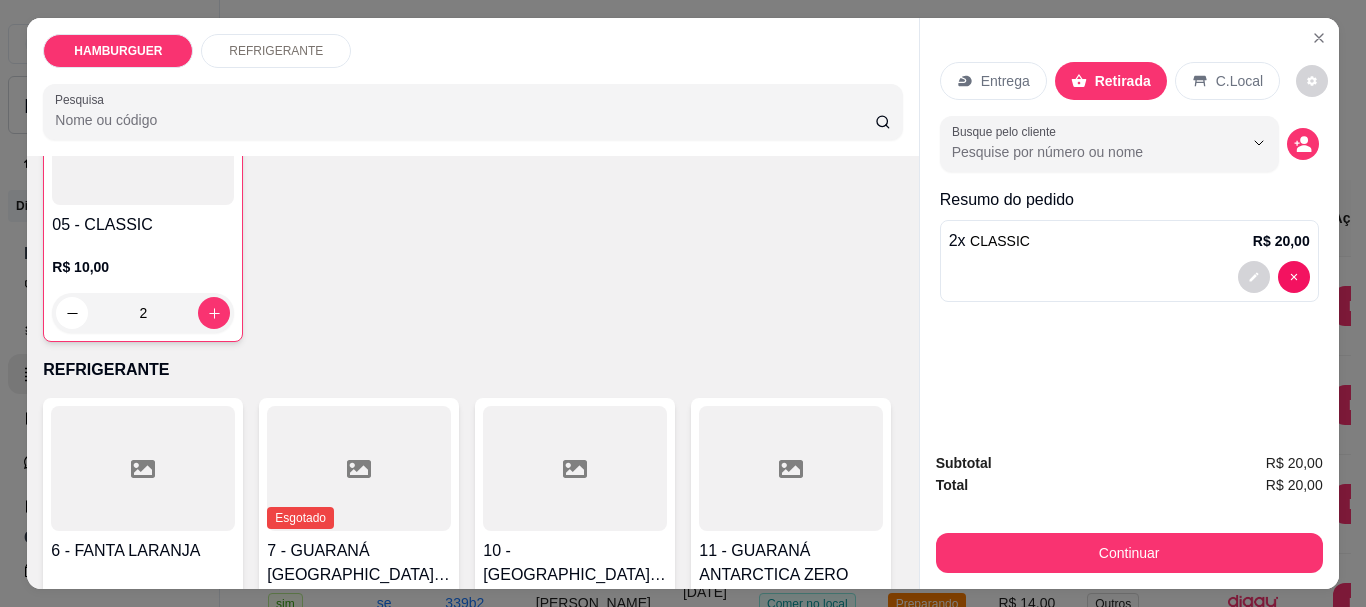 click on "Entrega" at bounding box center (1005, 81) 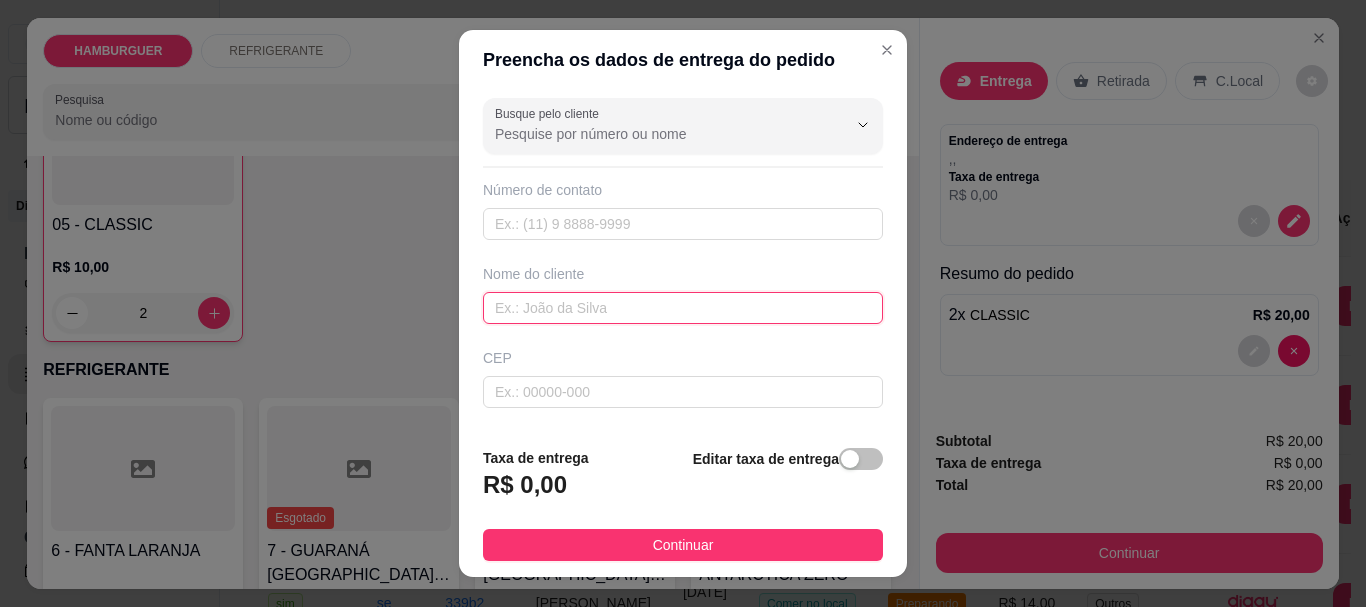 drag, startPoint x: 671, startPoint y: 318, endPoint x: 680, endPoint y: 288, distance: 31.320919 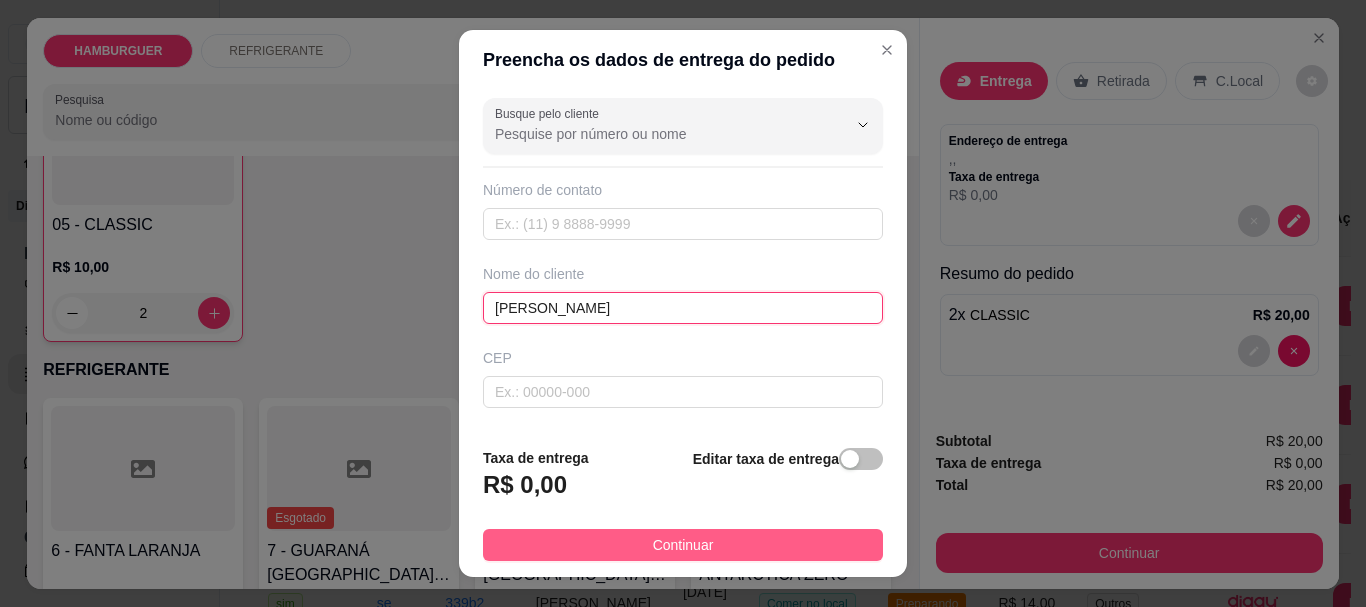type on "[PERSON_NAME]" 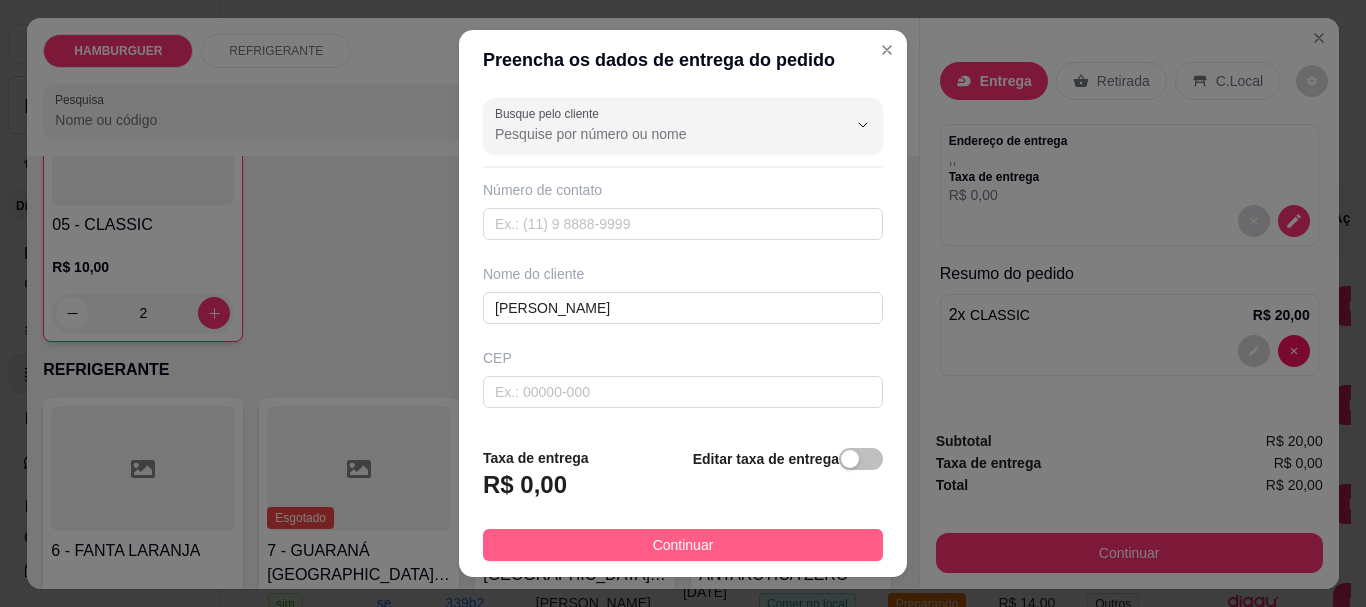 click on "Continuar" at bounding box center (683, 545) 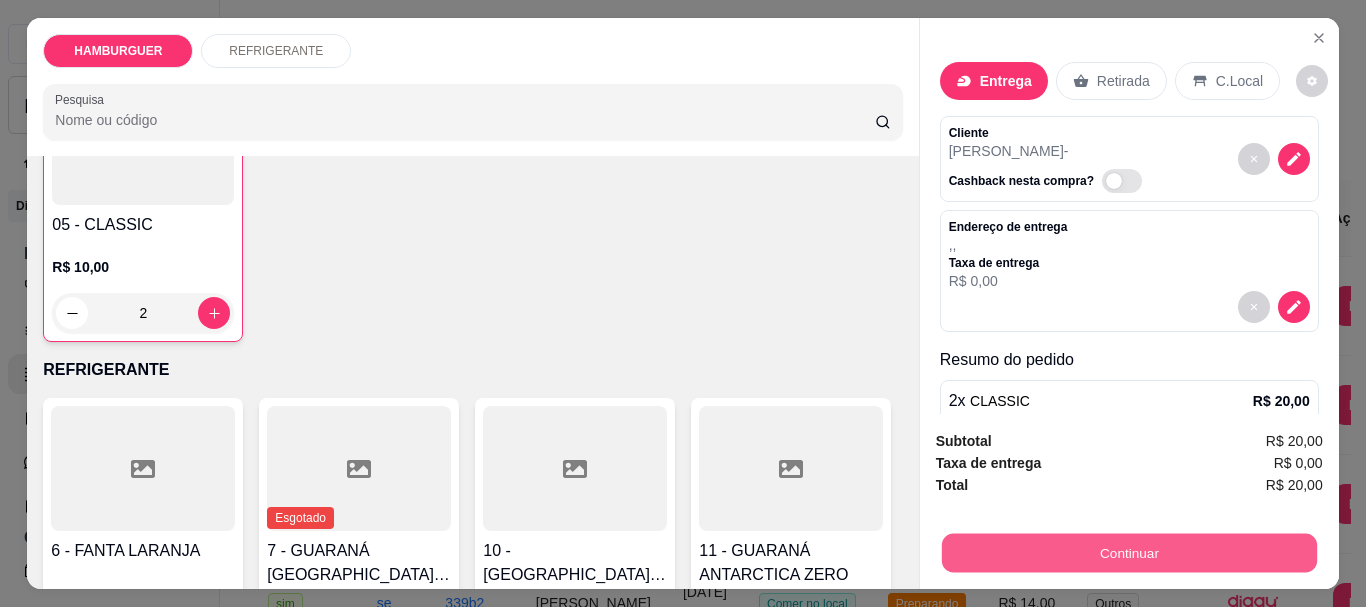 click on "Continuar" at bounding box center [1128, 552] 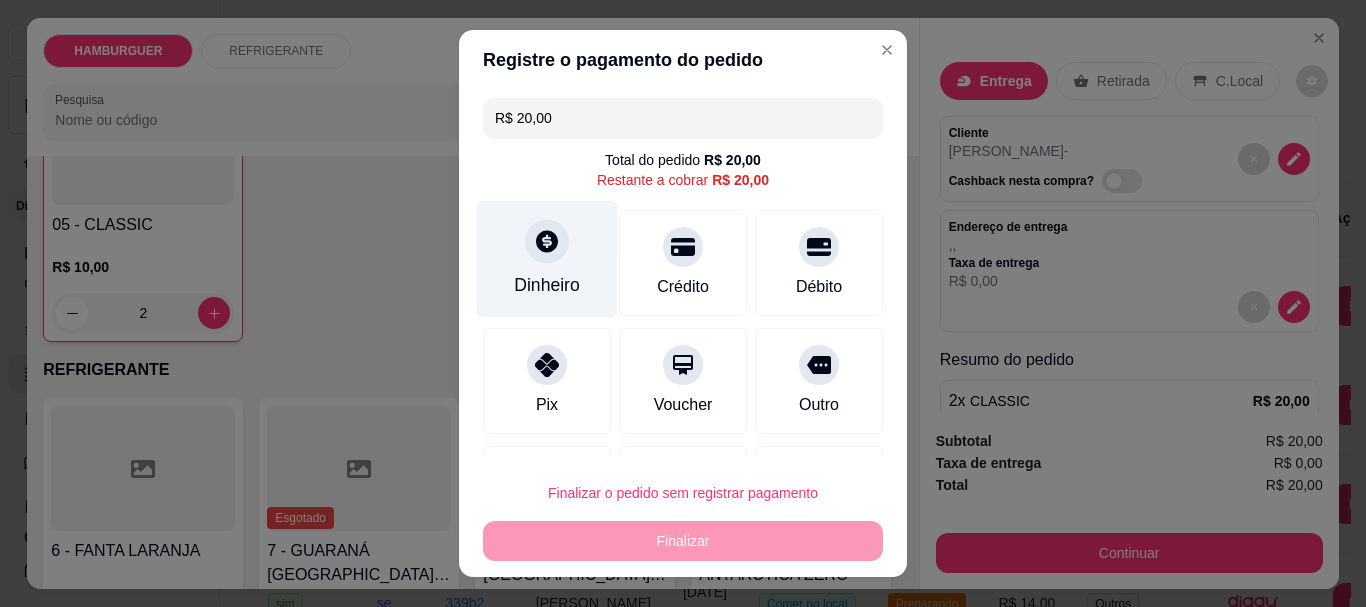 click 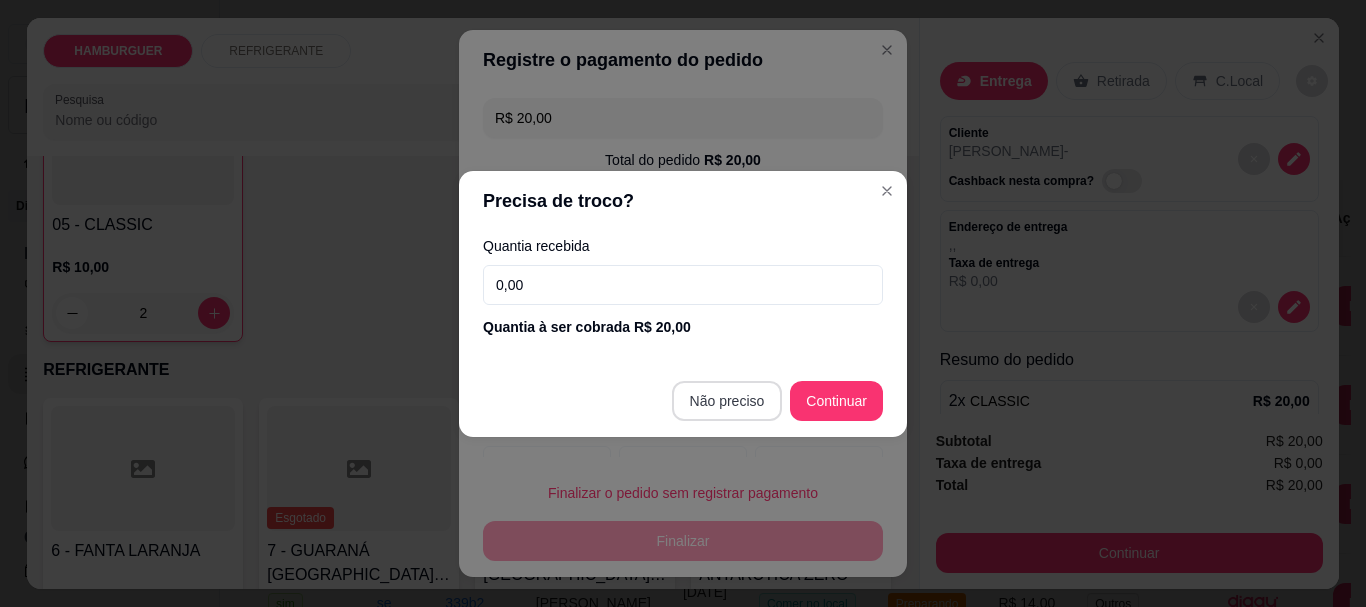 type on "R$ 0,00" 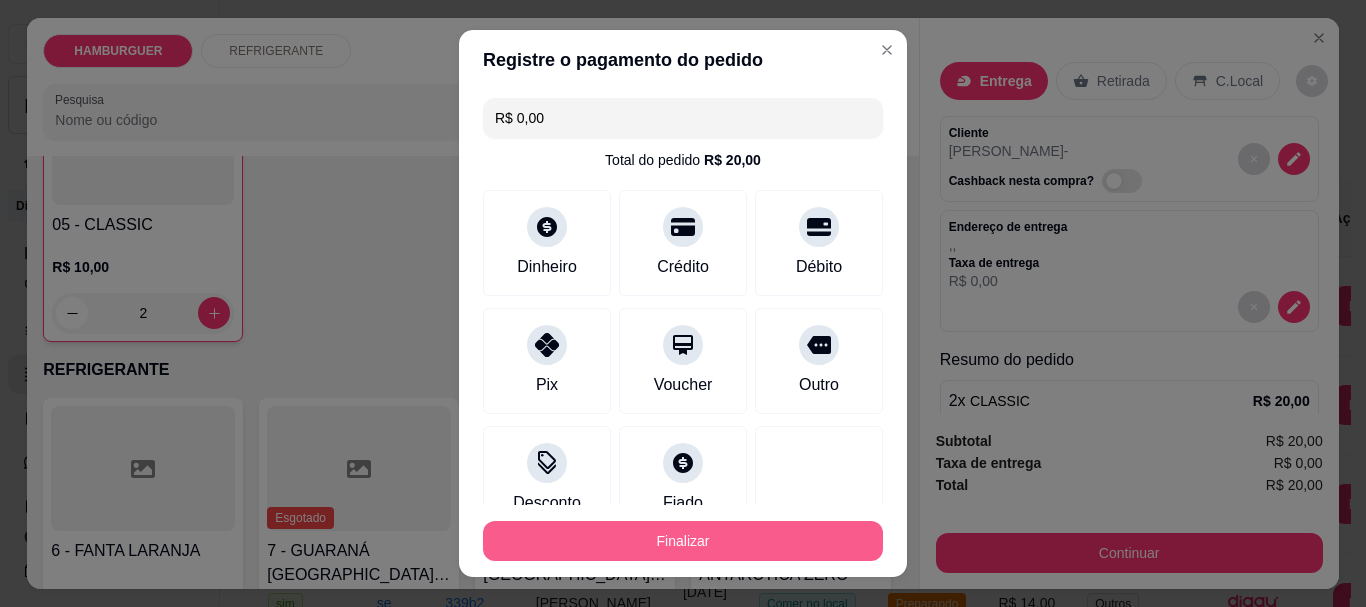 click on "Finalizar" at bounding box center (683, 541) 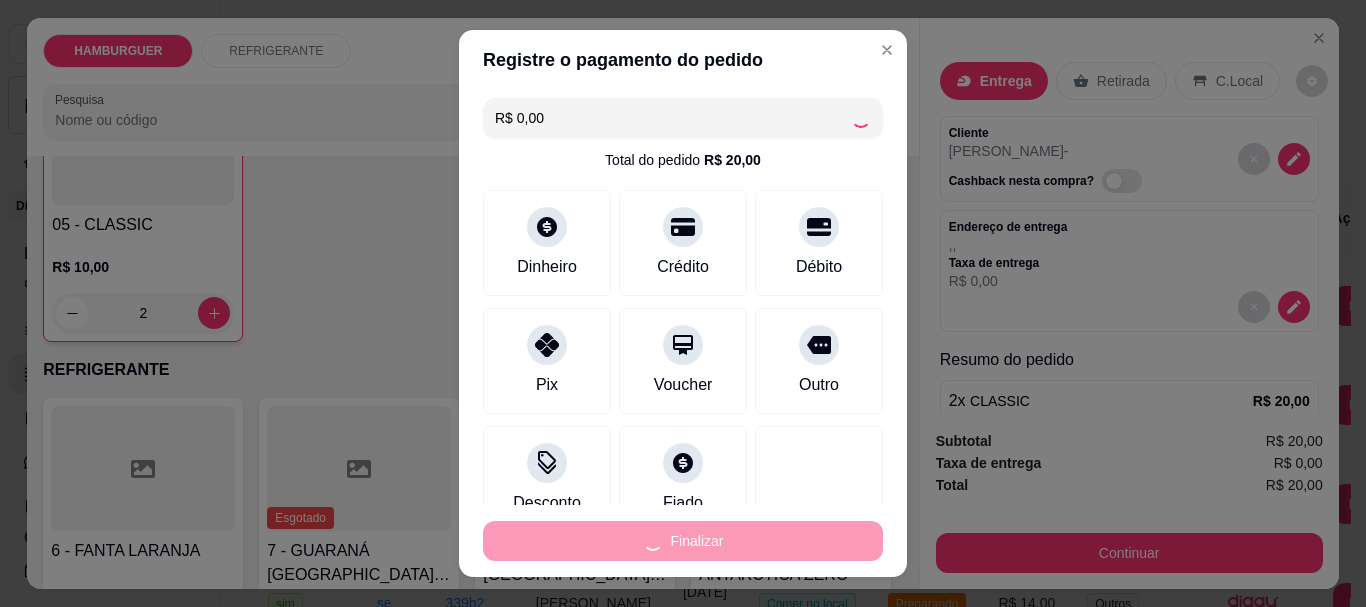 type on "0" 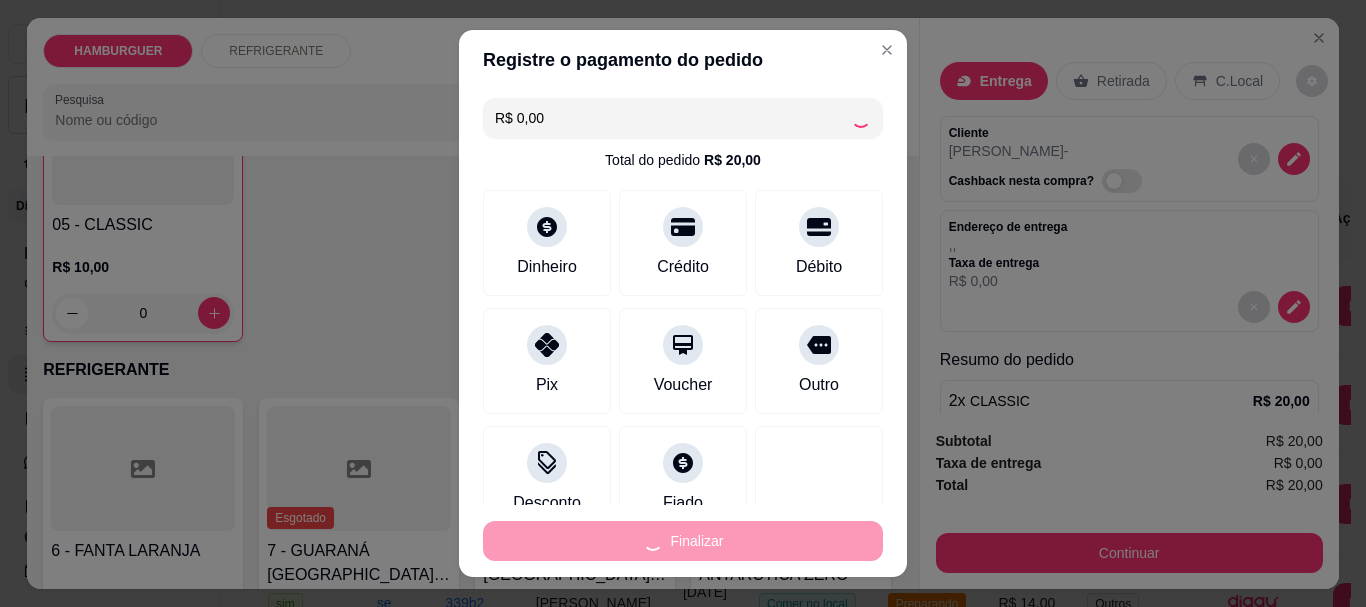 type on "-R$ 20,00" 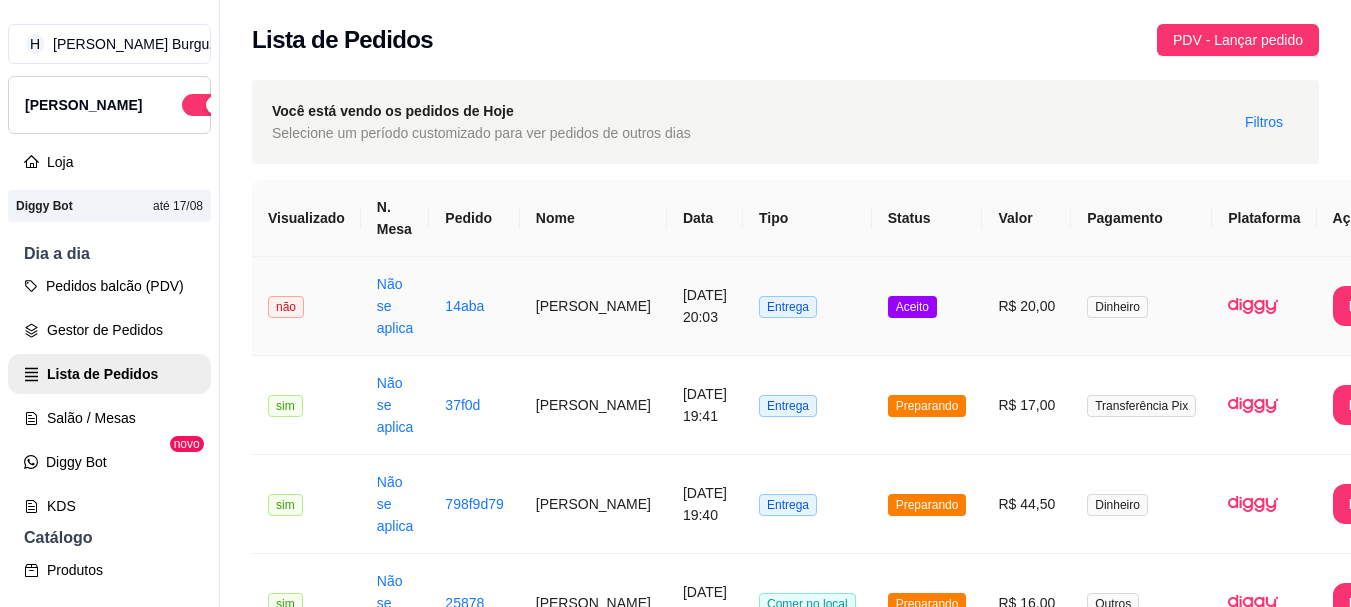 click on "R$ 20,00" at bounding box center (1026, 306) 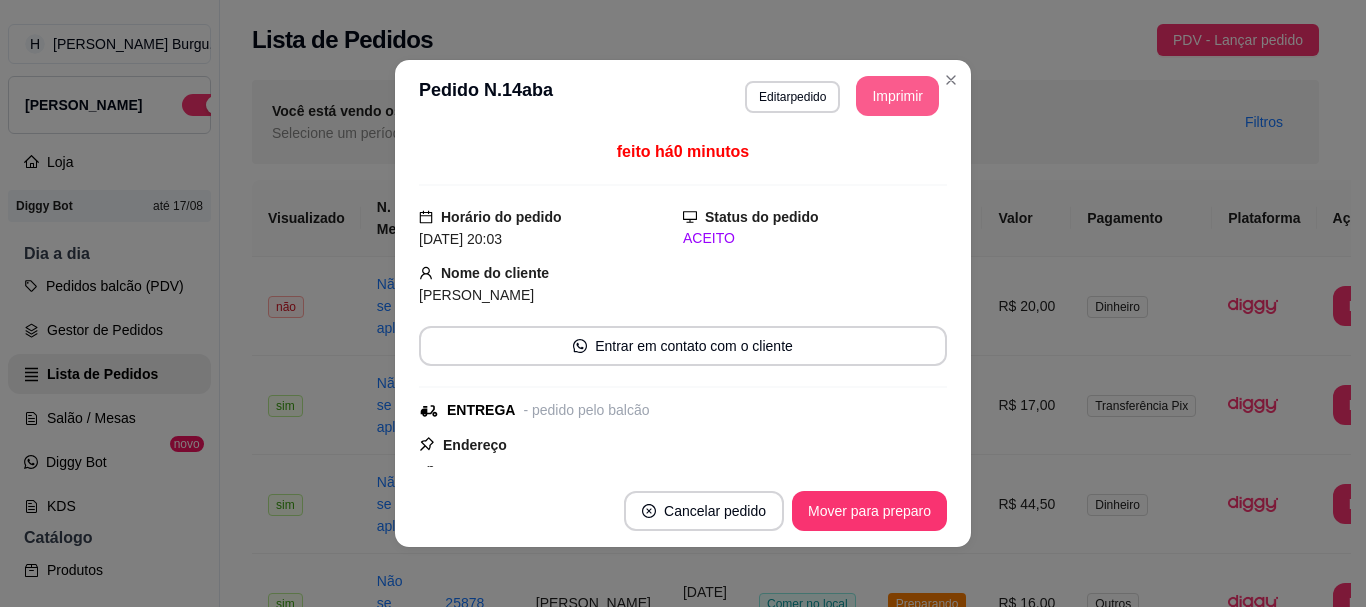 click on "Imprimir" at bounding box center [897, 96] 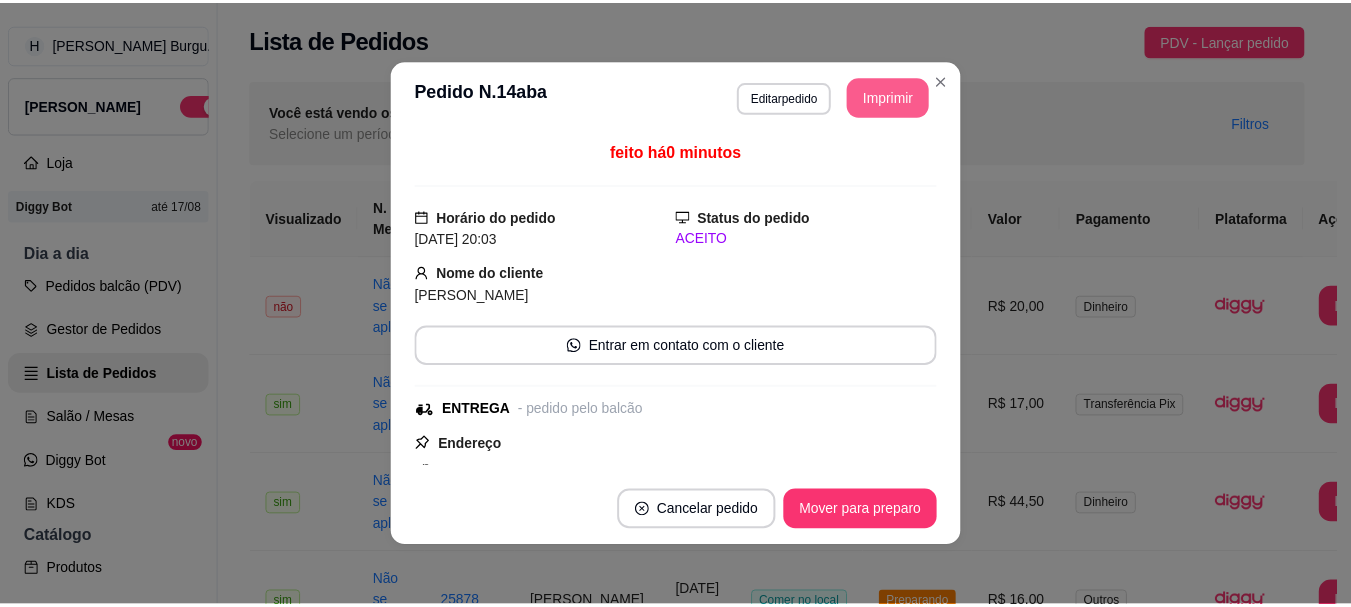 scroll, scrollTop: 0, scrollLeft: 0, axis: both 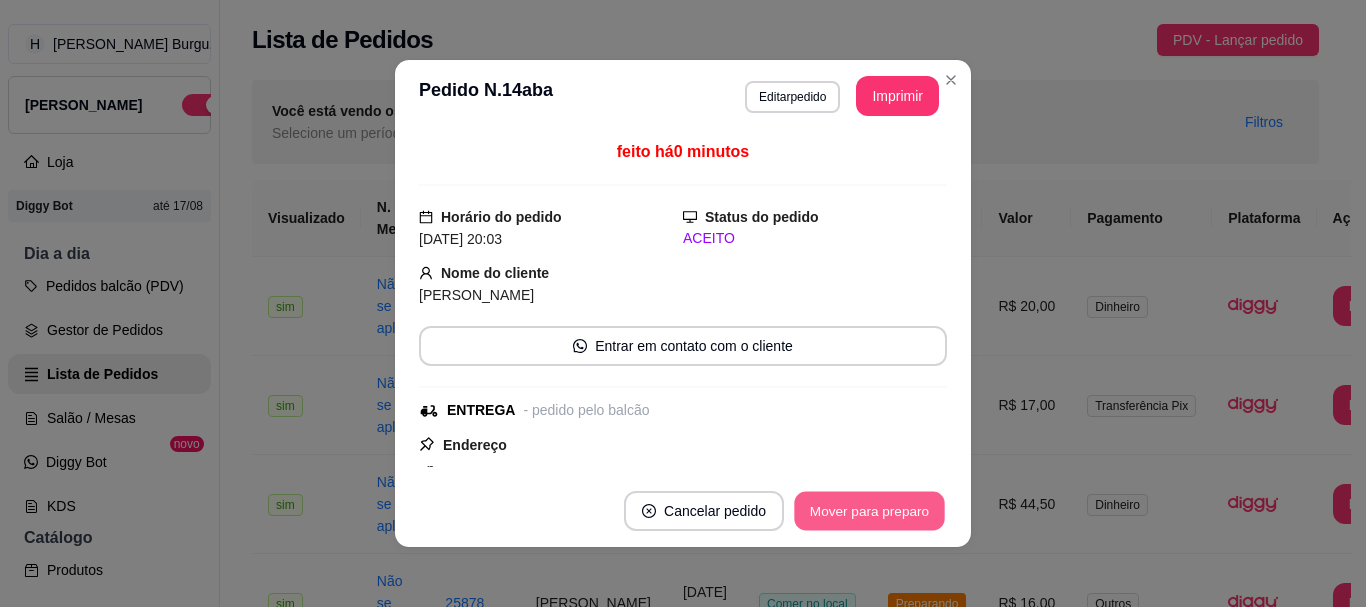 click on "Mover para preparo" at bounding box center [869, 511] 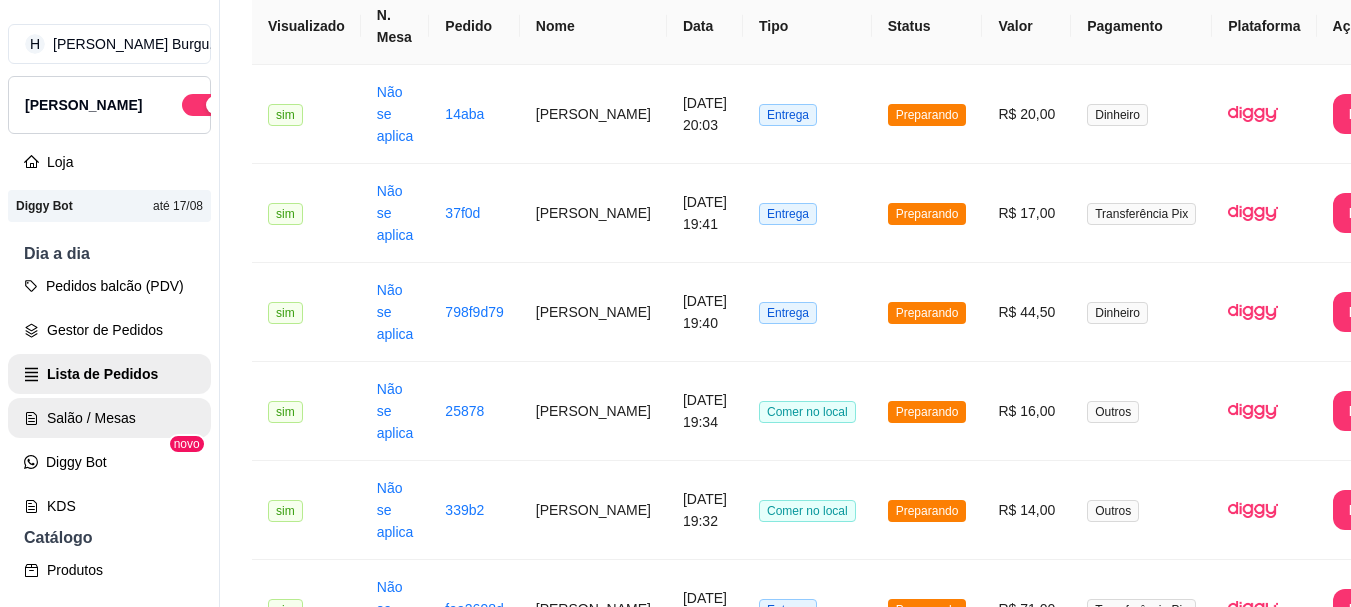 scroll, scrollTop: 200, scrollLeft: 0, axis: vertical 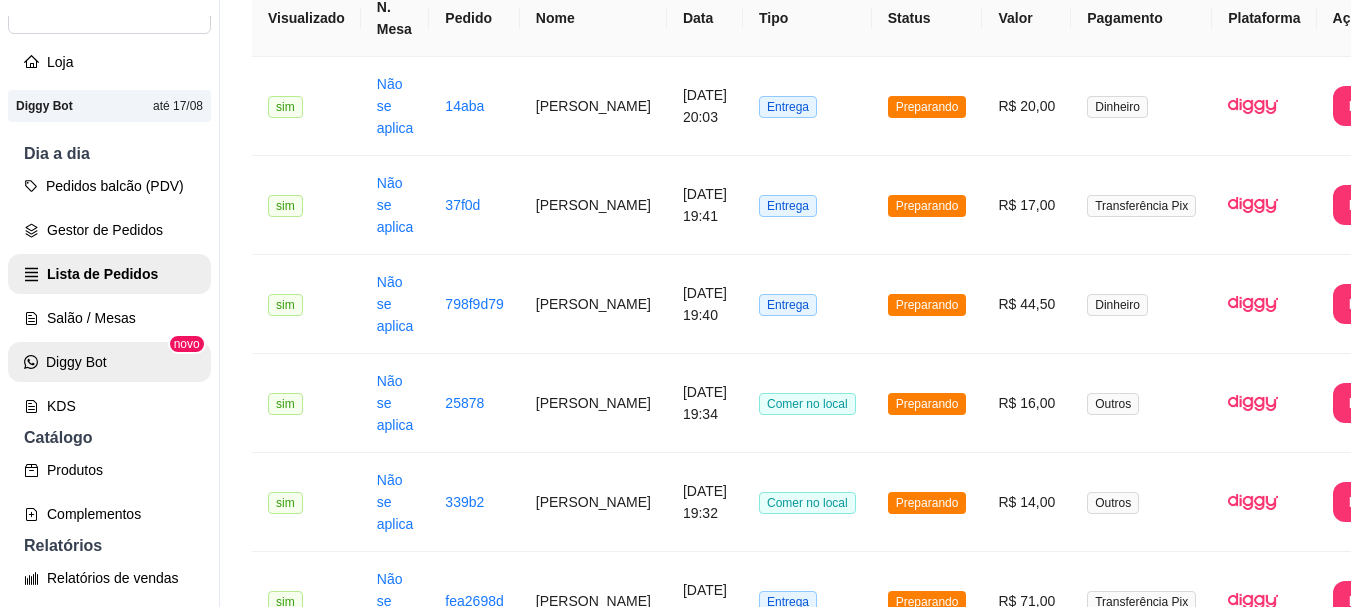 click on "Produtos" at bounding box center [109, 470] 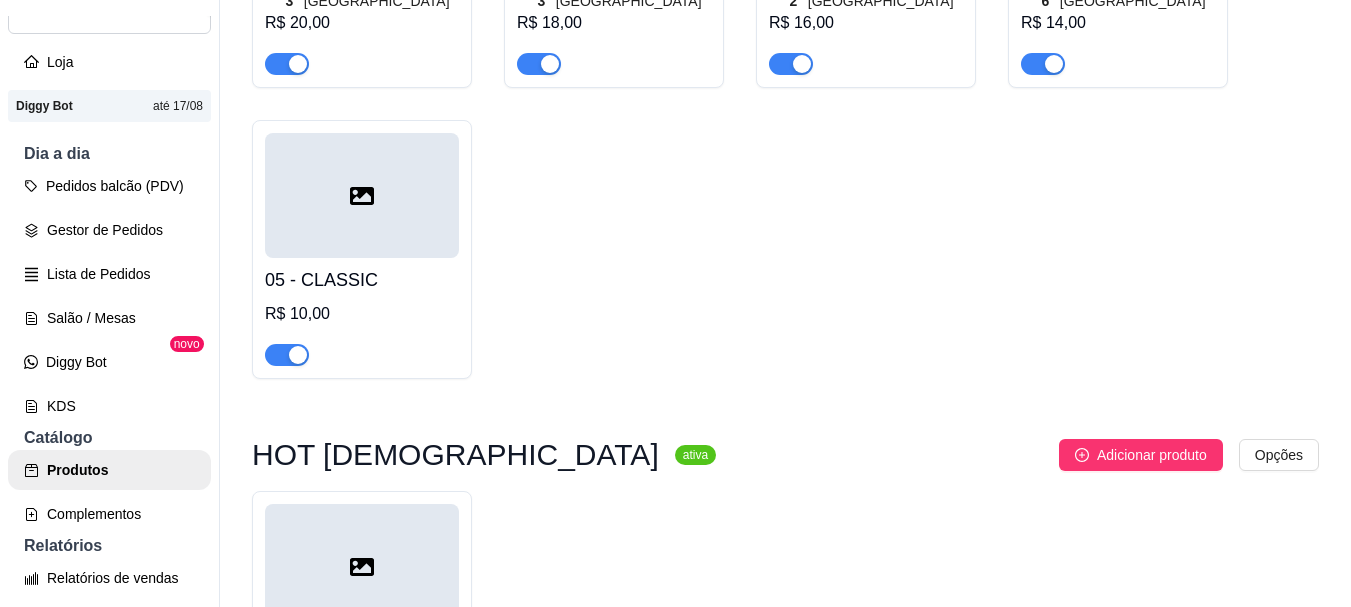 scroll, scrollTop: 500, scrollLeft: 0, axis: vertical 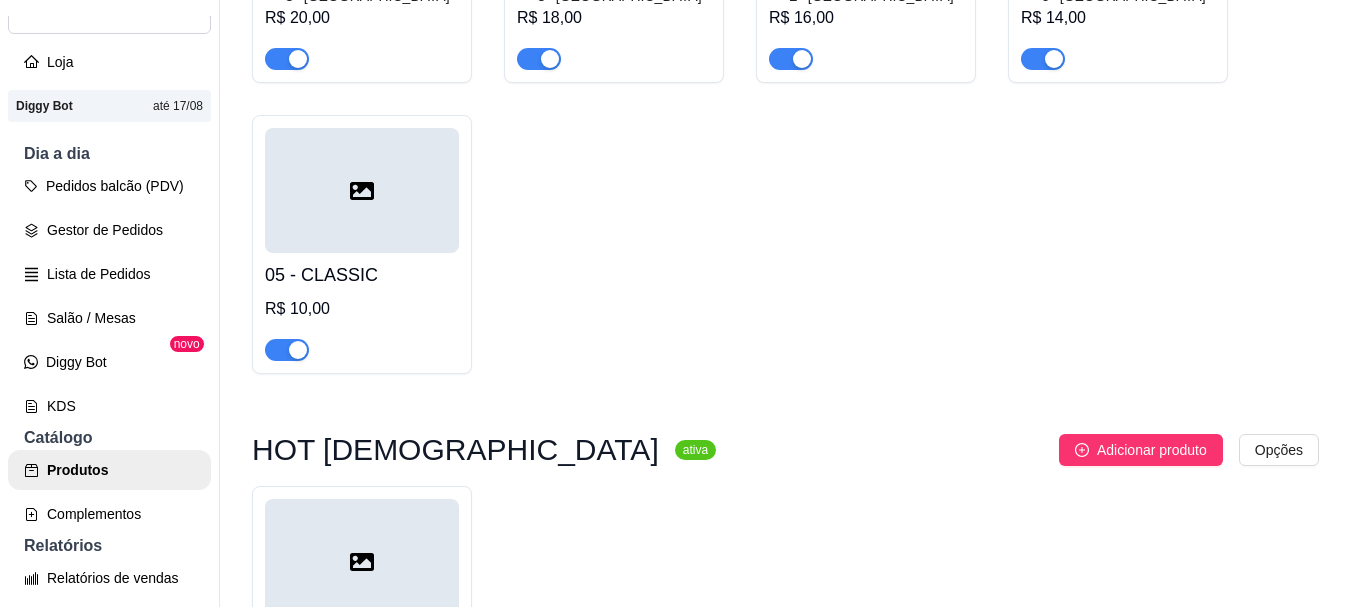 click at bounding box center [298, 350] 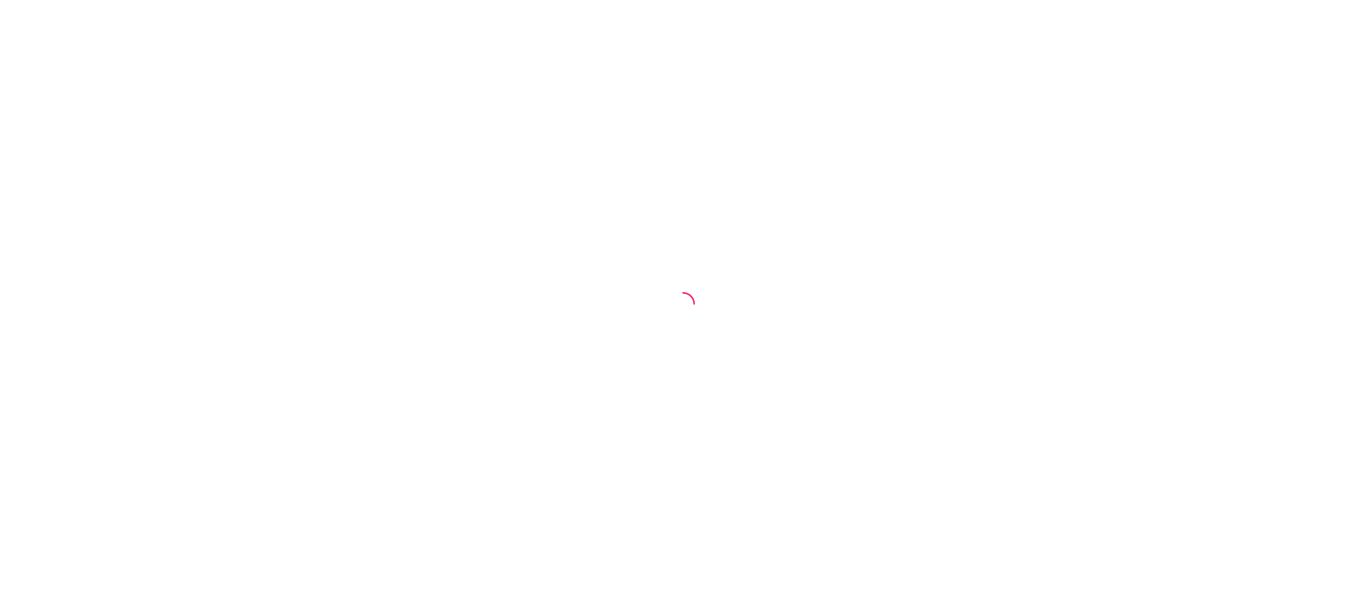 scroll, scrollTop: 0, scrollLeft: 0, axis: both 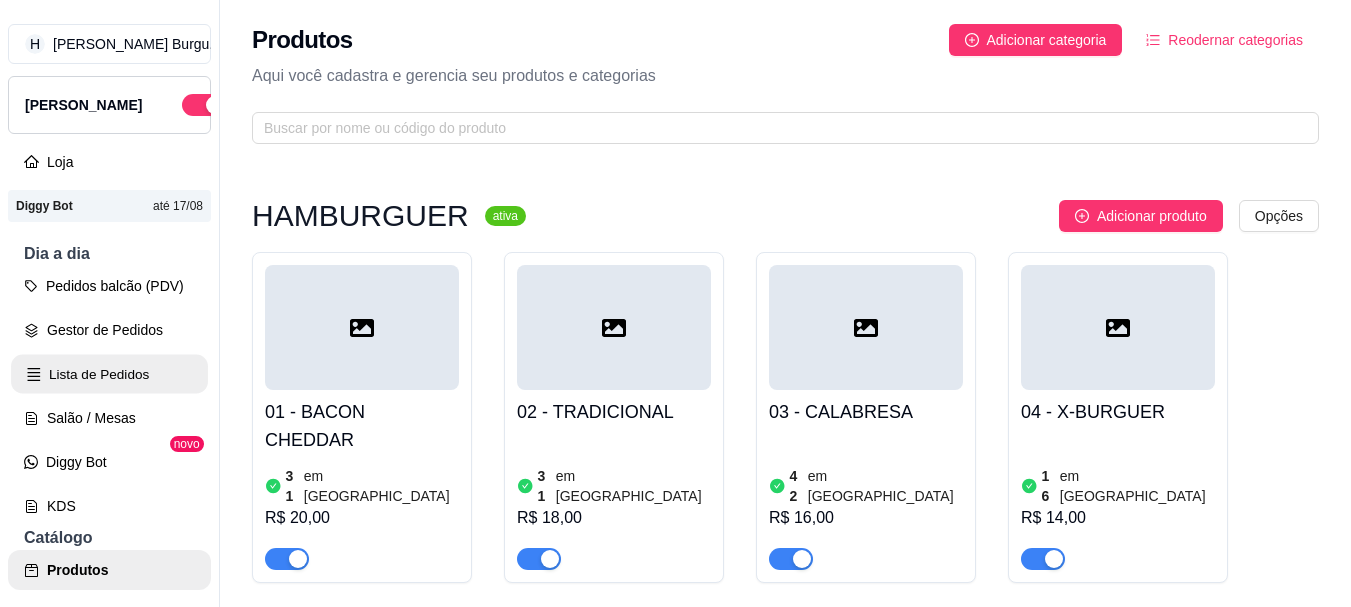 click on "Lista de Pedidos" at bounding box center [109, 374] 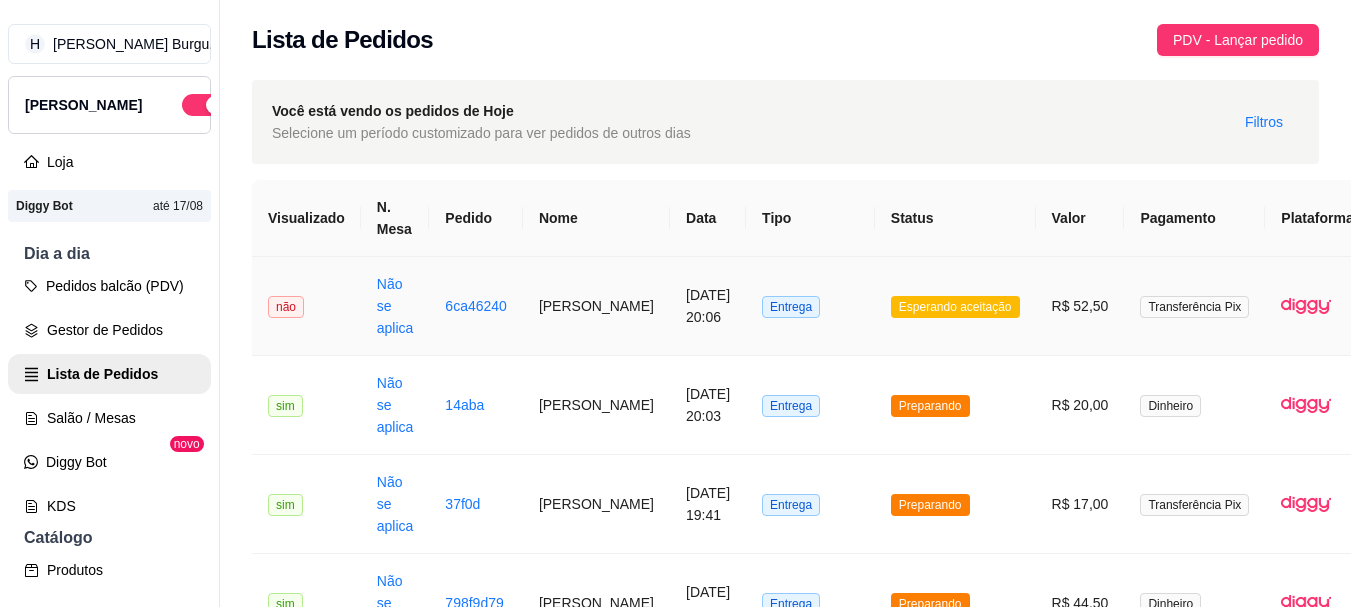 click on "Entrega" at bounding box center (810, 306) 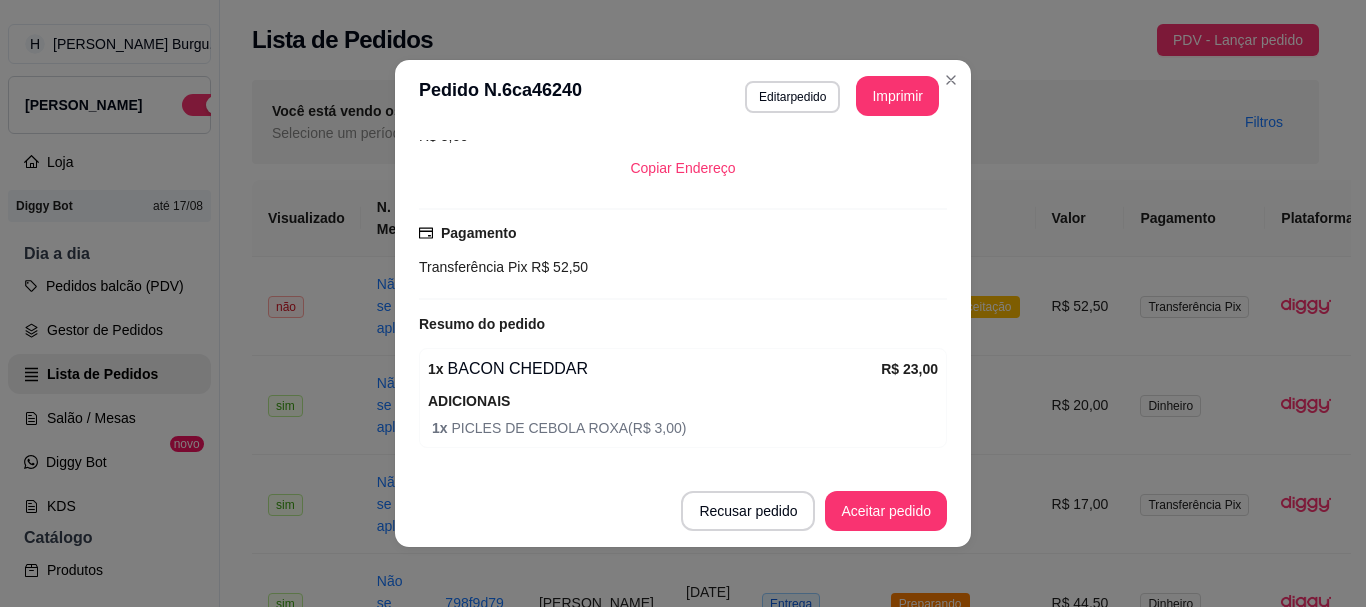scroll, scrollTop: 500, scrollLeft: 0, axis: vertical 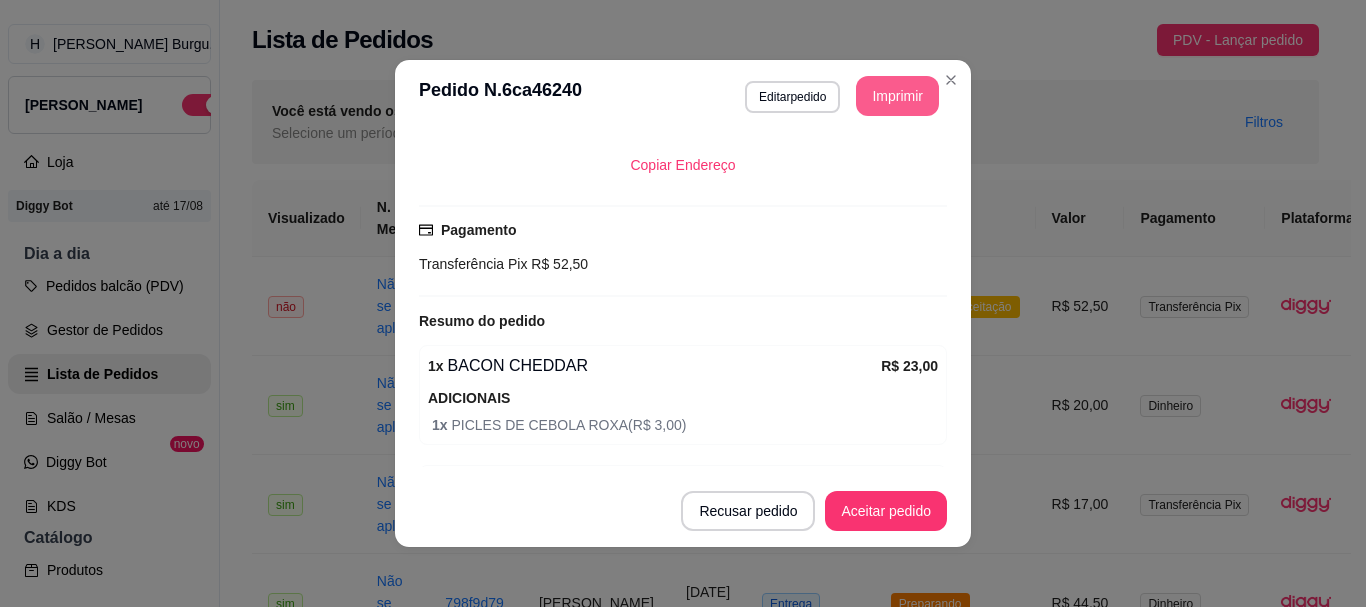 click on "Imprimir" at bounding box center (897, 96) 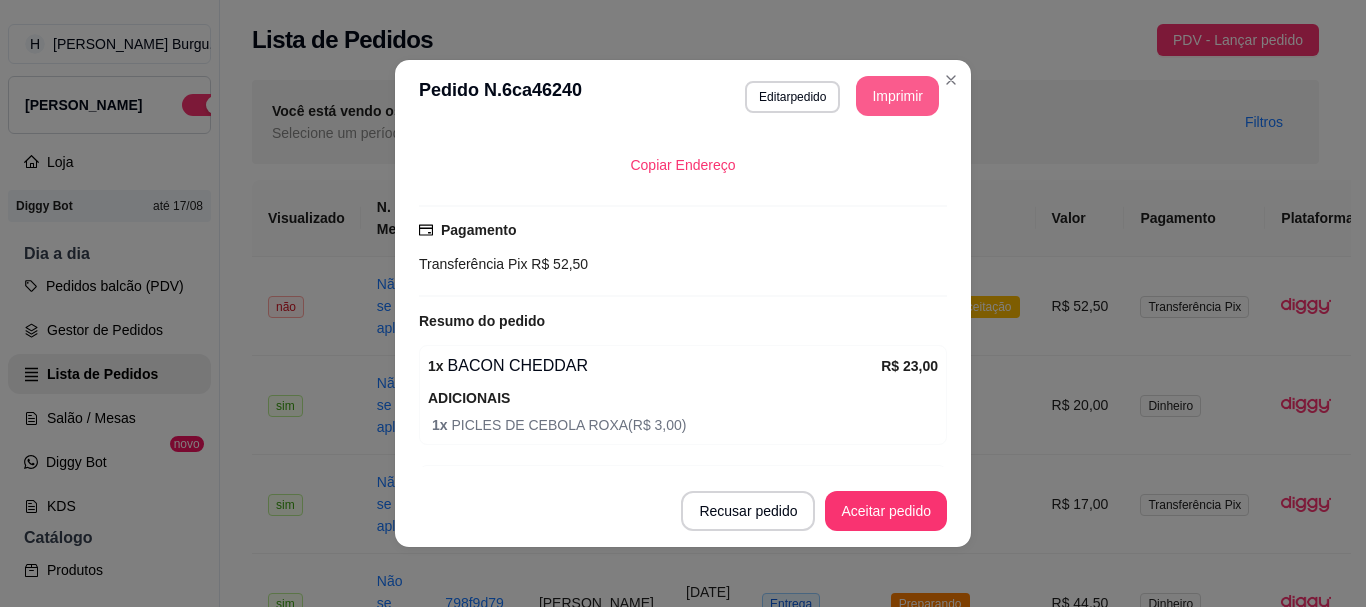 scroll, scrollTop: 0, scrollLeft: 0, axis: both 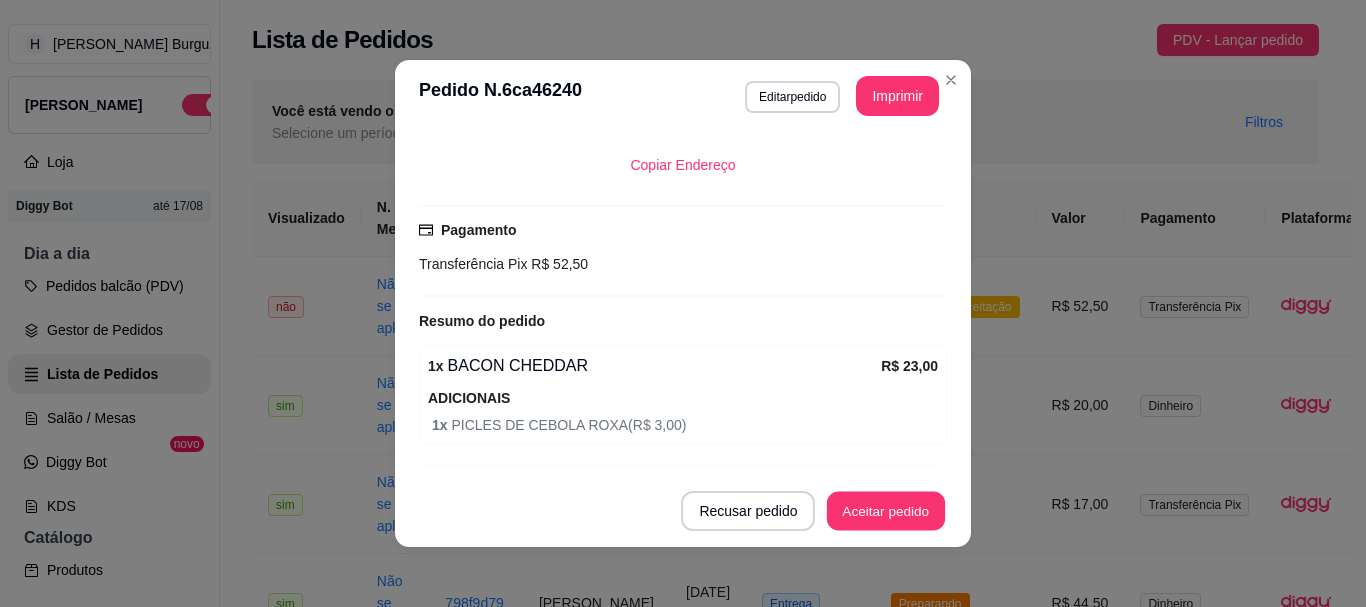 click on "Aceitar pedido" at bounding box center (886, 511) 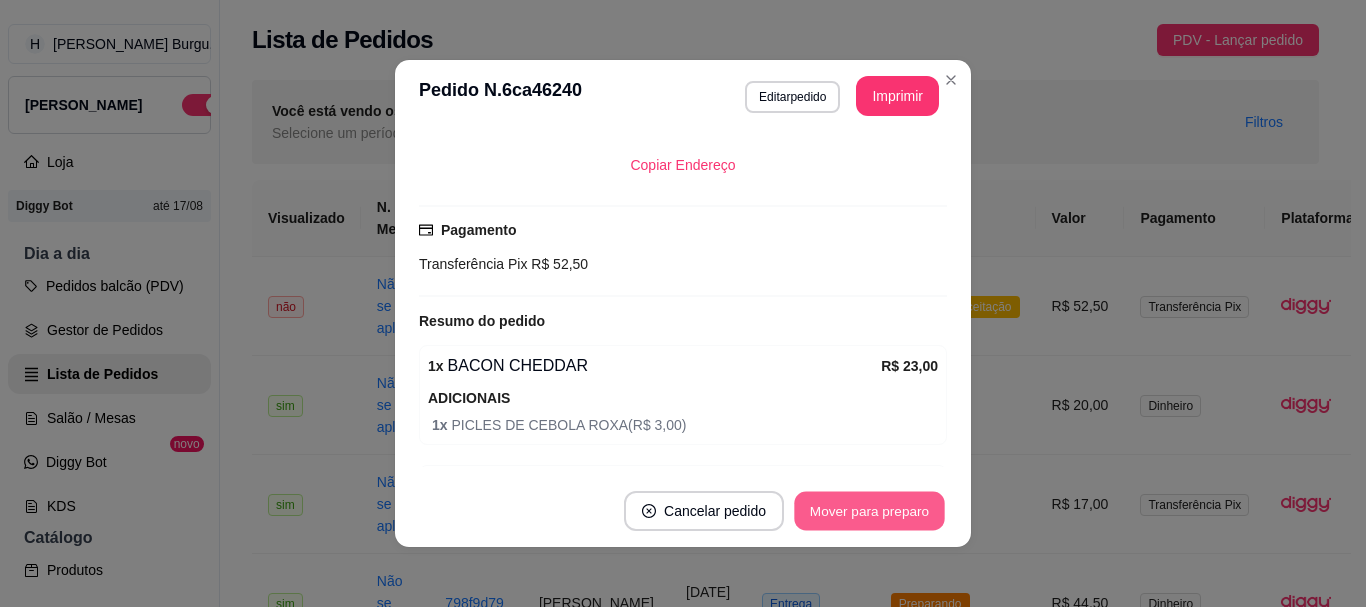 click on "Mover para preparo" at bounding box center [869, 511] 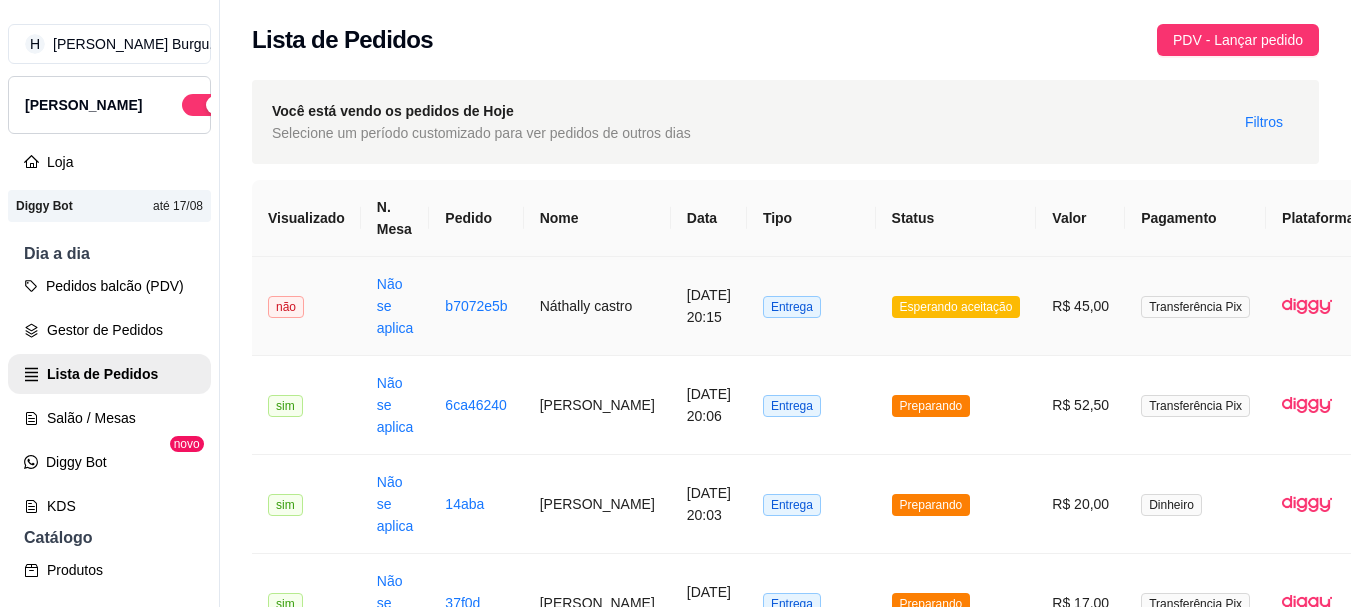 click on "Entrega" at bounding box center (811, 306) 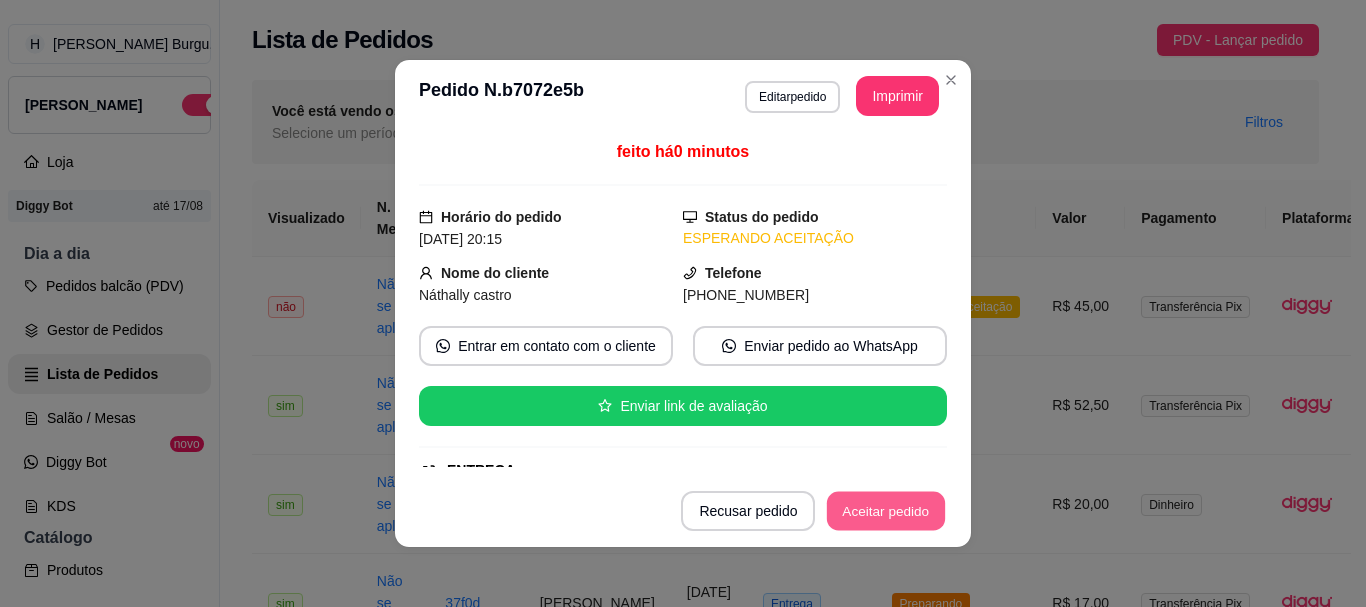 click on "Aceitar pedido" at bounding box center (886, 511) 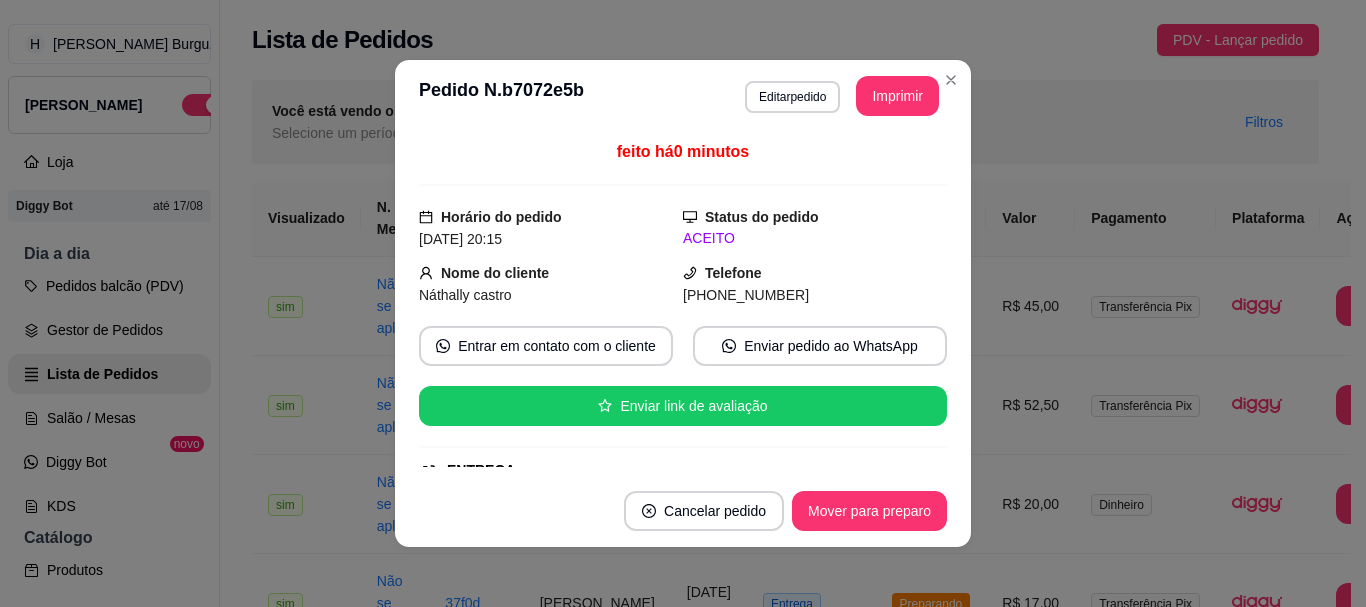 drag, startPoint x: 843, startPoint y: 91, endPoint x: 837, endPoint y: 110, distance: 19.924858 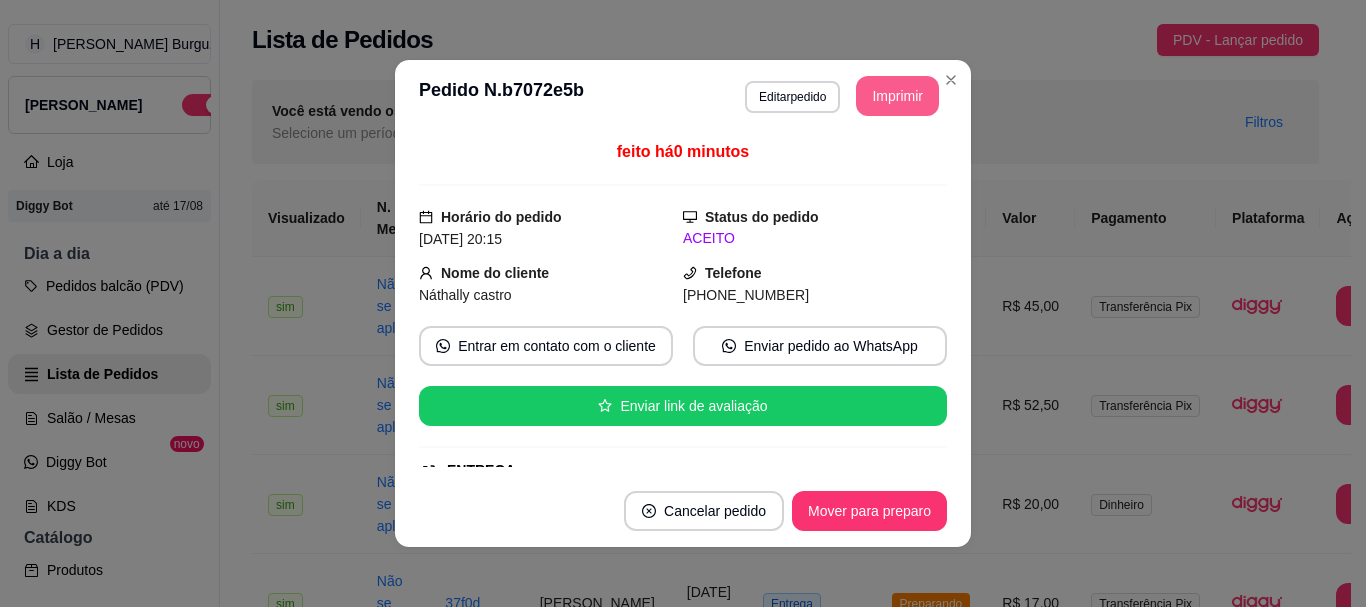 click on "Imprimir" at bounding box center (897, 96) 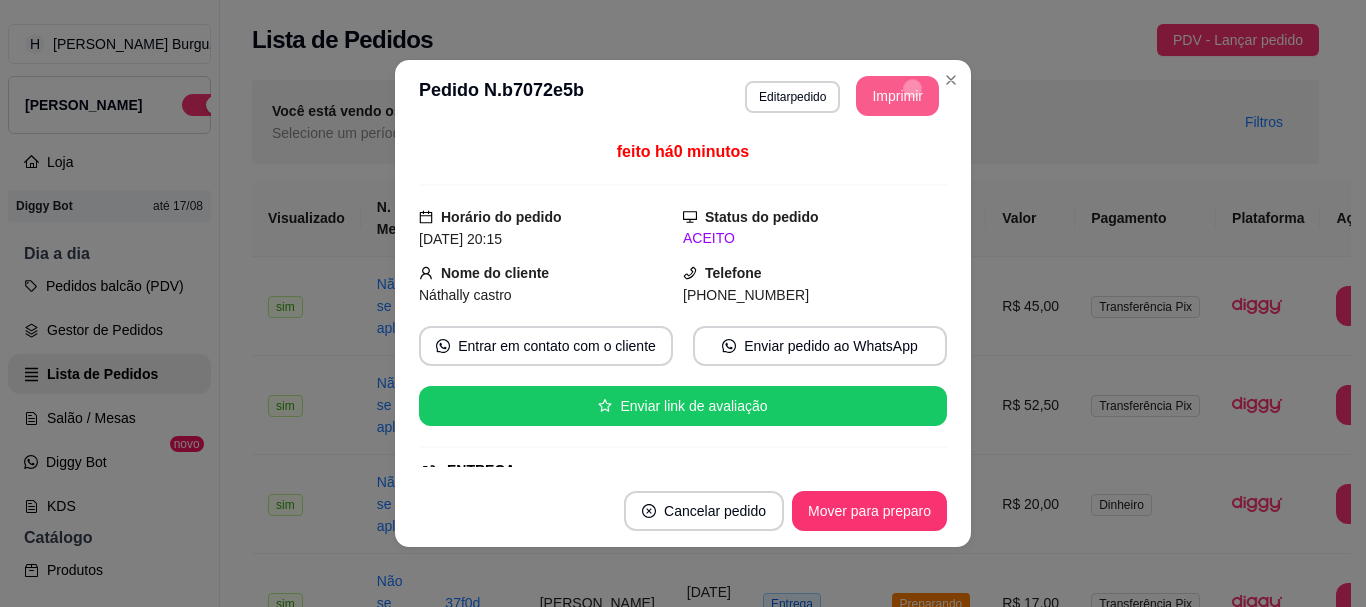 scroll, scrollTop: 0, scrollLeft: 0, axis: both 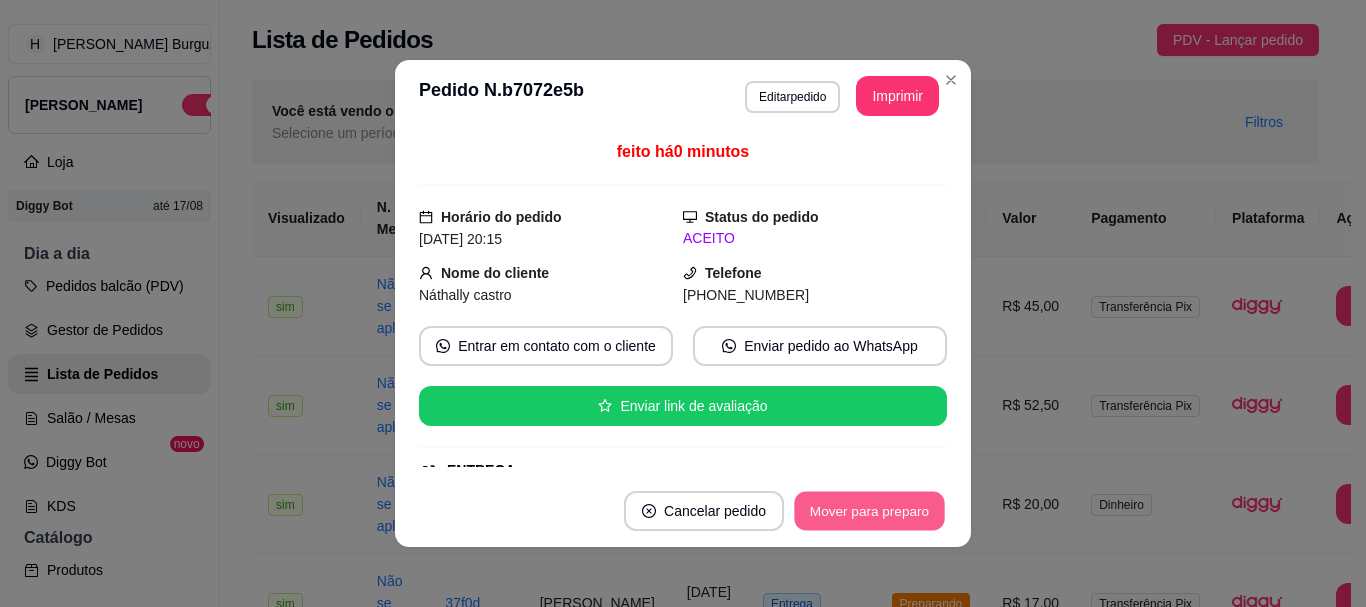 click on "Mover para preparo" at bounding box center (869, 511) 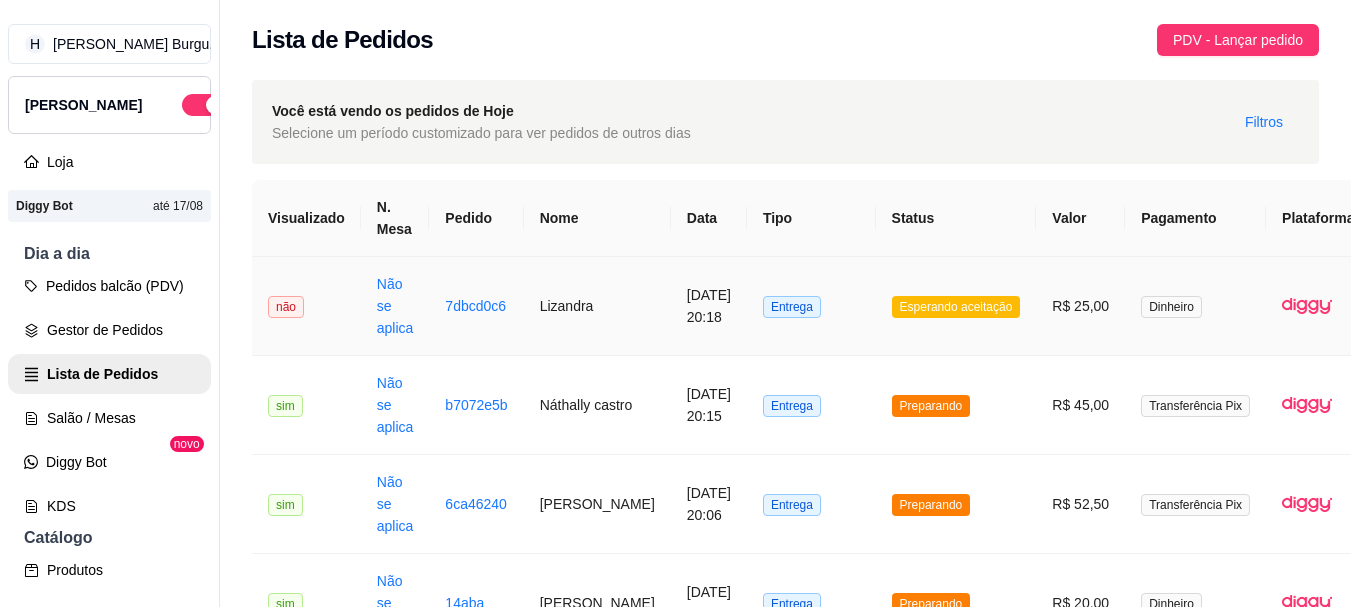click on "Entrega" at bounding box center [811, 306] 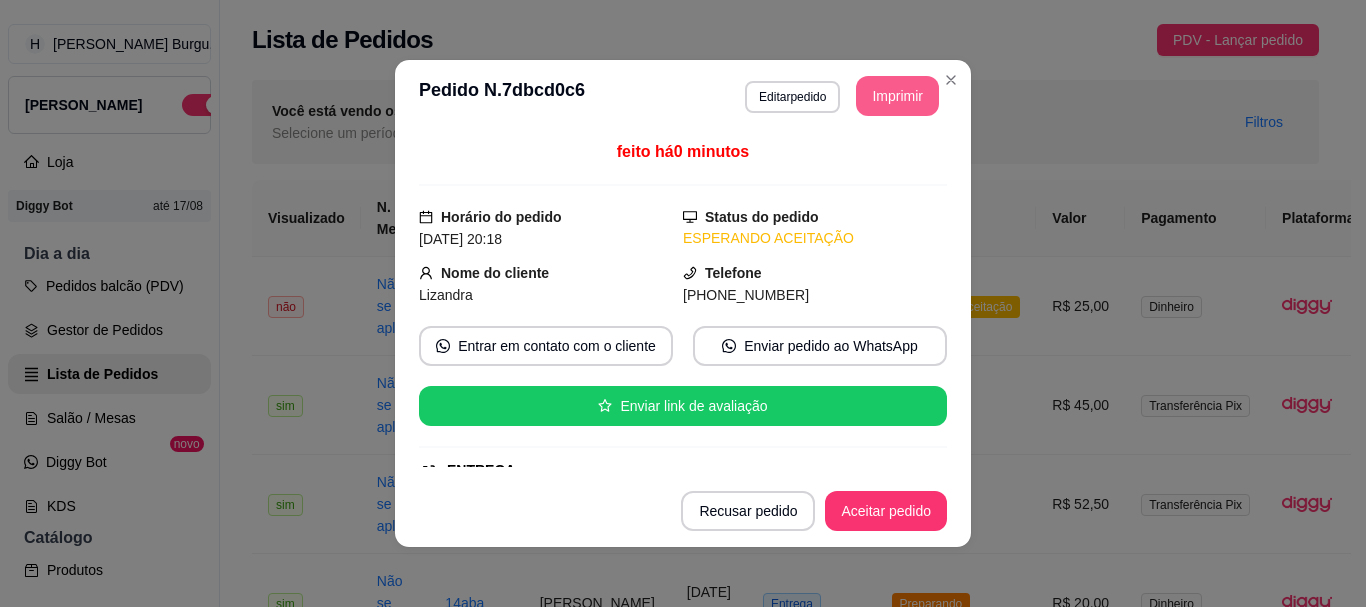 click on "Imprimir" at bounding box center [897, 96] 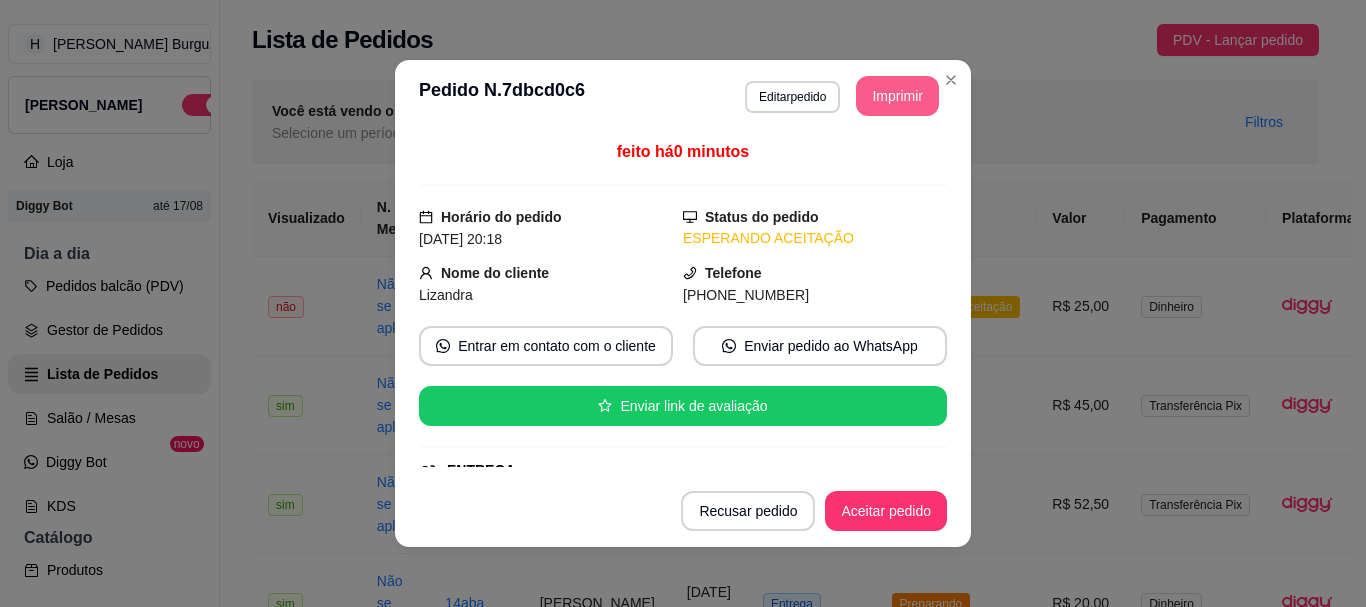 scroll, scrollTop: 0, scrollLeft: 0, axis: both 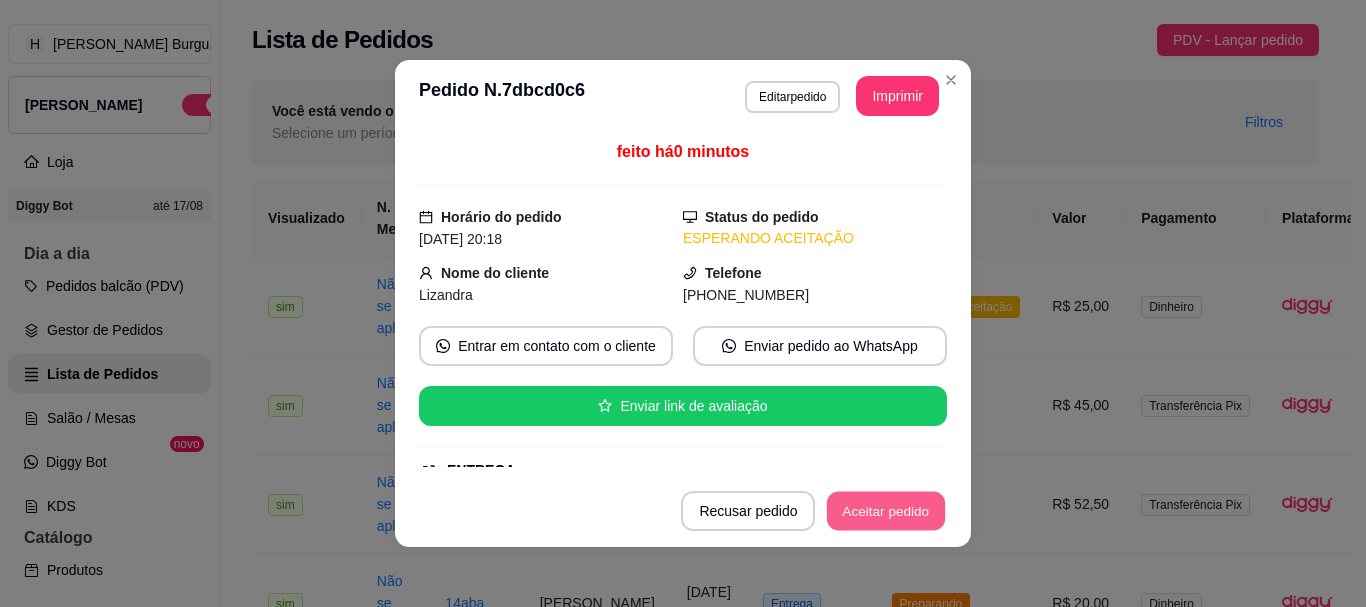 click on "Aceitar pedido" at bounding box center [886, 511] 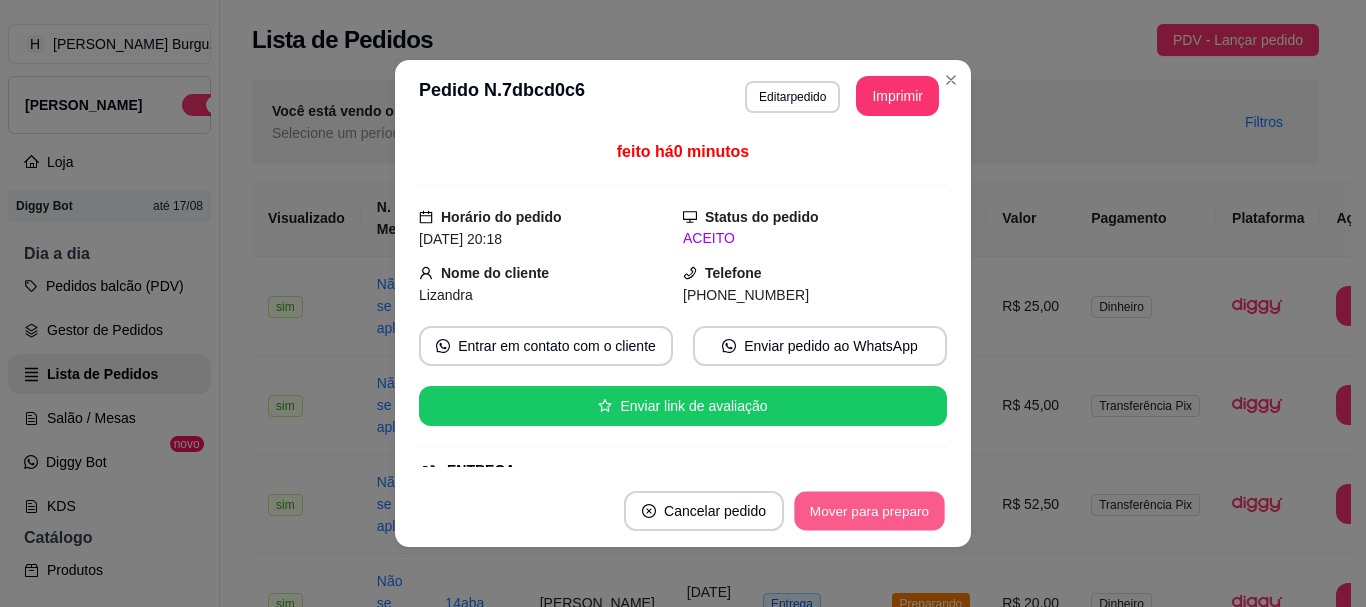 click on "Mover para preparo" at bounding box center (869, 511) 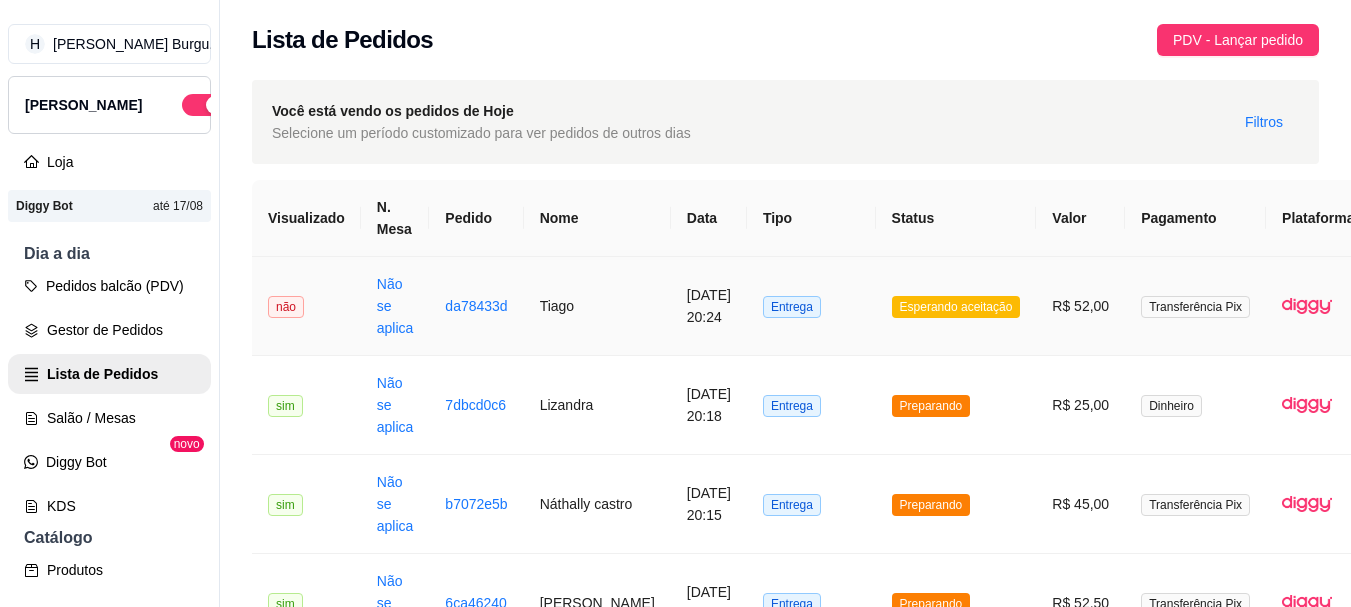 click on "Entrega" at bounding box center [811, 306] 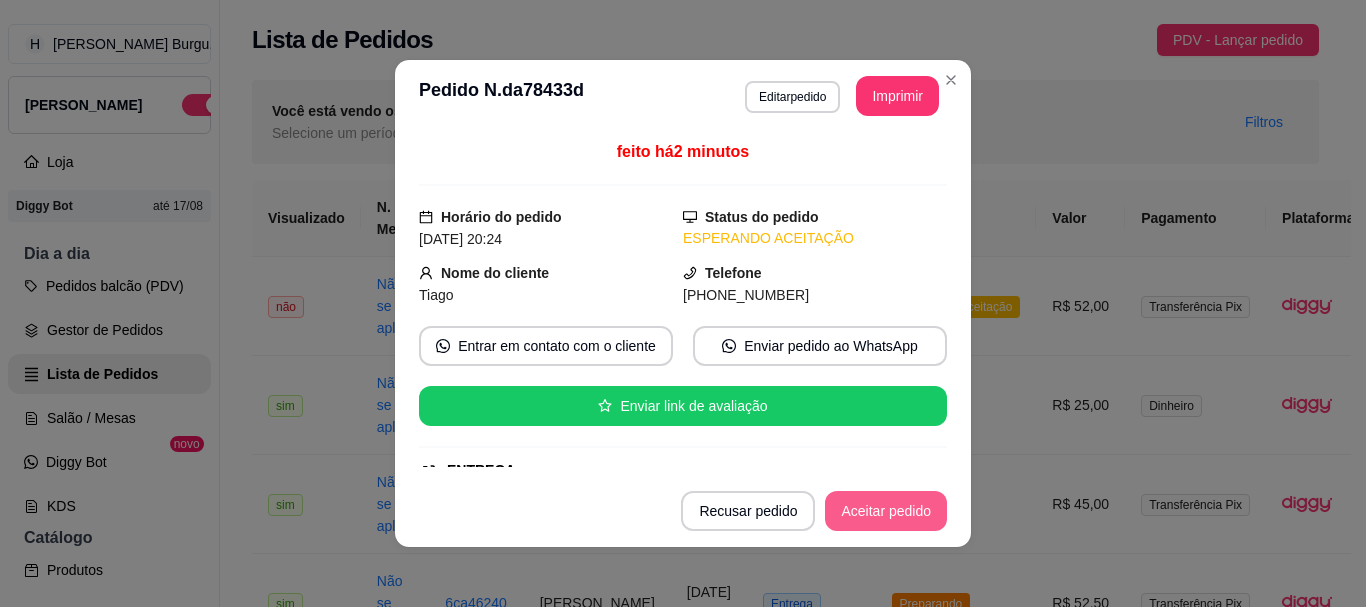 click on "Aceitar pedido" at bounding box center [886, 511] 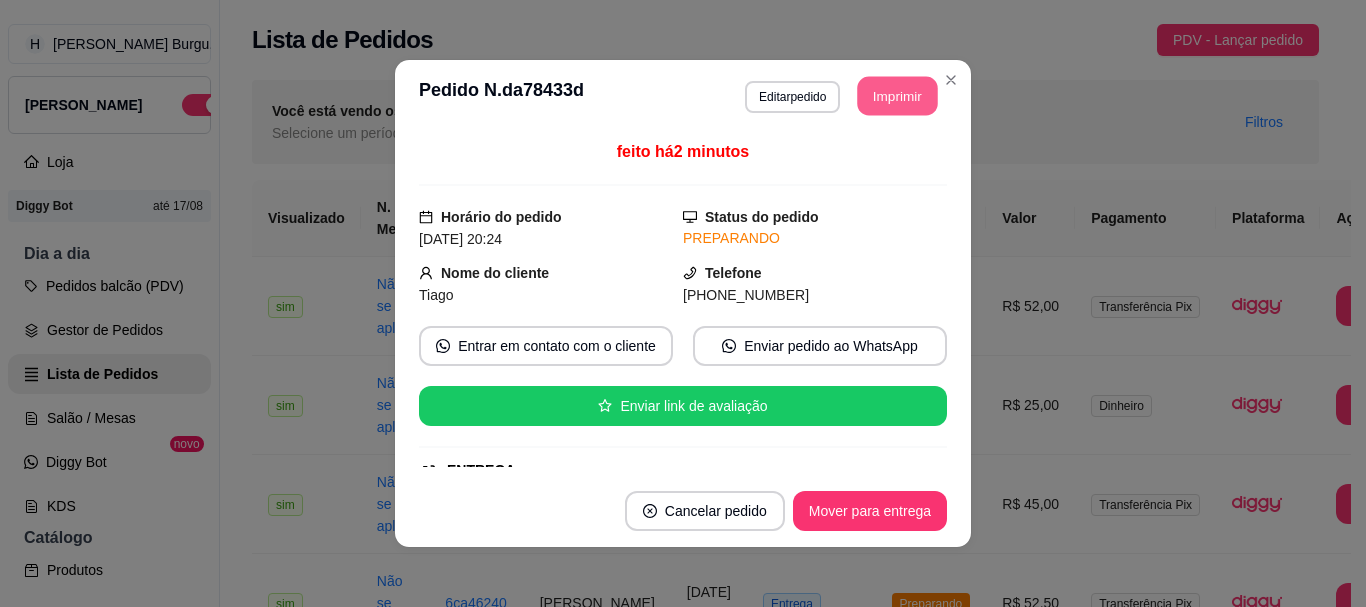 click on "Imprimir" at bounding box center (898, 96) 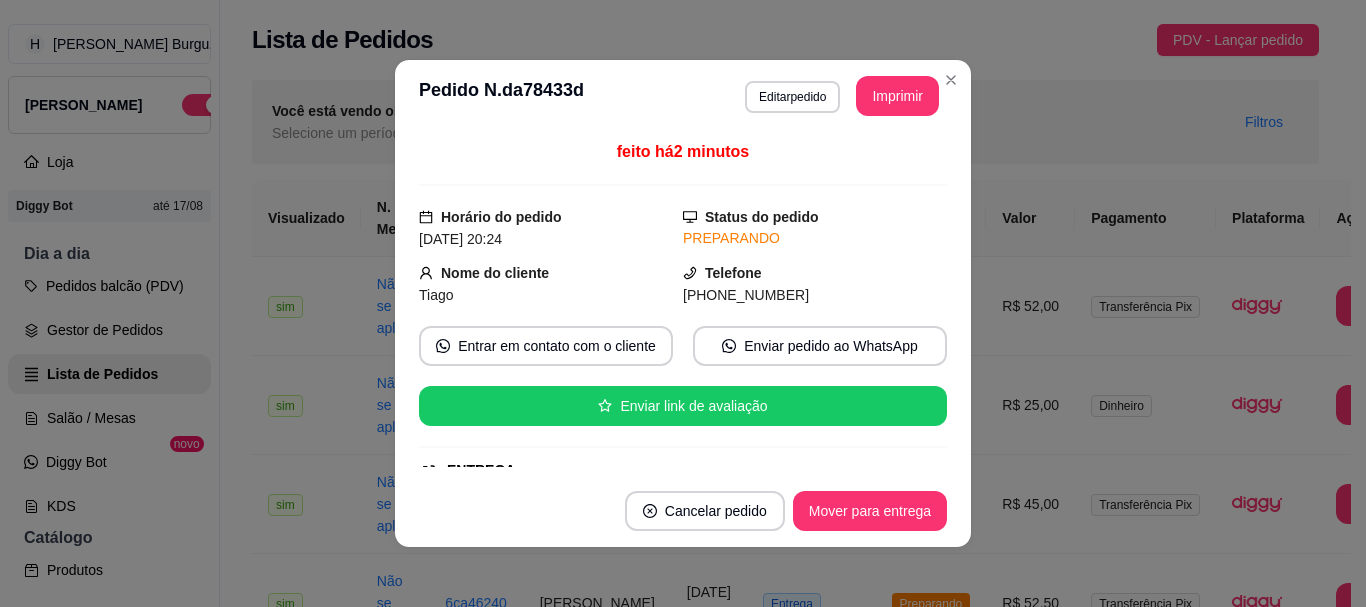 scroll, scrollTop: 0, scrollLeft: 0, axis: both 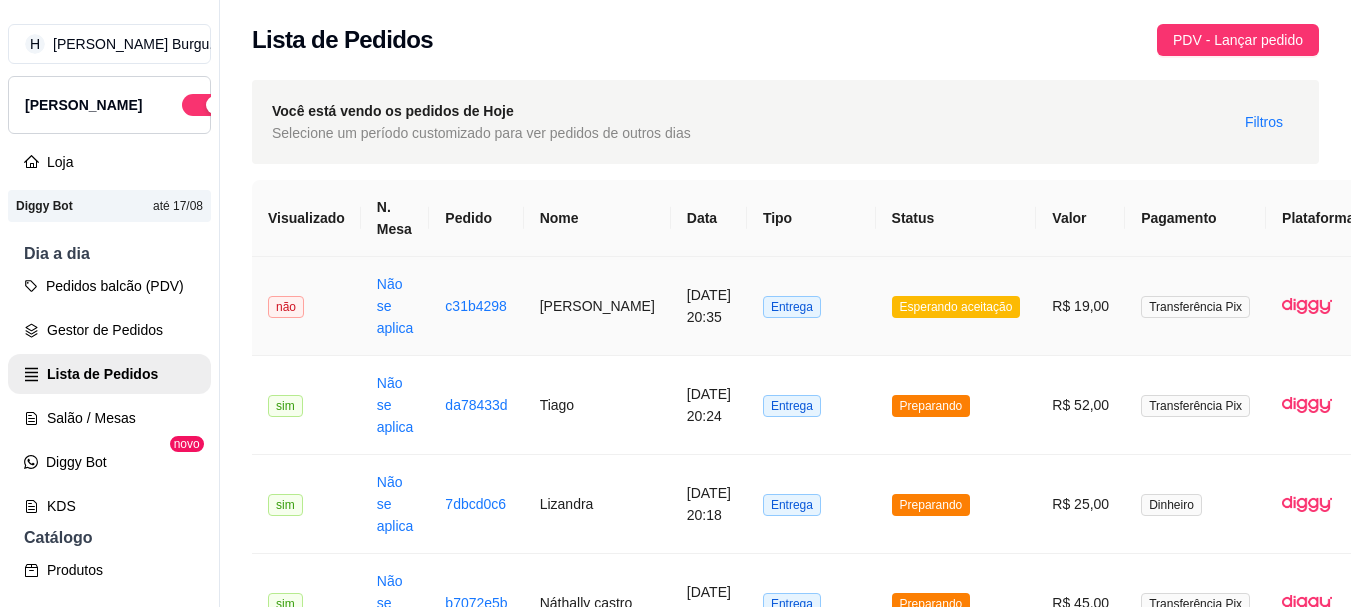 click on "Entrega" at bounding box center [811, 306] 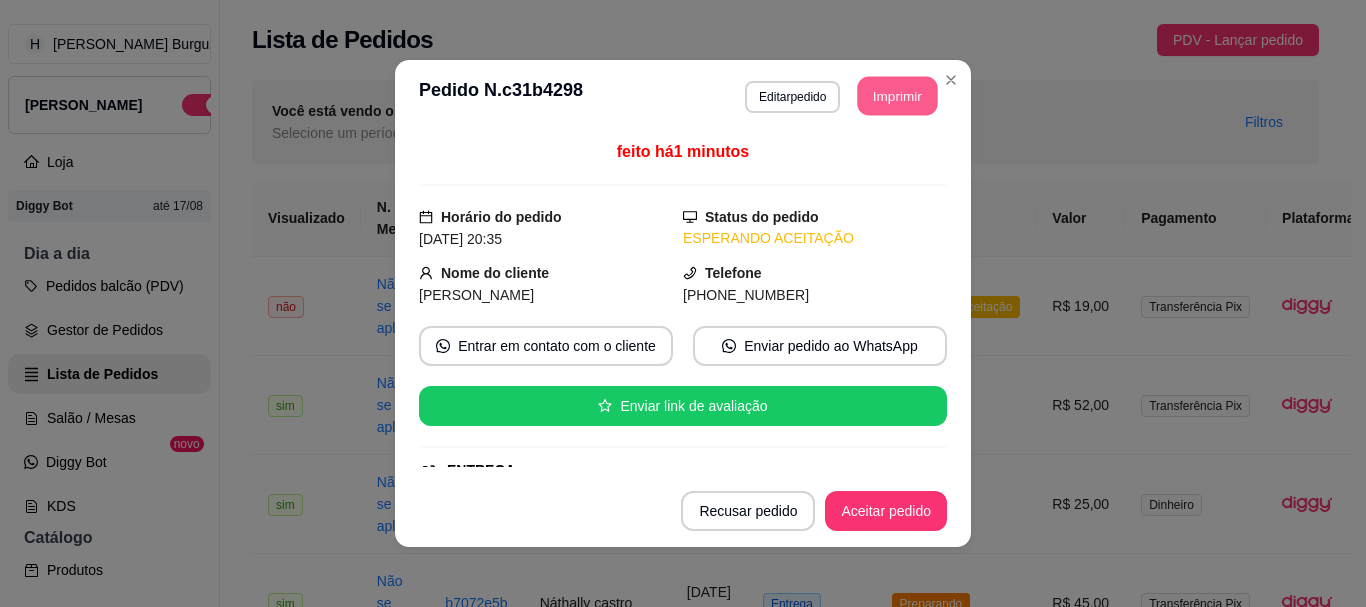 click on "Imprimir" at bounding box center [898, 96] 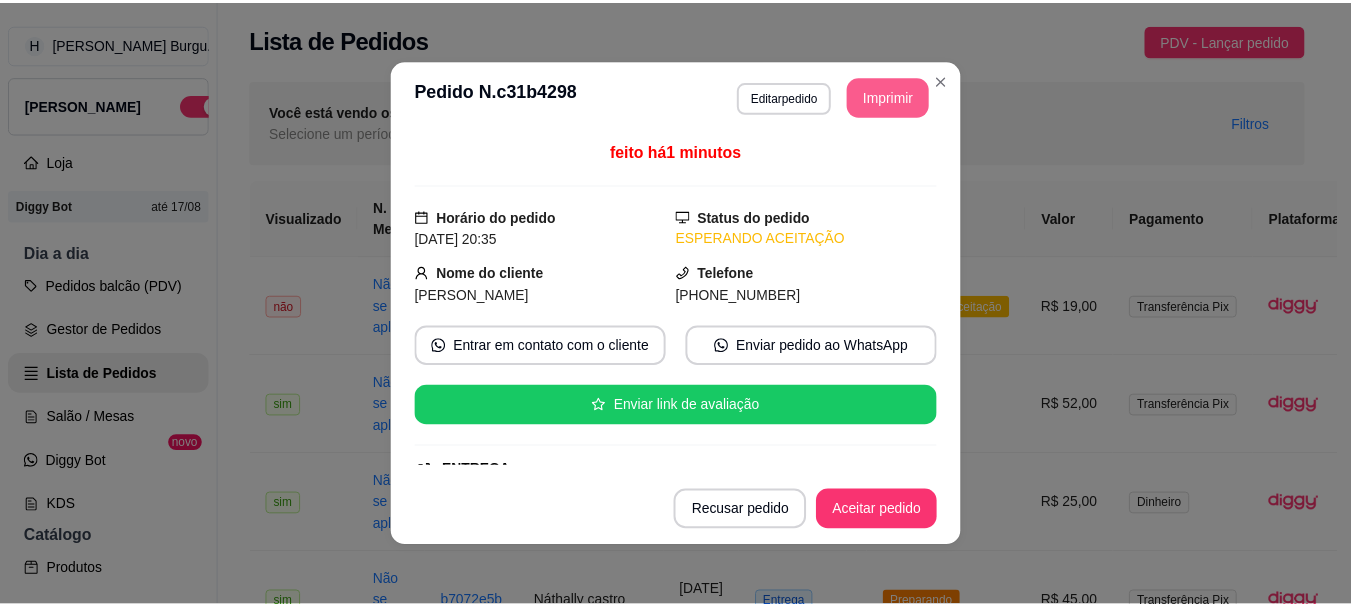 scroll, scrollTop: 0, scrollLeft: 0, axis: both 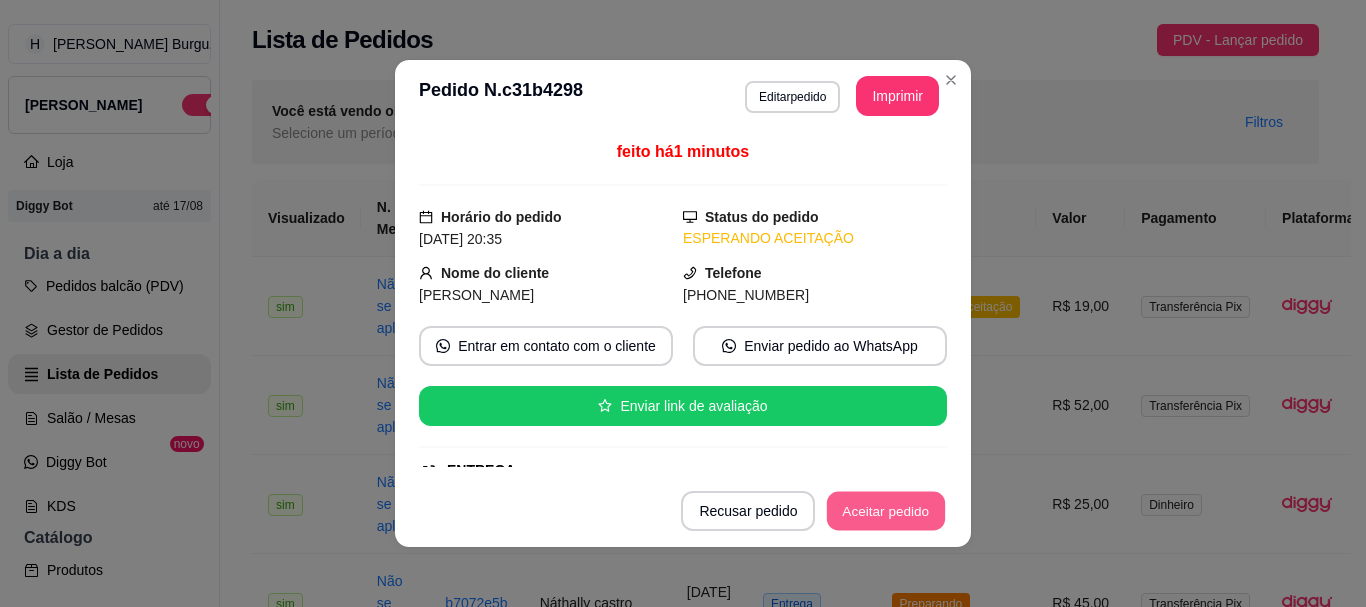 click on "Aceitar pedido" at bounding box center [886, 511] 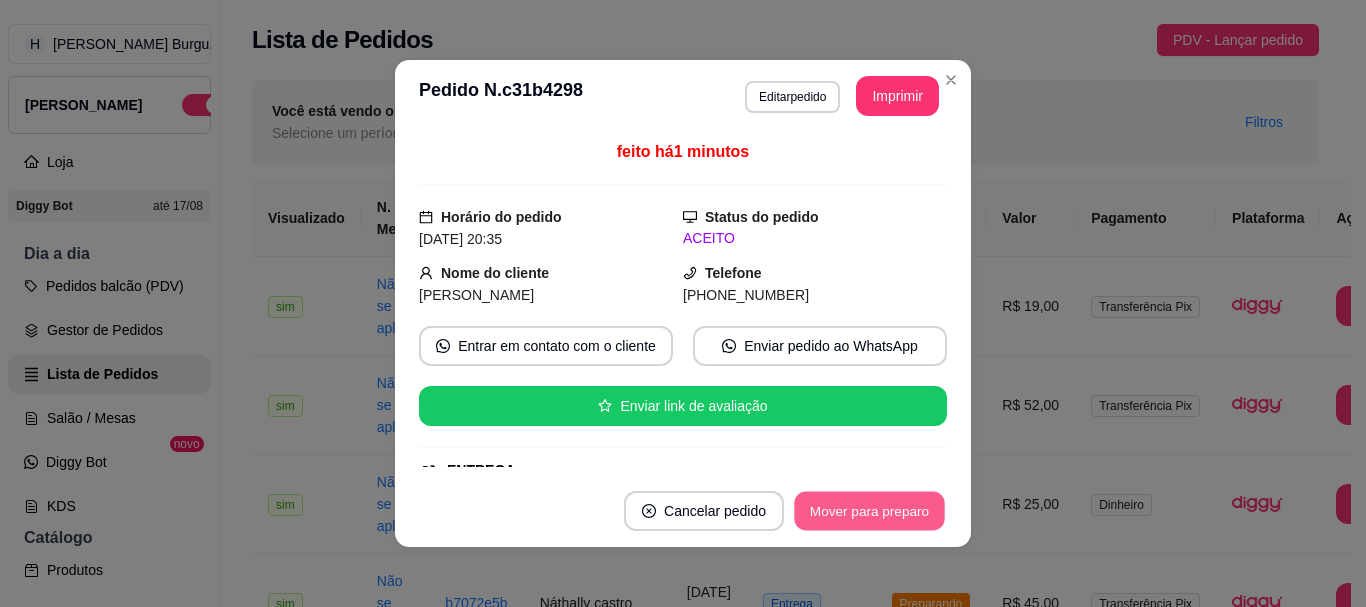 click on "Mover para preparo" at bounding box center (869, 511) 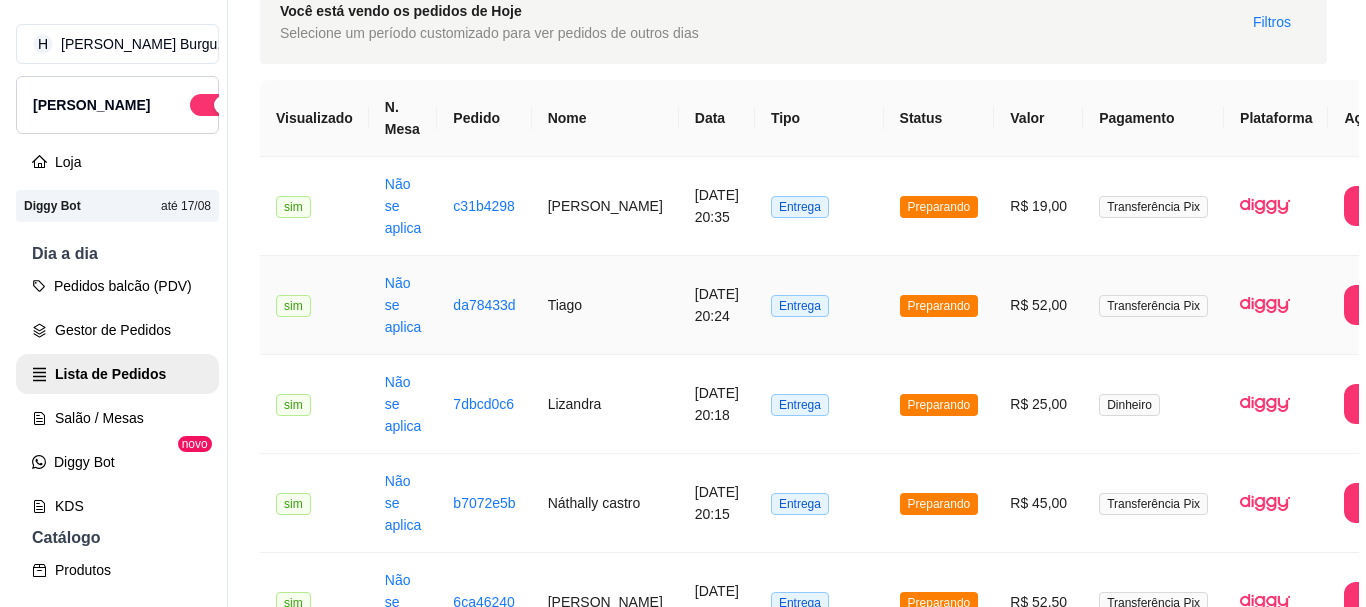scroll, scrollTop: 0, scrollLeft: 0, axis: both 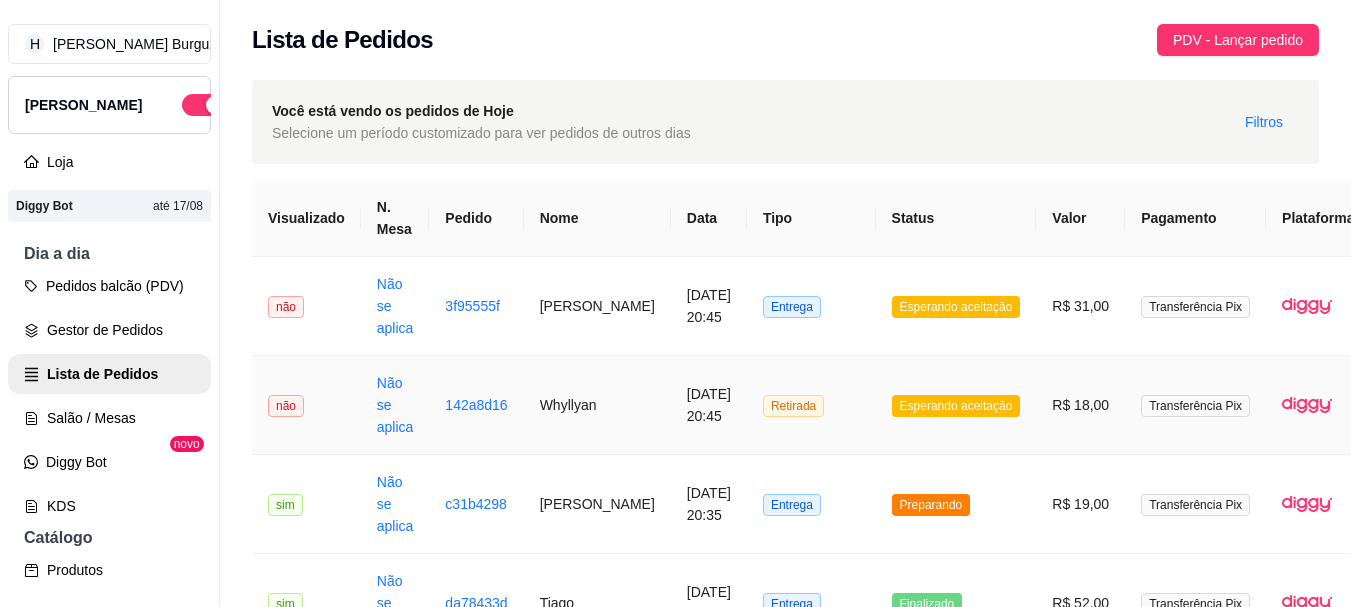 click on "Retirada" at bounding box center [811, 405] 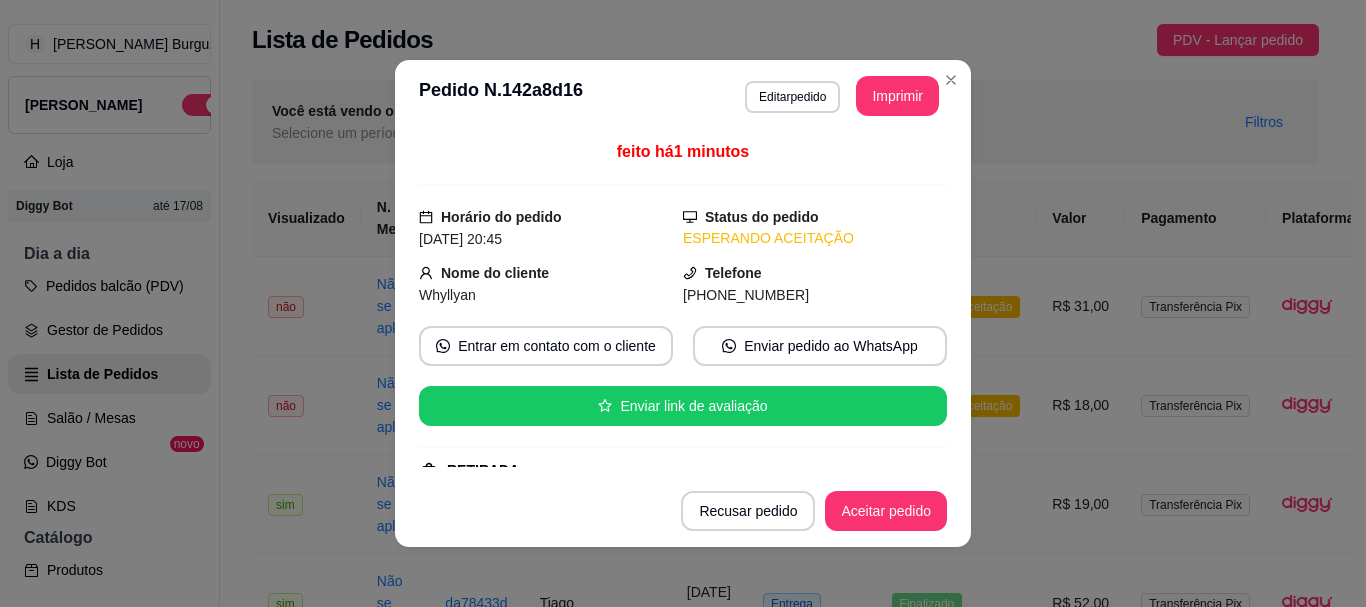 click on "Recusar pedido Aceitar pedido" at bounding box center [683, 511] 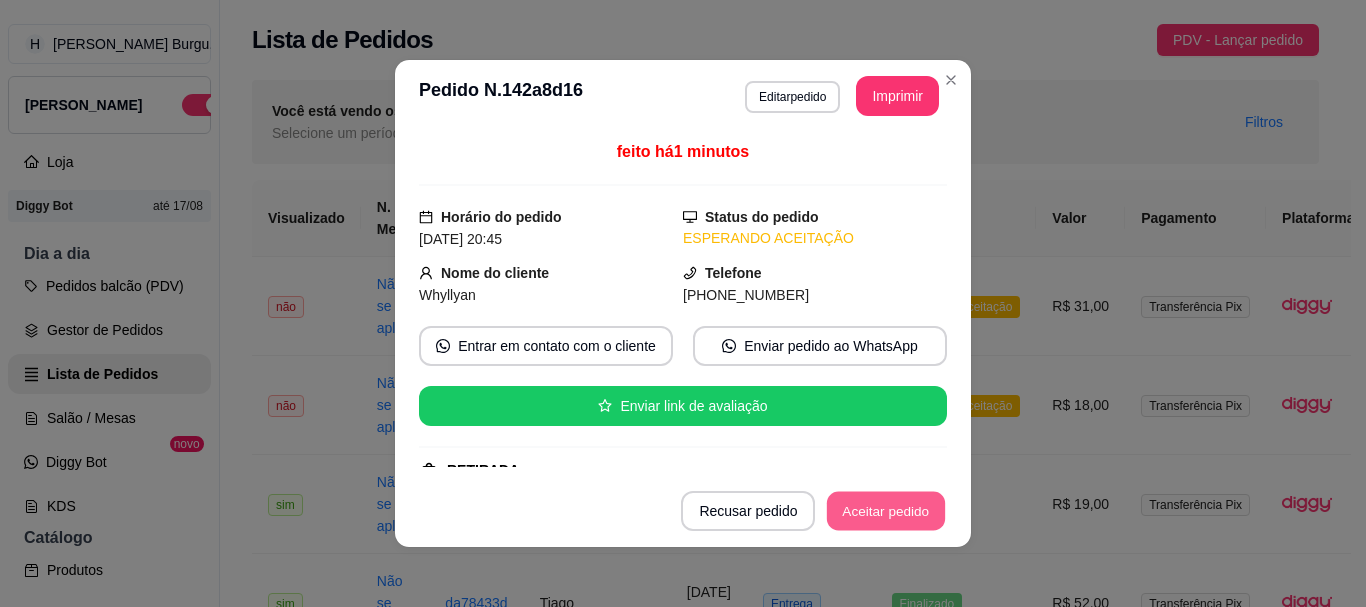 click on "Aceitar pedido" at bounding box center [886, 511] 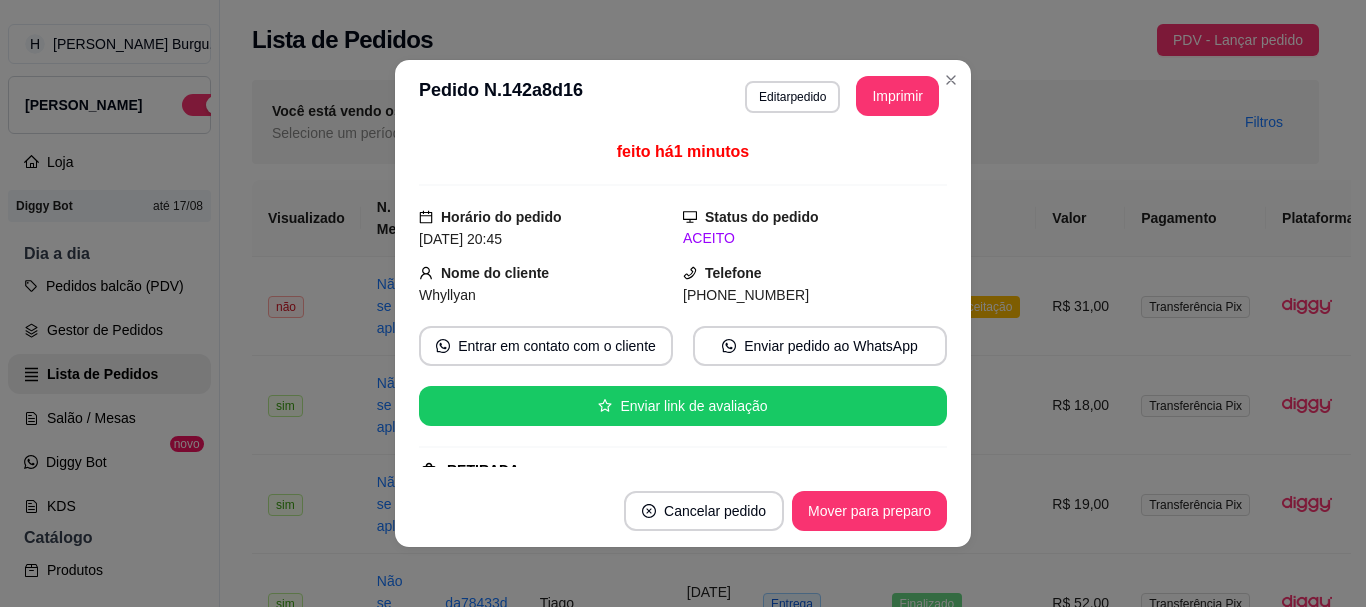 click on "Imprimir" at bounding box center [897, 96] 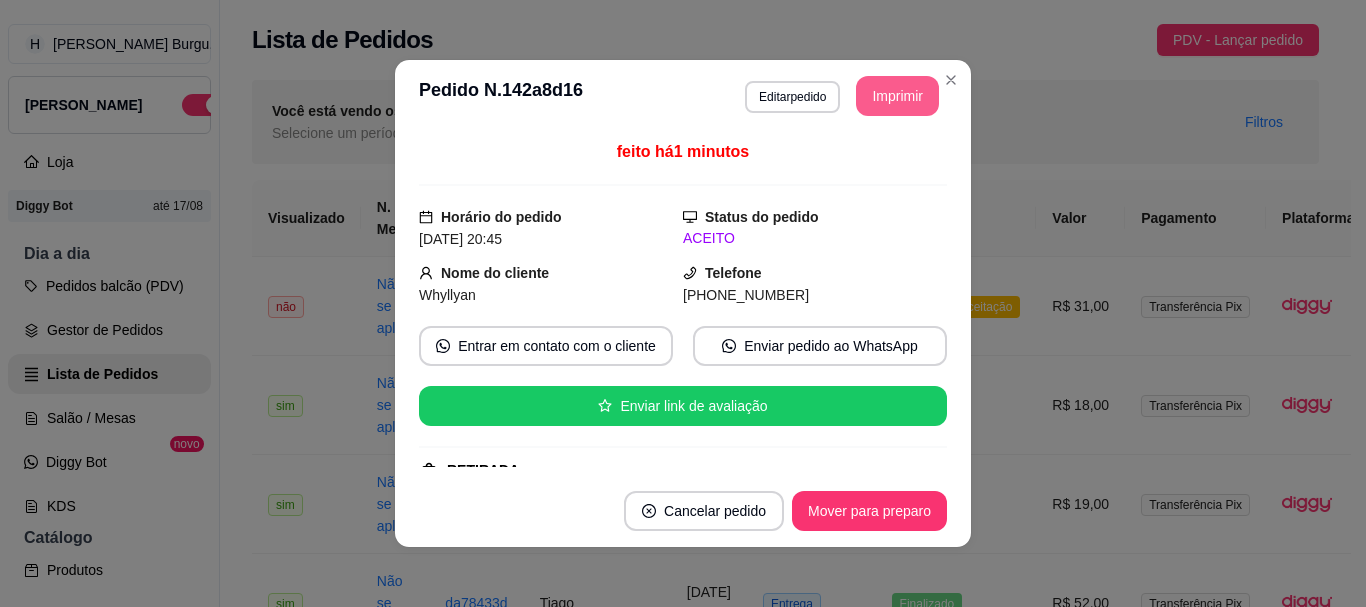 scroll, scrollTop: 0, scrollLeft: 0, axis: both 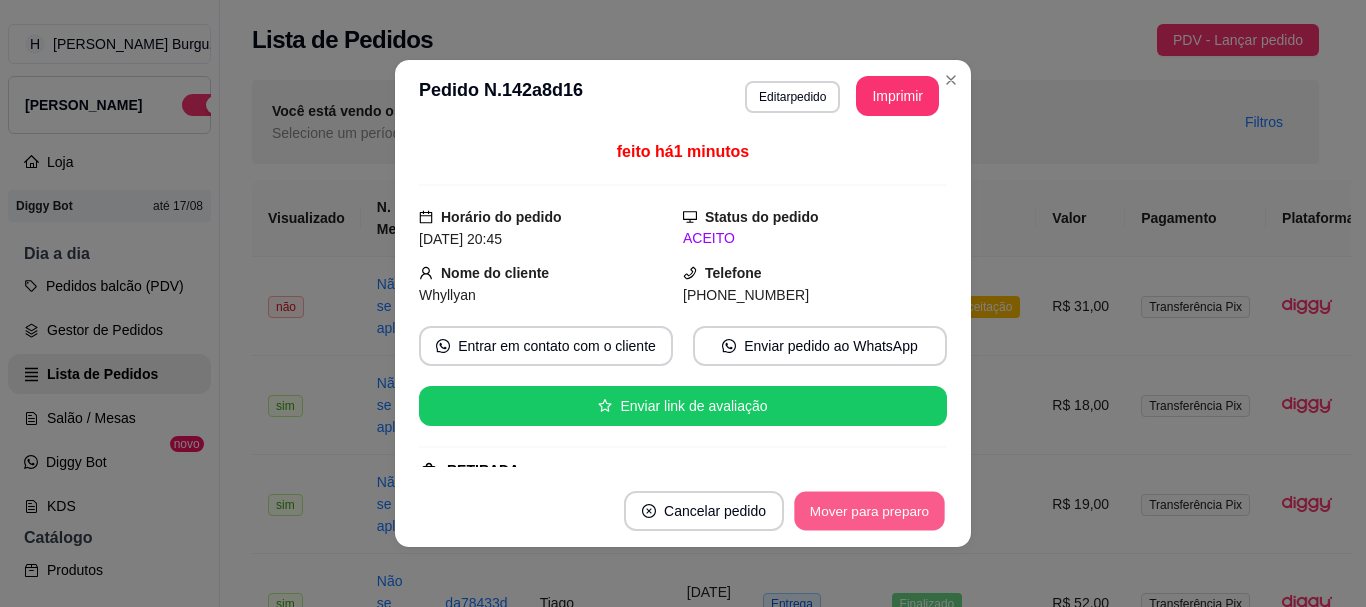 click on "Mover para preparo" at bounding box center [869, 511] 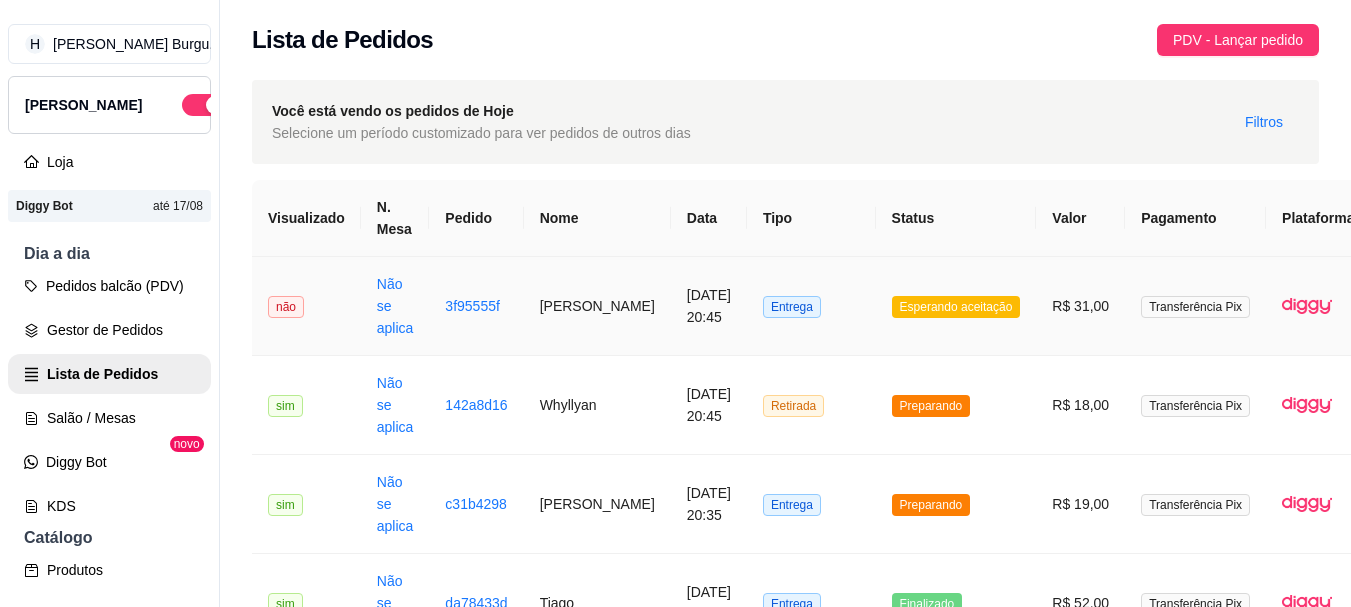 click on "Esperando aceitação" at bounding box center [956, 306] 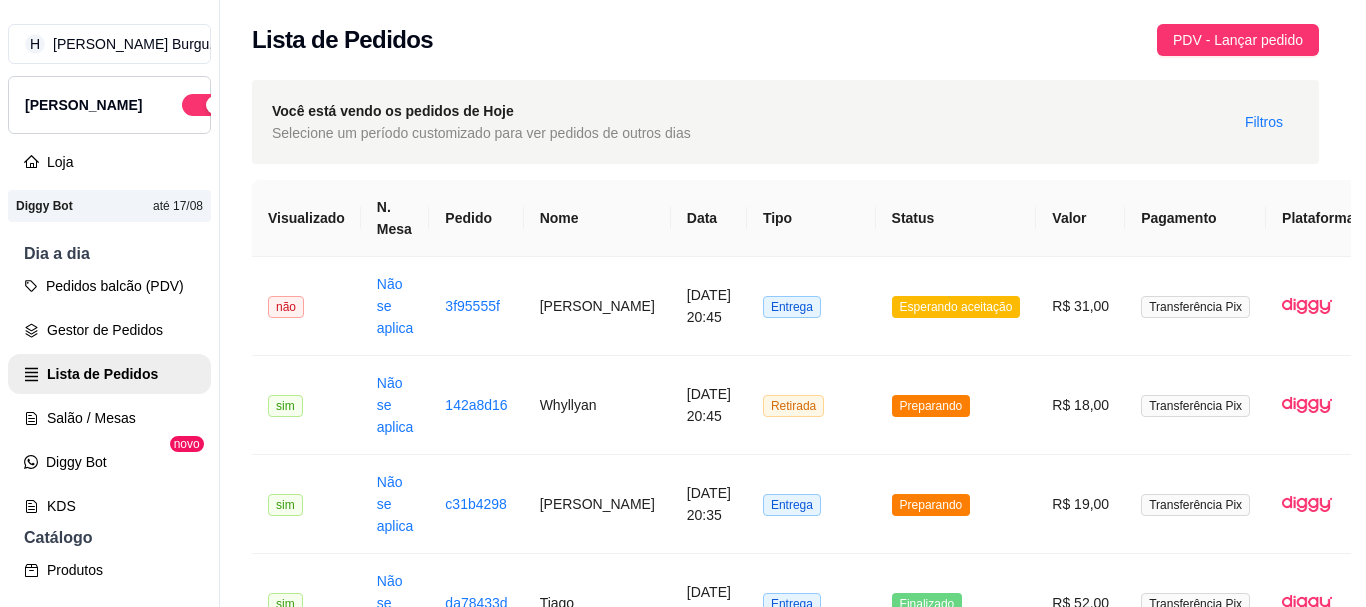 click on "Imprimir" at bounding box center [897, 96] 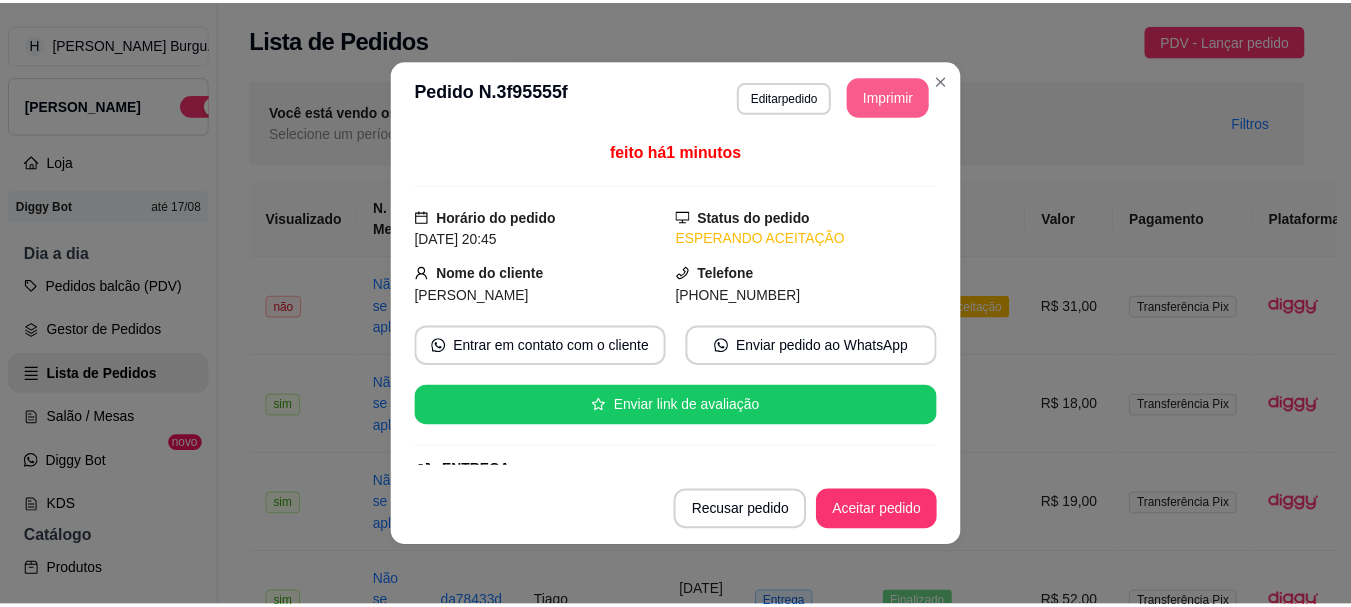 scroll, scrollTop: 0, scrollLeft: 0, axis: both 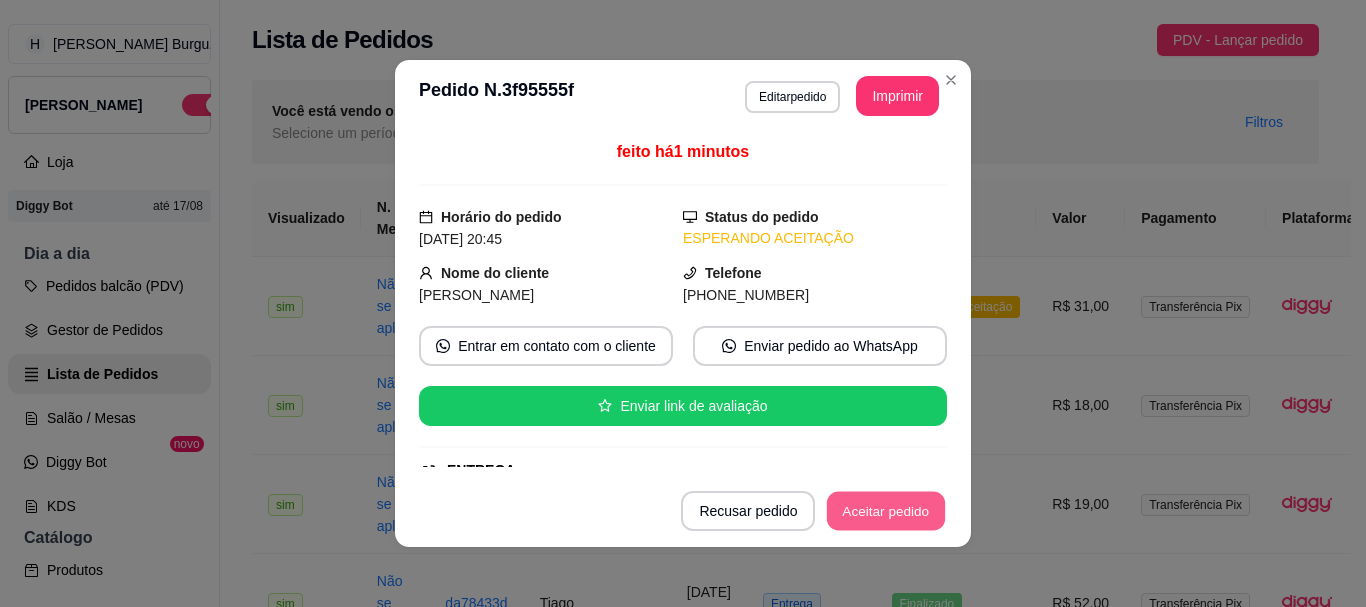 click on "Aceitar pedido" at bounding box center (886, 511) 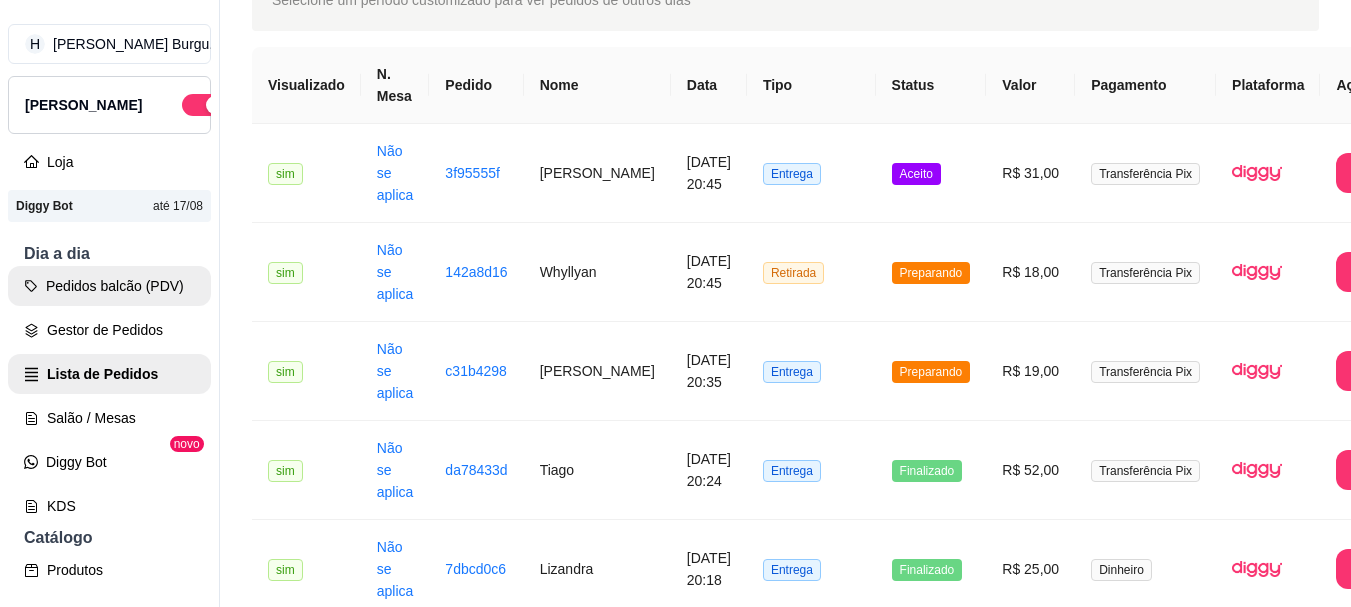 scroll, scrollTop: 200, scrollLeft: 0, axis: vertical 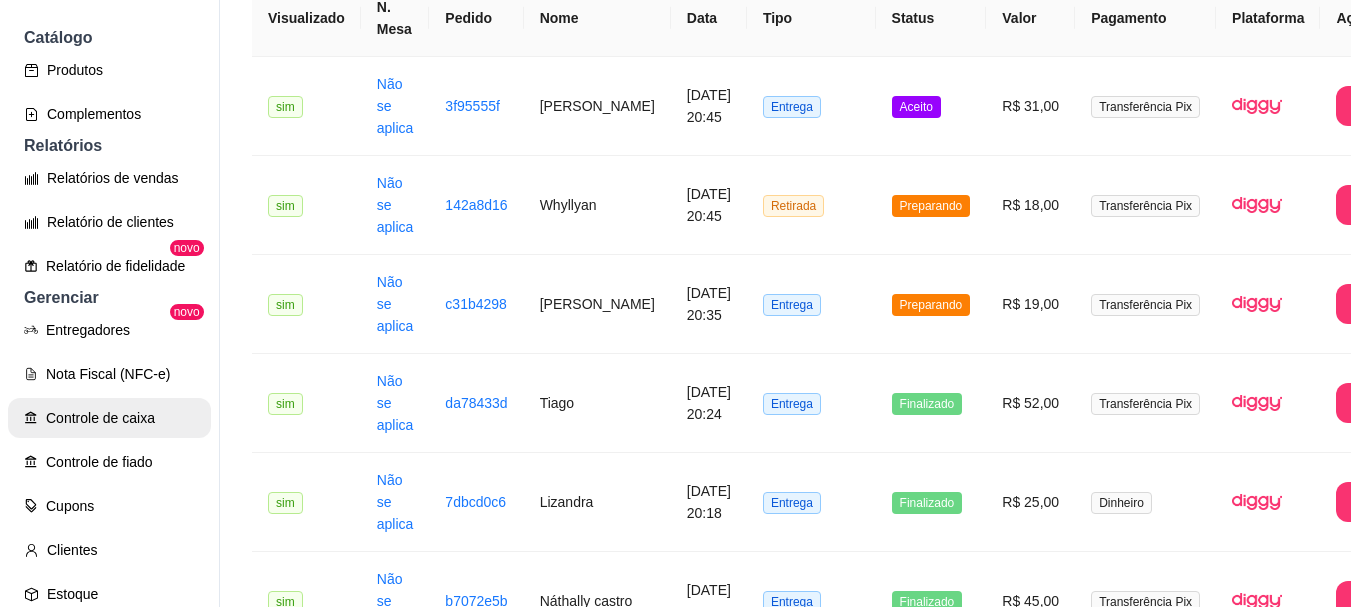 click on "Controle de caixa" at bounding box center (109, 418) 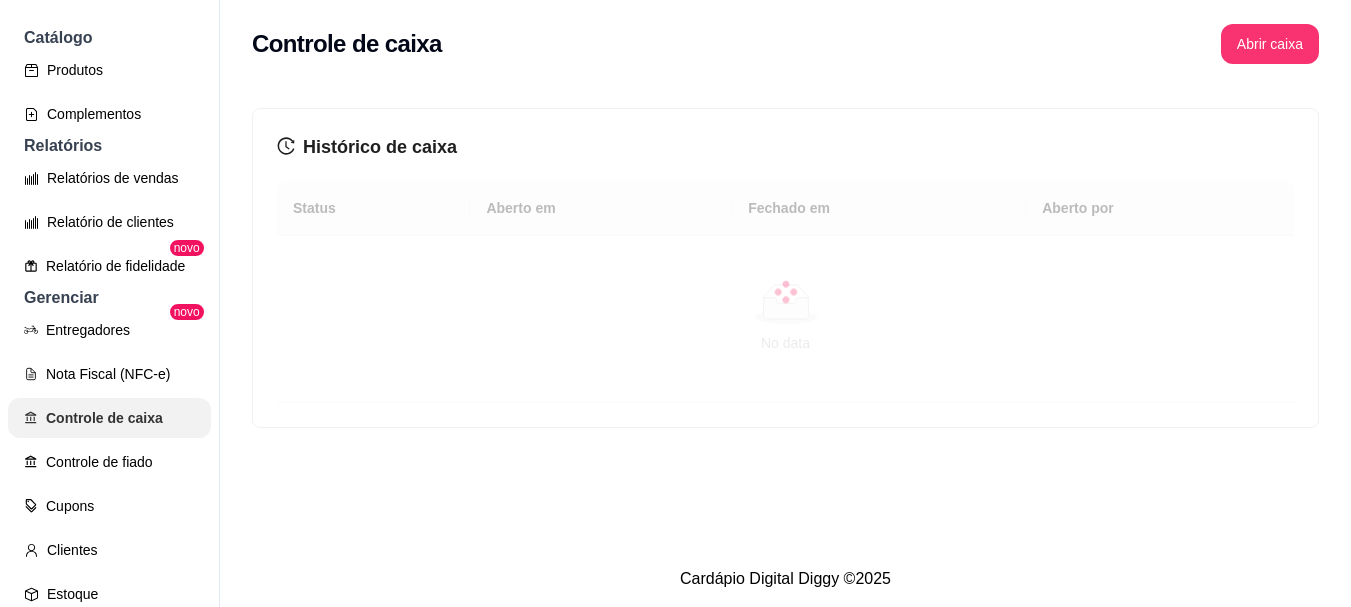 scroll, scrollTop: 0, scrollLeft: 0, axis: both 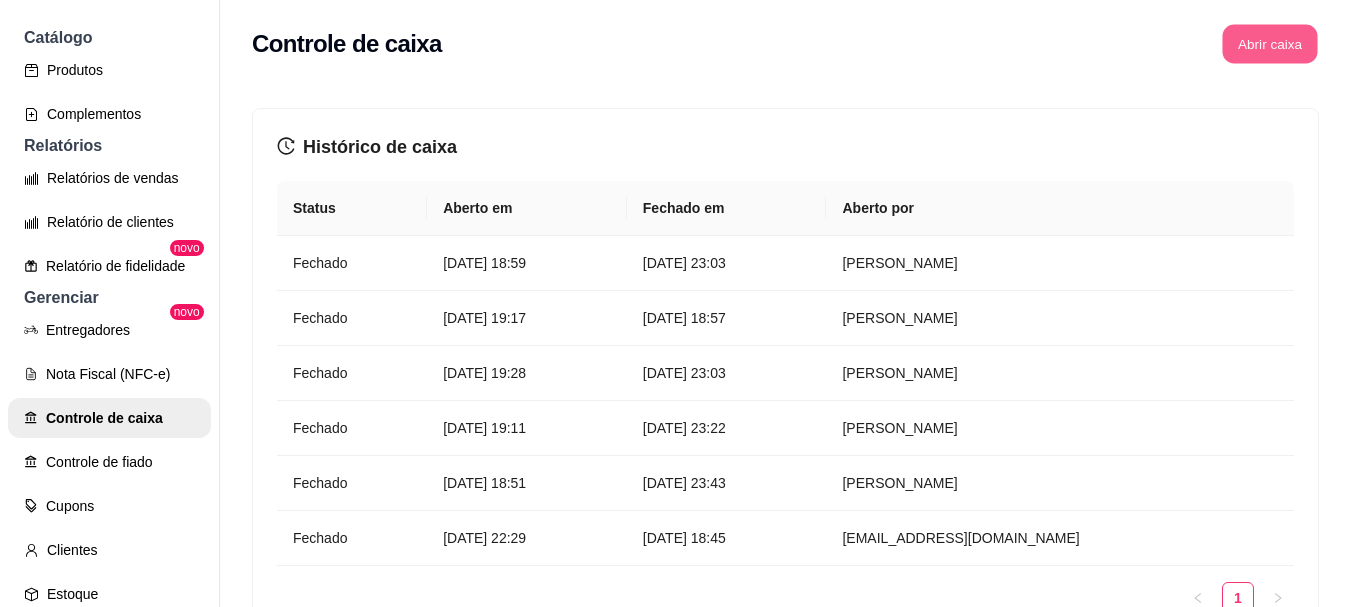 click on "Abrir caixa" at bounding box center [1269, 44] 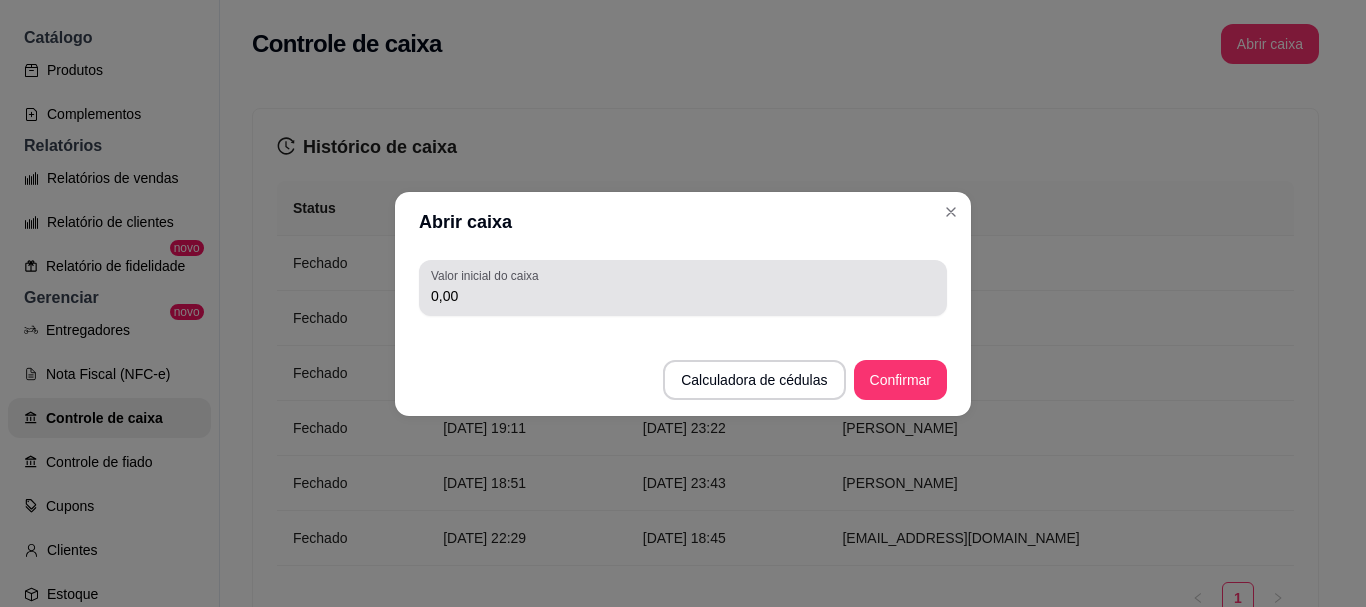 click on "Valor inicial do caixa 0,00" at bounding box center (683, 288) 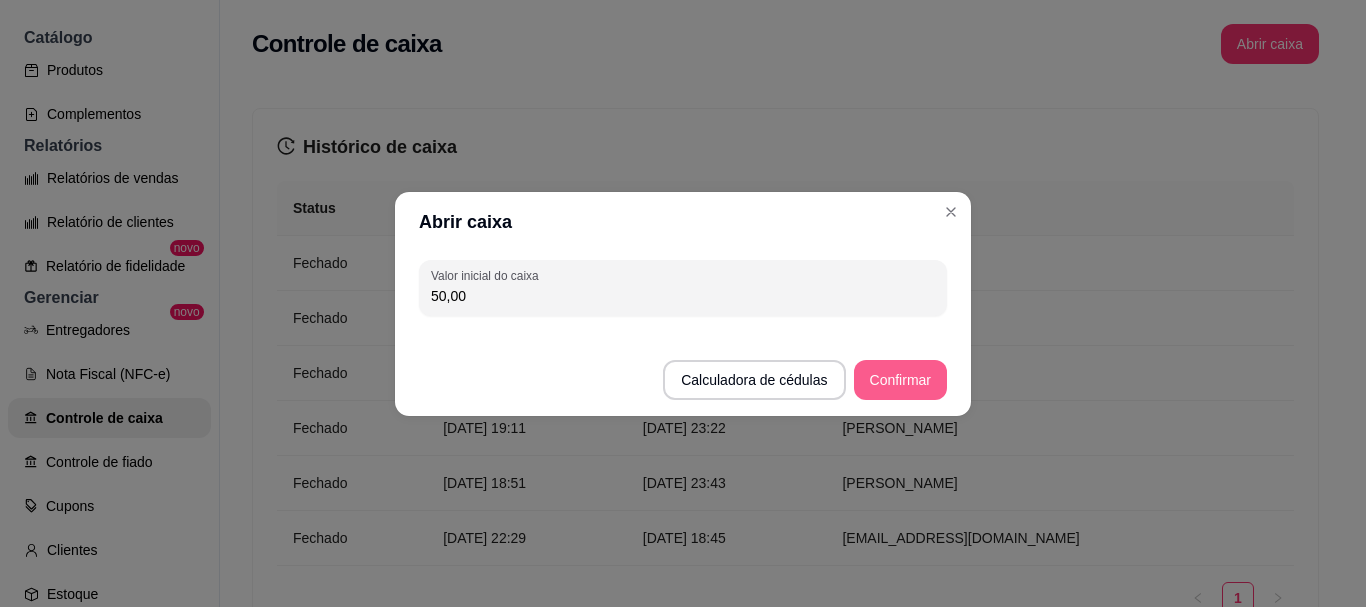 type on "50,00" 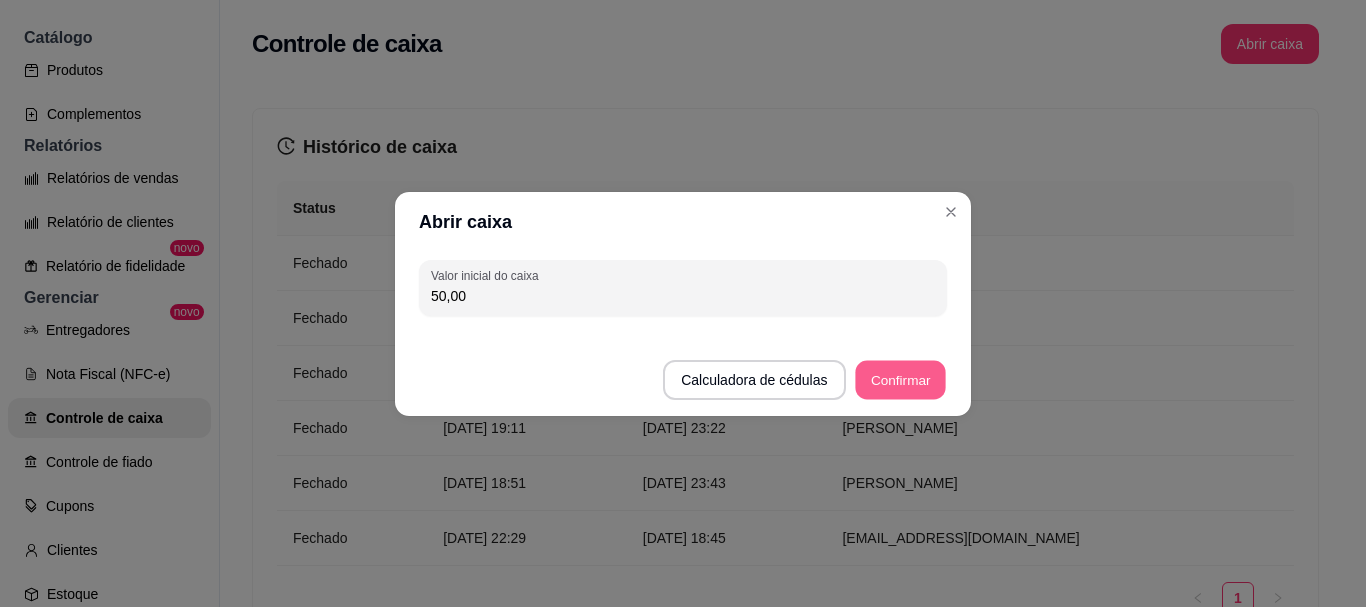click on "Confirmar" at bounding box center [900, 379] 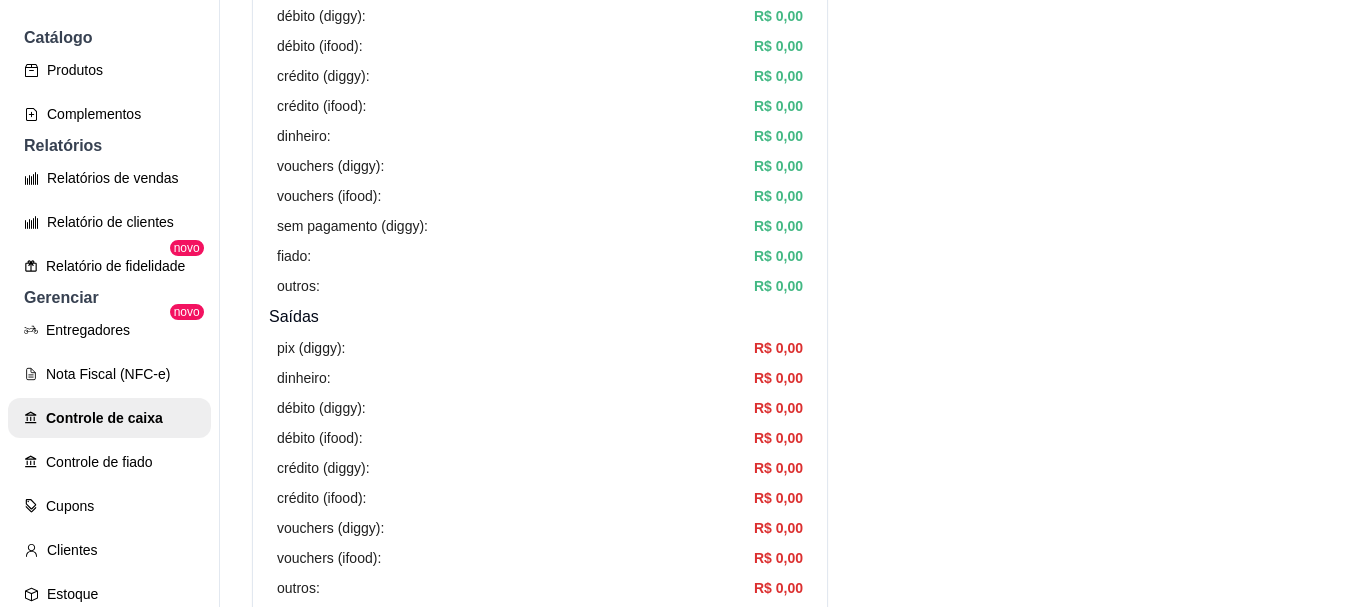 scroll, scrollTop: 0, scrollLeft: 0, axis: both 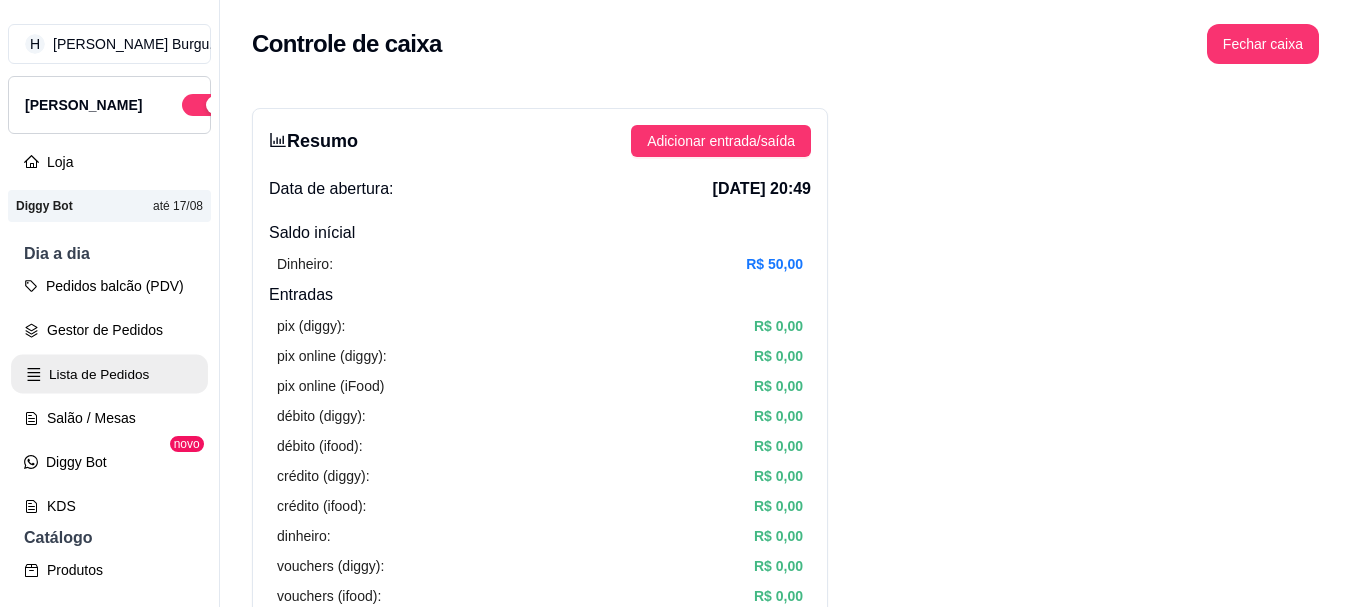 click on "Lista de Pedidos" at bounding box center [109, 374] 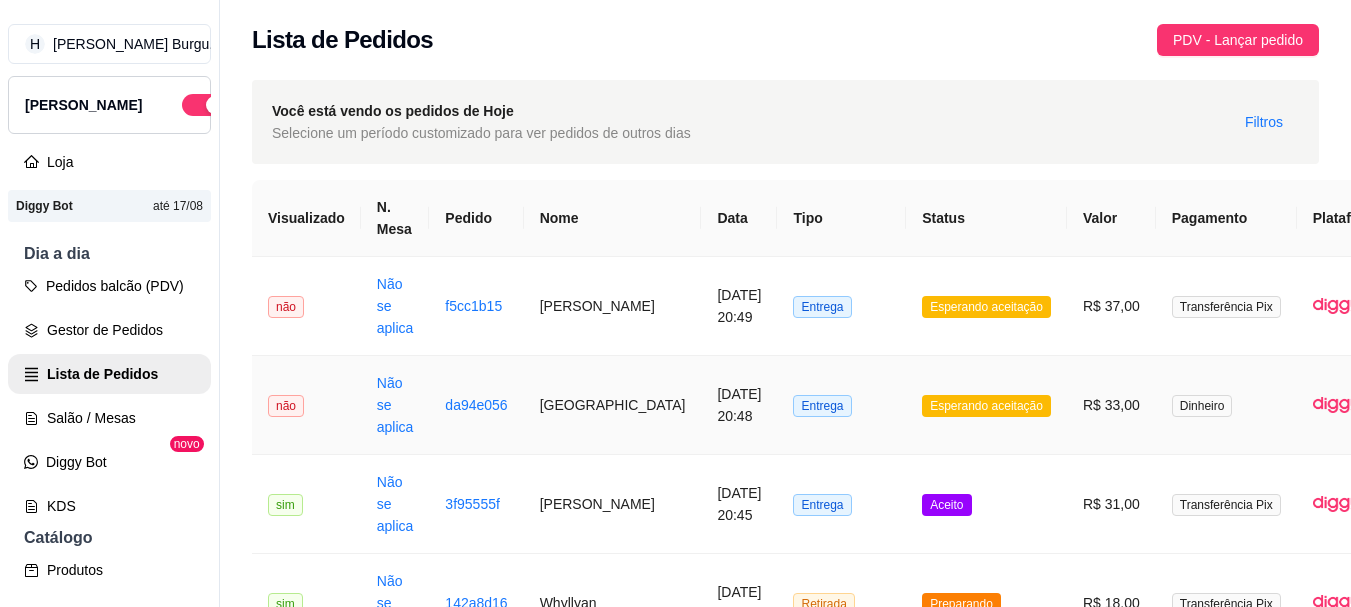 click on "Entrega" at bounding box center [841, 405] 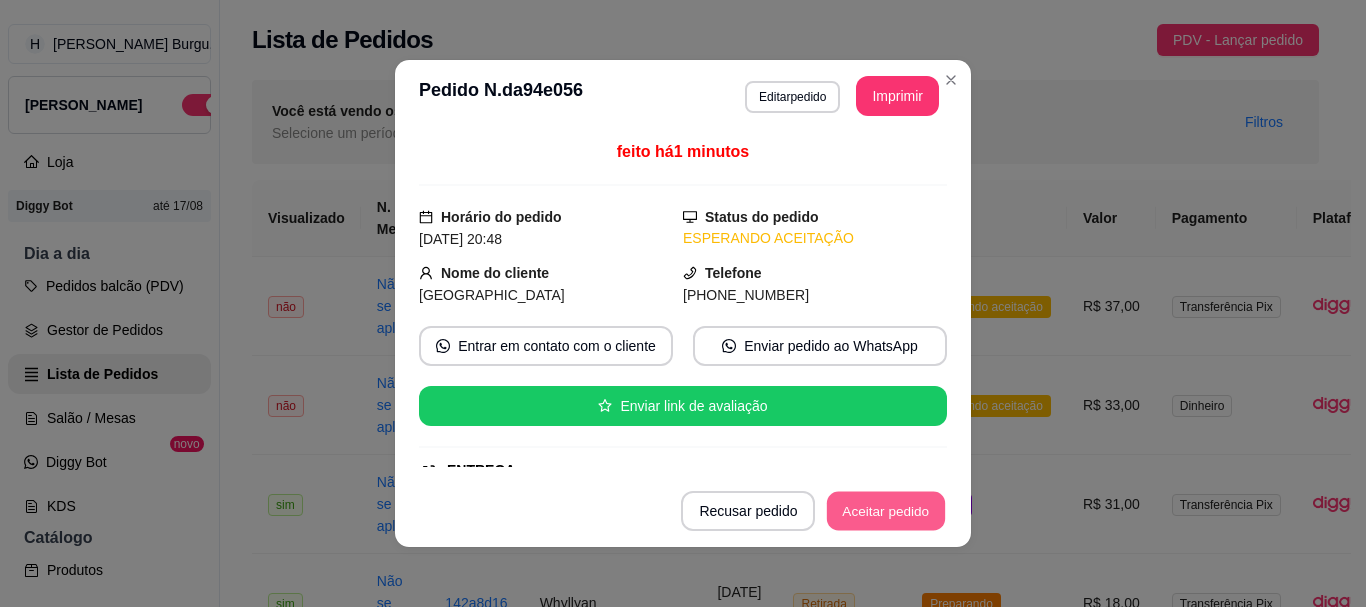 click on "Aceitar pedido" at bounding box center (886, 511) 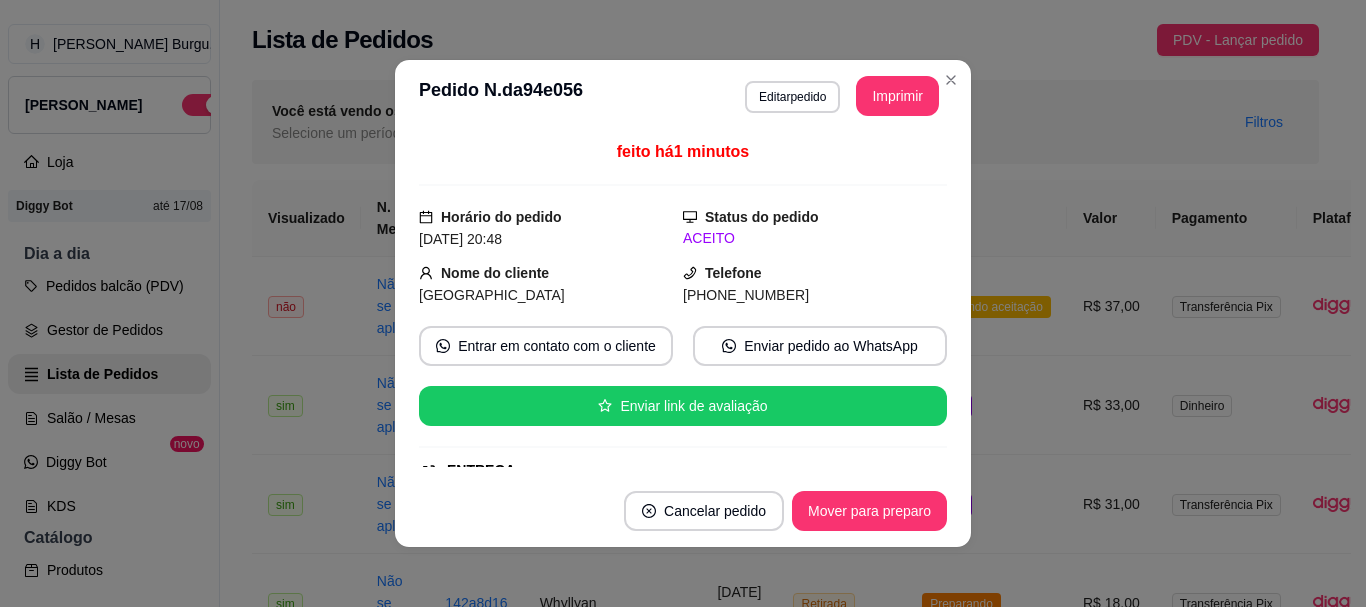 click on "**********" at bounding box center (683, 96) 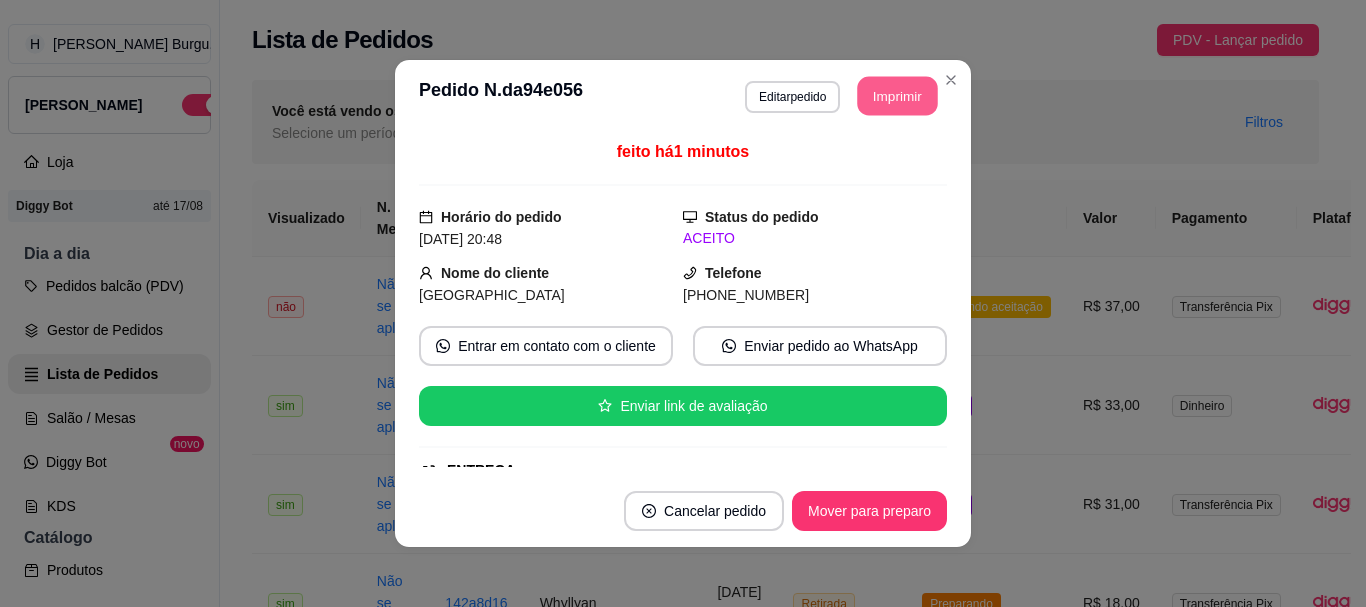 click on "Imprimir" at bounding box center [898, 96] 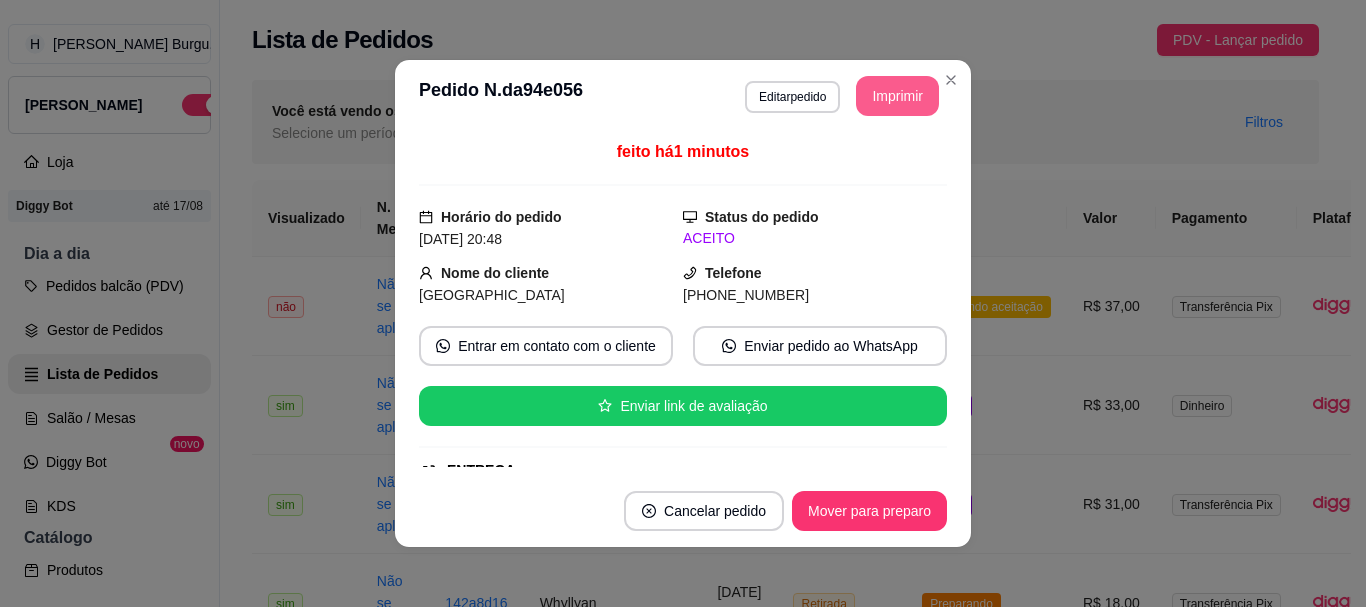 scroll, scrollTop: 0, scrollLeft: 0, axis: both 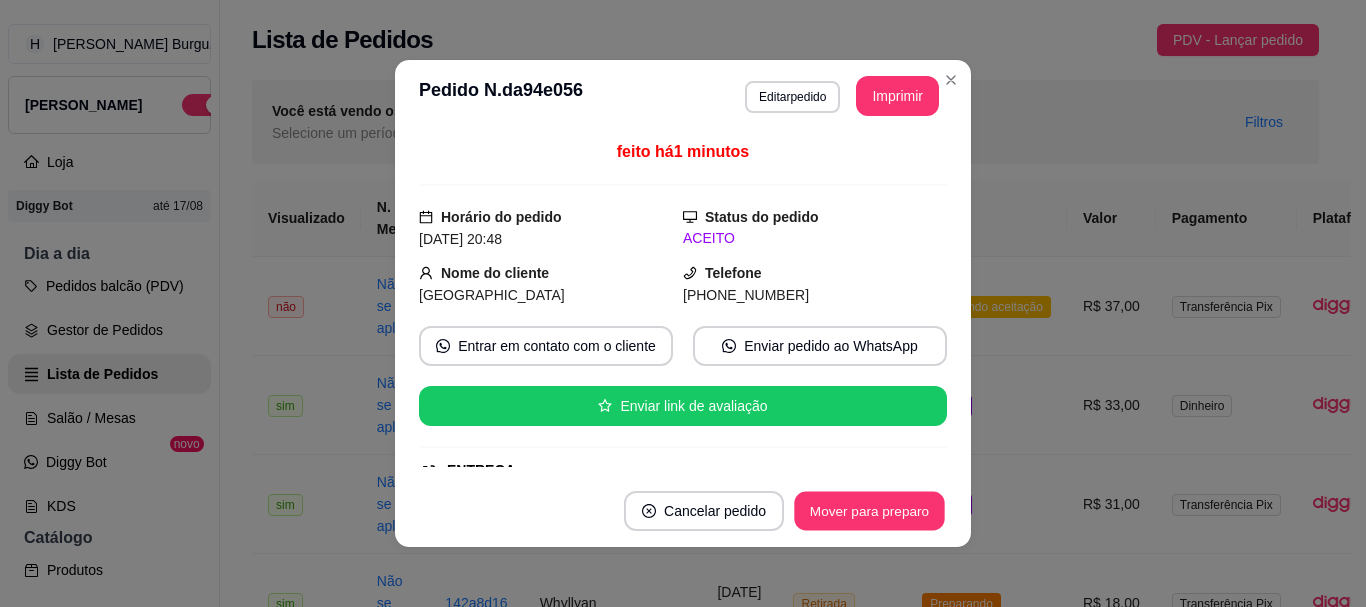 click on "Mover para preparo" at bounding box center (869, 511) 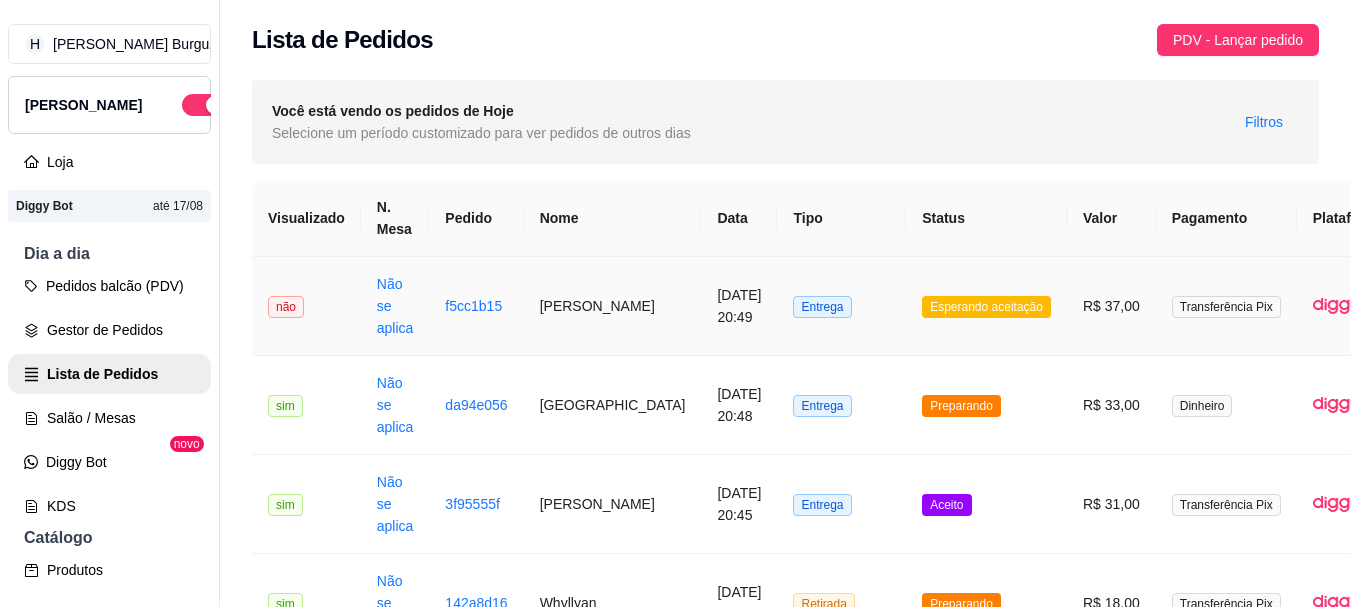 click on "Entrega" at bounding box center (841, 306) 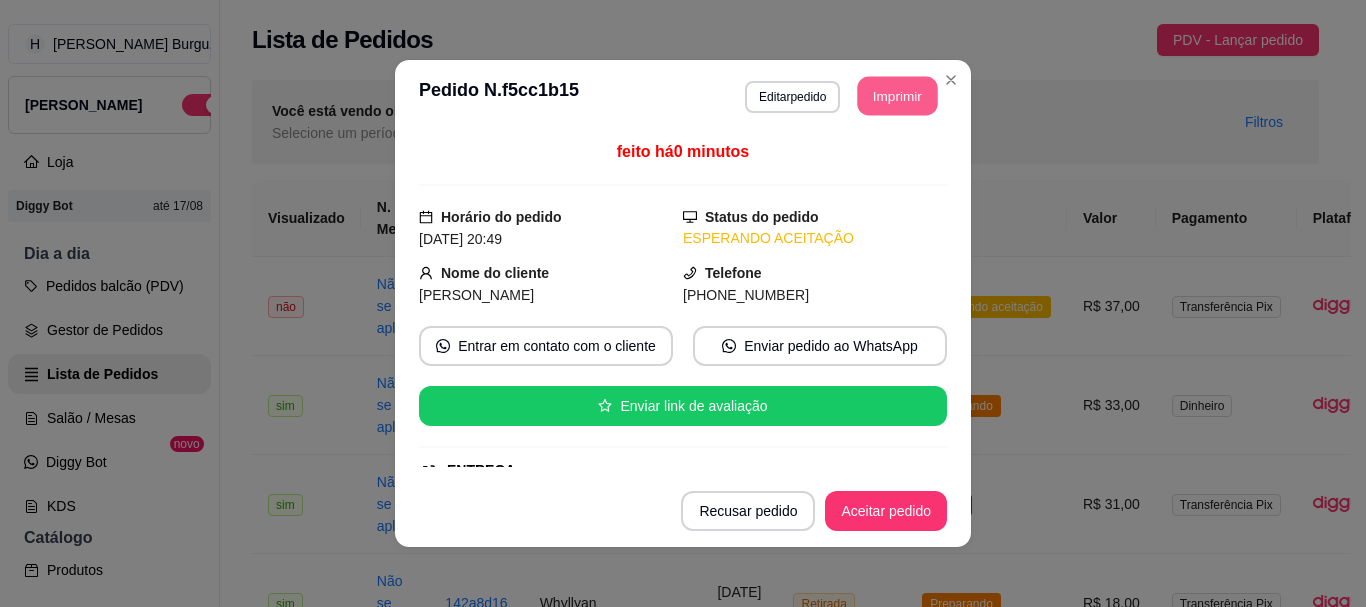 click on "Imprimir" at bounding box center (898, 96) 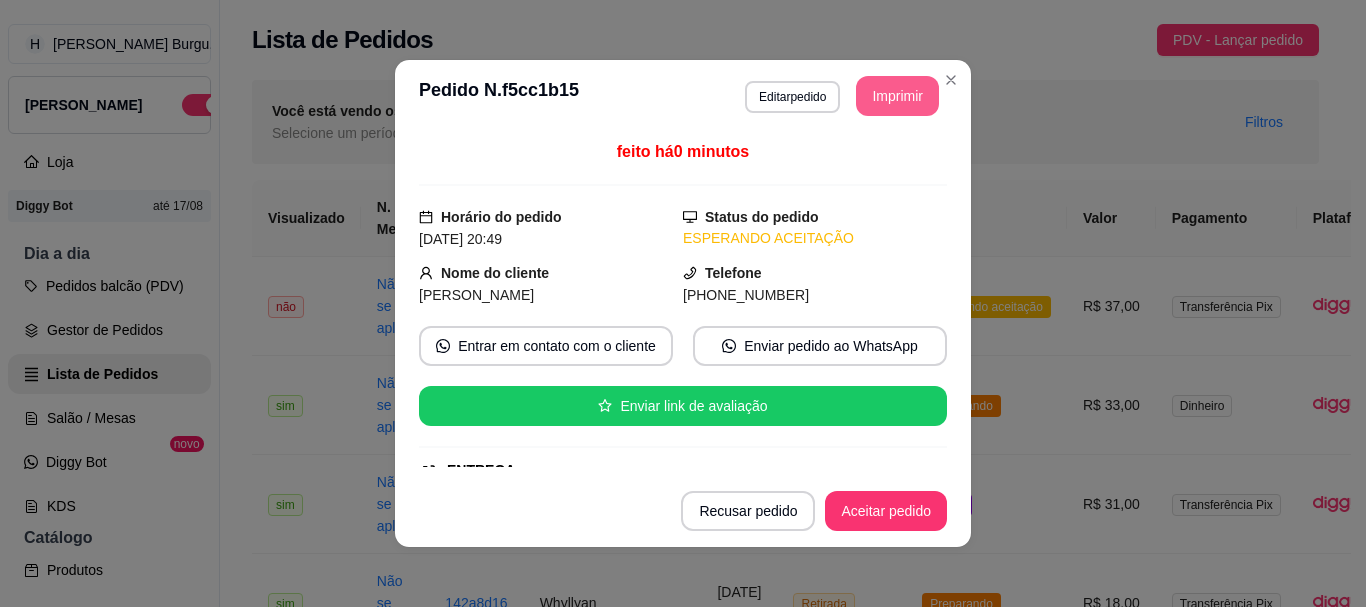 scroll, scrollTop: 0, scrollLeft: 0, axis: both 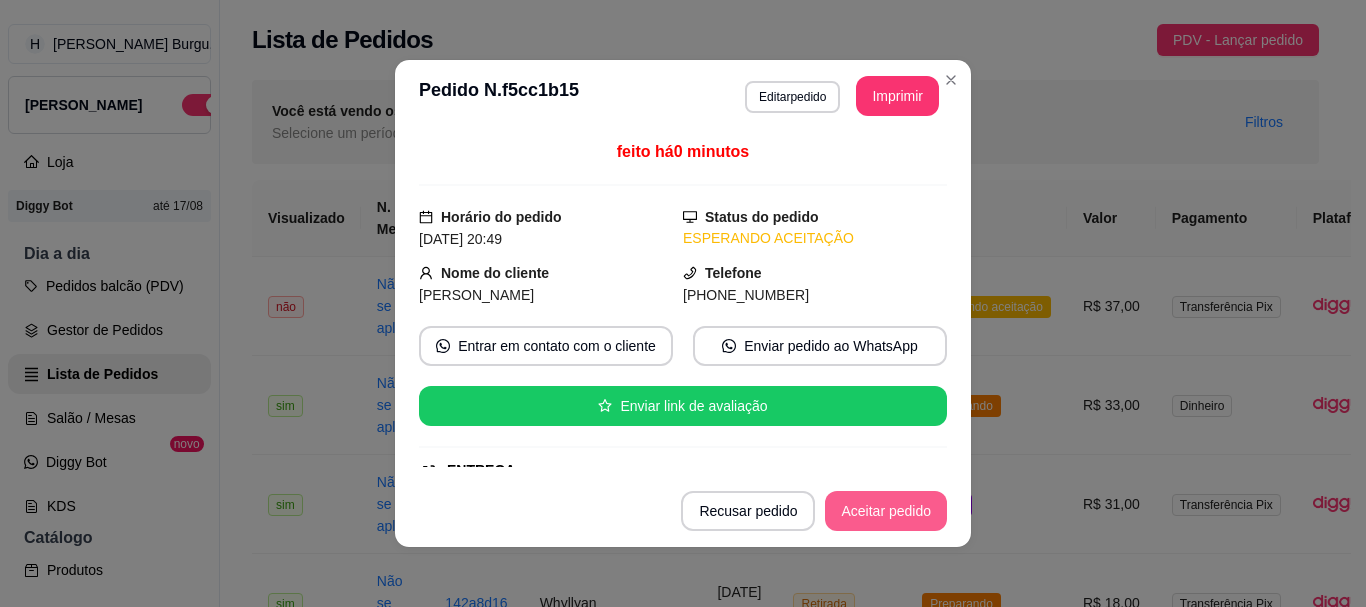 click on "Aceitar pedido" at bounding box center (886, 511) 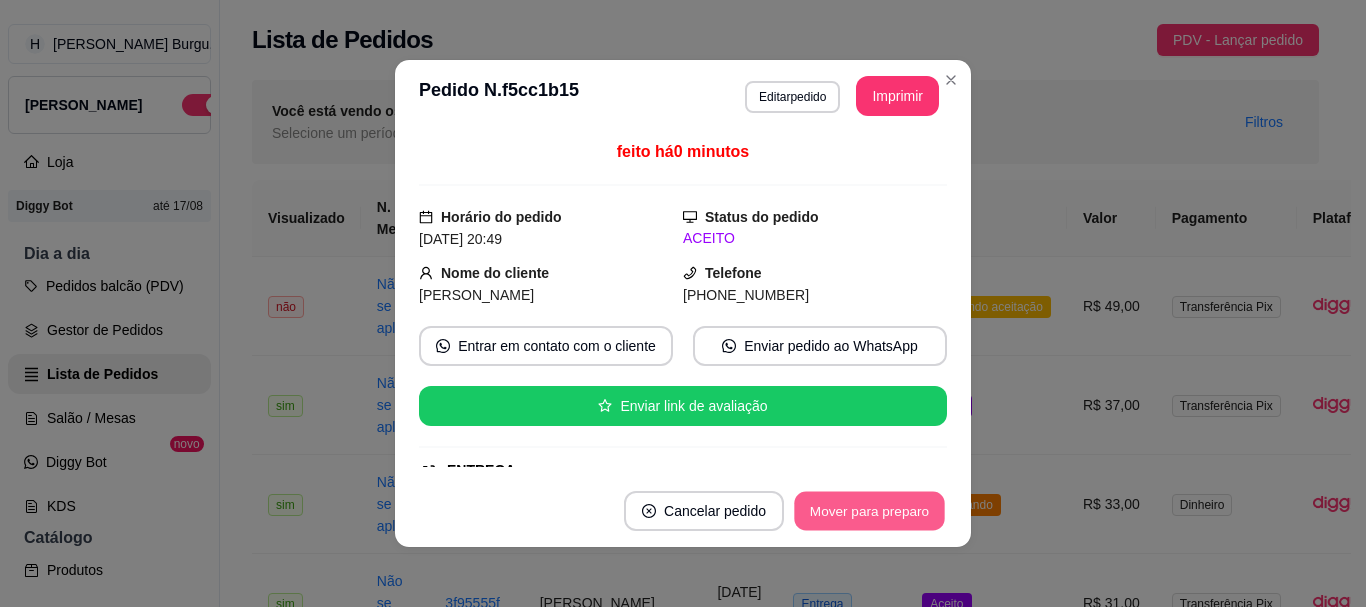 click on "Mover para preparo" at bounding box center (869, 511) 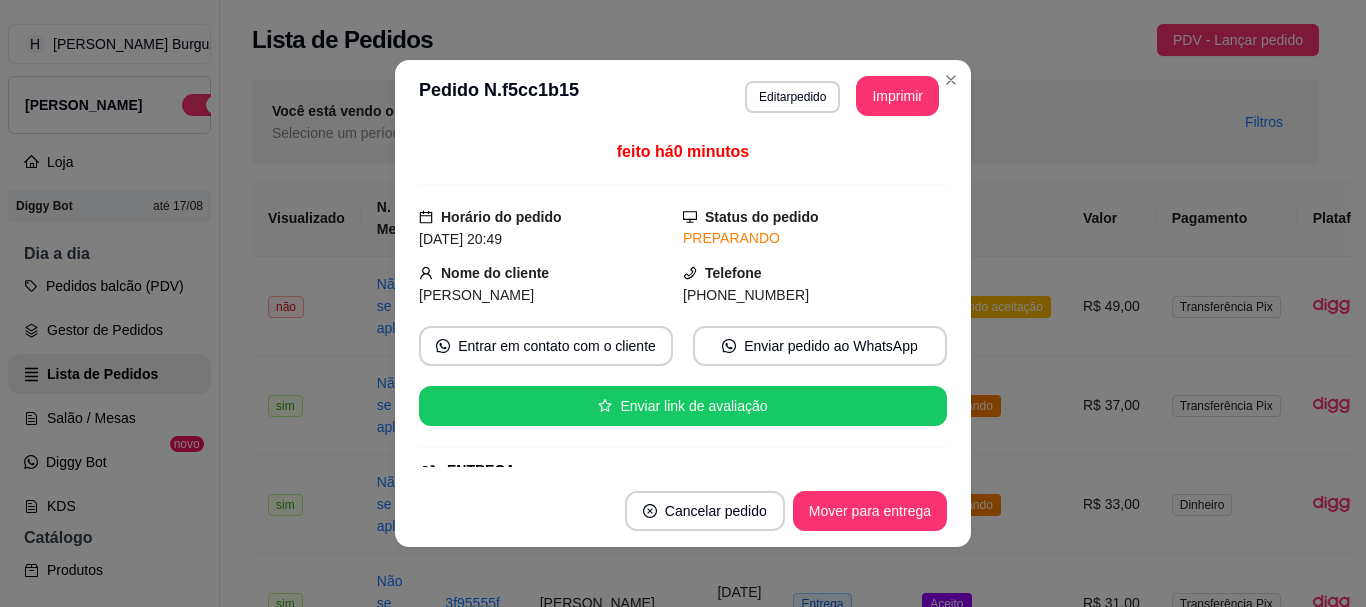 click on "**********" at bounding box center (683, 96) 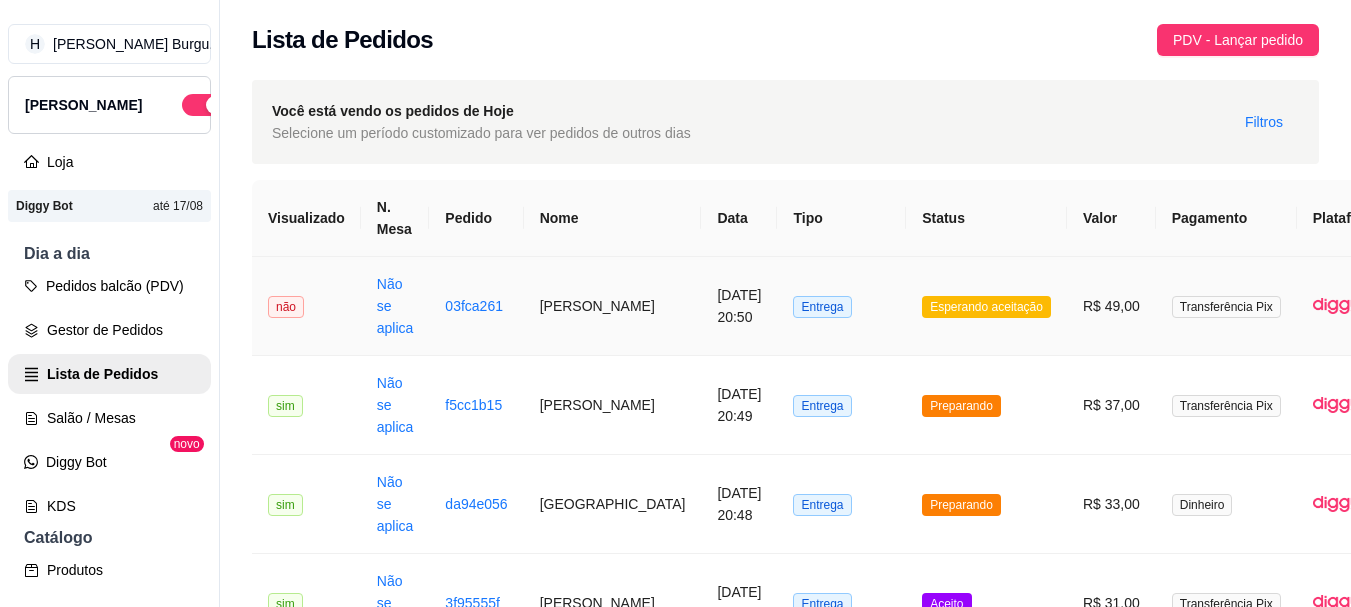 click on "Entrega" at bounding box center [841, 306] 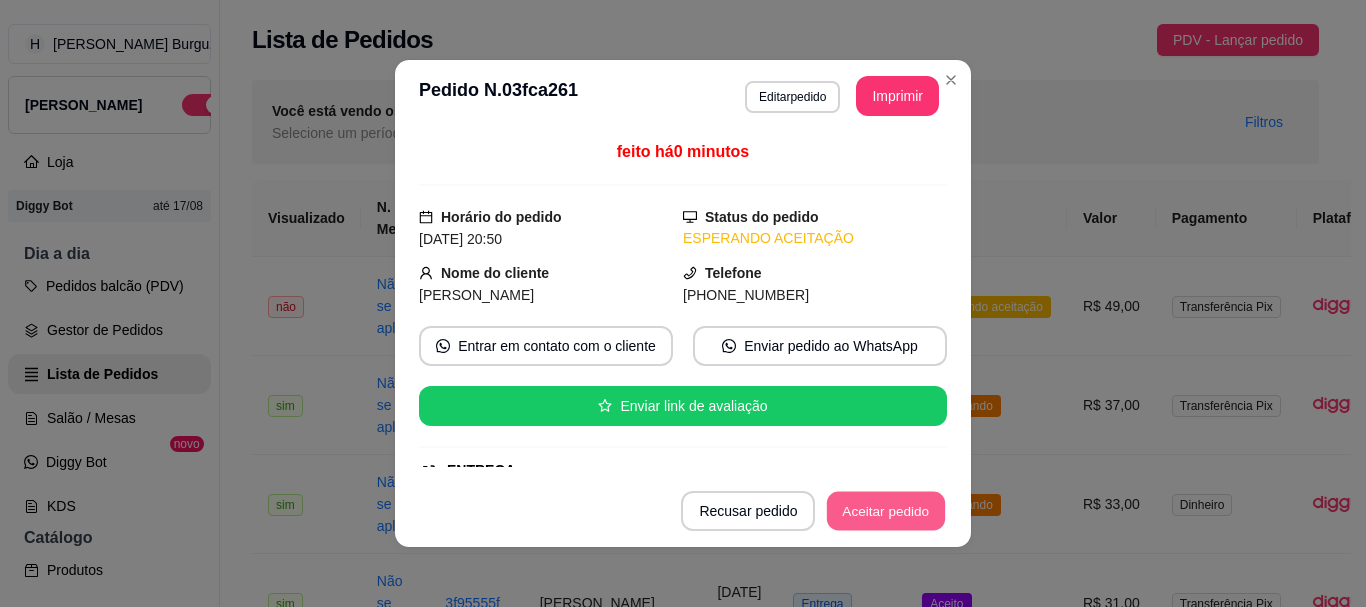 click on "Aceitar pedido" at bounding box center [886, 511] 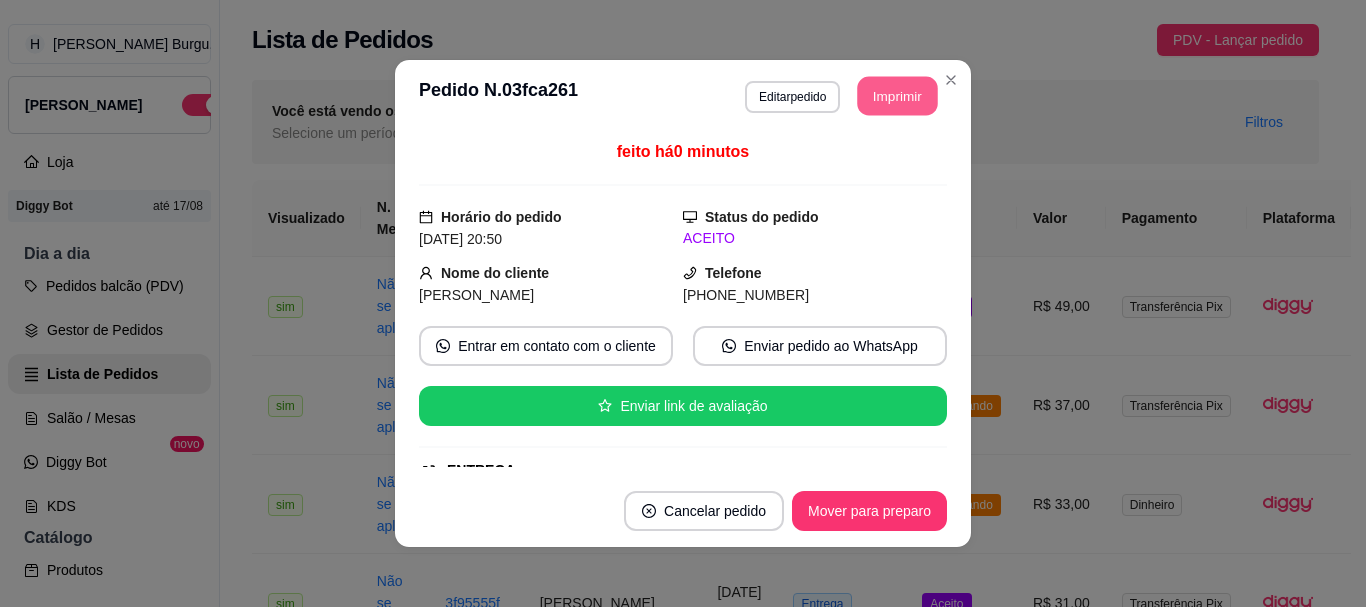 click on "Imprimir" at bounding box center (898, 96) 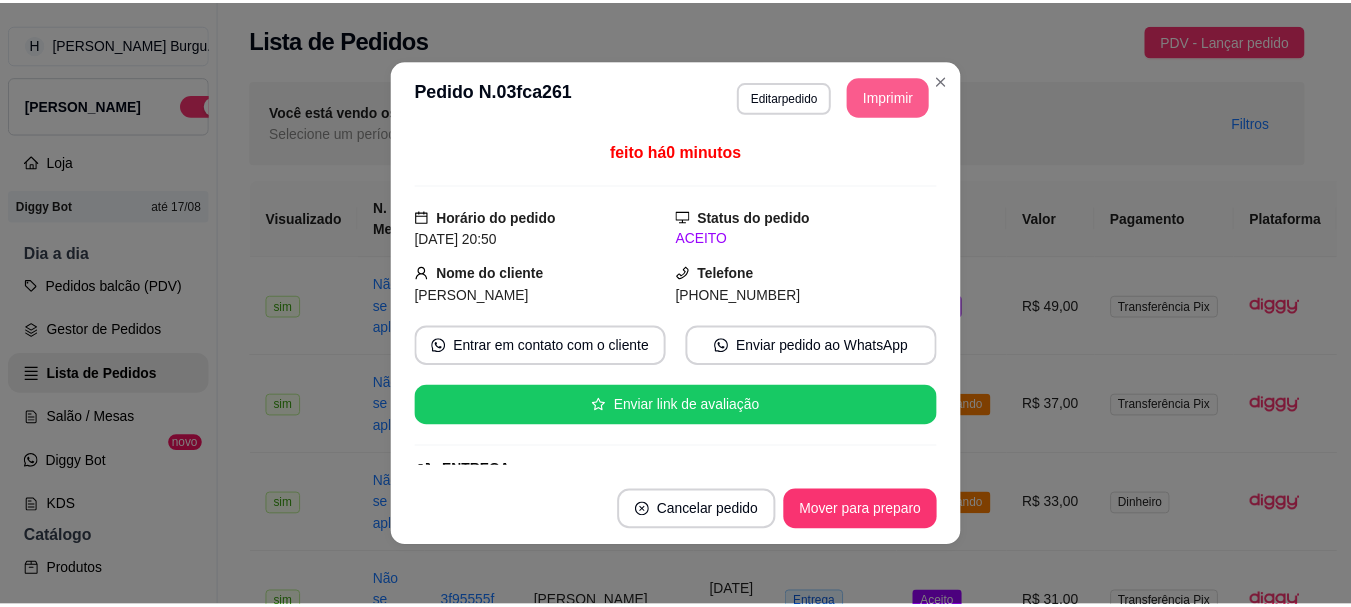 scroll, scrollTop: 0, scrollLeft: 0, axis: both 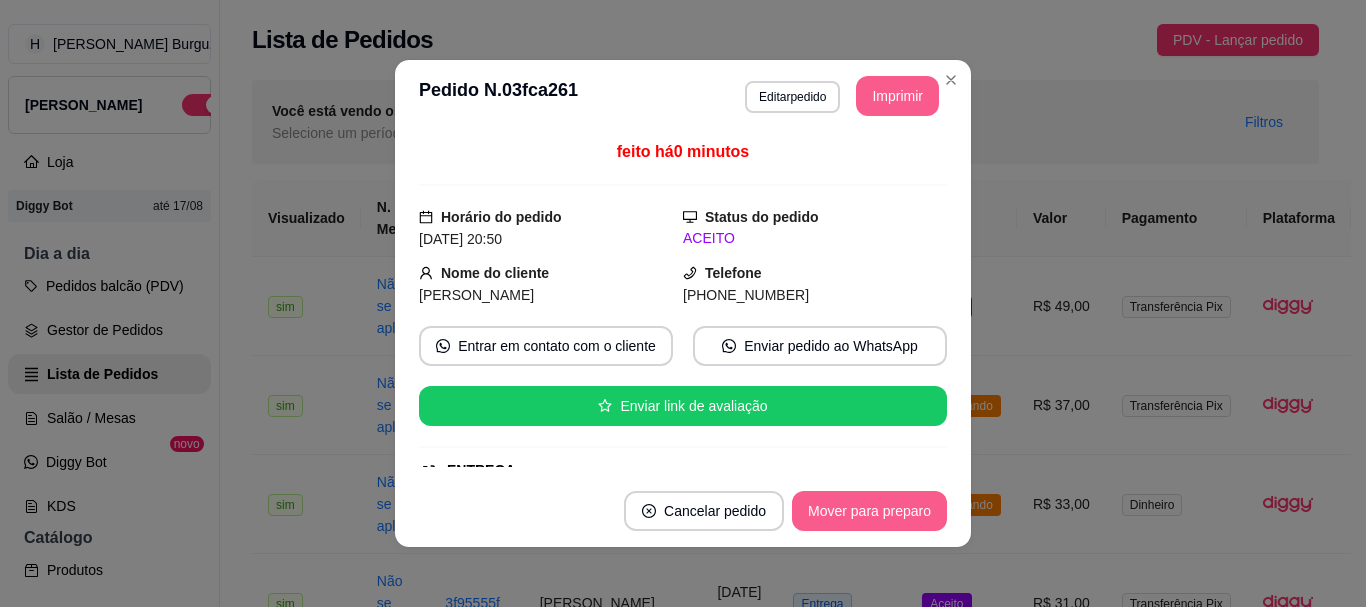 click on "Mover para preparo" at bounding box center (869, 511) 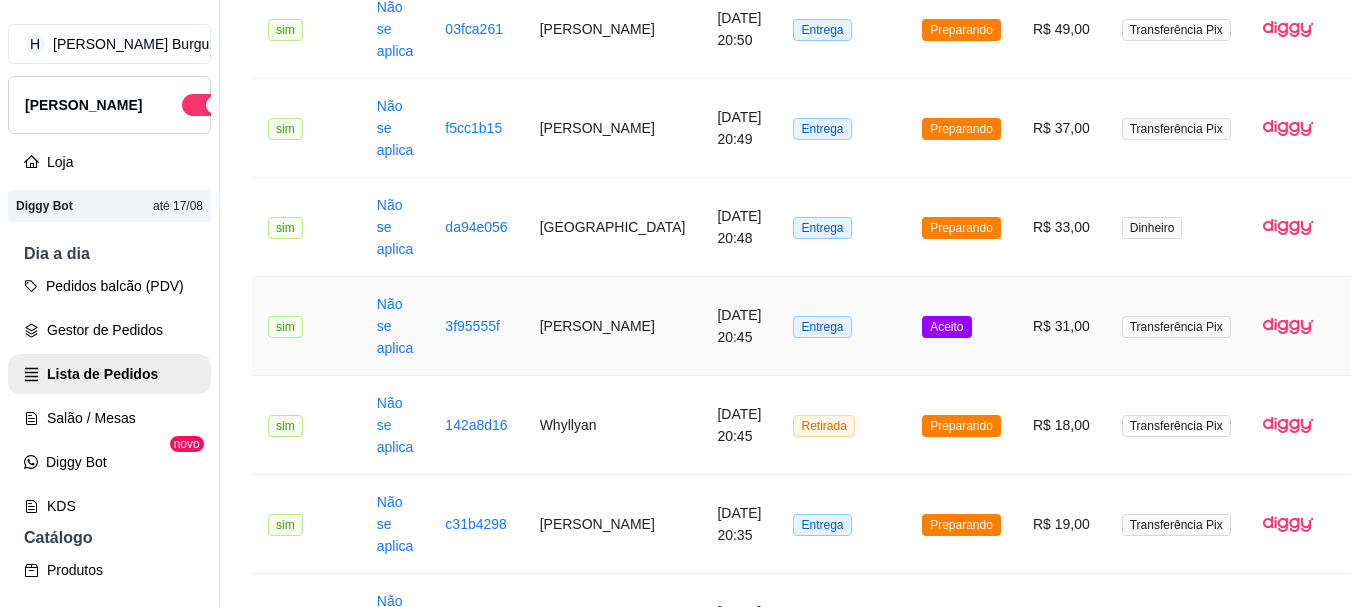 scroll, scrollTop: 300, scrollLeft: 0, axis: vertical 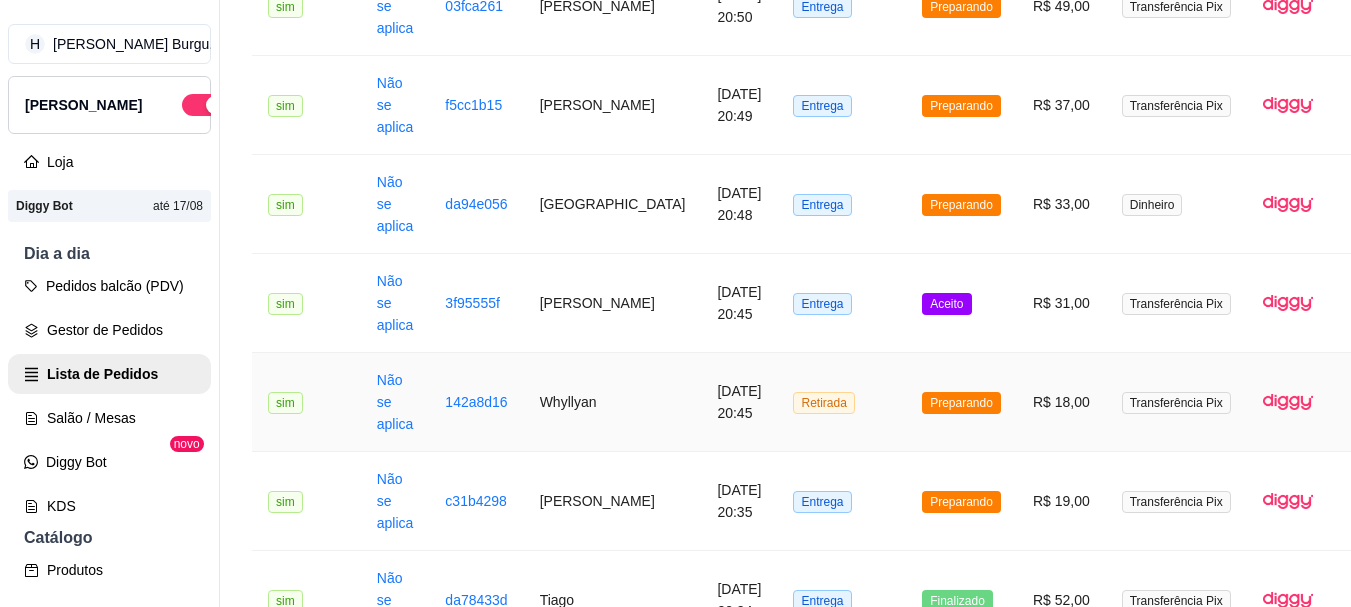 click on "Retirada" at bounding box center (841, 402) 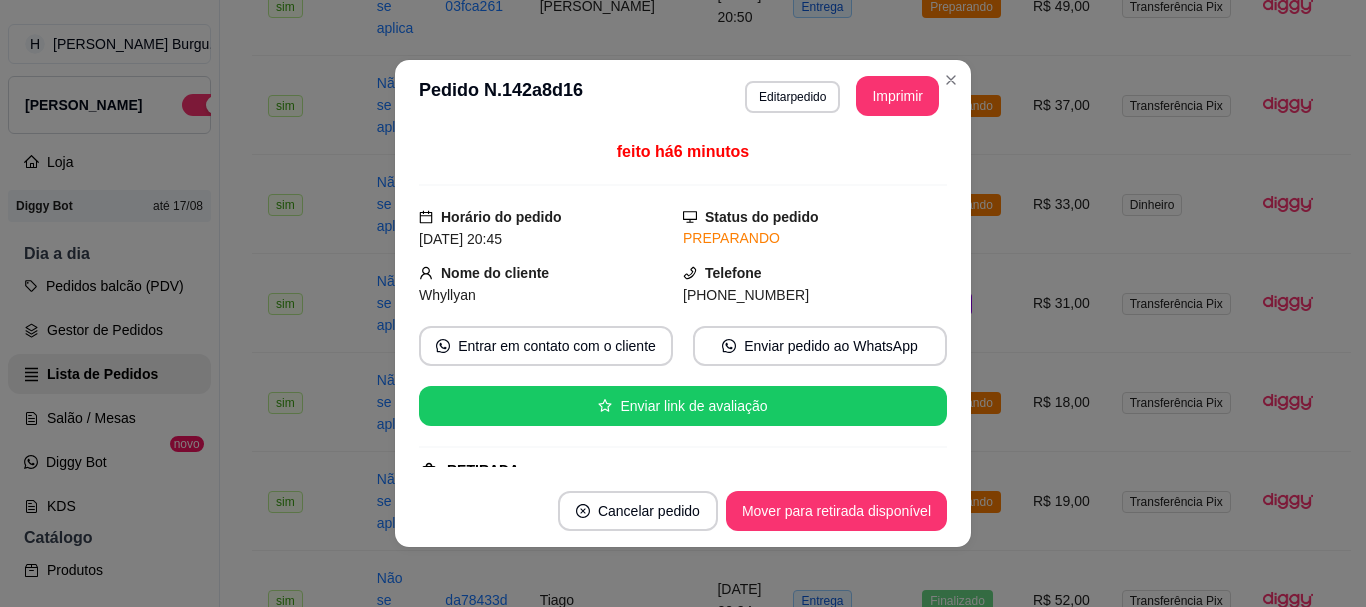 click on "Cancelar pedido Mover para retirada disponível" at bounding box center (683, 511) 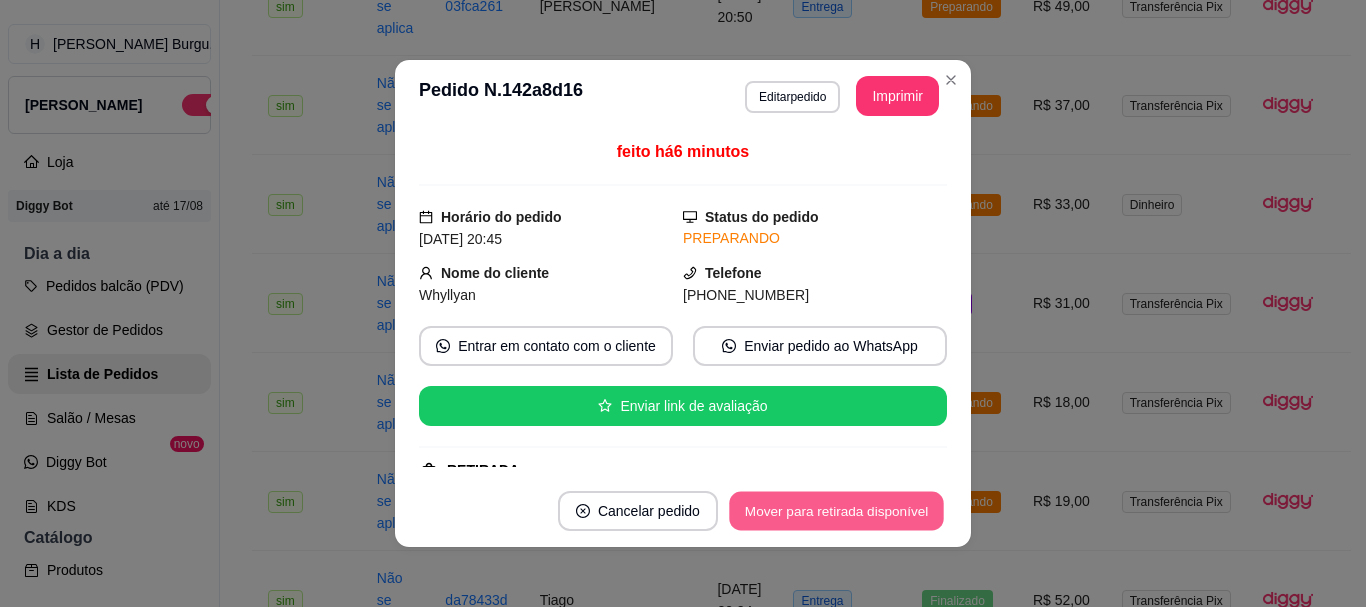 click on "Mover para retirada disponível" at bounding box center (836, 511) 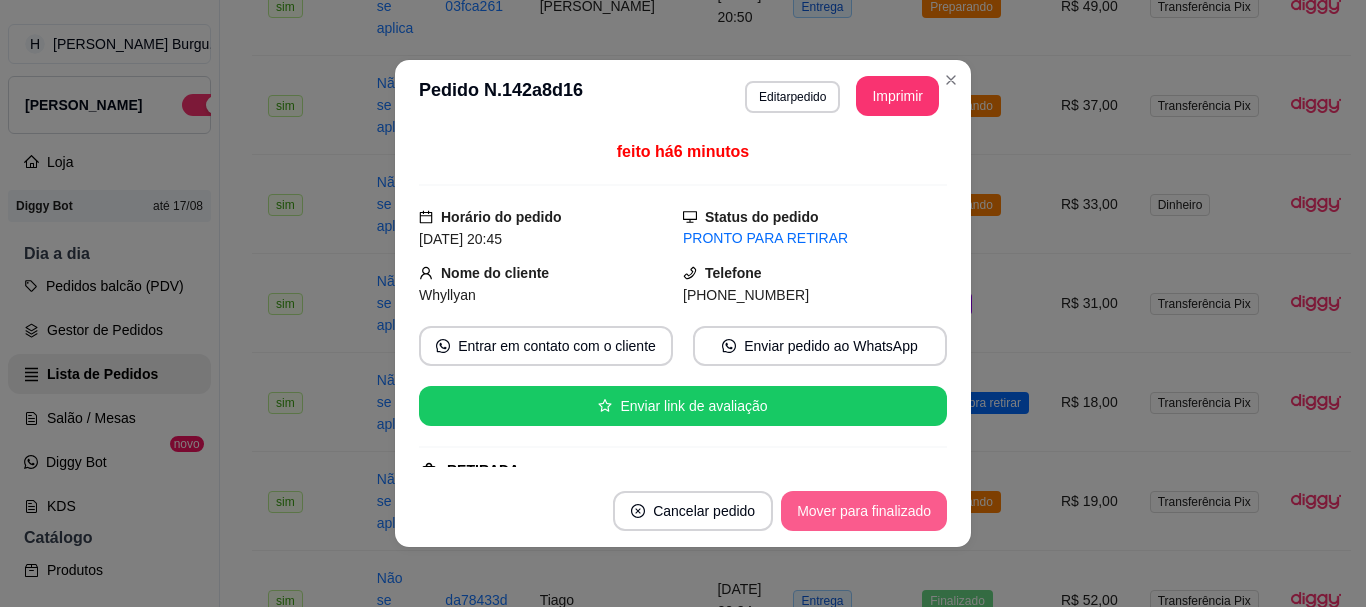 click on "Mover para finalizado" at bounding box center (864, 511) 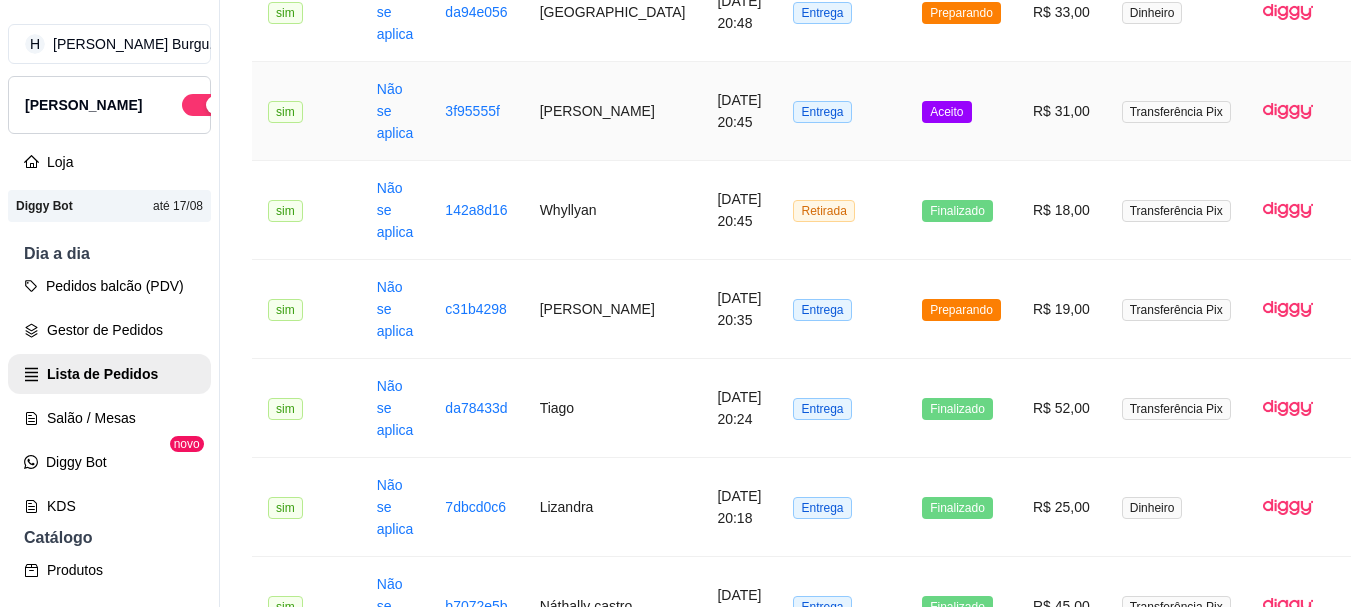 scroll, scrollTop: 500, scrollLeft: 0, axis: vertical 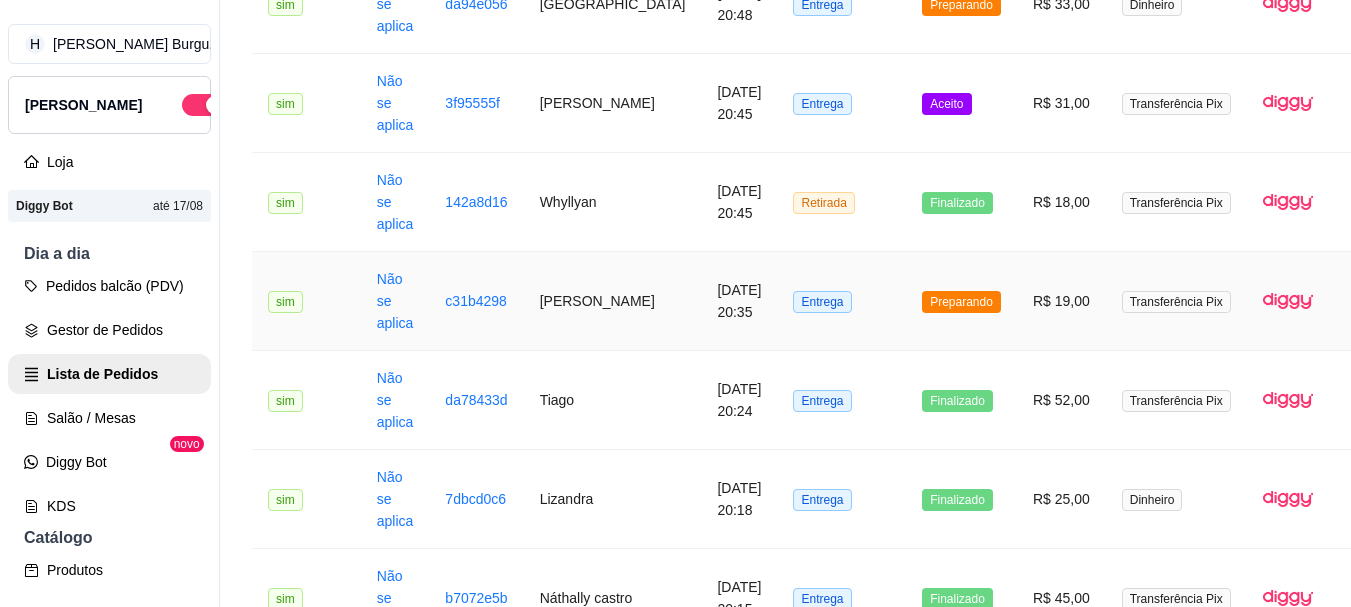 click on "Entrega" at bounding box center (841, 301) 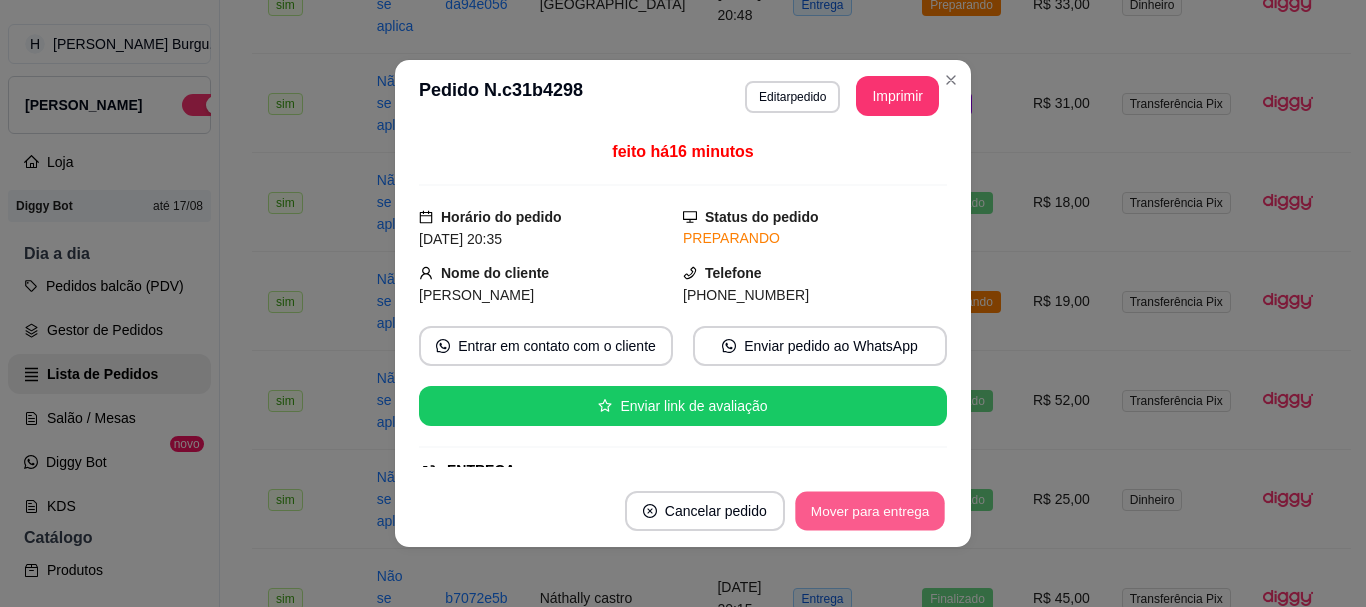click on "Mover para entrega" at bounding box center [870, 511] 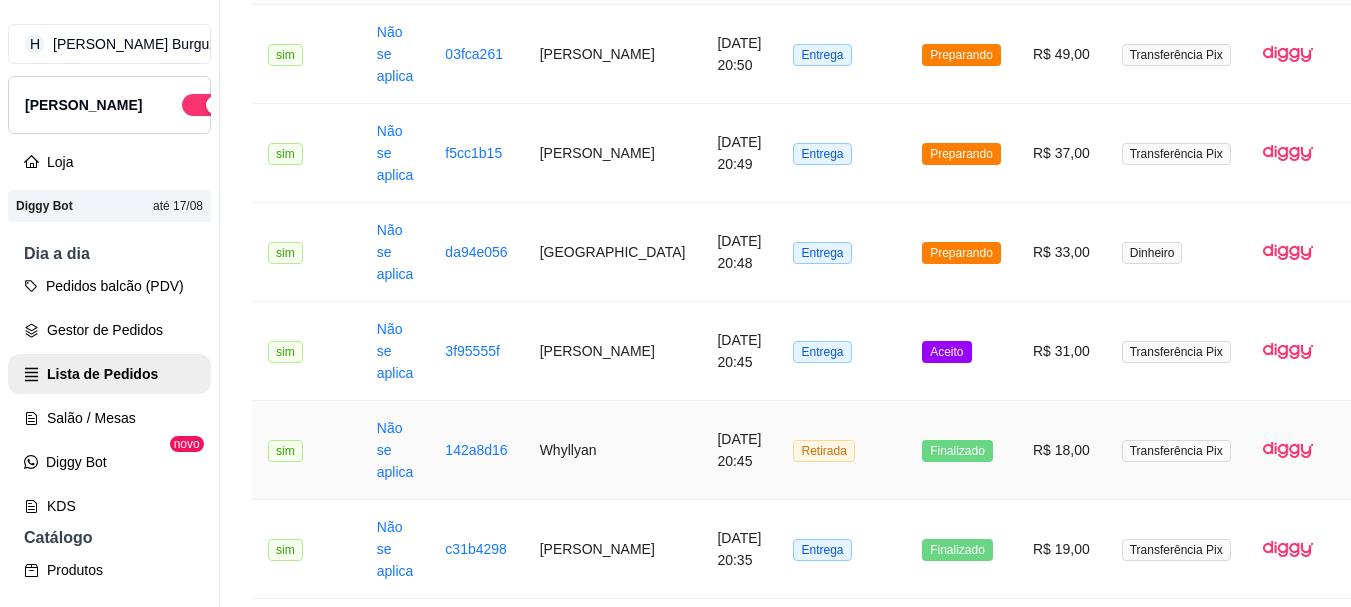 scroll, scrollTop: 200, scrollLeft: 0, axis: vertical 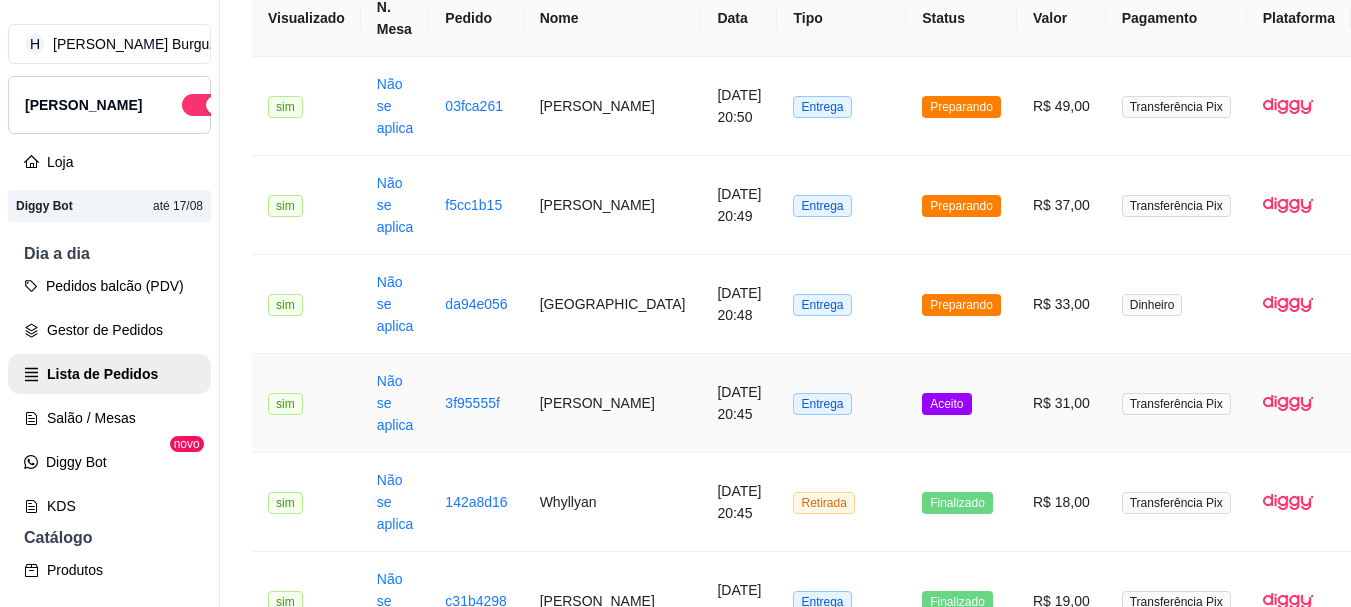 click on "Entrega" at bounding box center (841, 403) 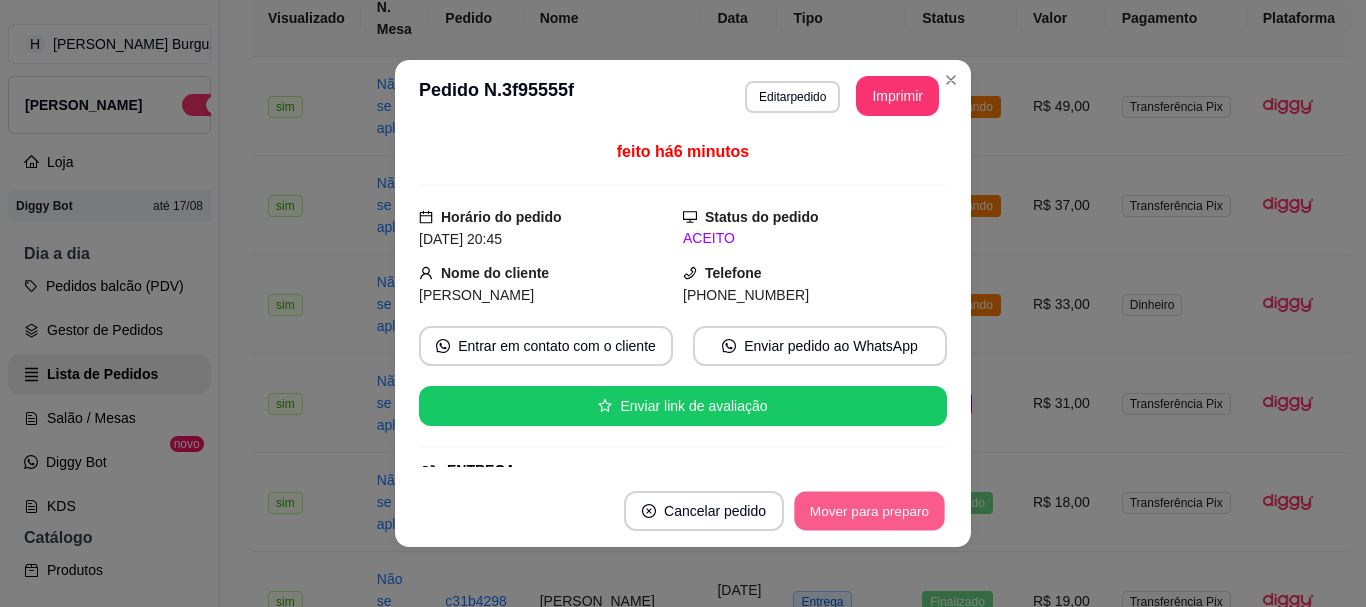 click on "Mover para preparo" at bounding box center [869, 511] 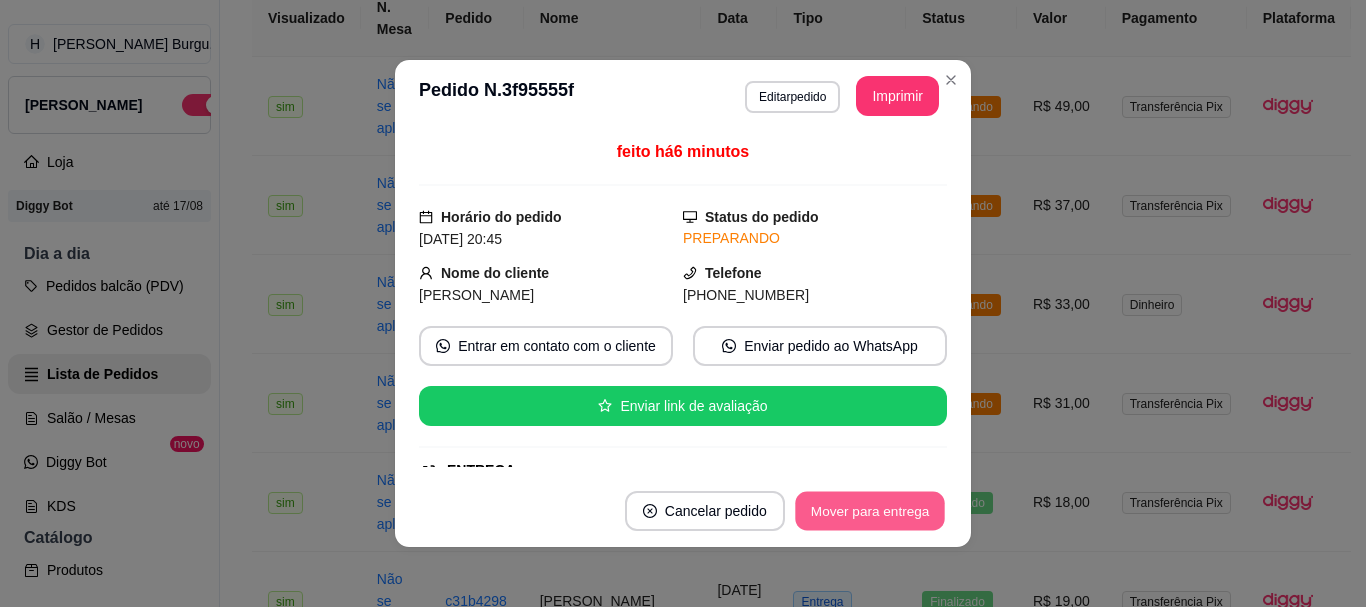 click on "Mover para entrega" at bounding box center (870, 511) 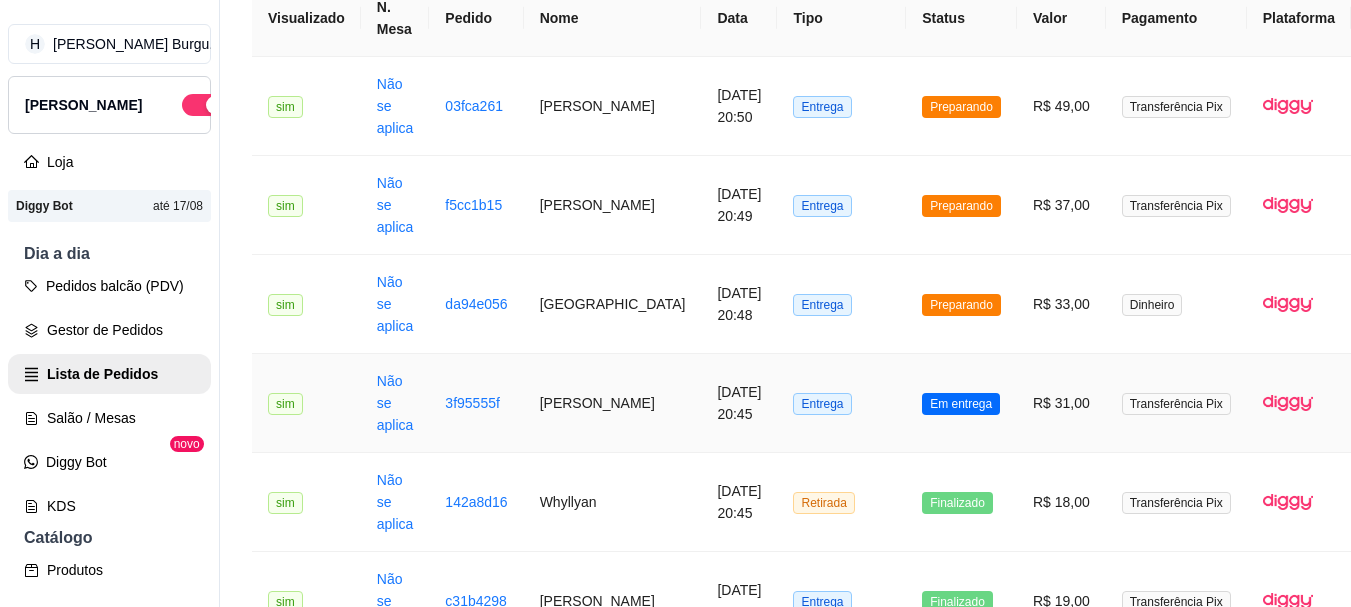click on "Entrega" at bounding box center [841, 403] 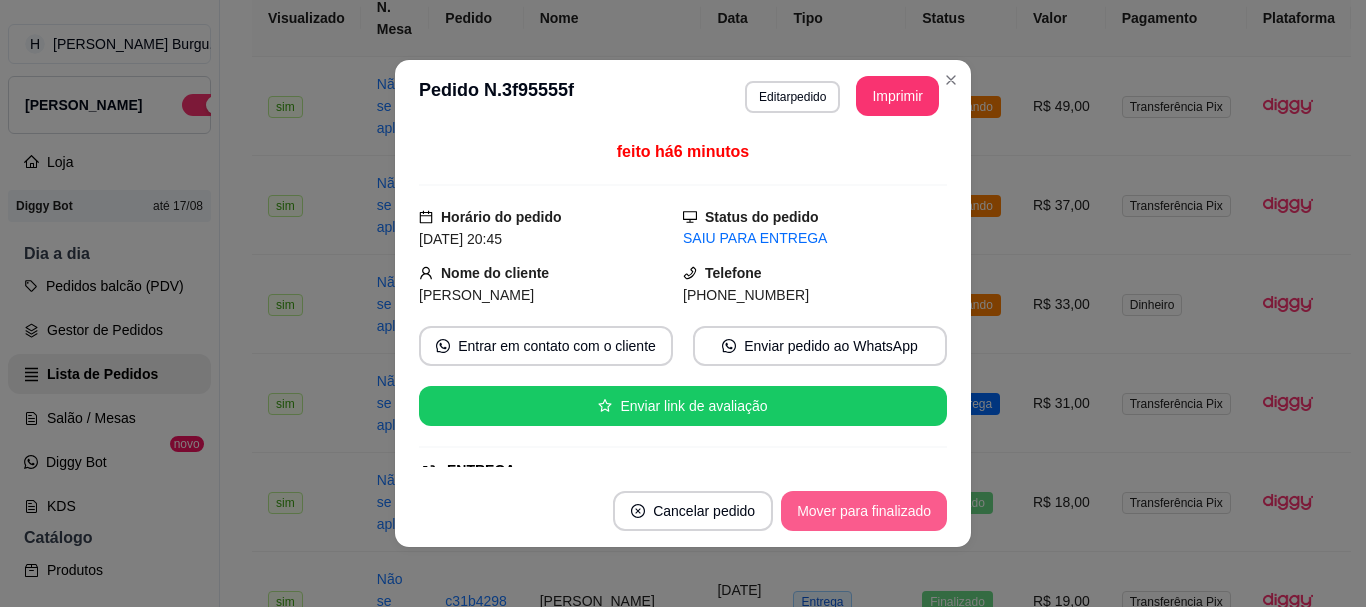 click on "Mover para finalizado" at bounding box center (864, 511) 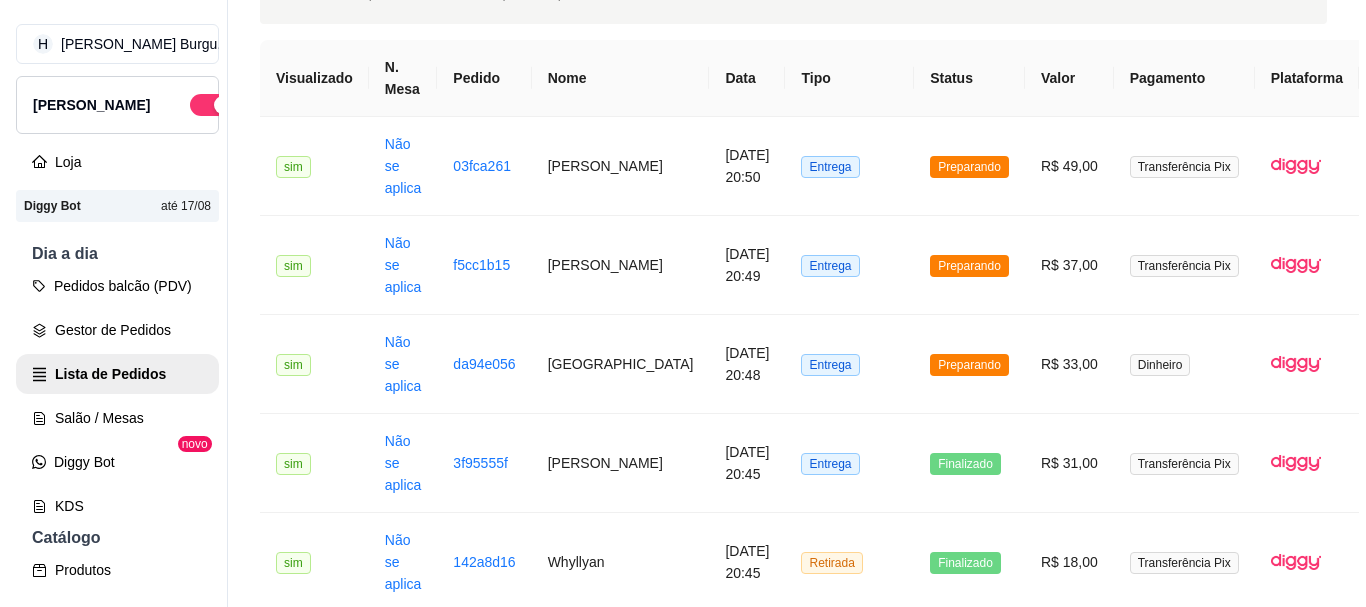 scroll, scrollTop: 200, scrollLeft: 0, axis: vertical 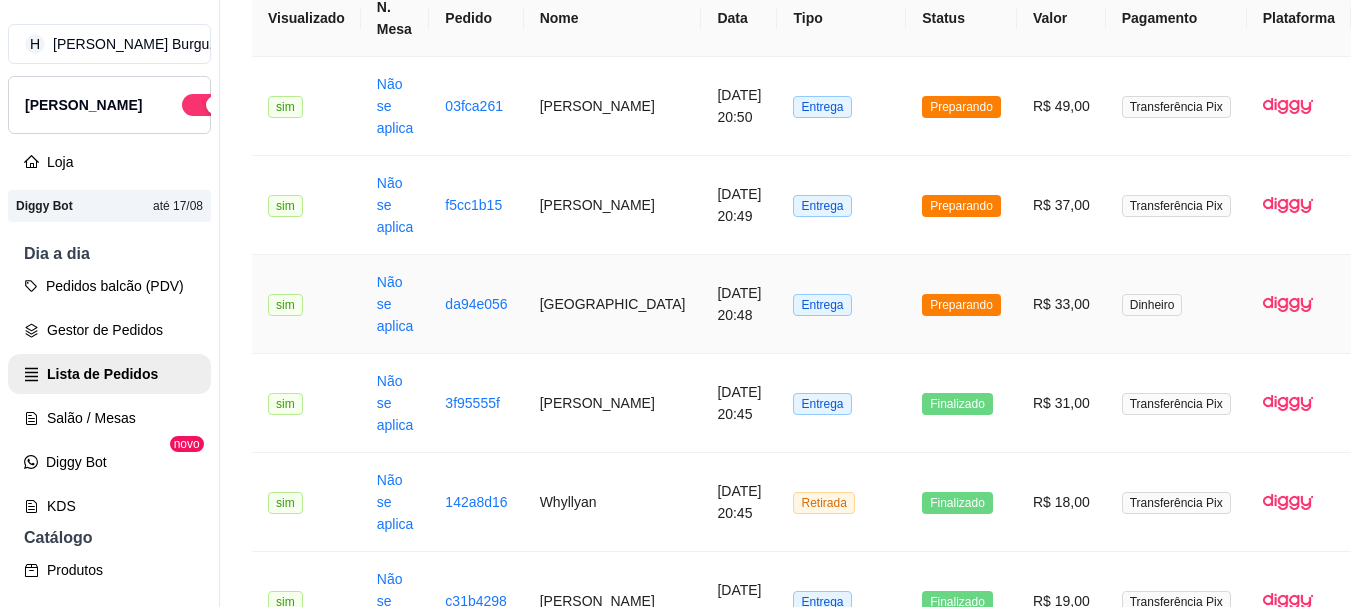 click on "Entrega" at bounding box center [841, 304] 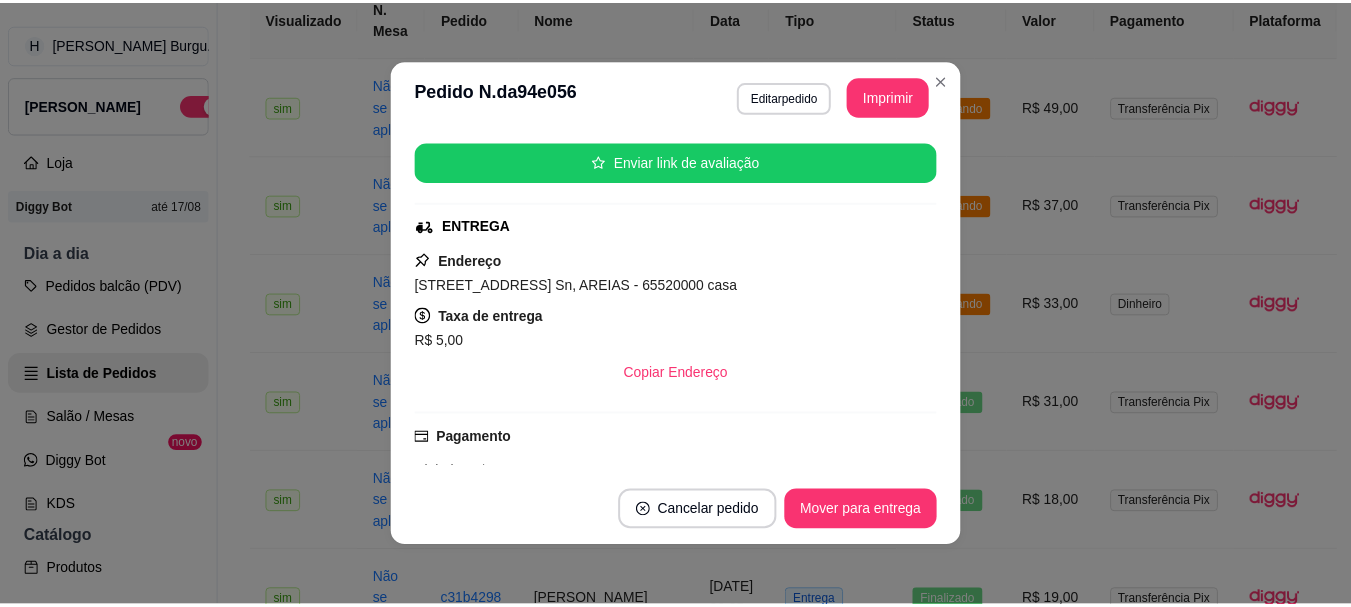 scroll, scrollTop: 194, scrollLeft: 0, axis: vertical 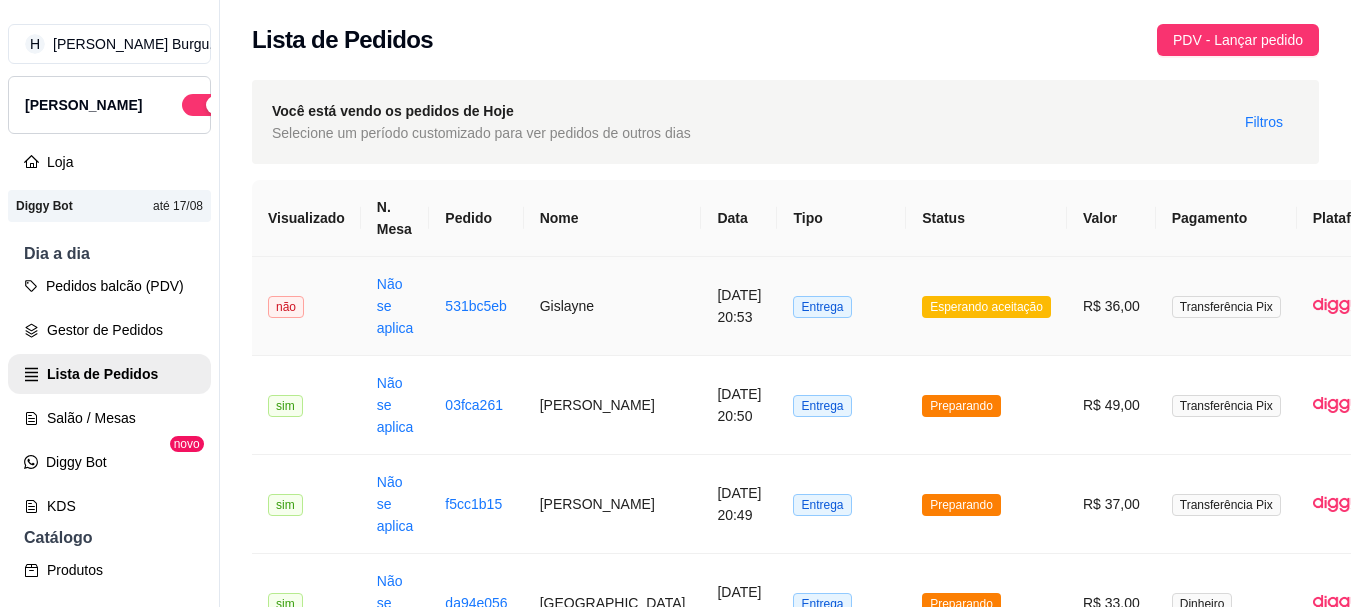 click on "Entrega" at bounding box center [841, 306] 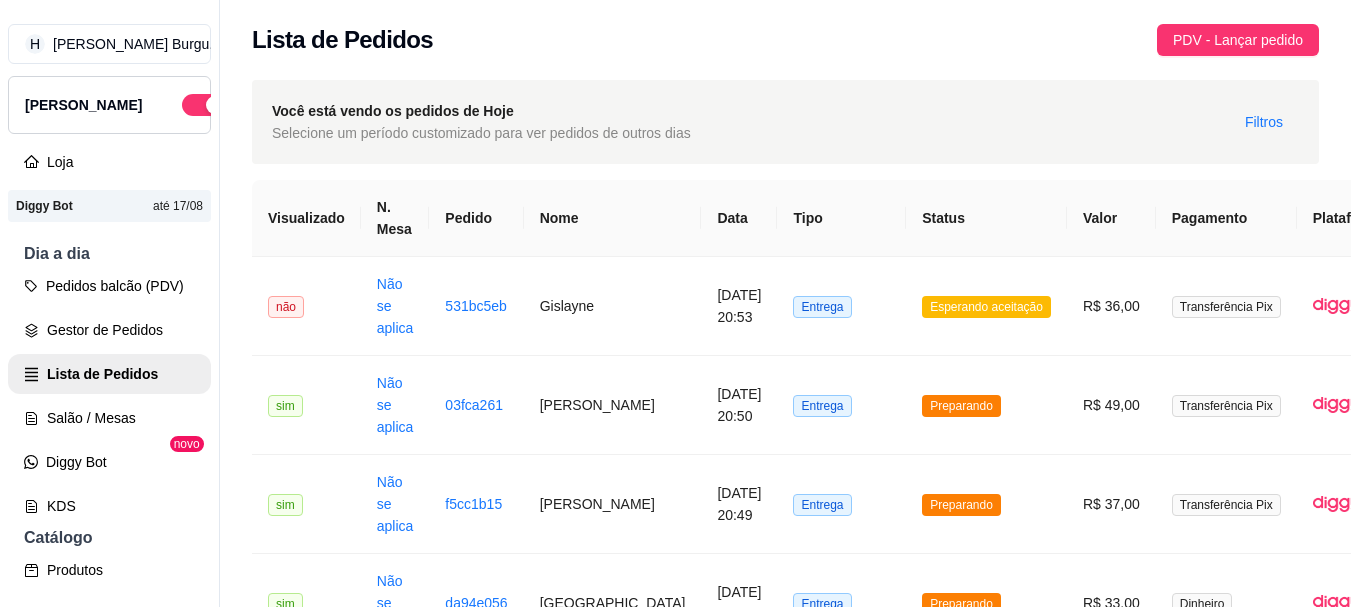 click on "feito há  0   minutos Horário do pedido 25/07/2025 20:53 Status do pedido ESPERANDO ACEITAÇÃO Nome do cliente Gislayne  Telefone (98) 9 8577-8051 Entrar em contato com o cliente Enviar pedido ao WhatsApp Enviar link de avaliação ENTREGA Endereço  Rua cândido mendes, n. 000, ESCALVADO - 65520000 Enfrente a gráfica do irmão Luciano, casa amarelo de muro baixo.
Taxa de entrega  R$ 3,00 Copiar Endereço Pagamento Transferência Pix   R$ 36,00 Resumo do pedido 2 x     X-BURGUER  R$ 28,00 1 x     GUARANÁ ANTARCTICA R$ 5,00 Subtotal R$ 33,00 Total R$ 36,00" at bounding box center [683, 303] 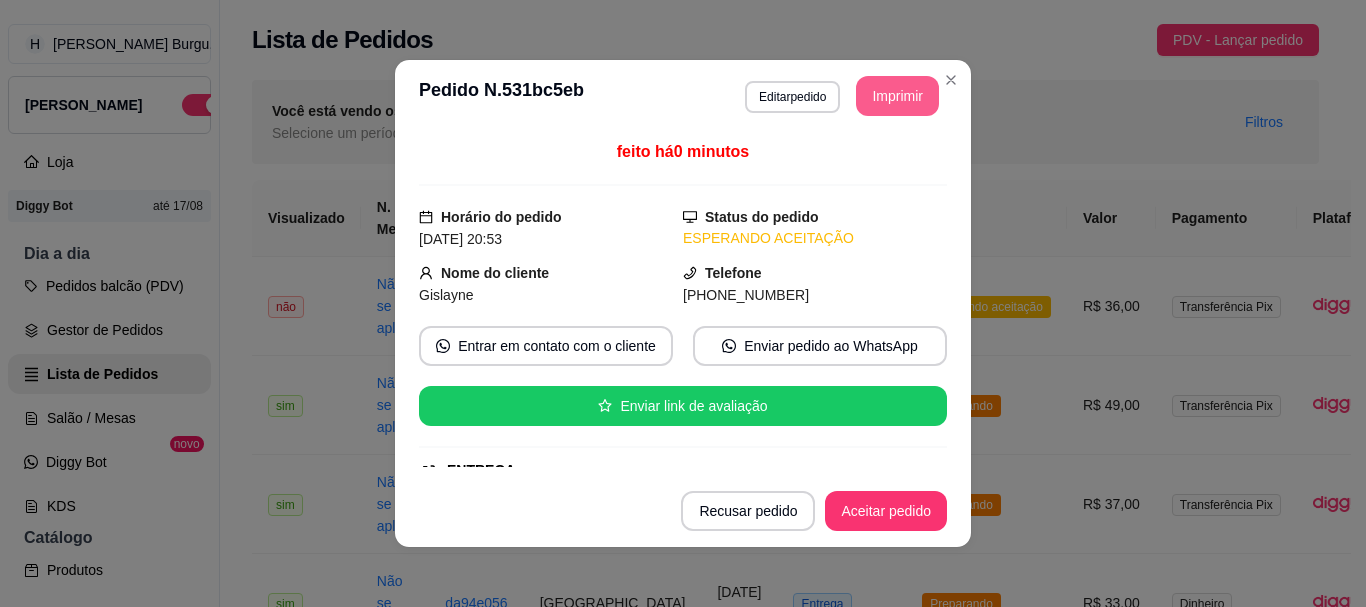 click on "Imprimir" at bounding box center (897, 96) 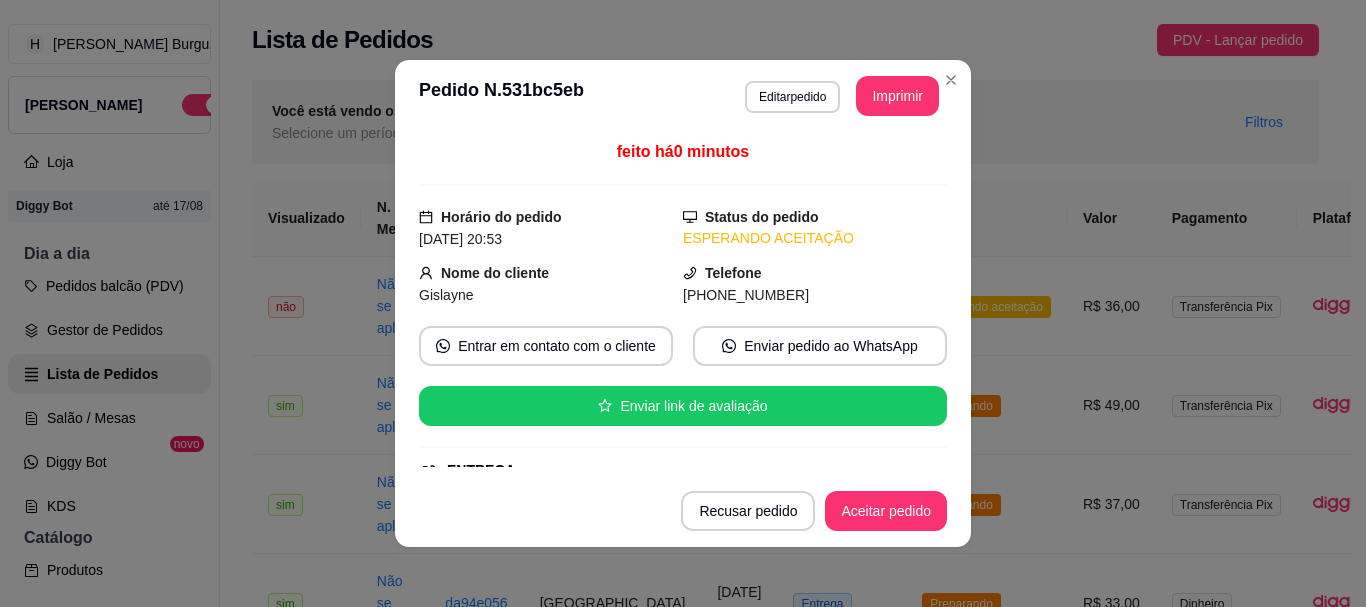 scroll, scrollTop: 0, scrollLeft: 0, axis: both 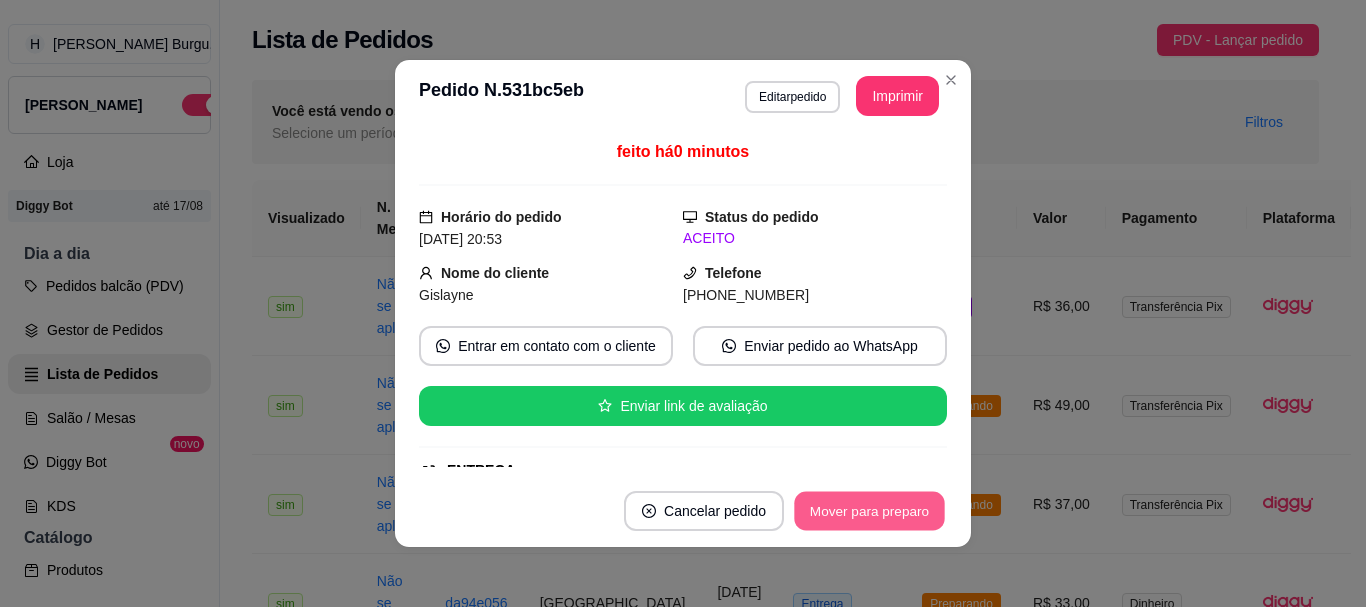 click on "Mover para preparo" at bounding box center [869, 511] 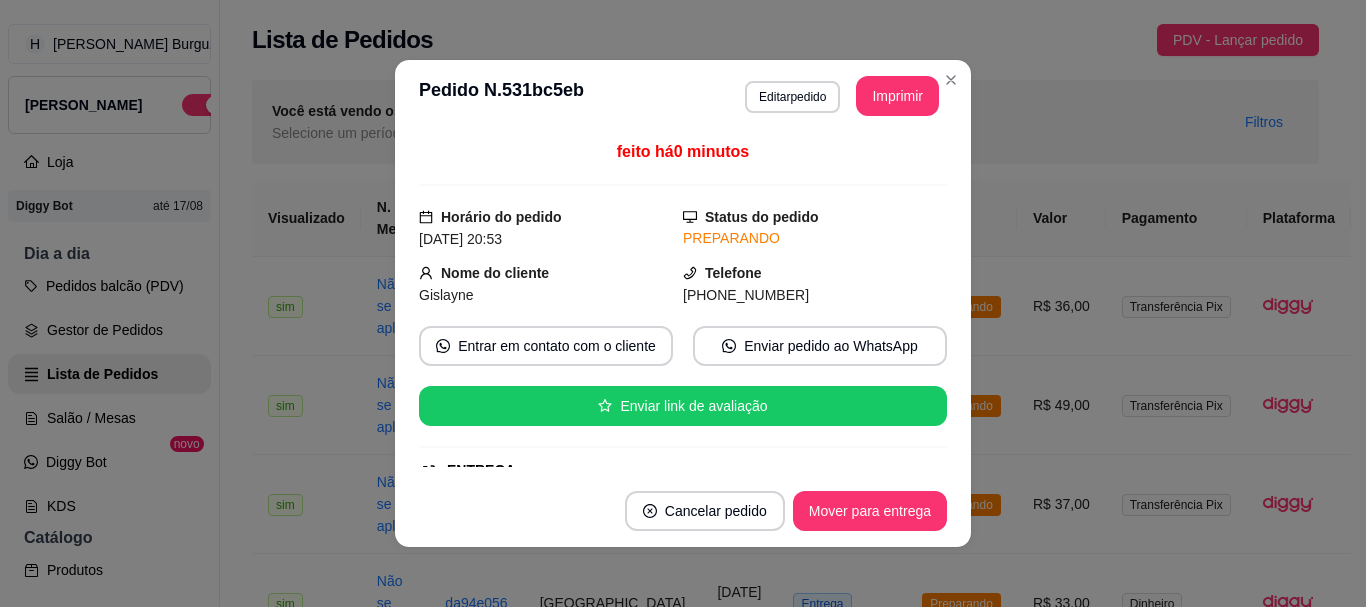 click on "**********" at bounding box center [683, 96] 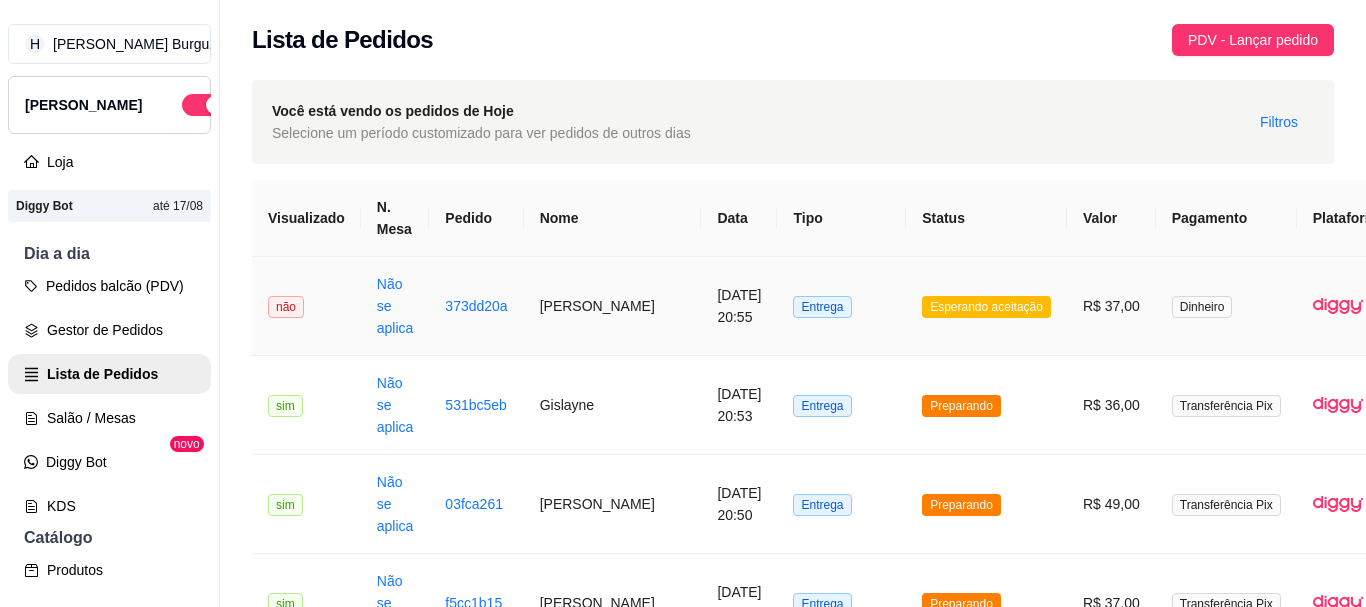 click on "Entrega" at bounding box center (841, 306) 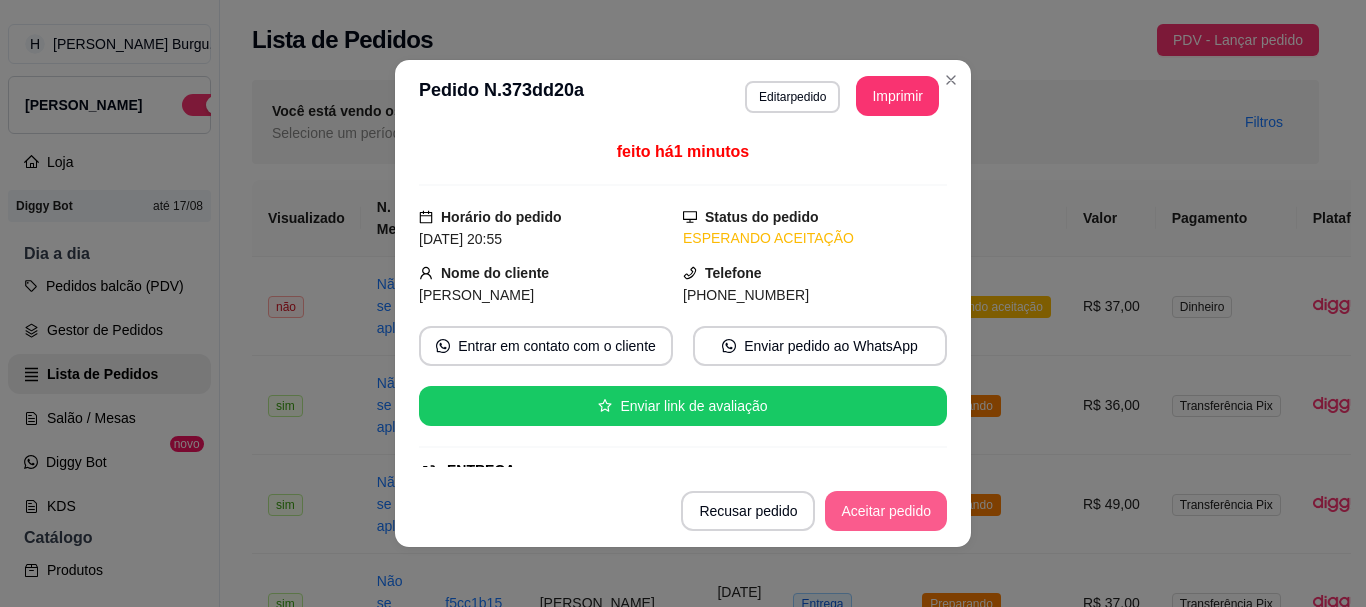 click on "Aceitar pedido" at bounding box center (886, 511) 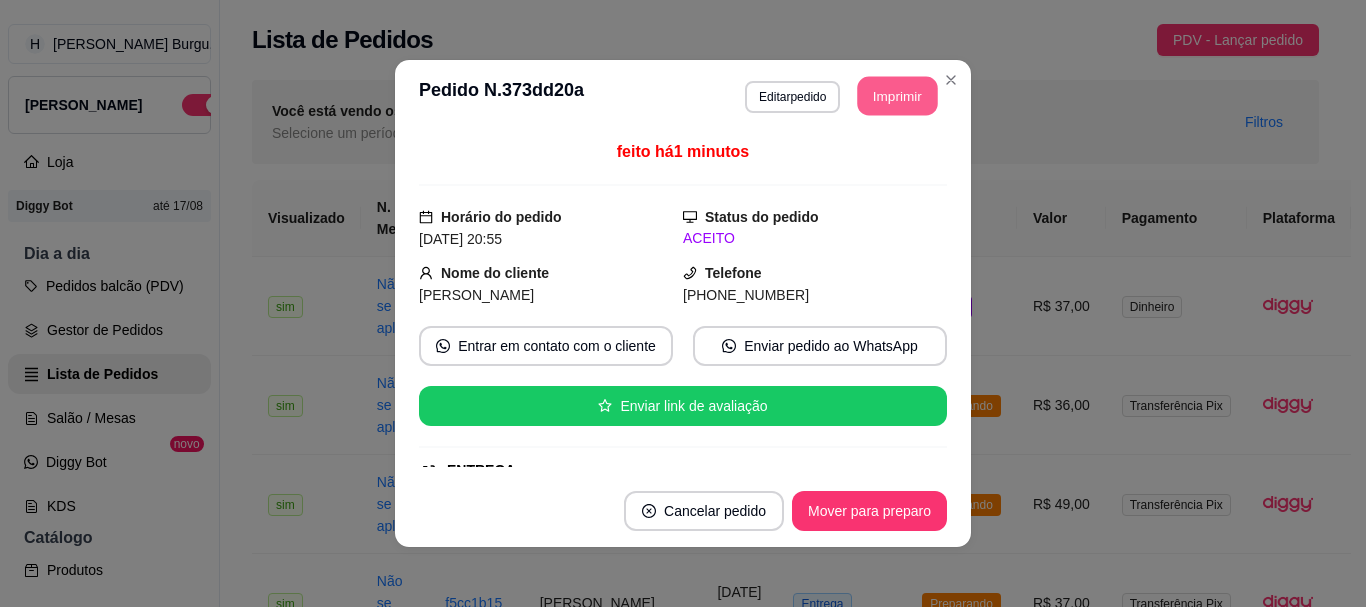 click on "Imprimir" at bounding box center (898, 96) 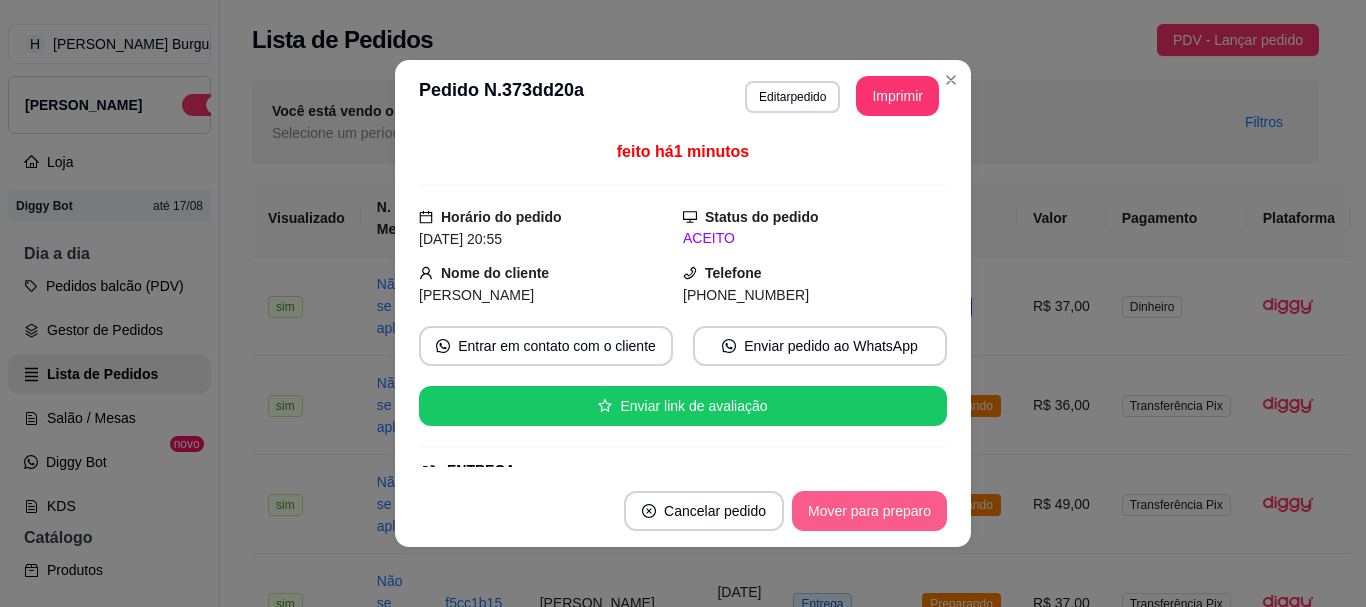 click on "Mover para preparo" at bounding box center (869, 511) 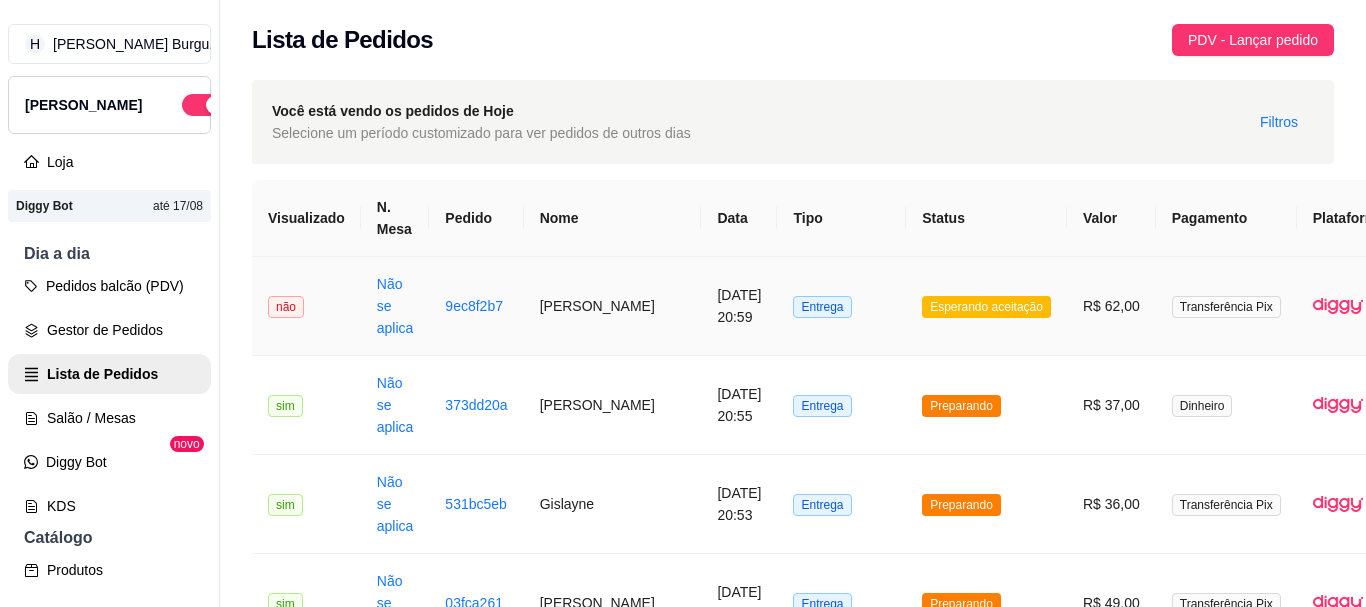 click on "Esperando aceitação" at bounding box center (986, 306) 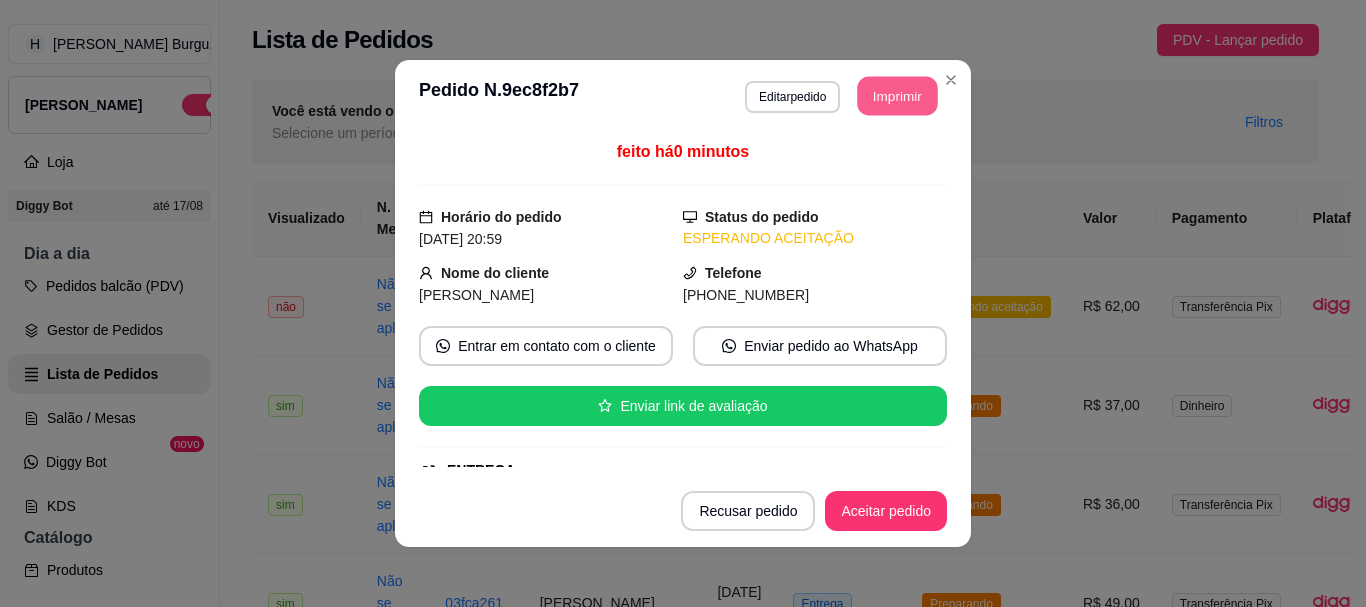 click on "Imprimir" at bounding box center (898, 96) 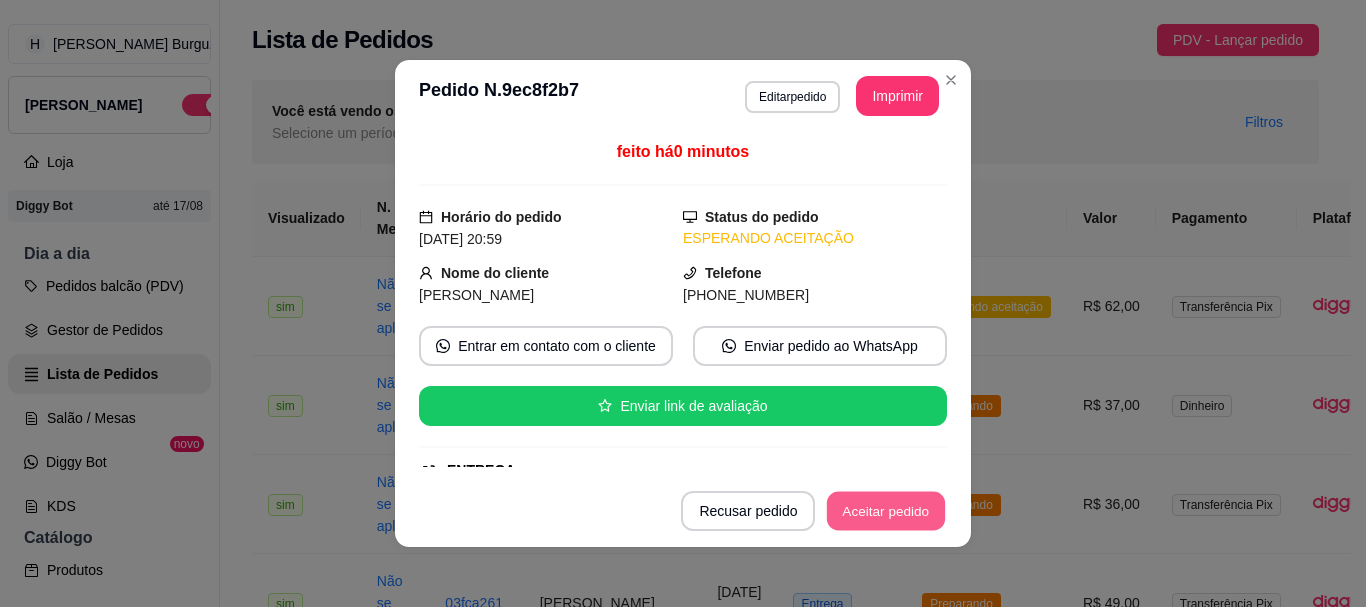 click on "Aceitar pedido" at bounding box center (886, 511) 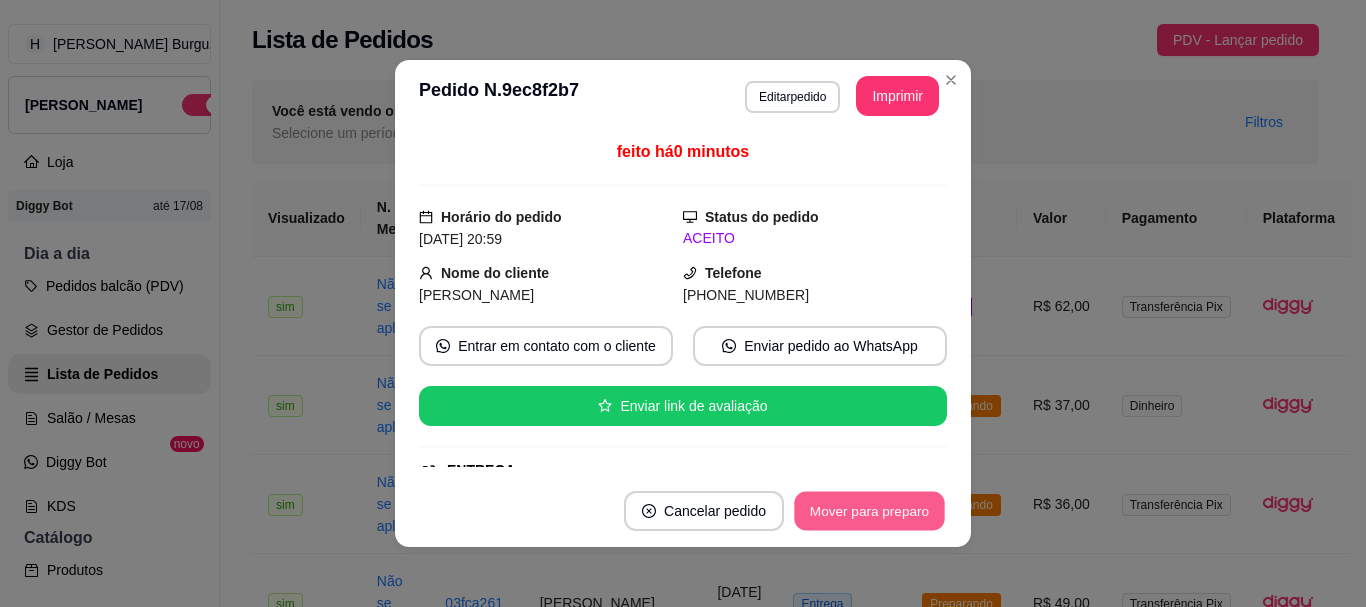 click on "Mover para preparo" at bounding box center [869, 511] 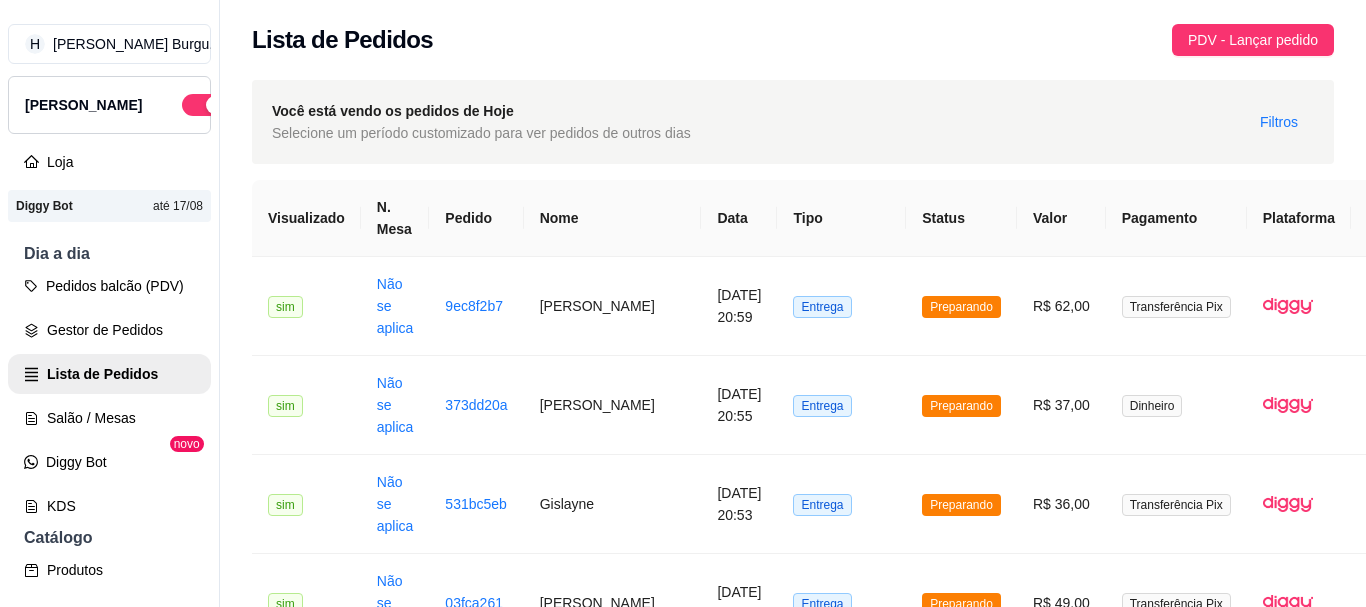 click on "Entrega" at bounding box center (841, 801) 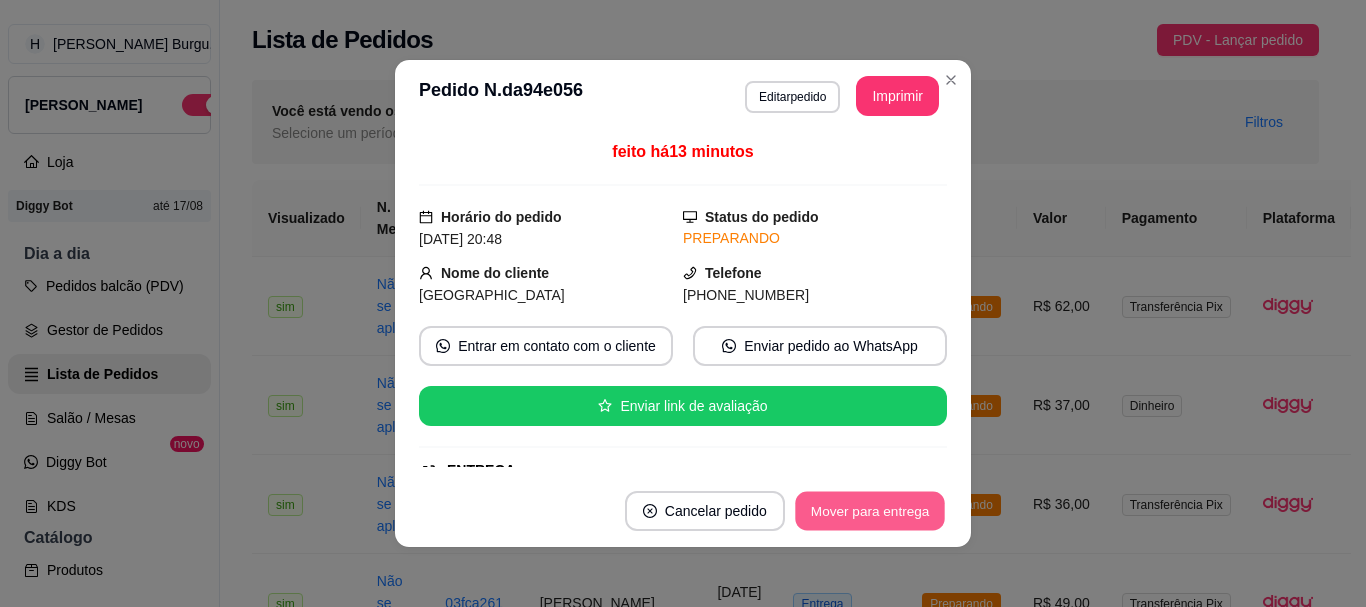 click on "Mover para entrega" at bounding box center (870, 511) 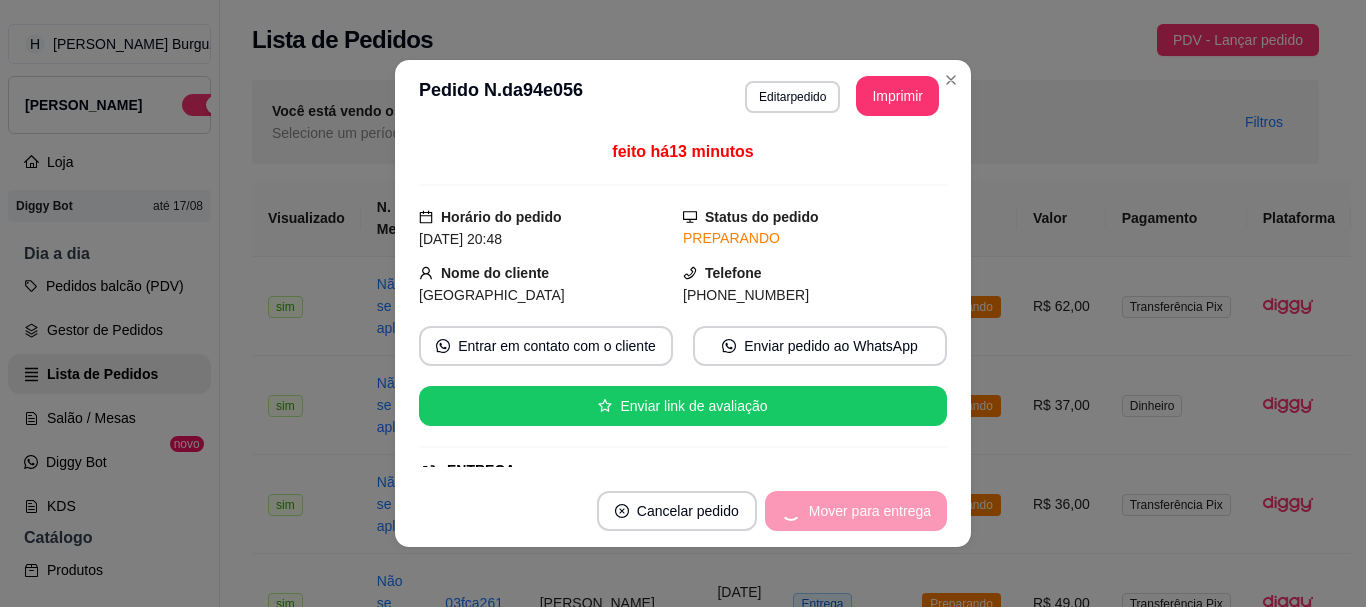 click on "Mover para entrega" at bounding box center [856, 511] 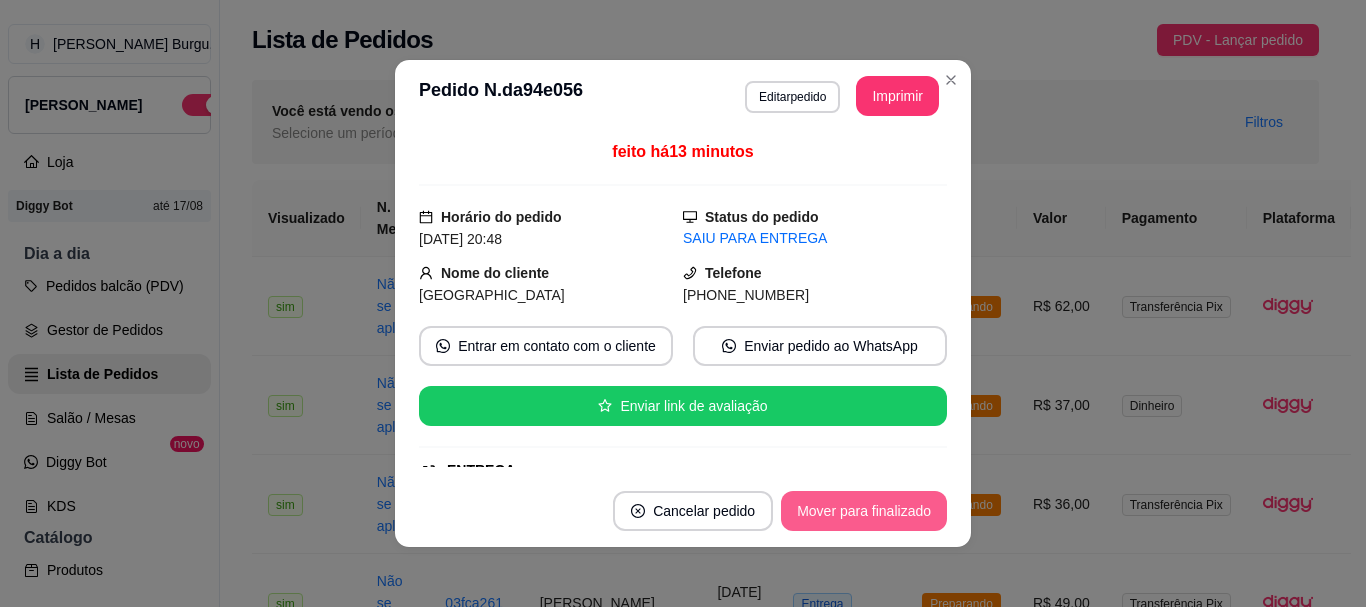 click on "Mover para finalizado" at bounding box center [864, 511] 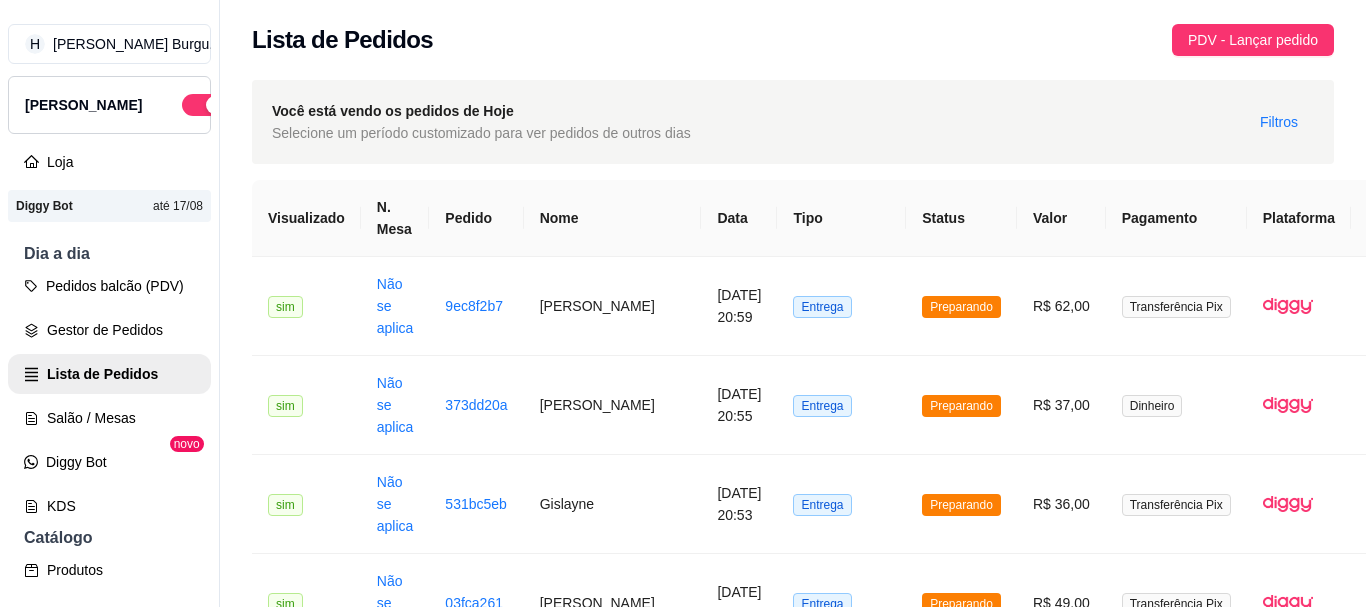 click on "Entrega" at bounding box center (841, 702) 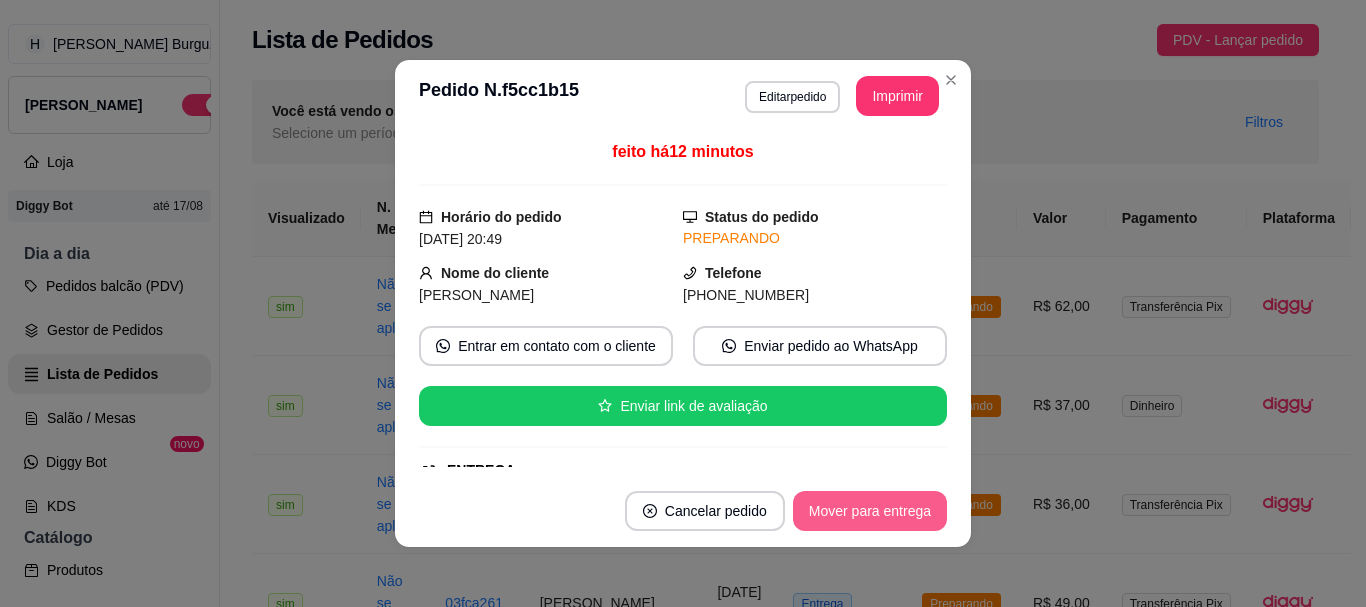 click on "Mover para entrega" at bounding box center [870, 511] 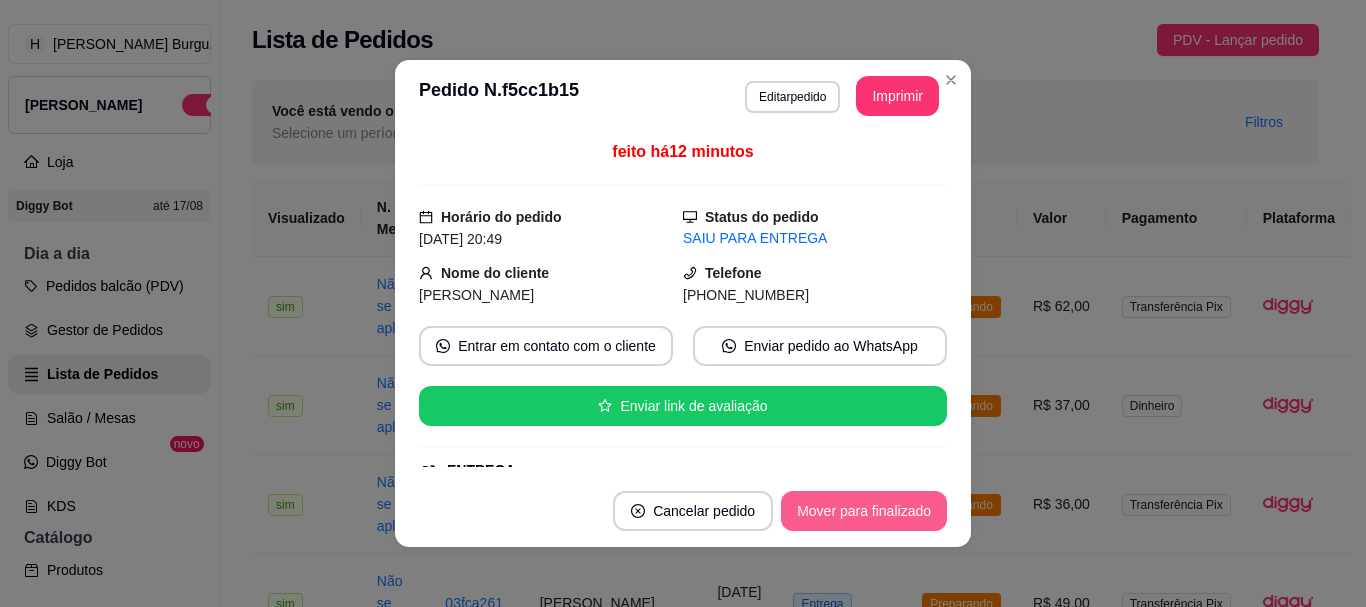 click on "Mover para finalizado" at bounding box center [864, 511] 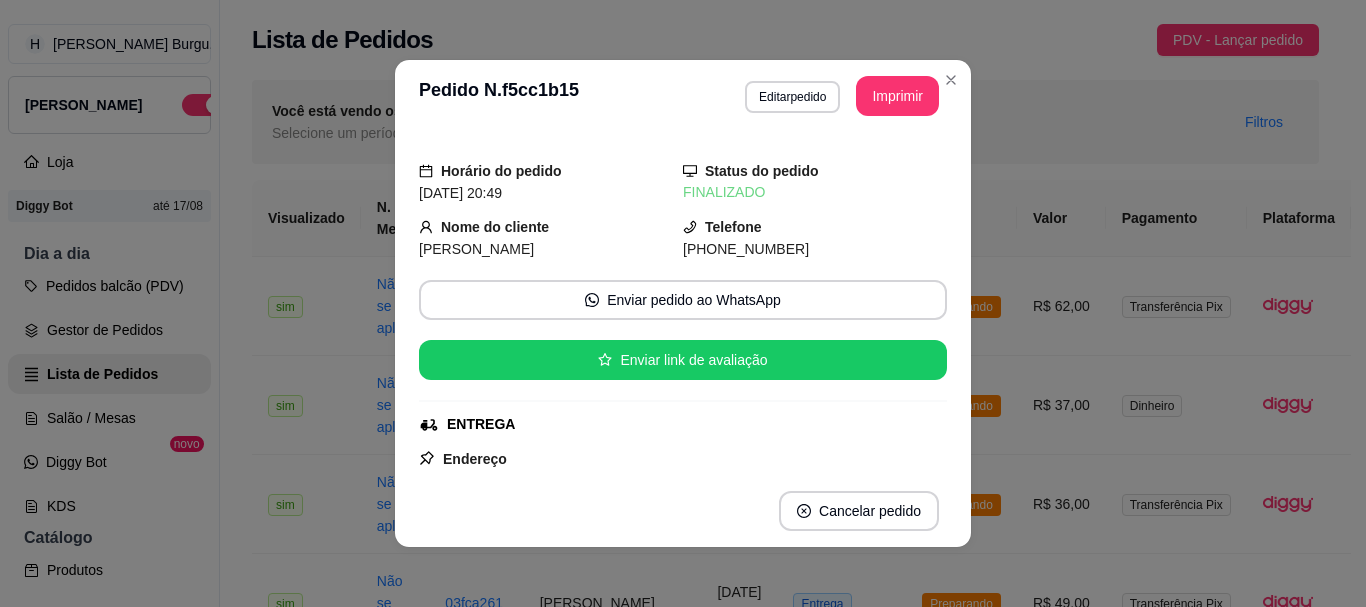 click on "**********" at bounding box center [683, 96] 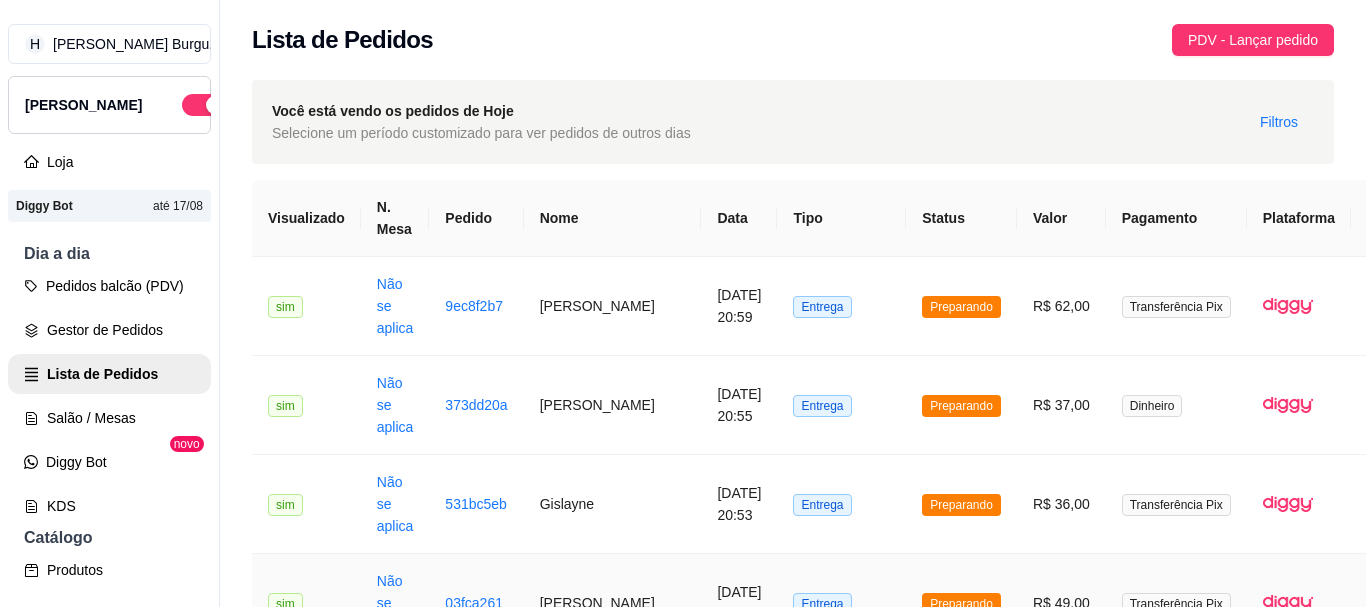 click on "Entrega" at bounding box center (841, 603) 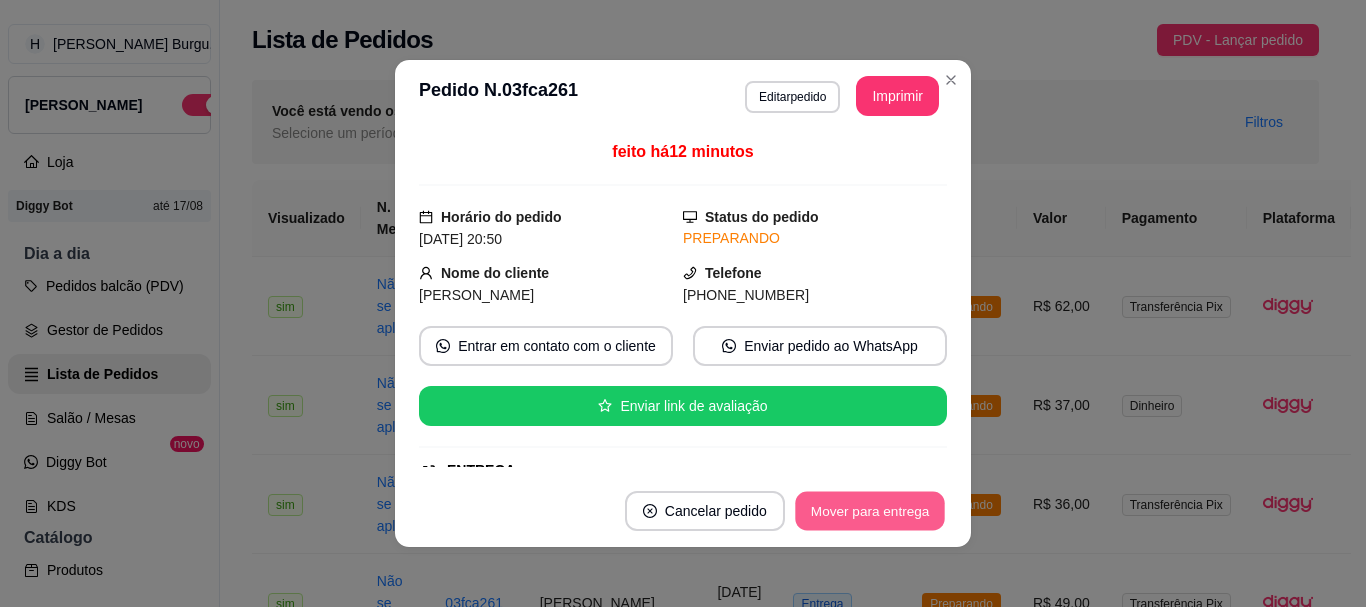 click on "Mover para entrega" at bounding box center [870, 511] 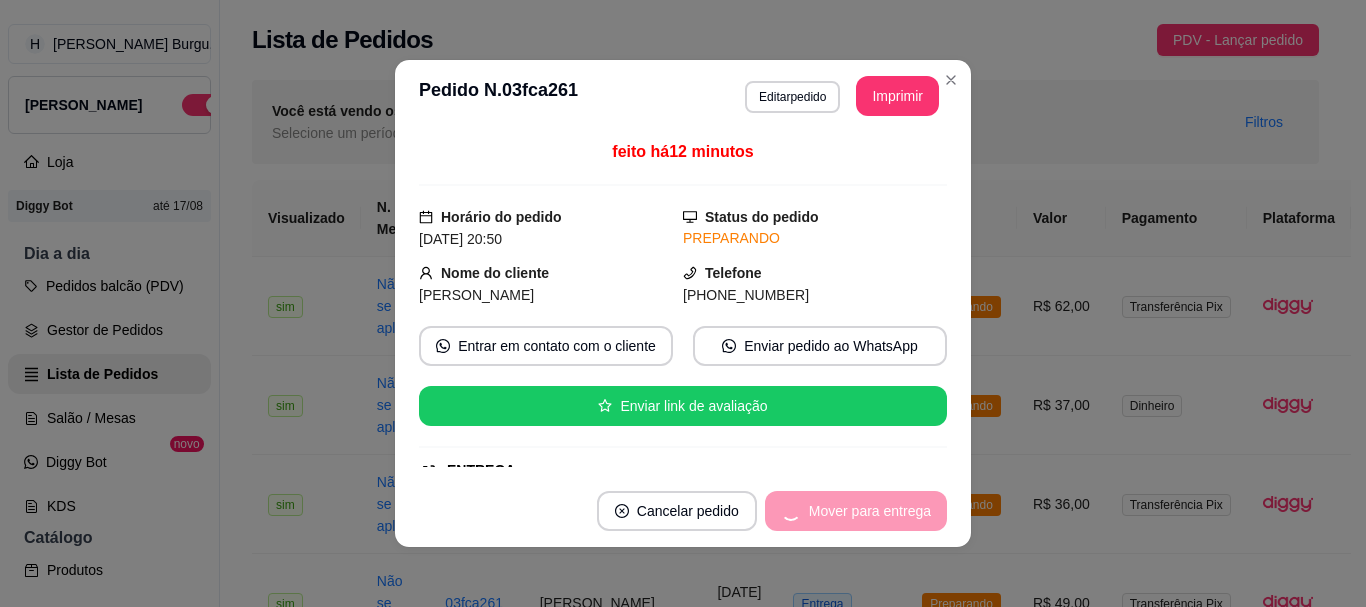 click on "Mover para entrega" at bounding box center [856, 511] 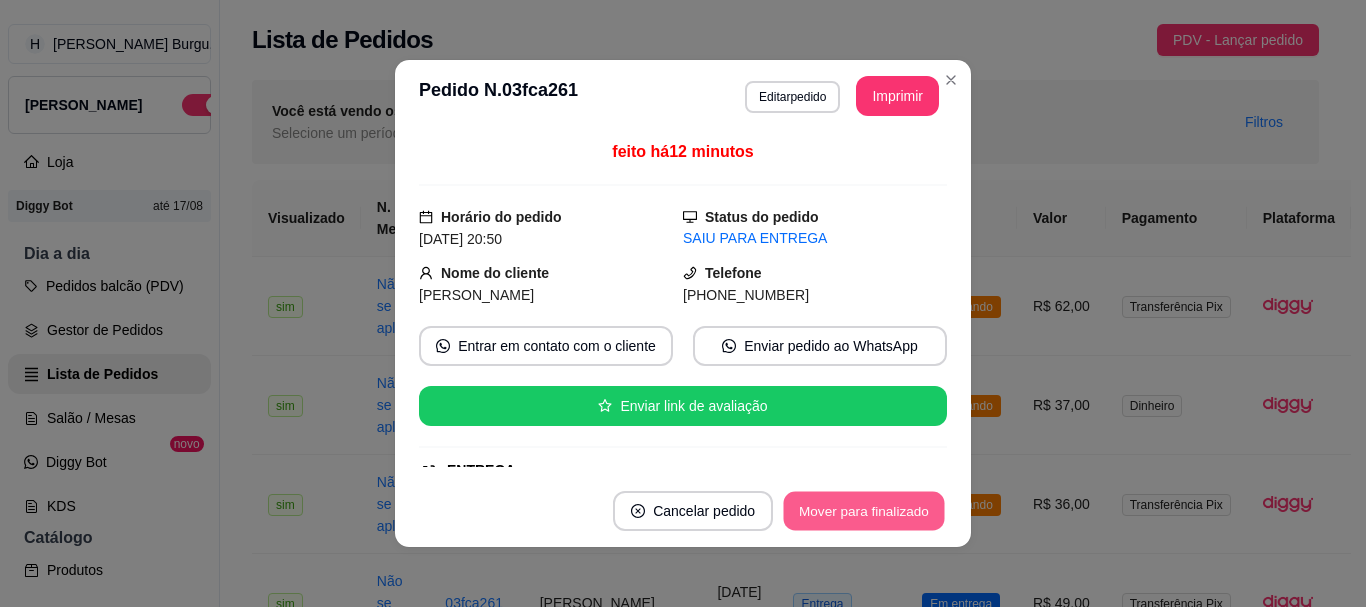 click on "Mover para finalizado" at bounding box center (864, 511) 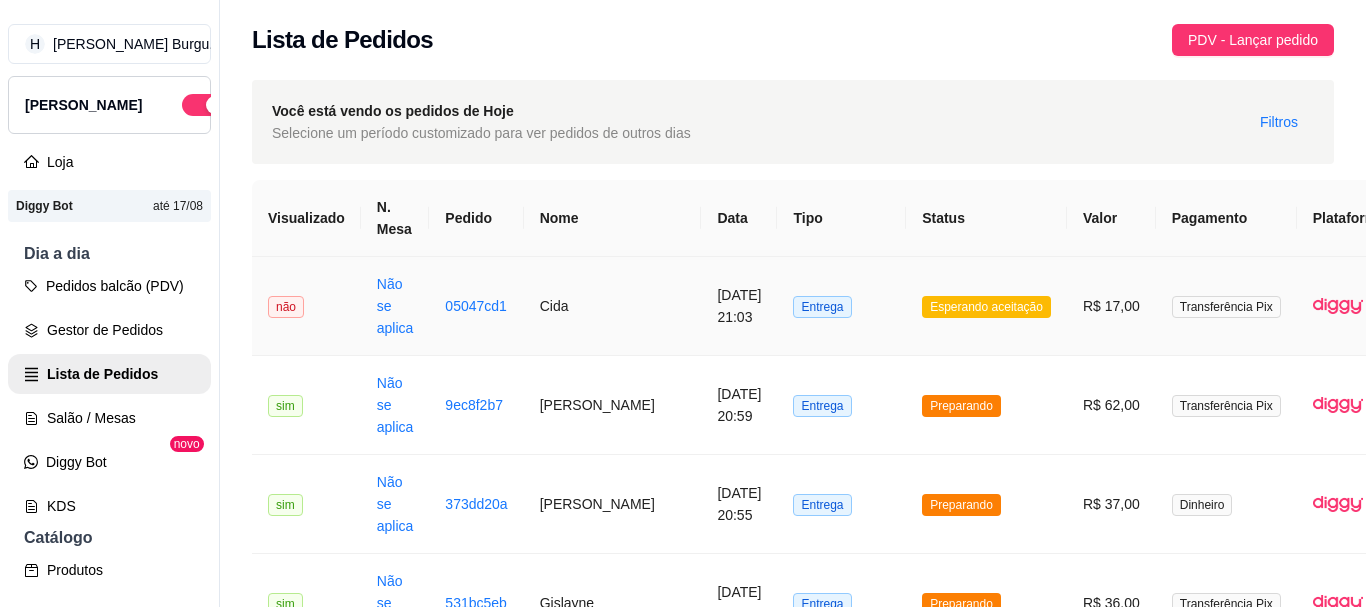 click on "Esperando aceitação" at bounding box center (986, 306) 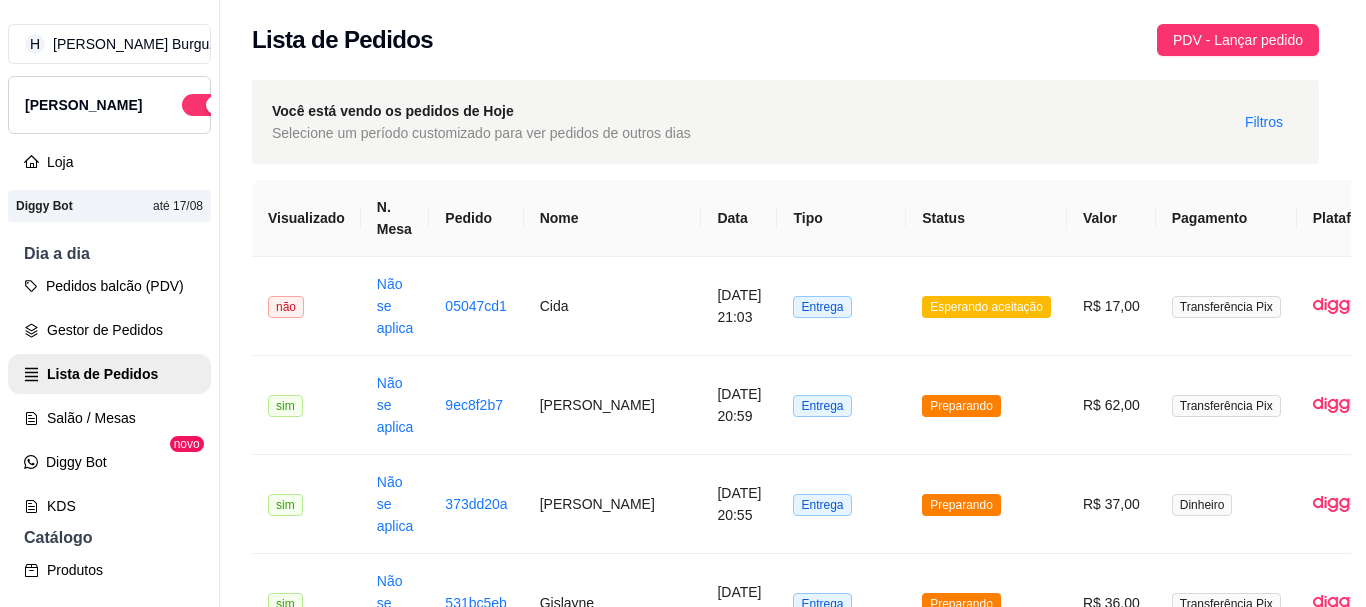 click on "Aceitar pedido" at bounding box center [886, 511] 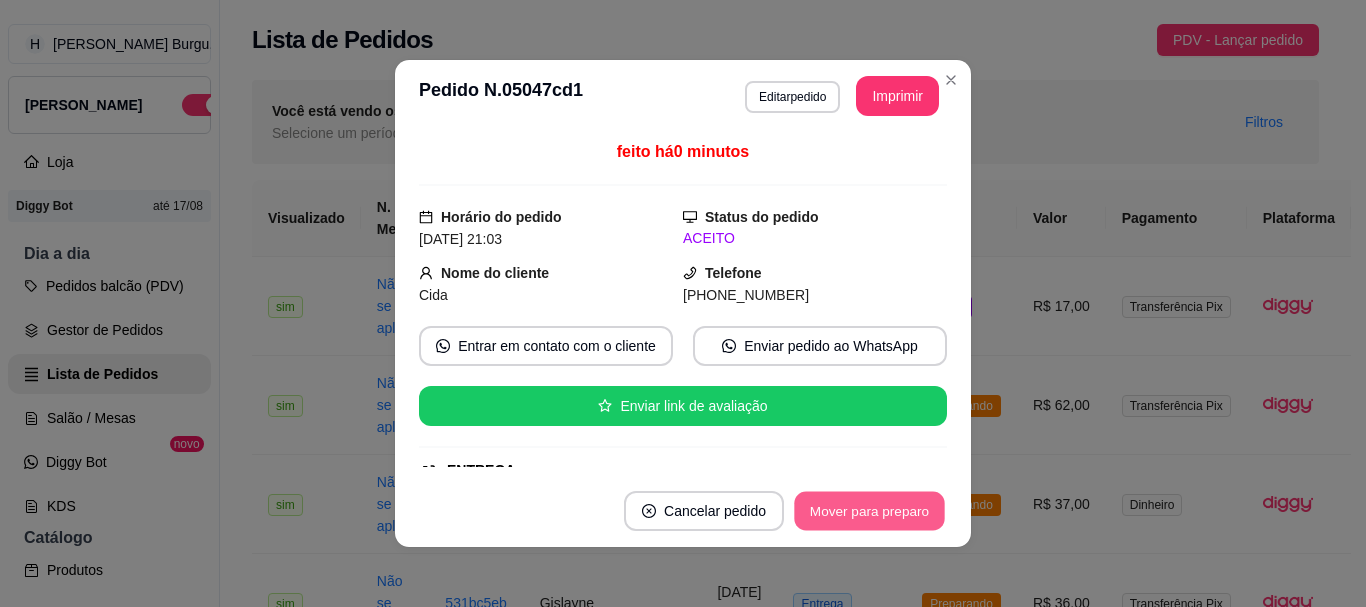 click on "Mover para preparo" at bounding box center (869, 511) 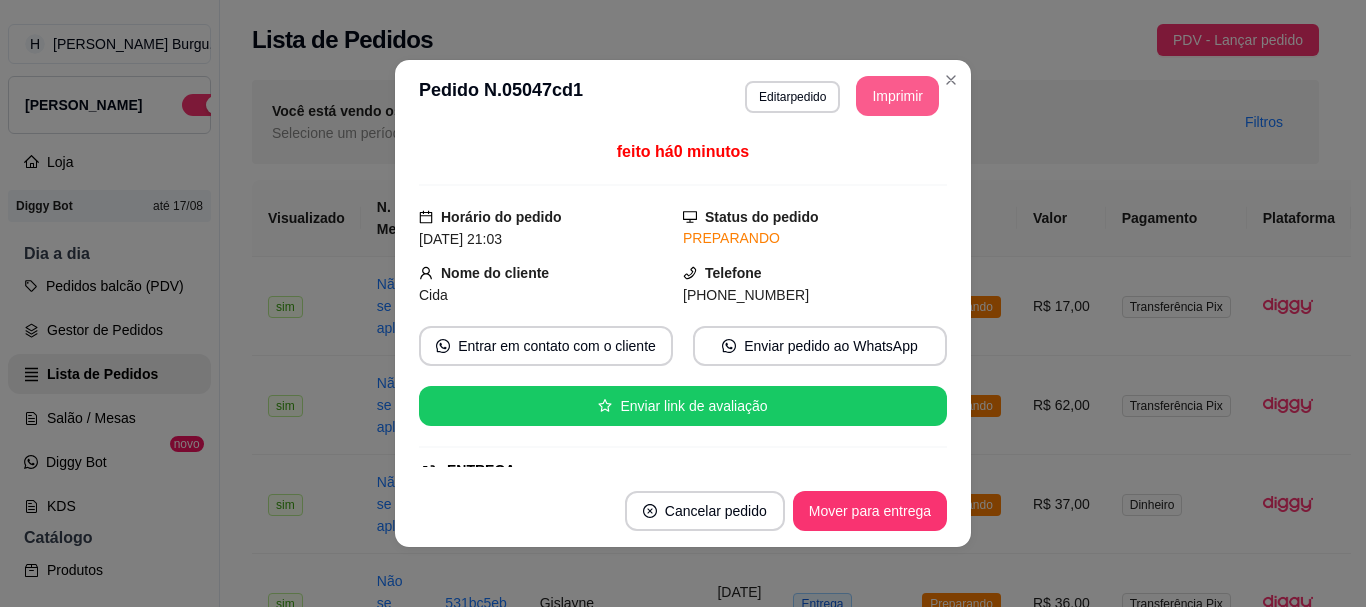 click on "Imprimir" at bounding box center (897, 96) 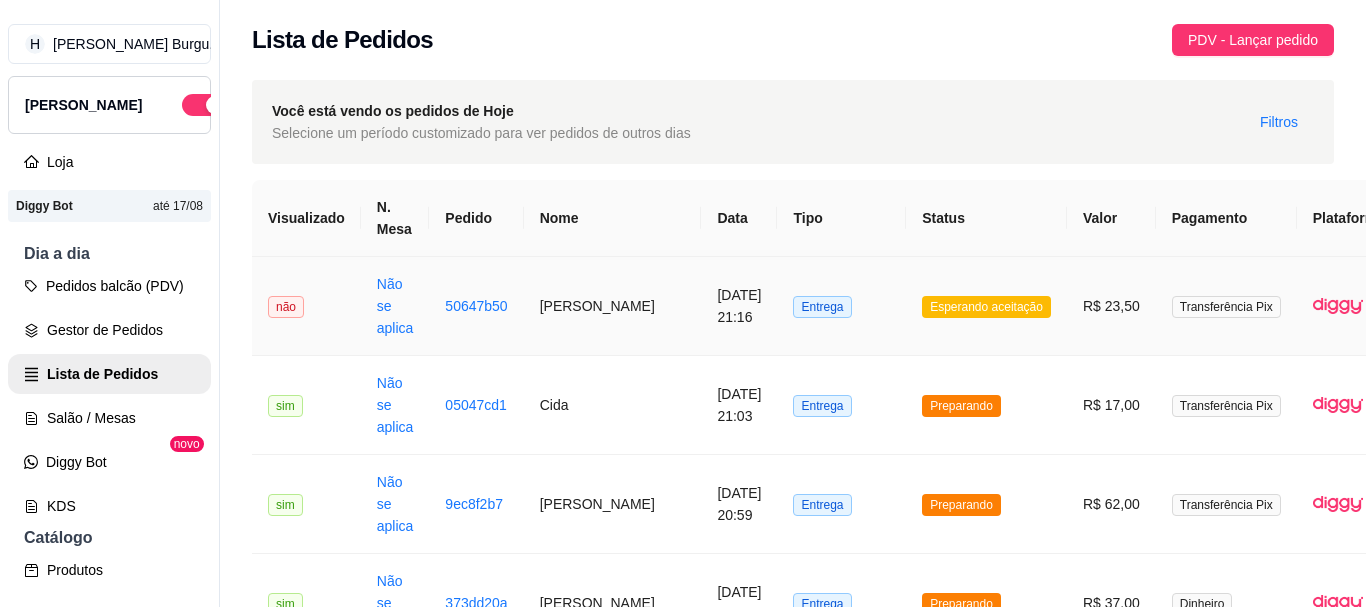click on "Entrega" at bounding box center [841, 306] 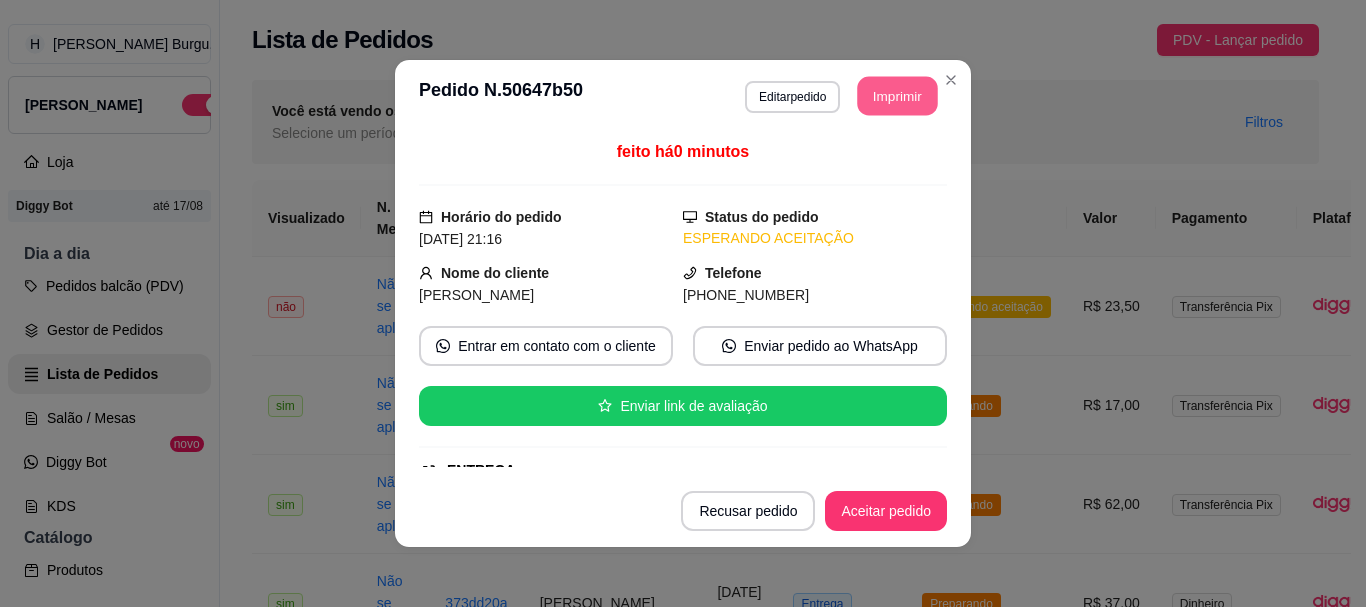 click on "Imprimir" at bounding box center (898, 96) 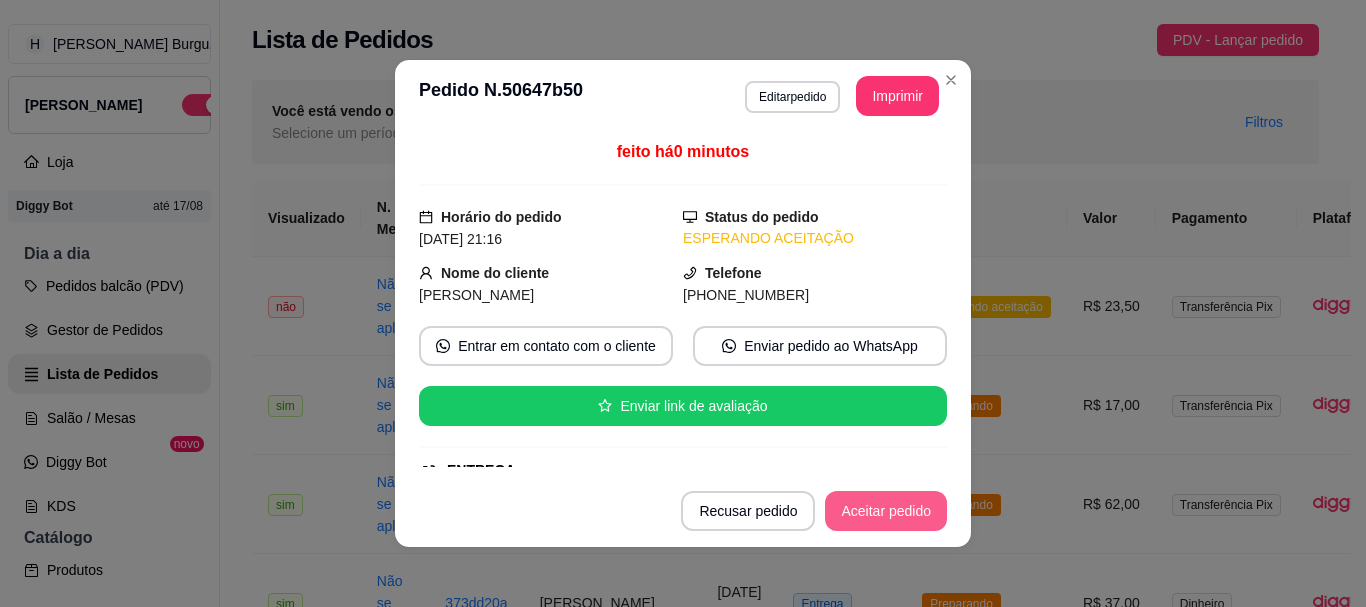 click on "Aceitar pedido" at bounding box center (886, 511) 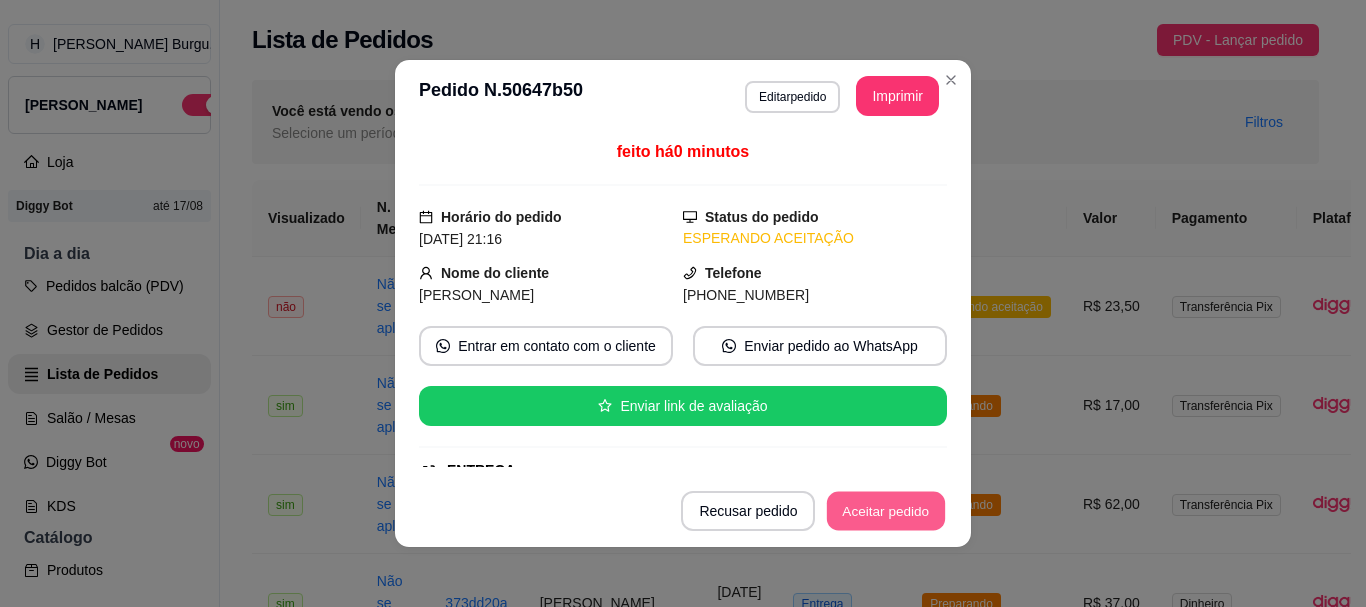 click on "Aceitar pedido" at bounding box center (886, 511) 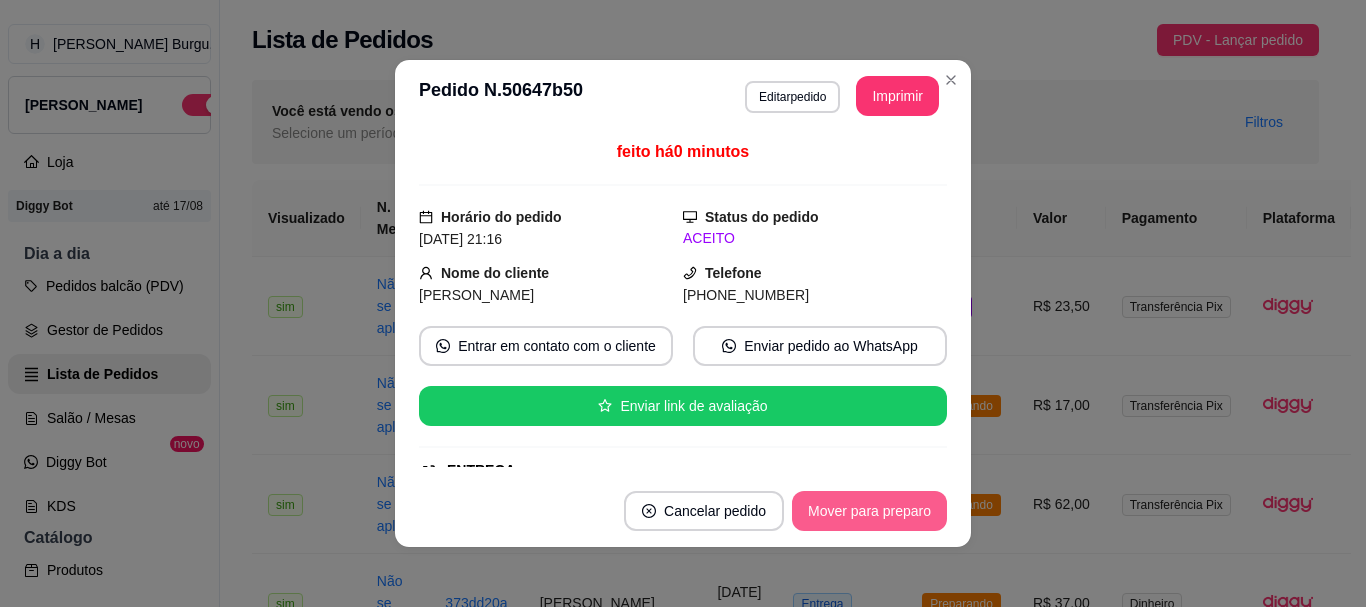 click on "Mover para preparo" at bounding box center [869, 511] 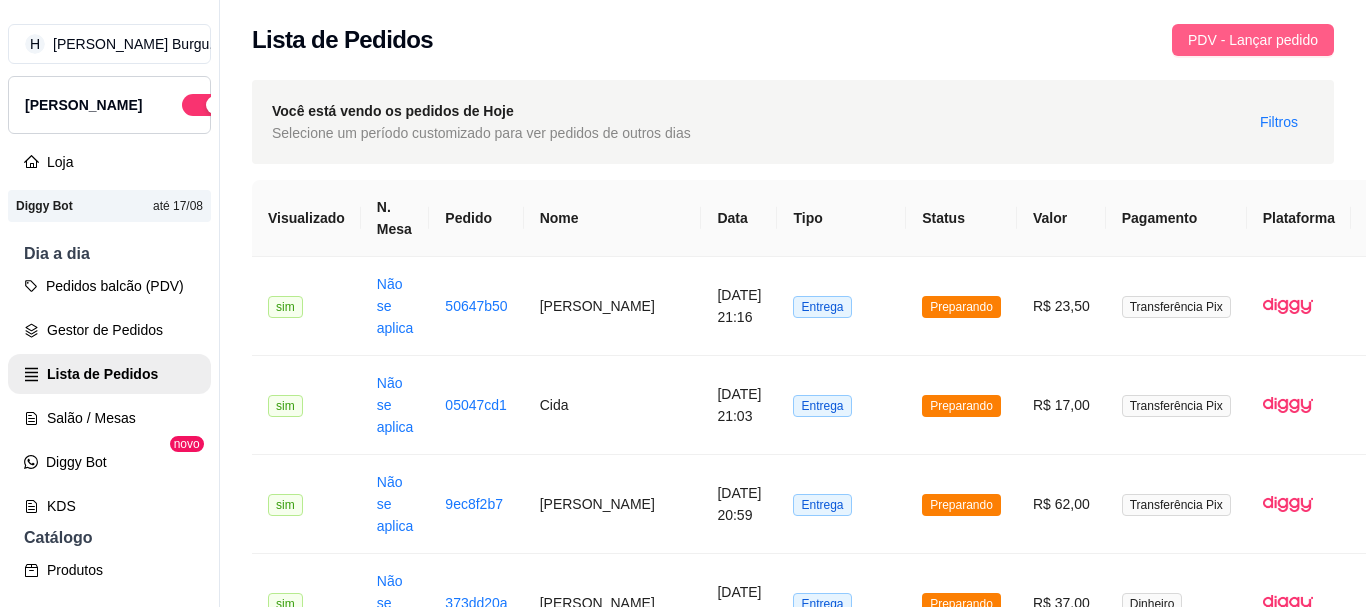 click on "PDV - Lançar pedido" at bounding box center (1253, 40) 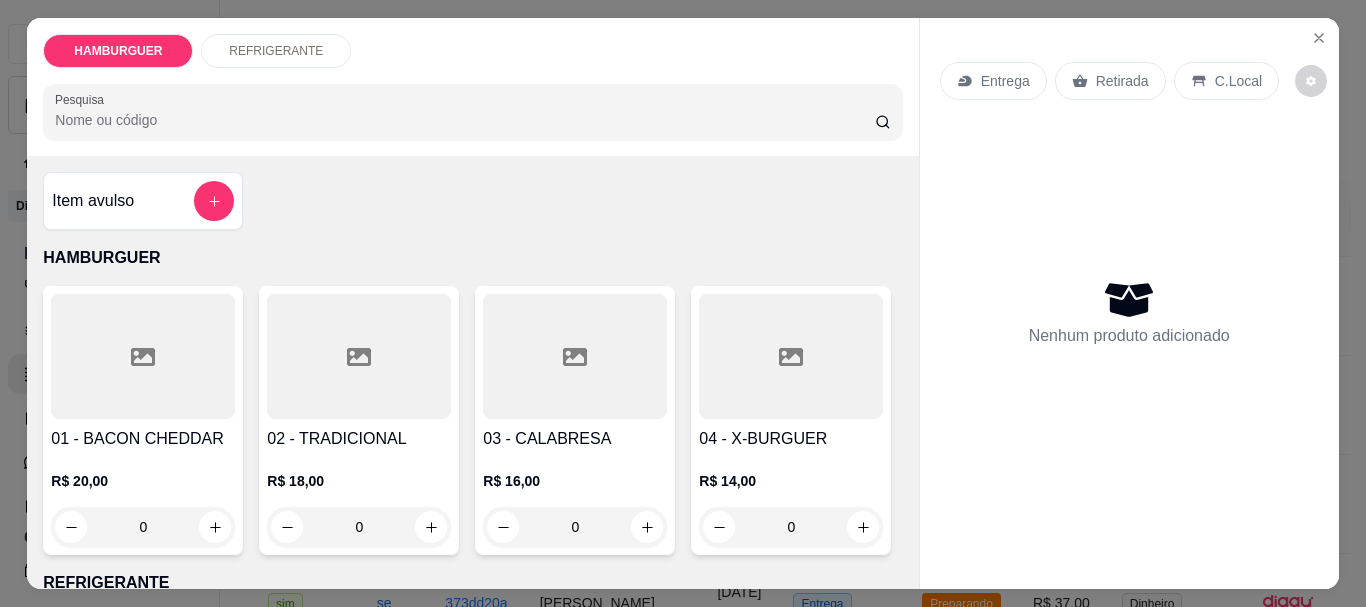 click on "0" at bounding box center (791, 527) 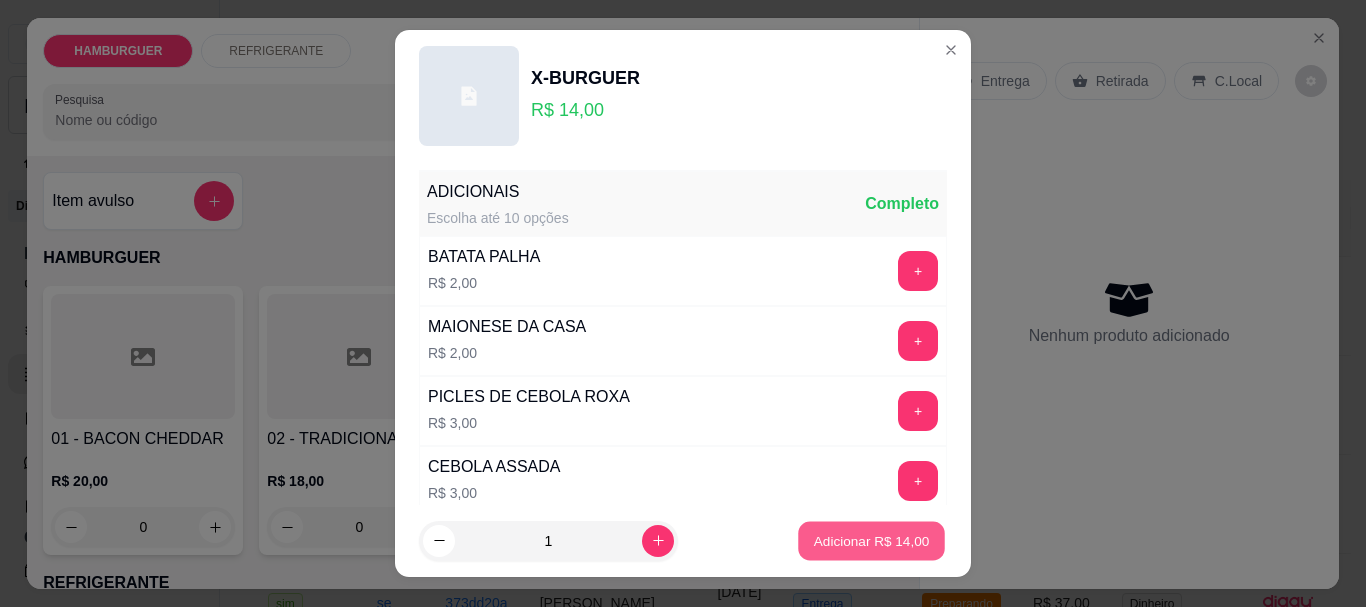 click on "Adicionar   R$ 14,00" at bounding box center (872, 540) 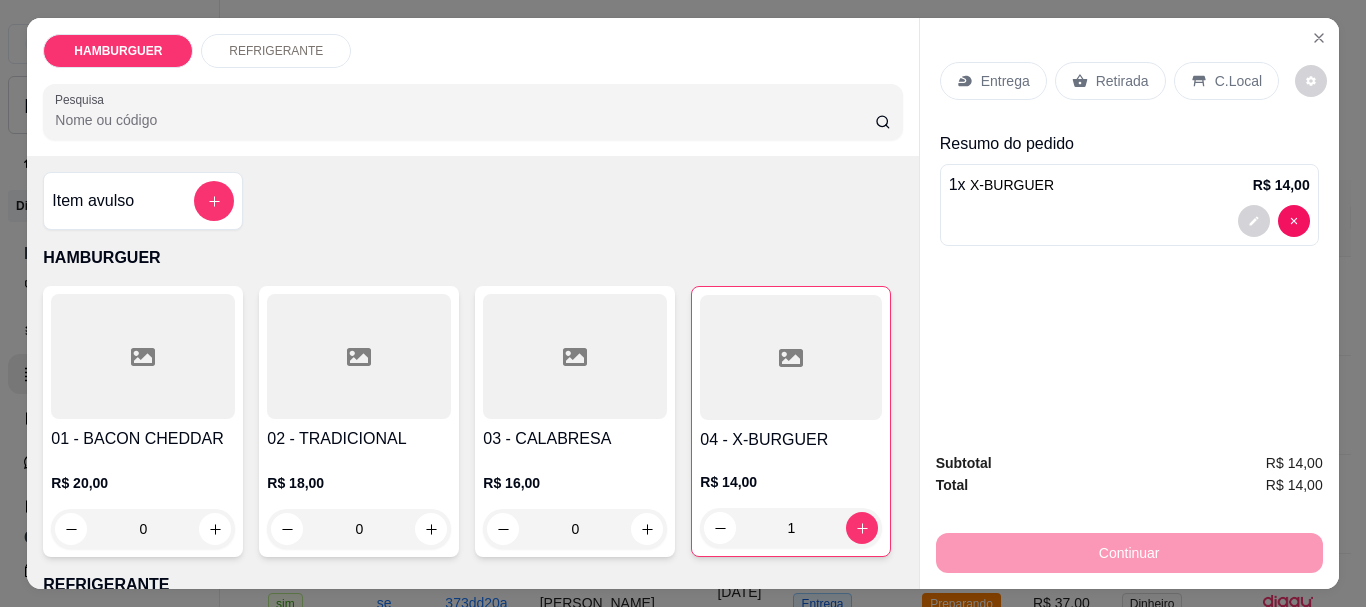 click on "C.Local" at bounding box center (1238, 81) 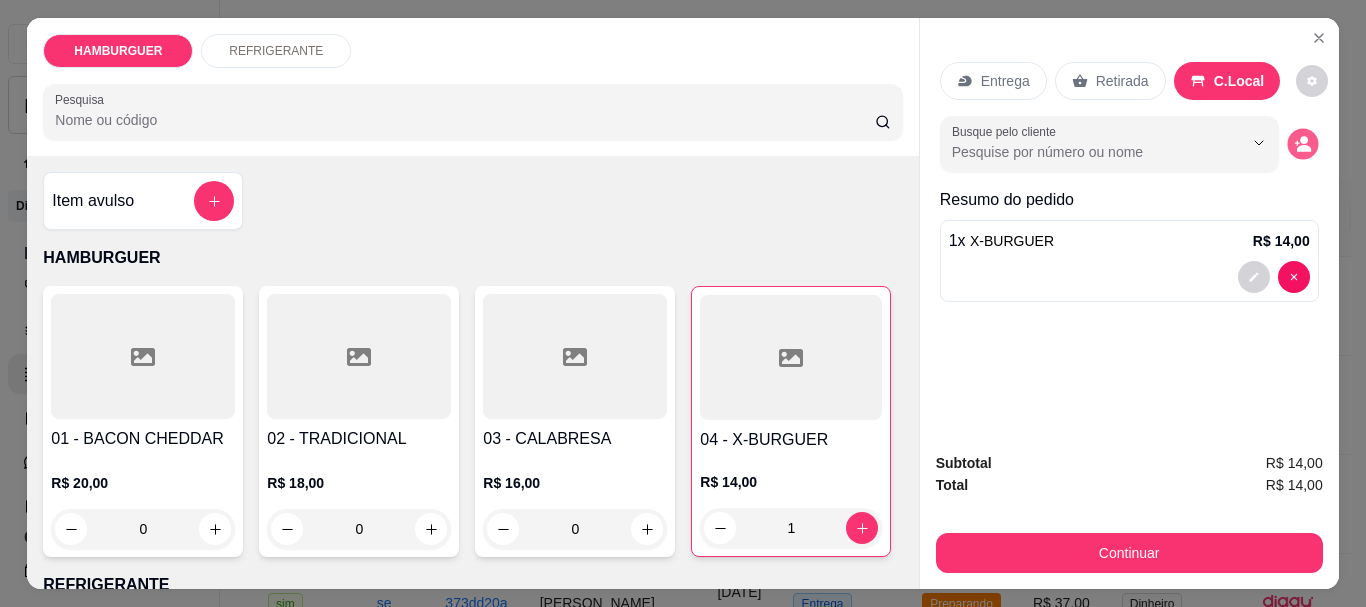 click 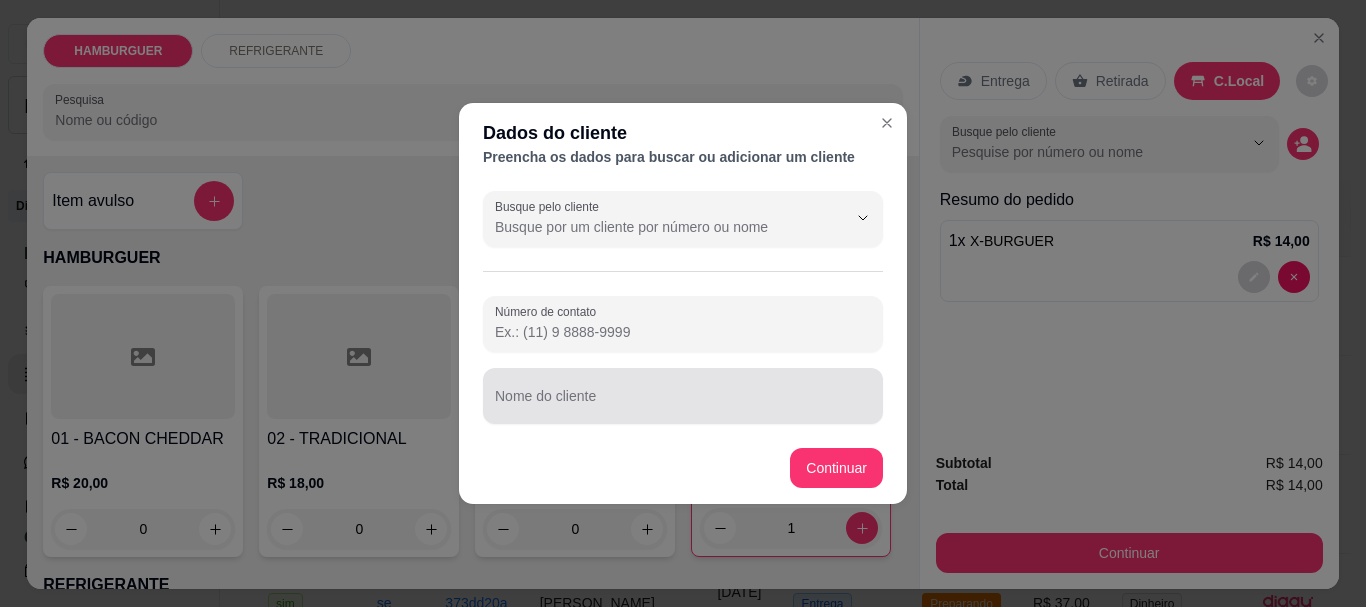 click at bounding box center (683, 396) 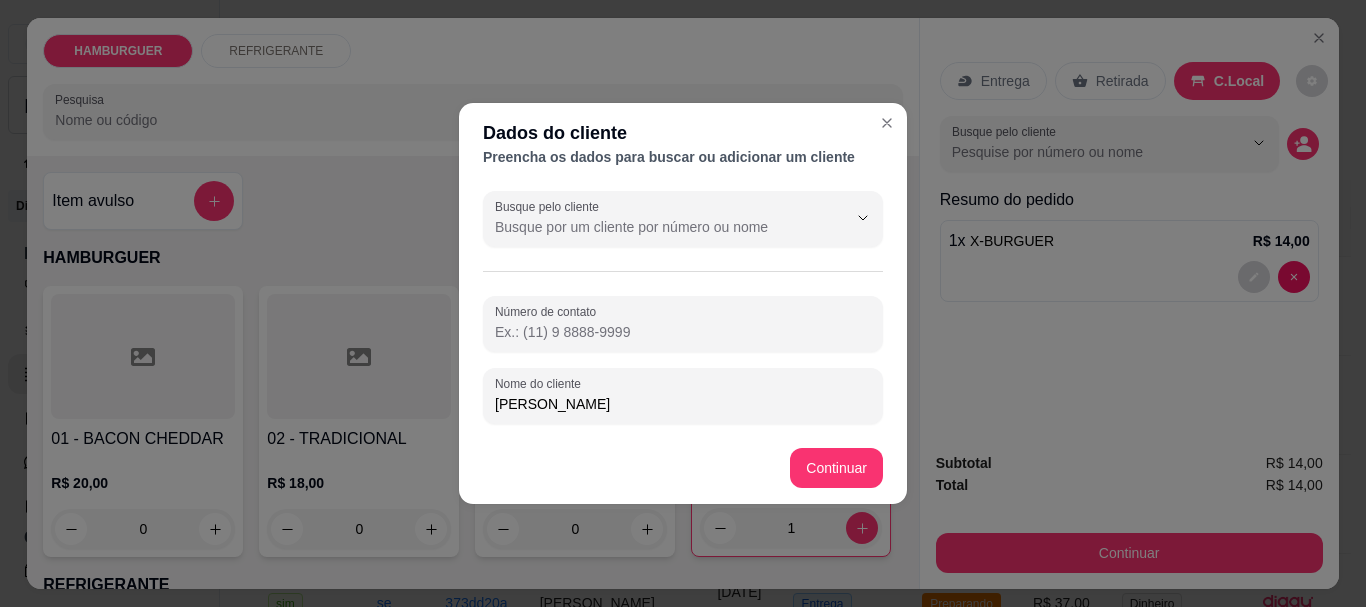 type on "Arnom" 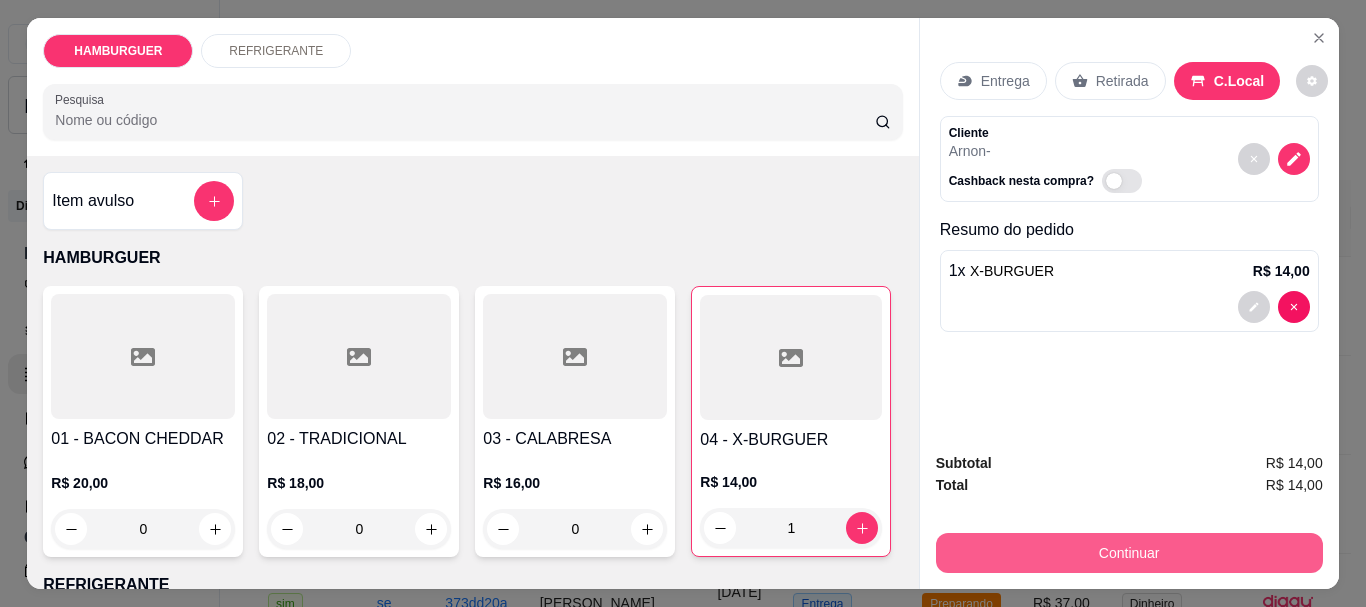 click on "Continuar" at bounding box center [1129, 553] 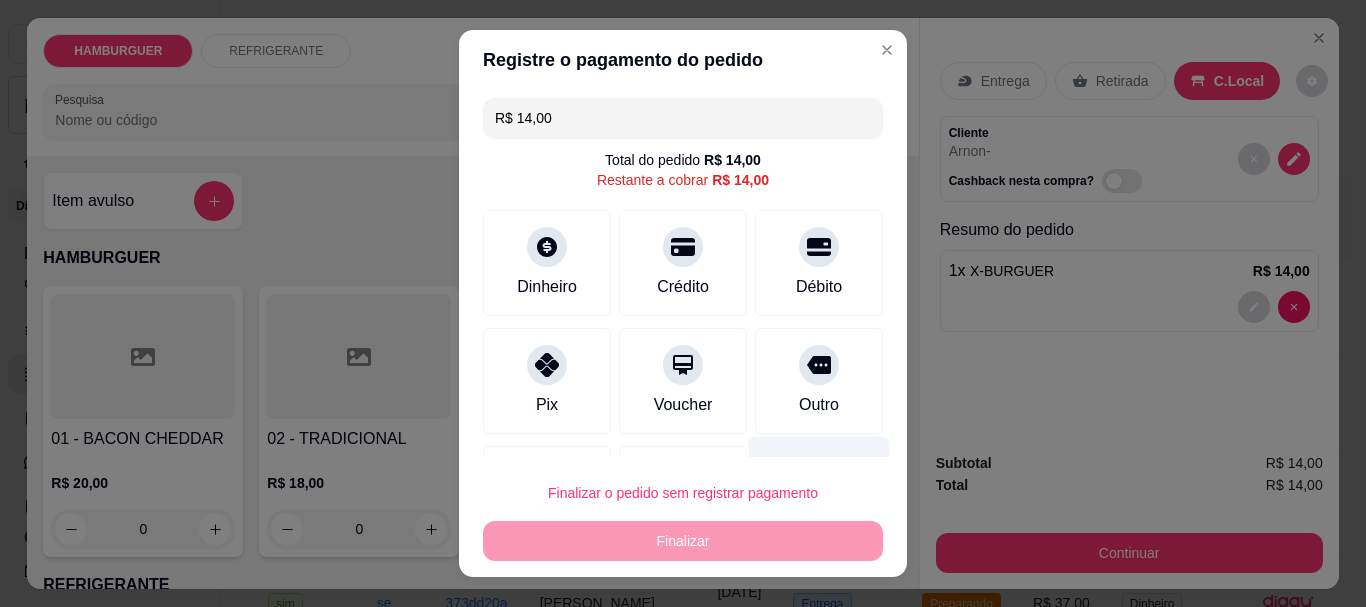 drag, startPoint x: 785, startPoint y: 367, endPoint x: 792, endPoint y: 464, distance: 97.25225 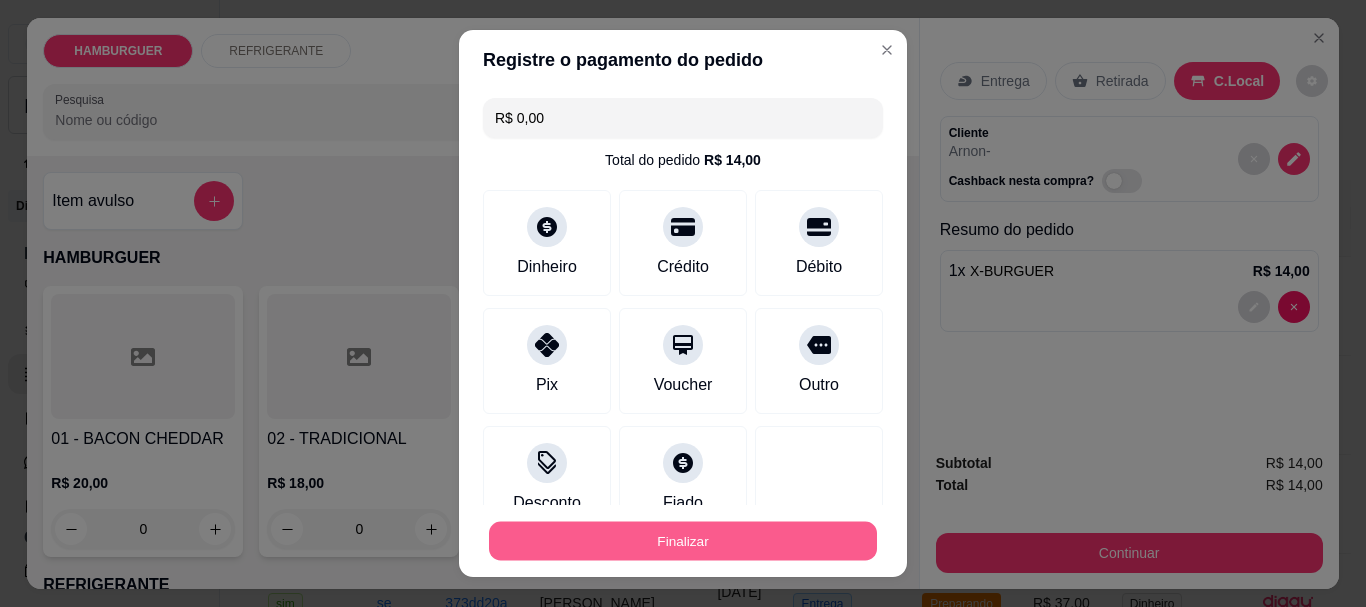 click on "Finalizar" at bounding box center (683, 540) 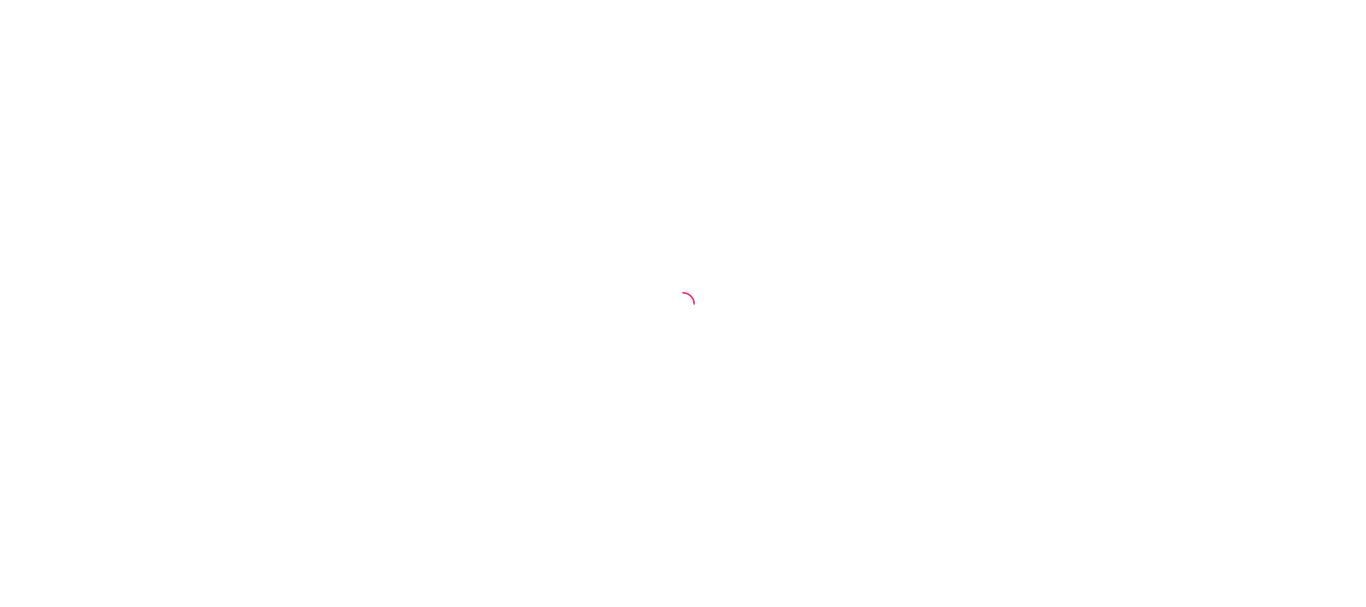 scroll, scrollTop: 0, scrollLeft: 0, axis: both 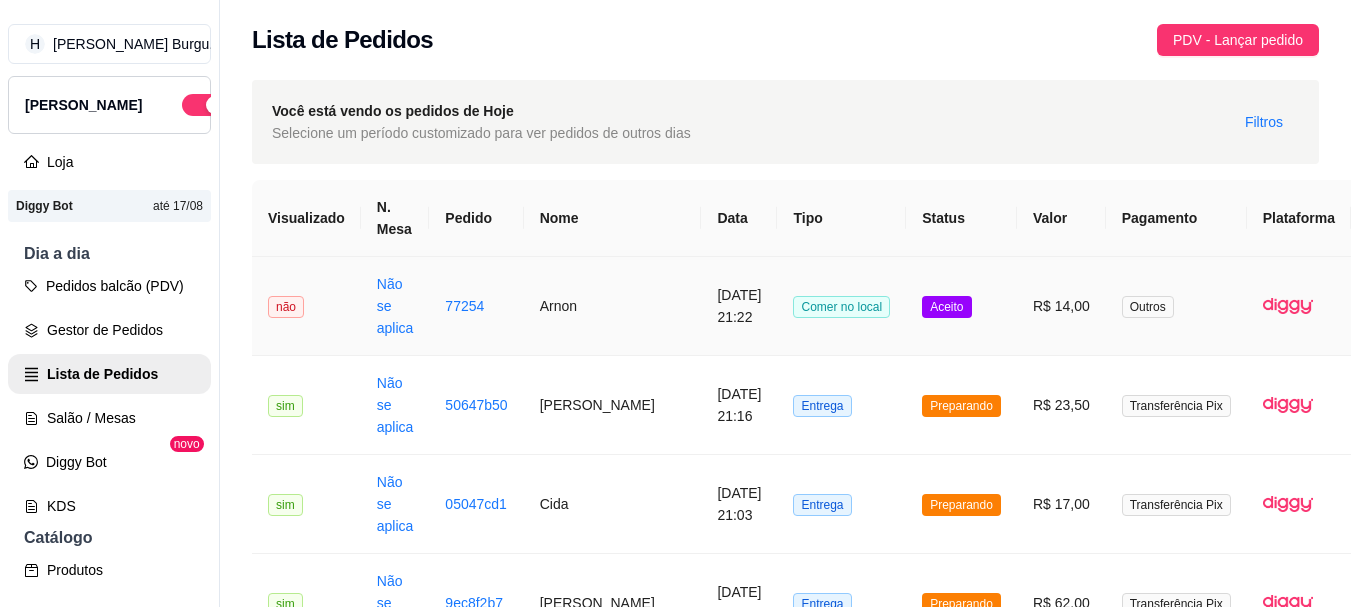 click on "Aceito" at bounding box center [961, 306] 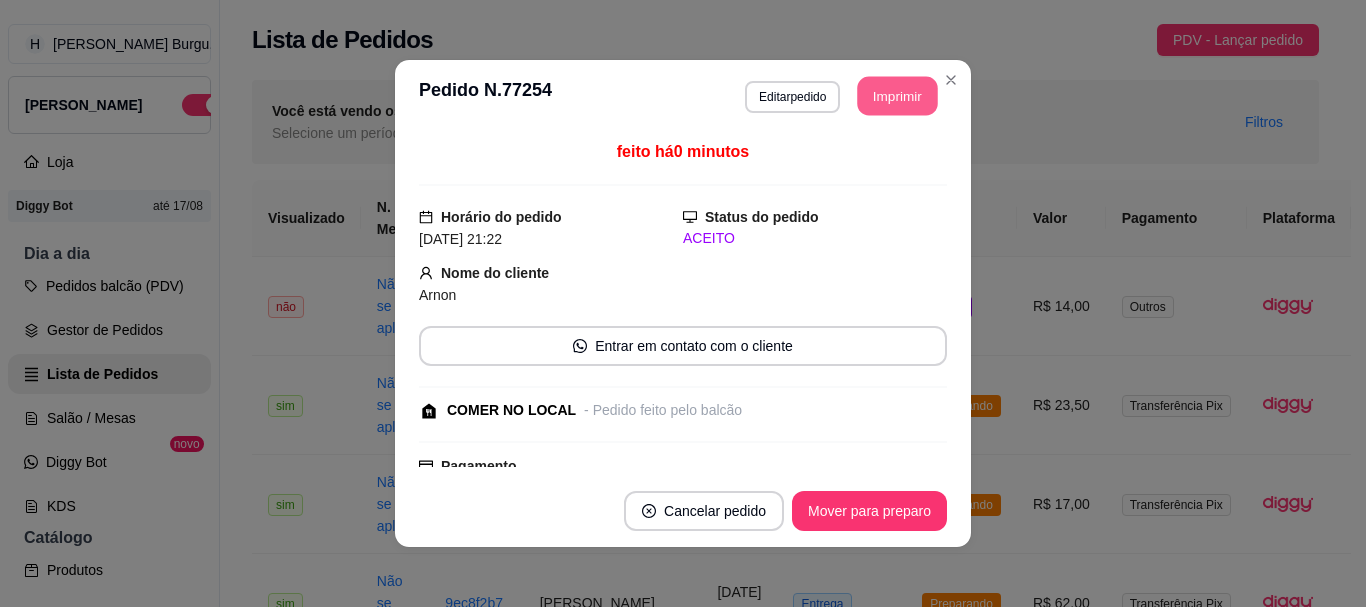 click on "Imprimir" at bounding box center (898, 96) 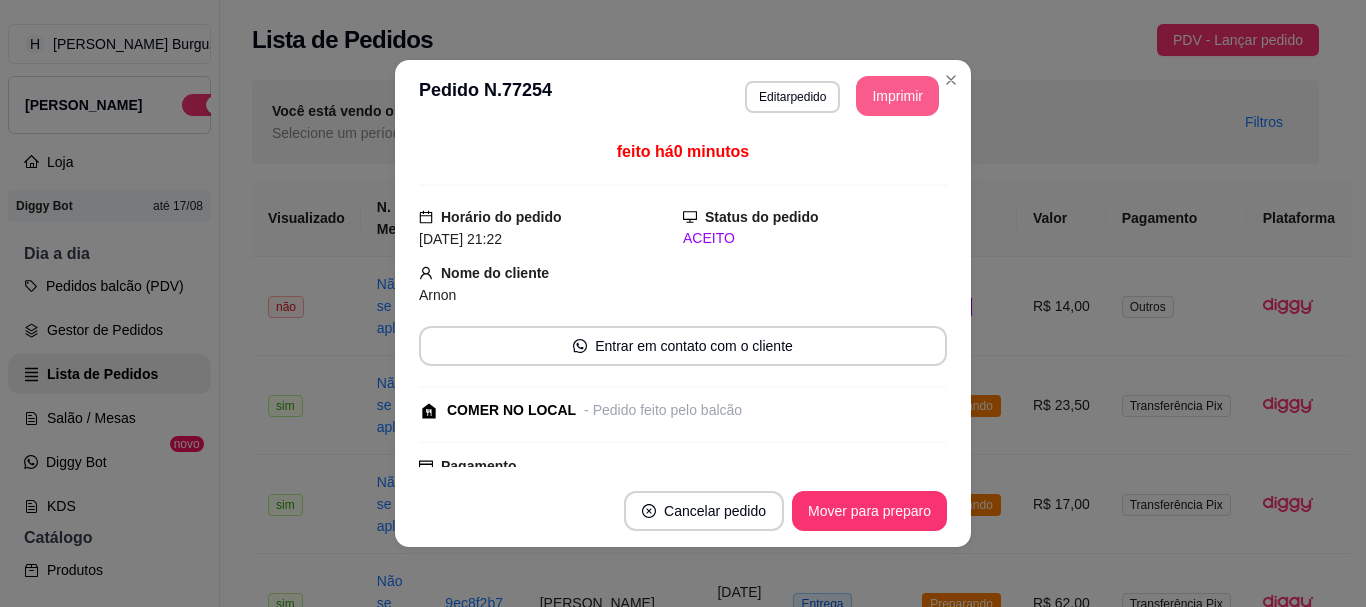 scroll, scrollTop: 0, scrollLeft: 0, axis: both 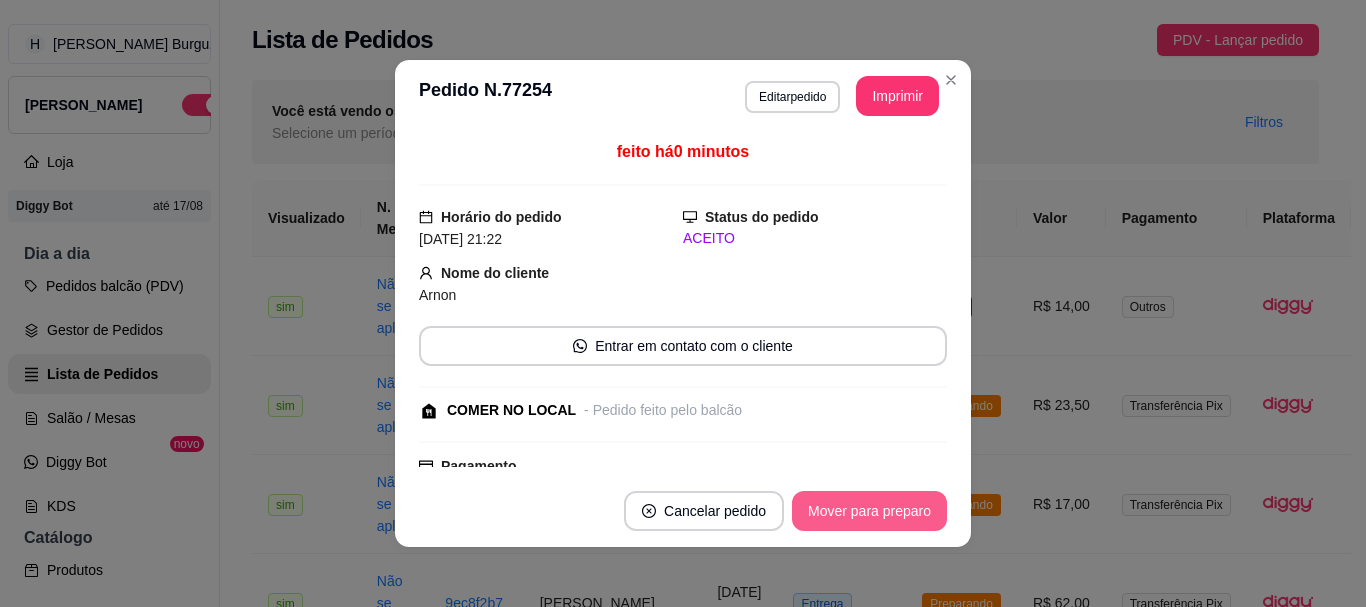click on "Mover para preparo" at bounding box center (869, 511) 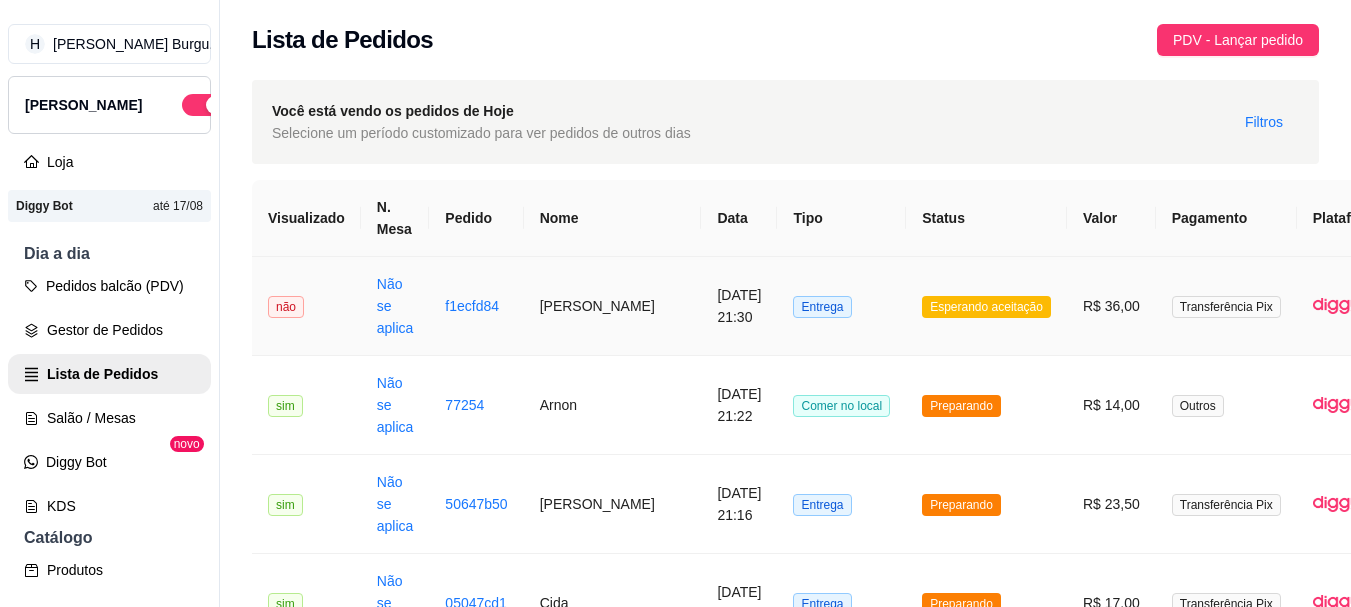 click on "R$ 36,00" at bounding box center (1111, 306) 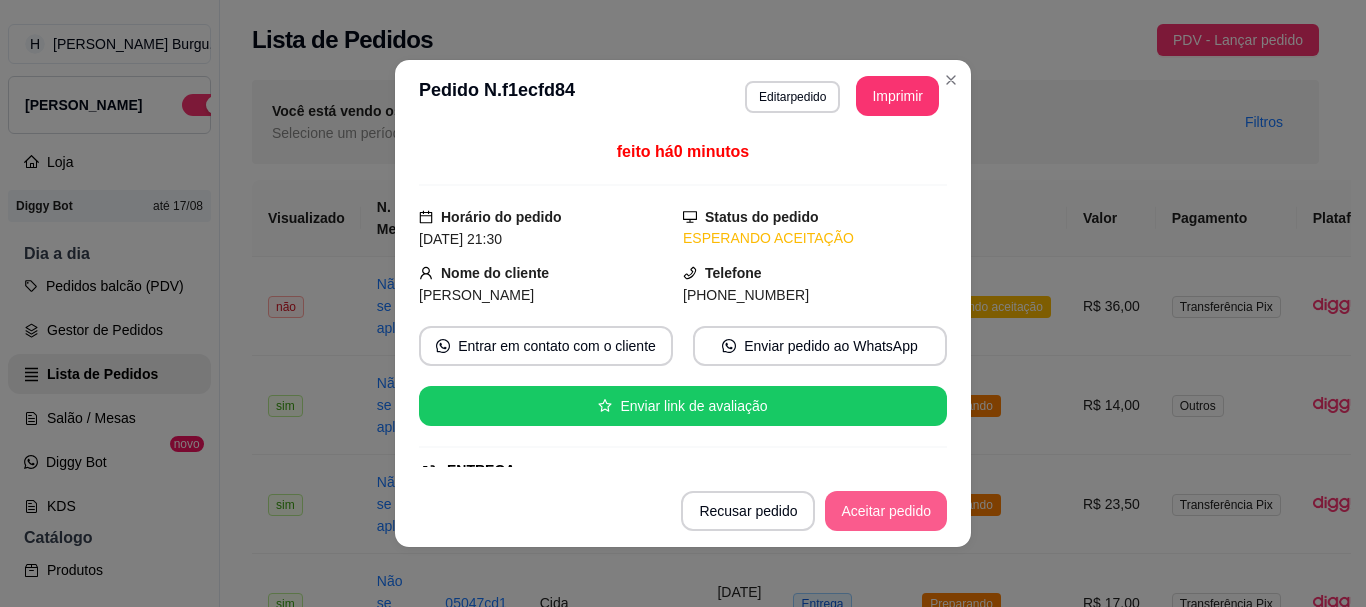 click on "Aceitar pedido" at bounding box center [886, 511] 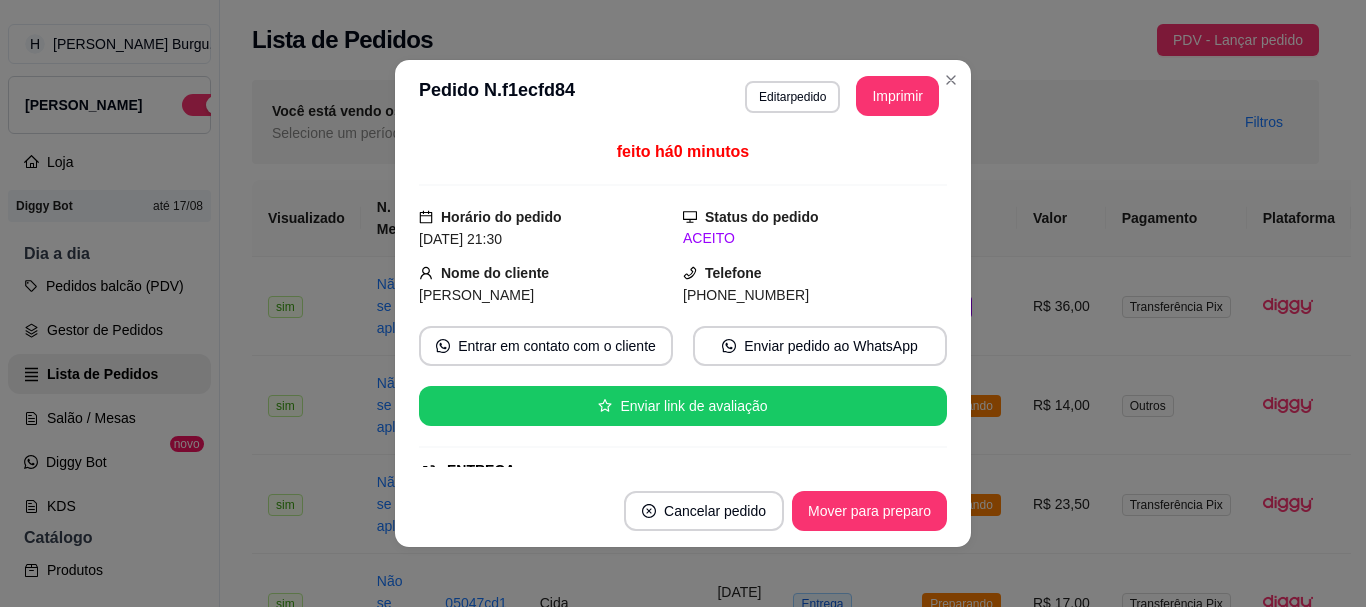 click on "**********" at bounding box center [683, 96] 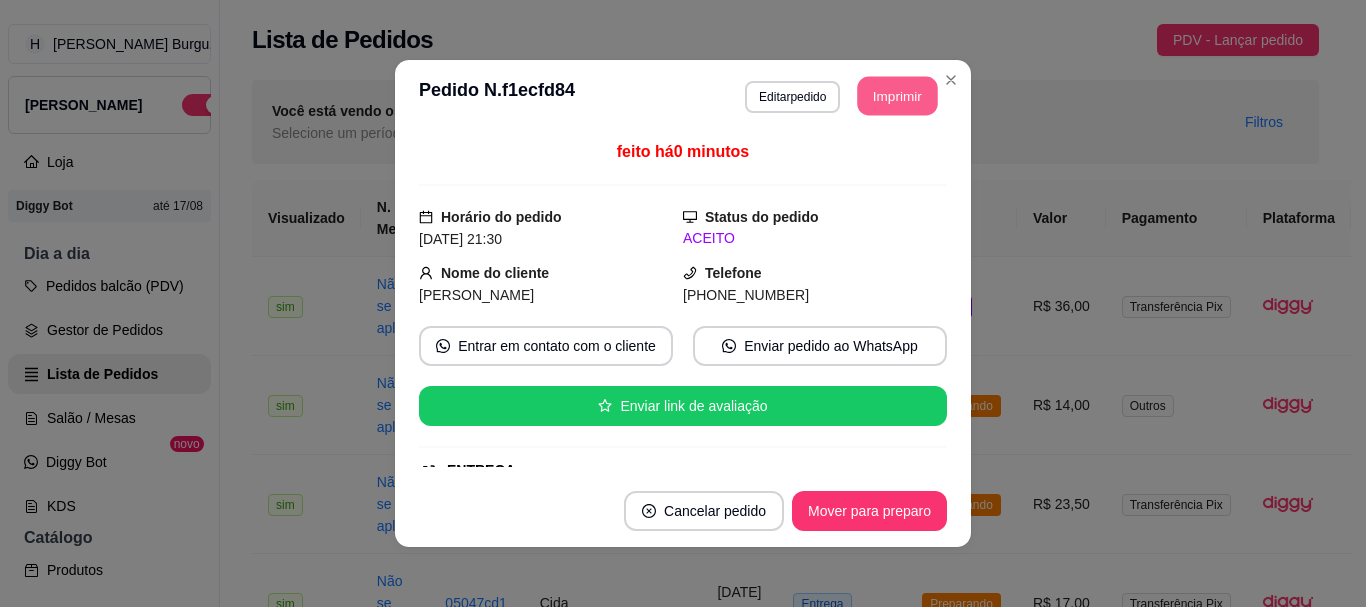 click on "Imprimir" at bounding box center [898, 96] 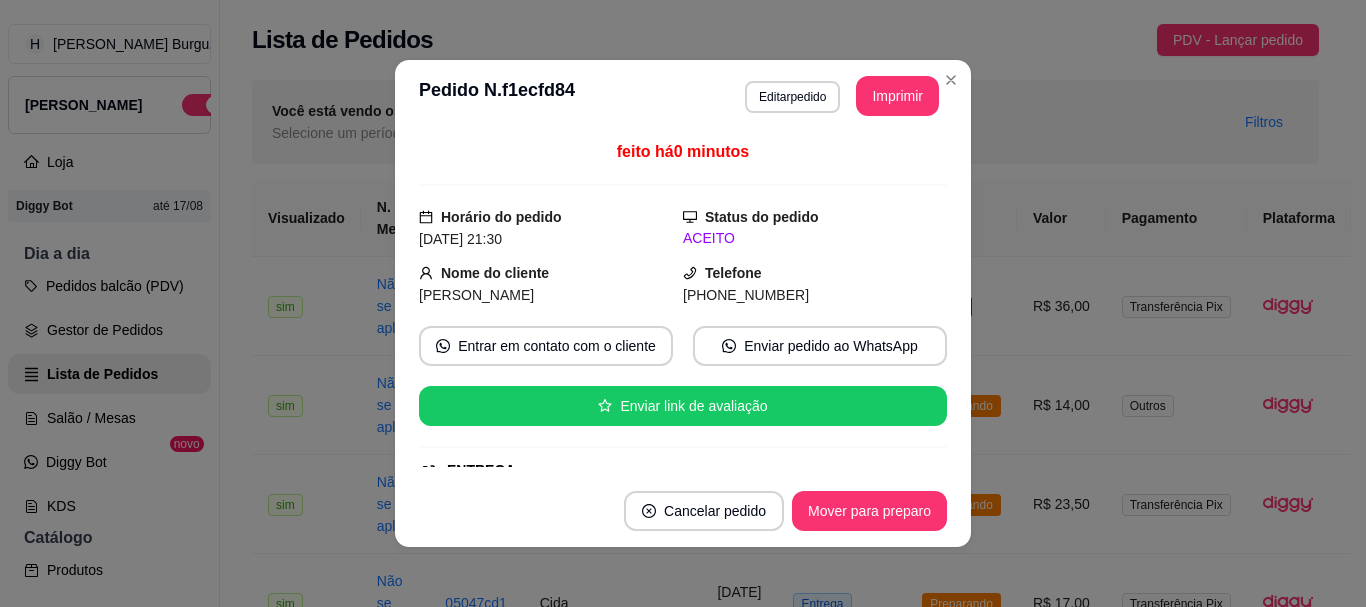 scroll, scrollTop: 0, scrollLeft: 0, axis: both 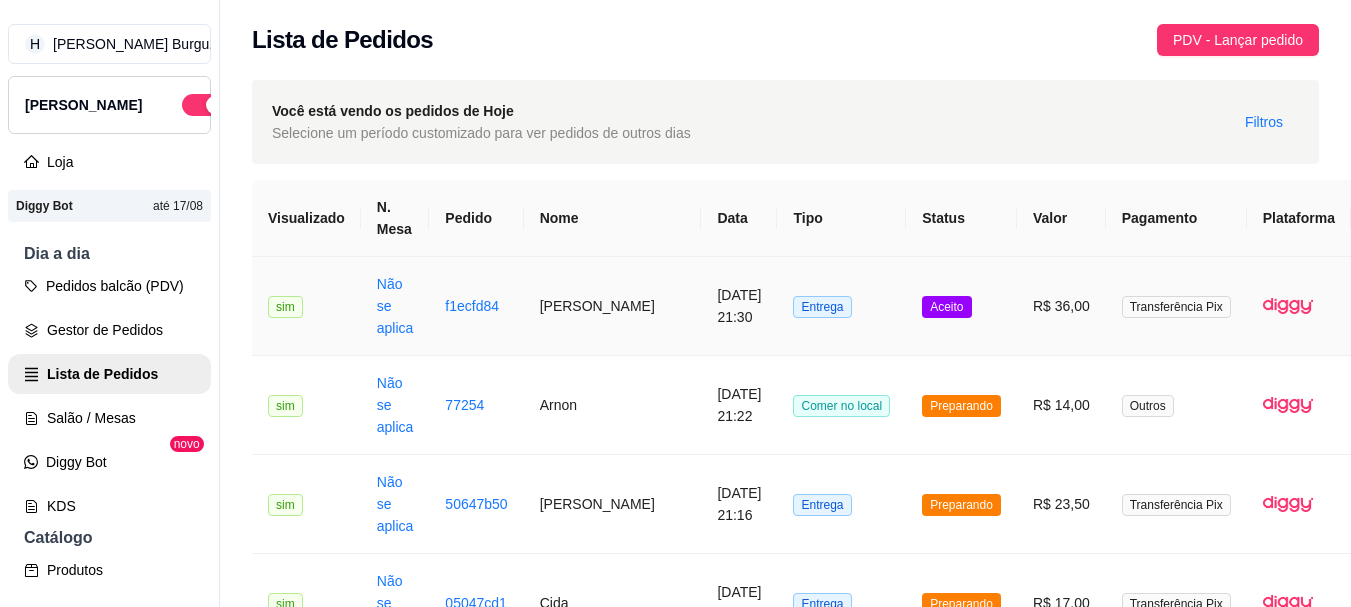 click on "Aceito" at bounding box center (961, 306) 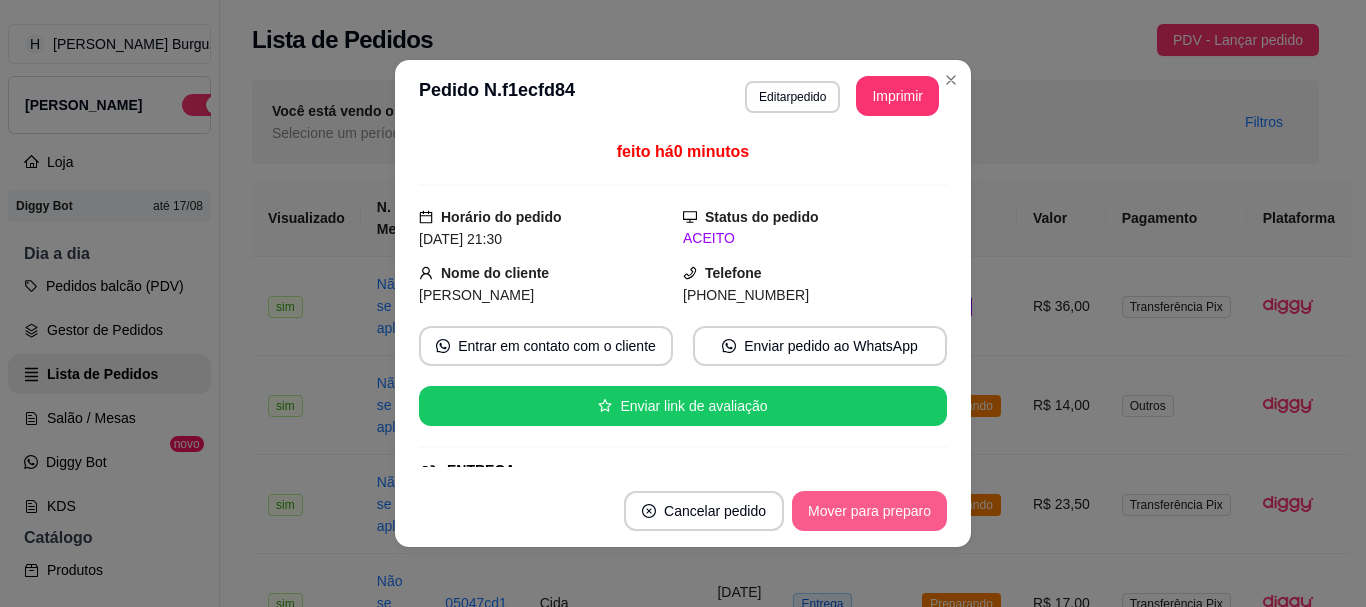 click on "Mover para preparo" at bounding box center (869, 511) 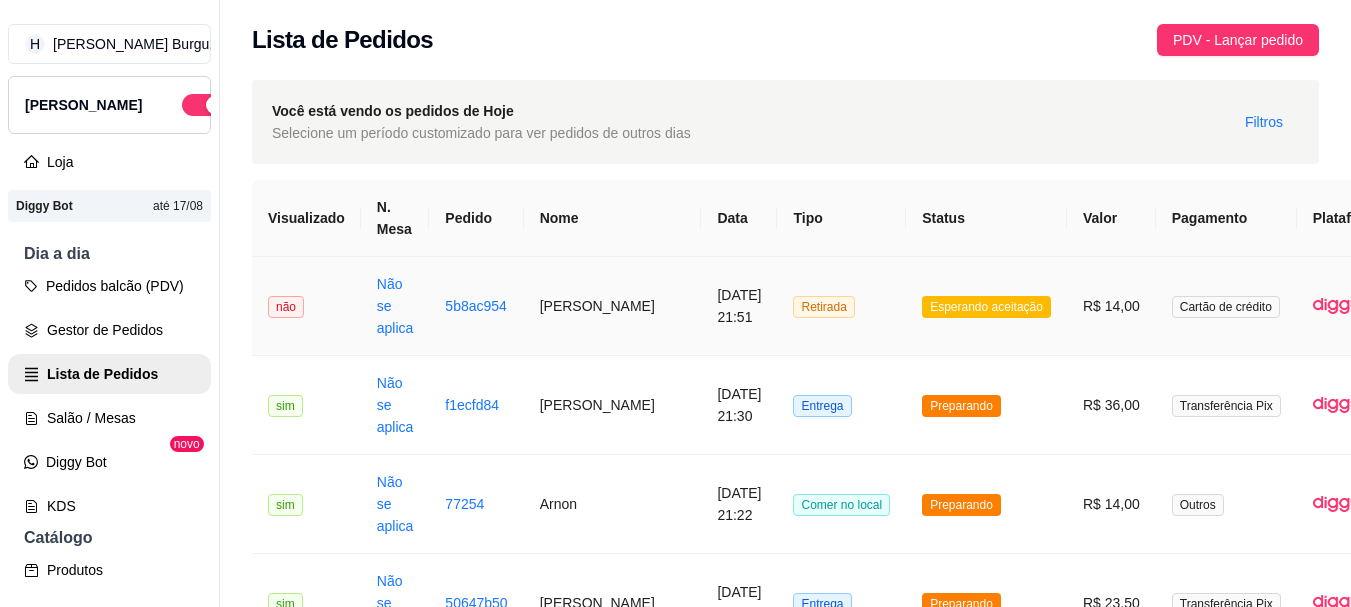 click on "Esperando aceitação" at bounding box center [986, 307] 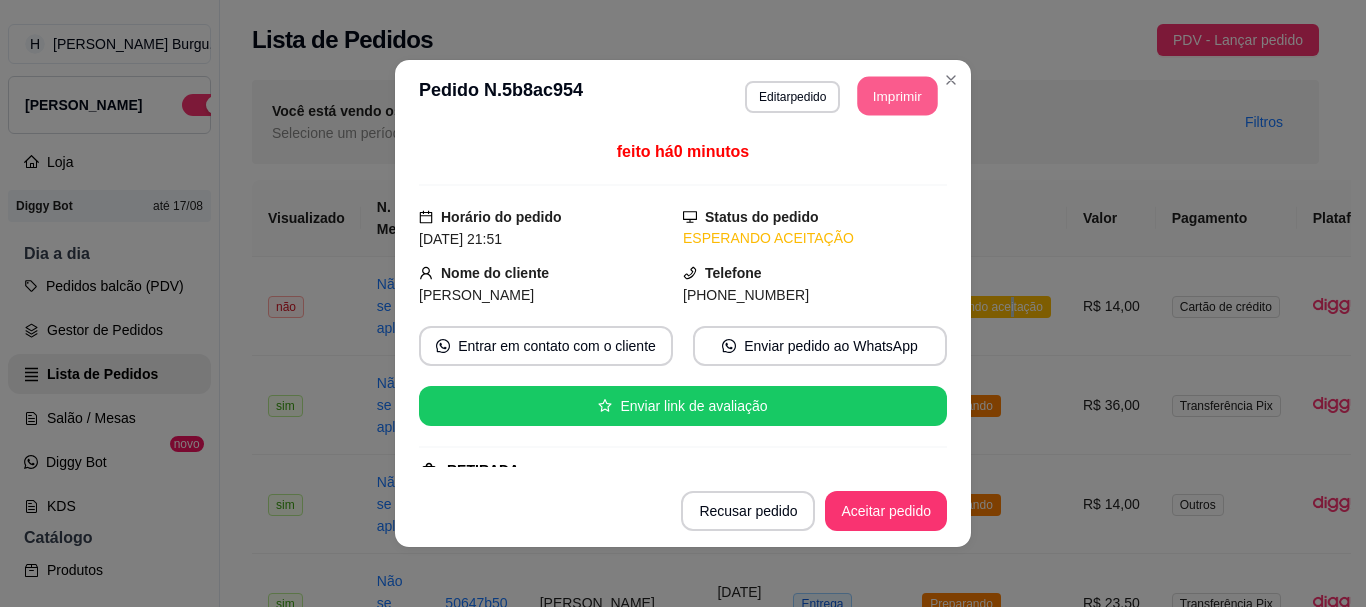 click on "Imprimir" at bounding box center [898, 96] 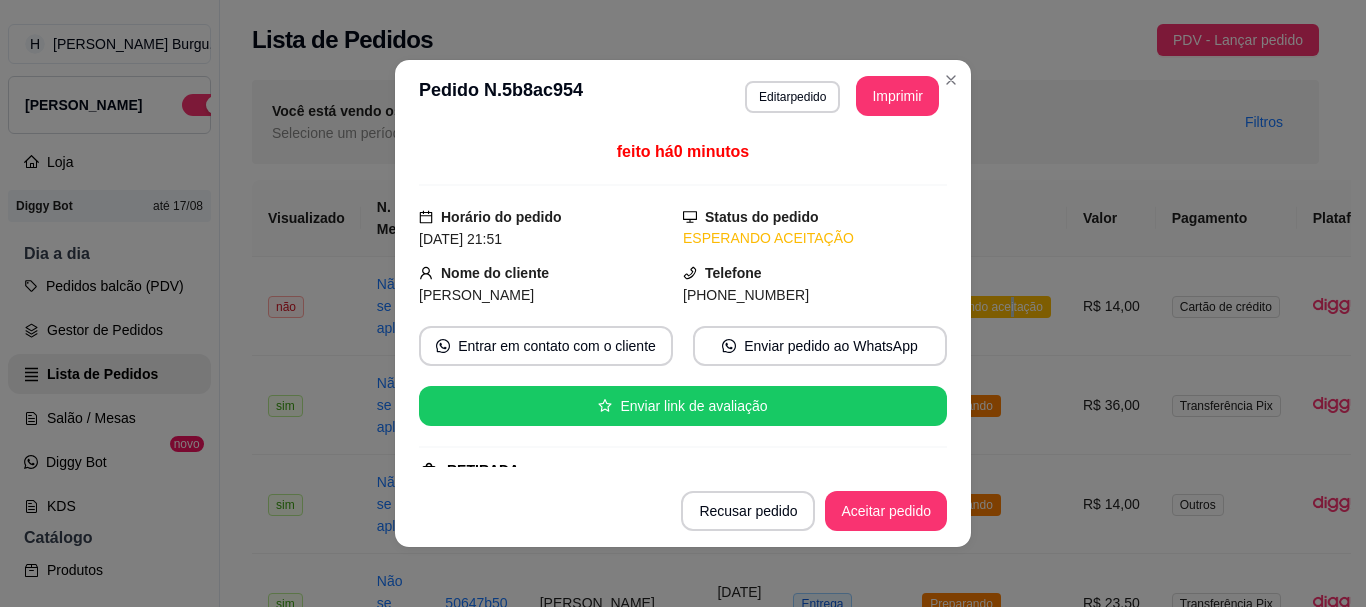 scroll, scrollTop: 0, scrollLeft: 0, axis: both 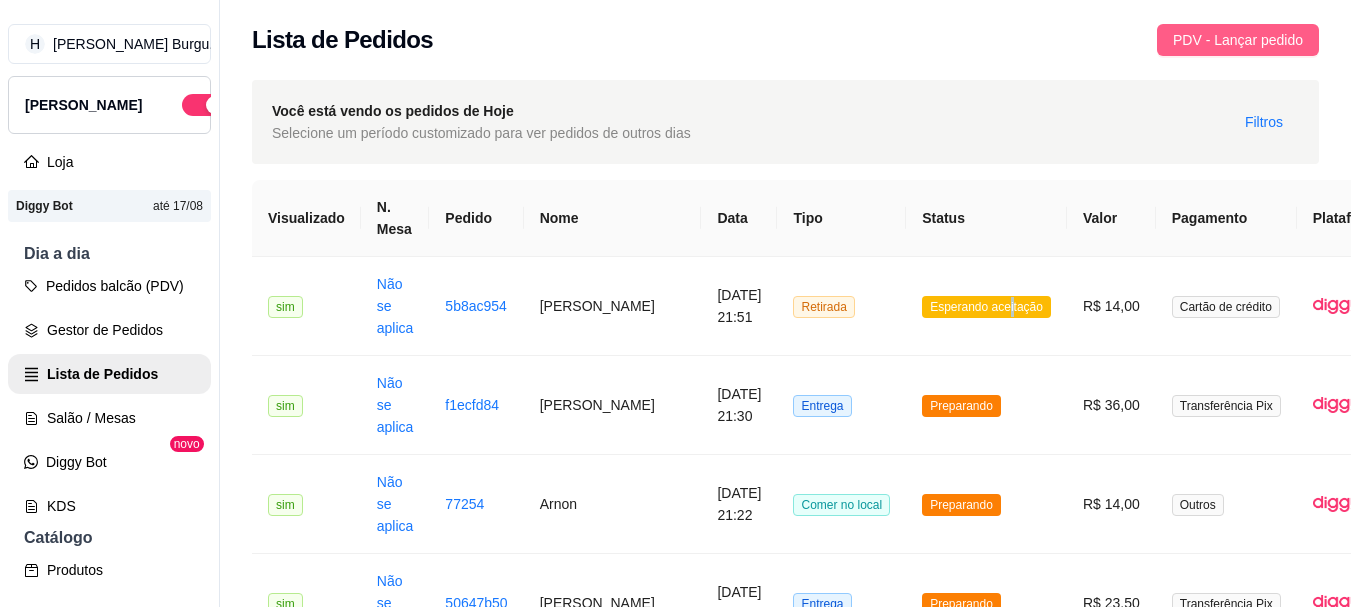 click on "PDV - Lançar pedido" at bounding box center [1238, 40] 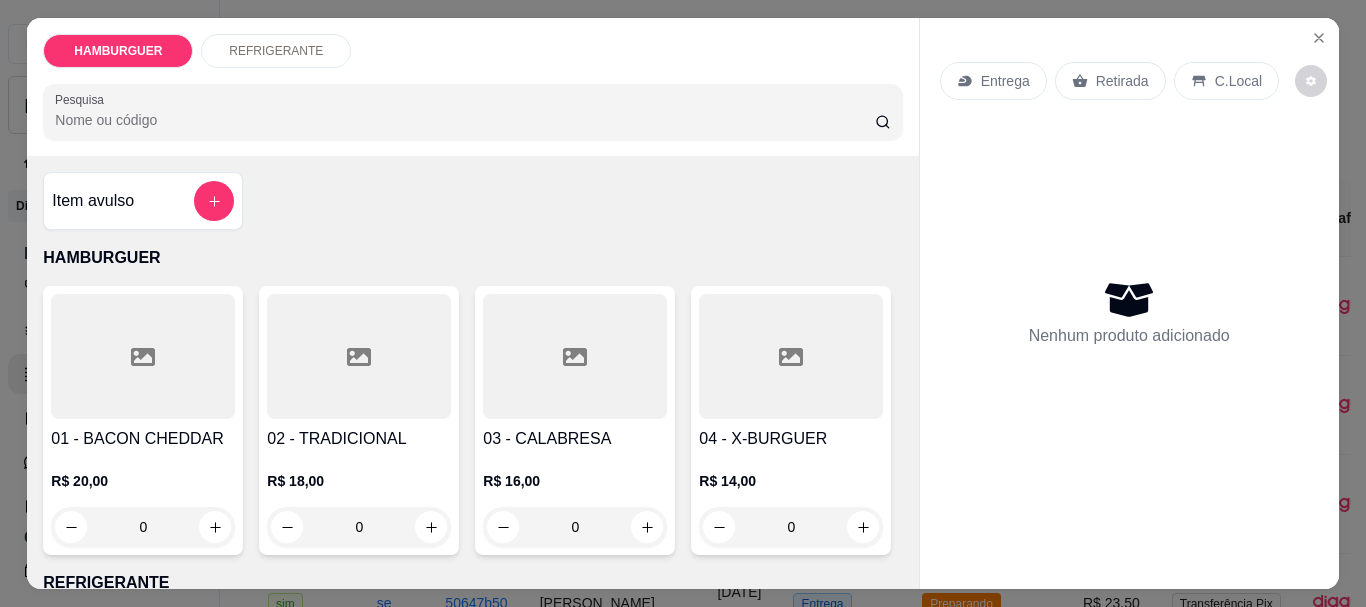 click on "Retirada" at bounding box center (1122, 81) 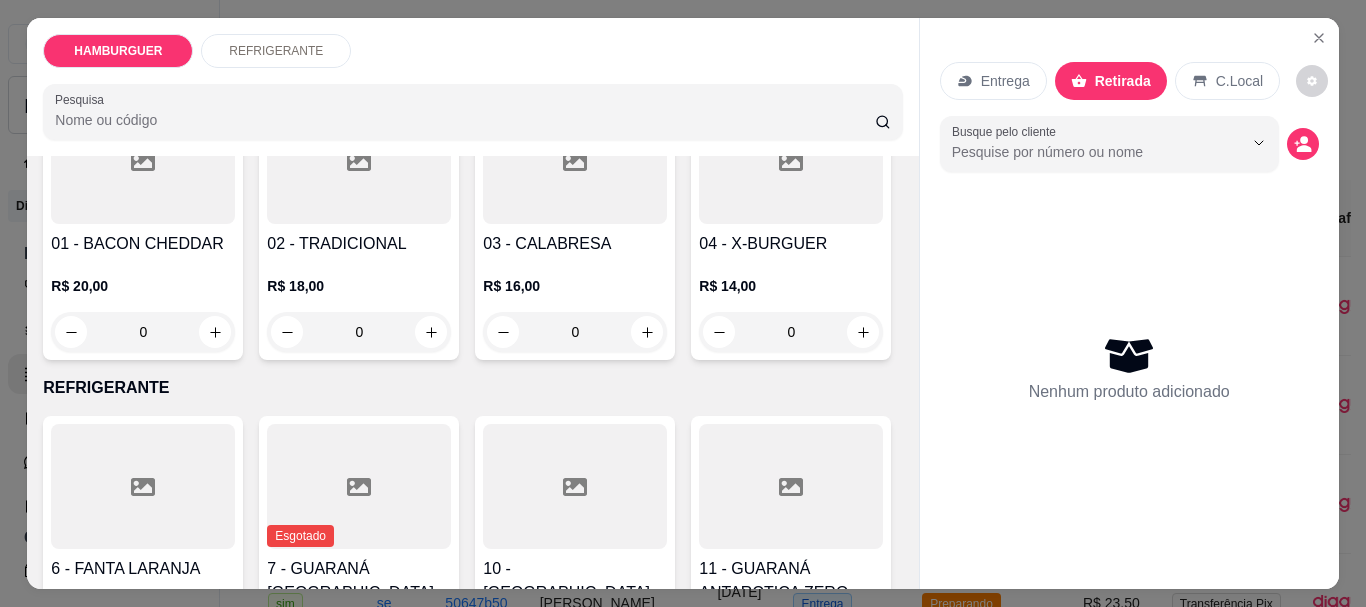 scroll, scrollTop: 300, scrollLeft: 0, axis: vertical 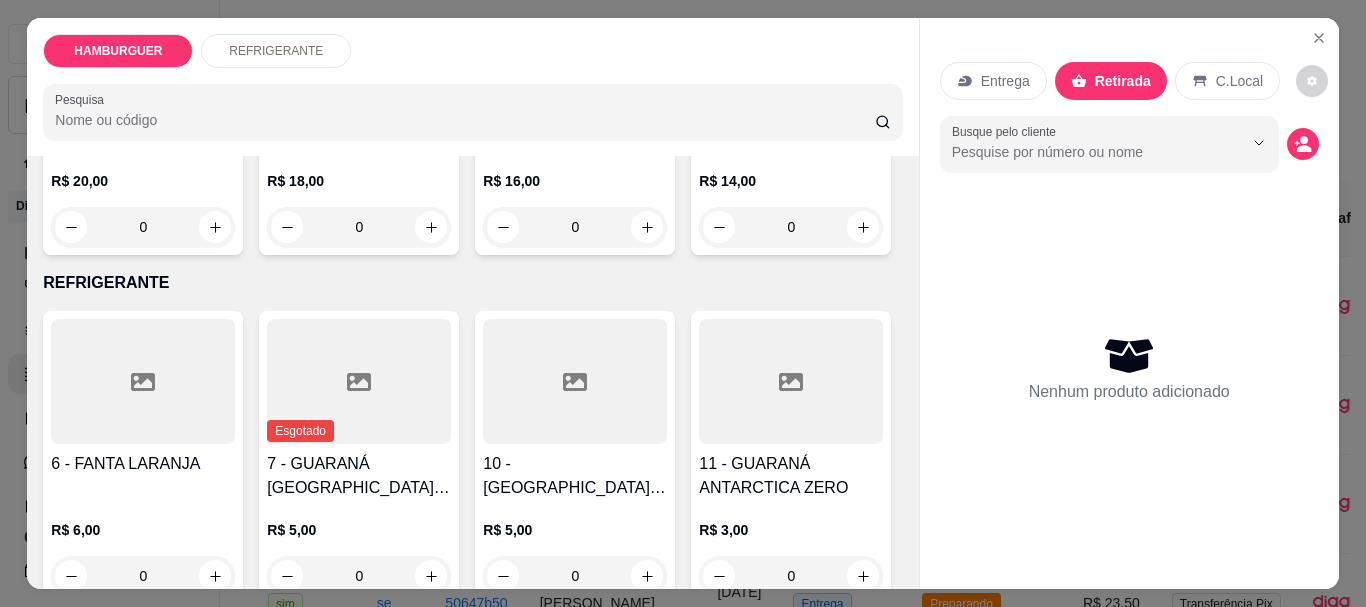 click on "0" at bounding box center (791, 227) 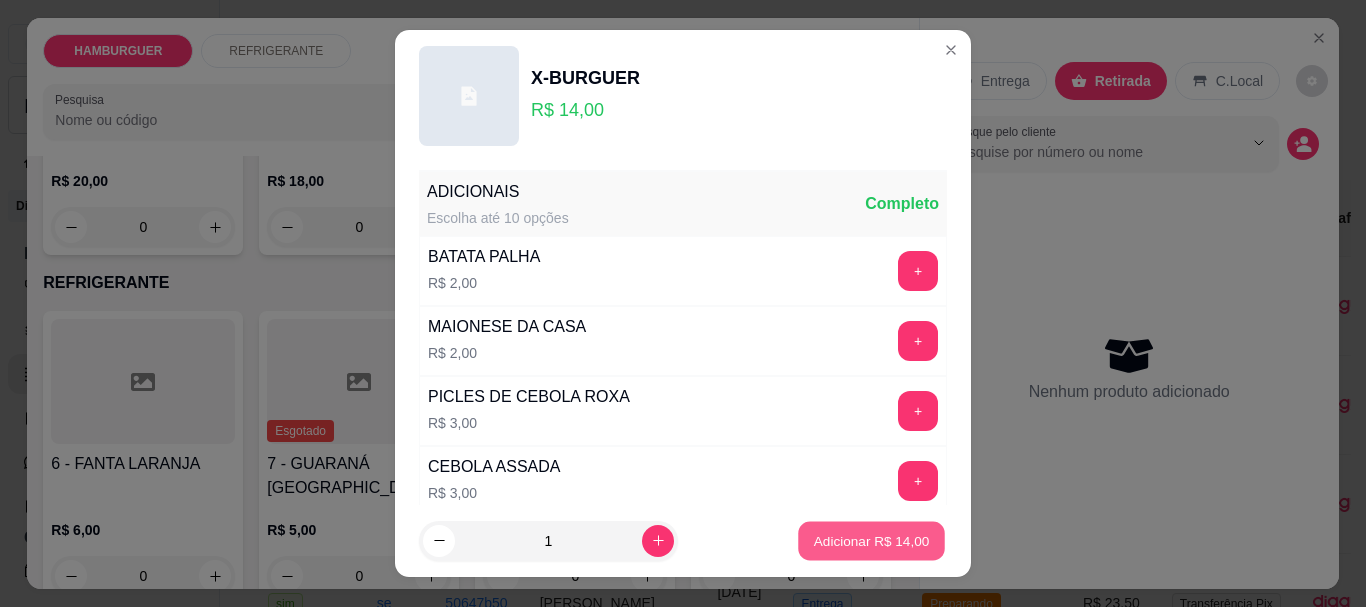 click on "Adicionar   R$ 14,00" at bounding box center (872, 540) 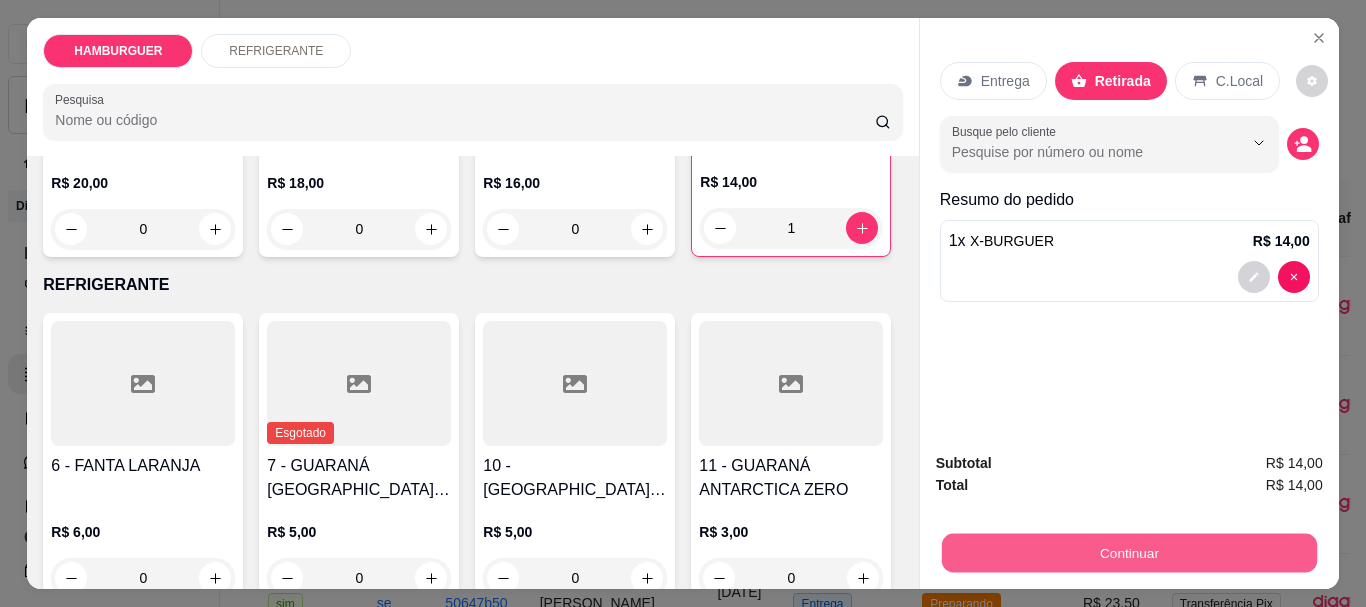 click on "Continuar" at bounding box center (1128, 552) 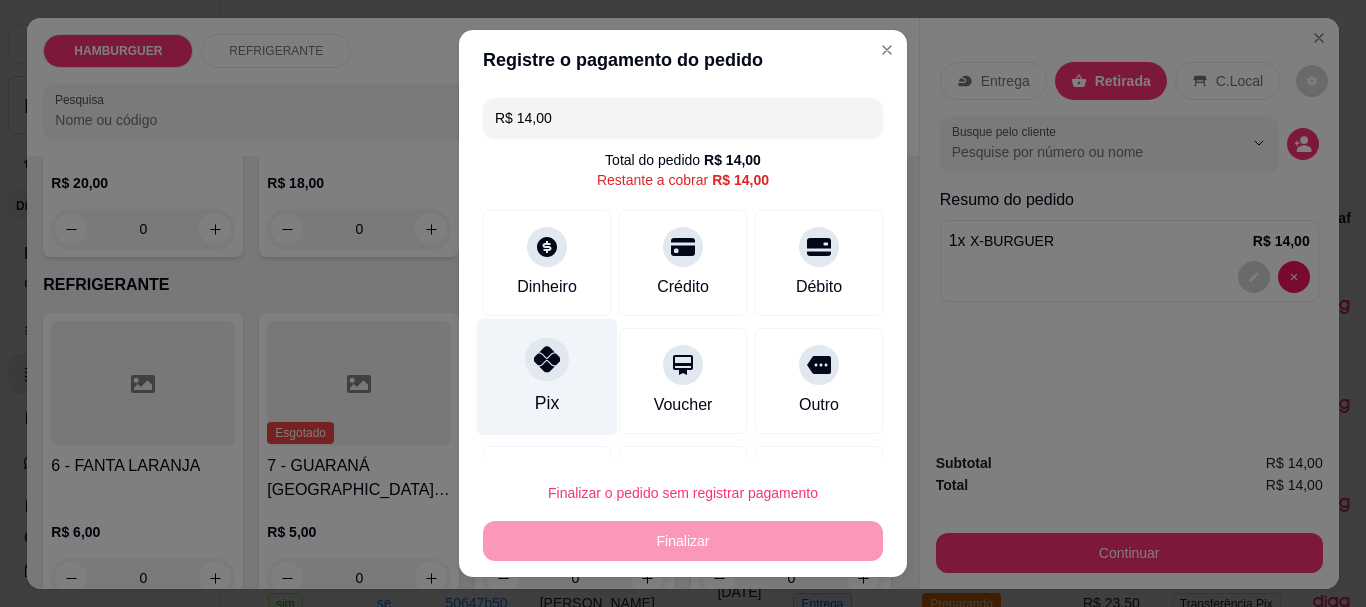 click at bounding box center (547, 360) 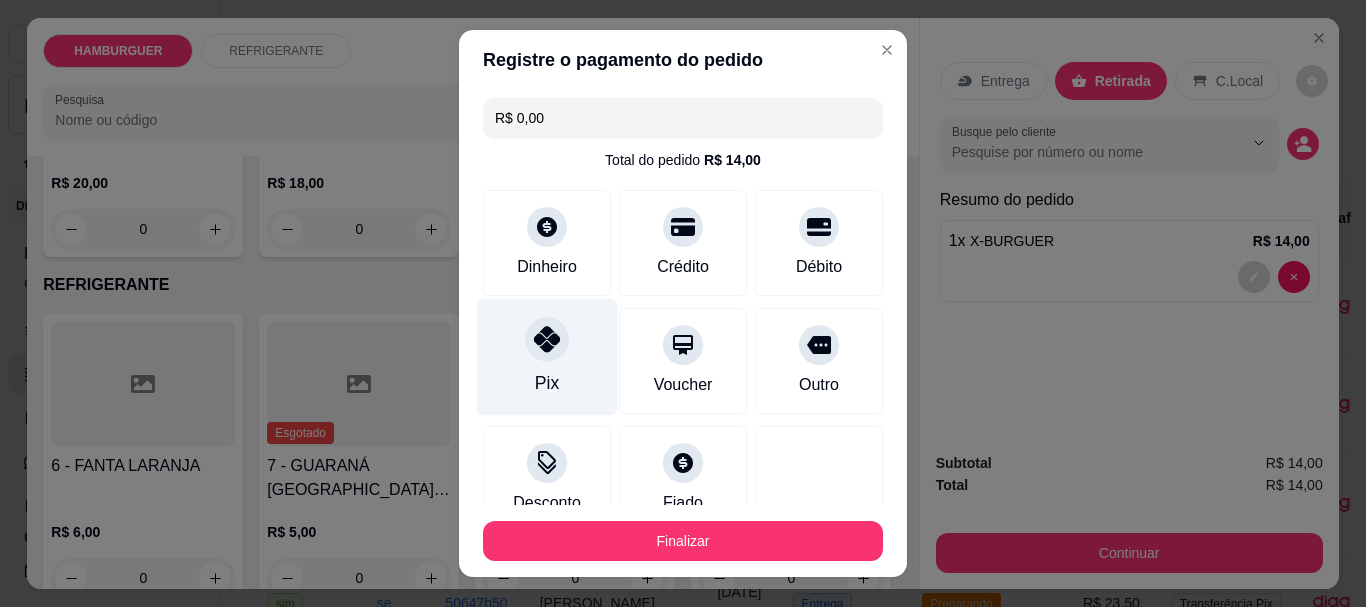 click at bounding box center [547, 340] 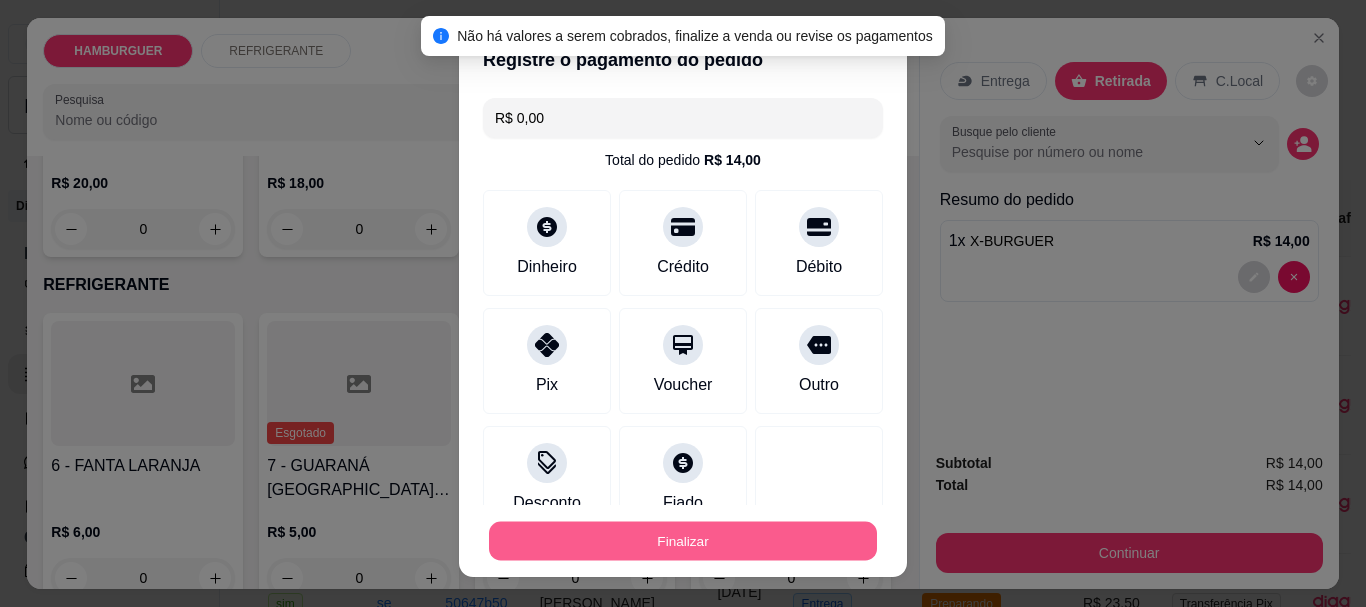 click on "Finalizar" at bounding box center (683, 540) 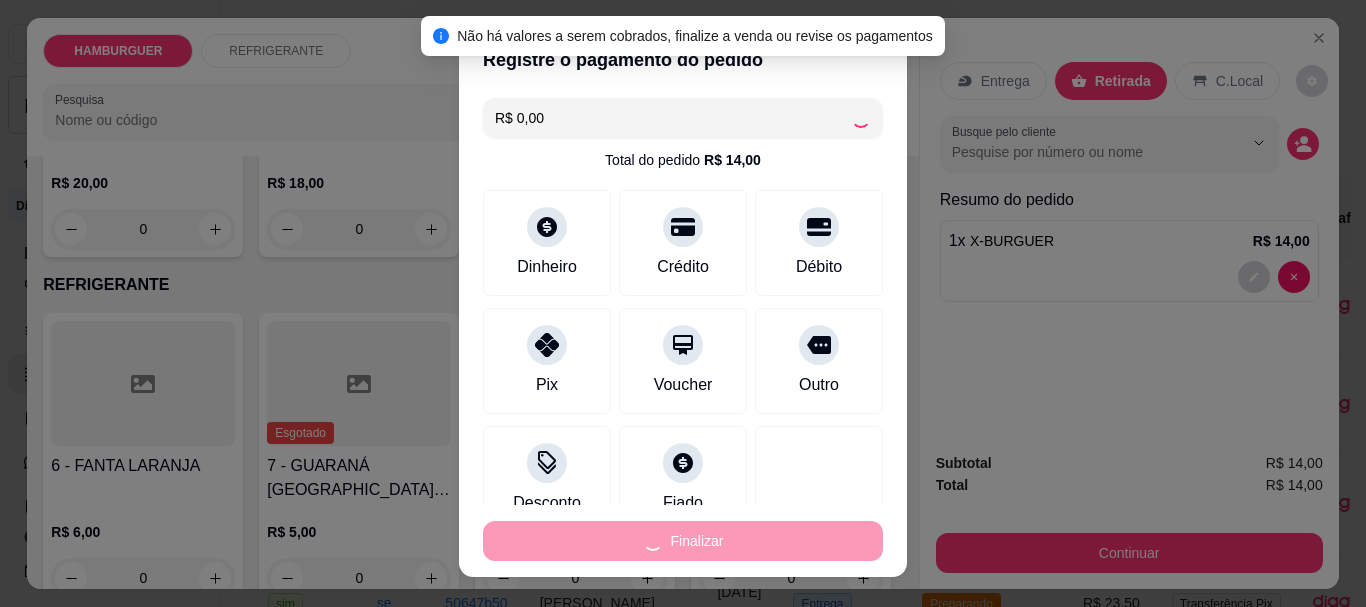 type on "0" 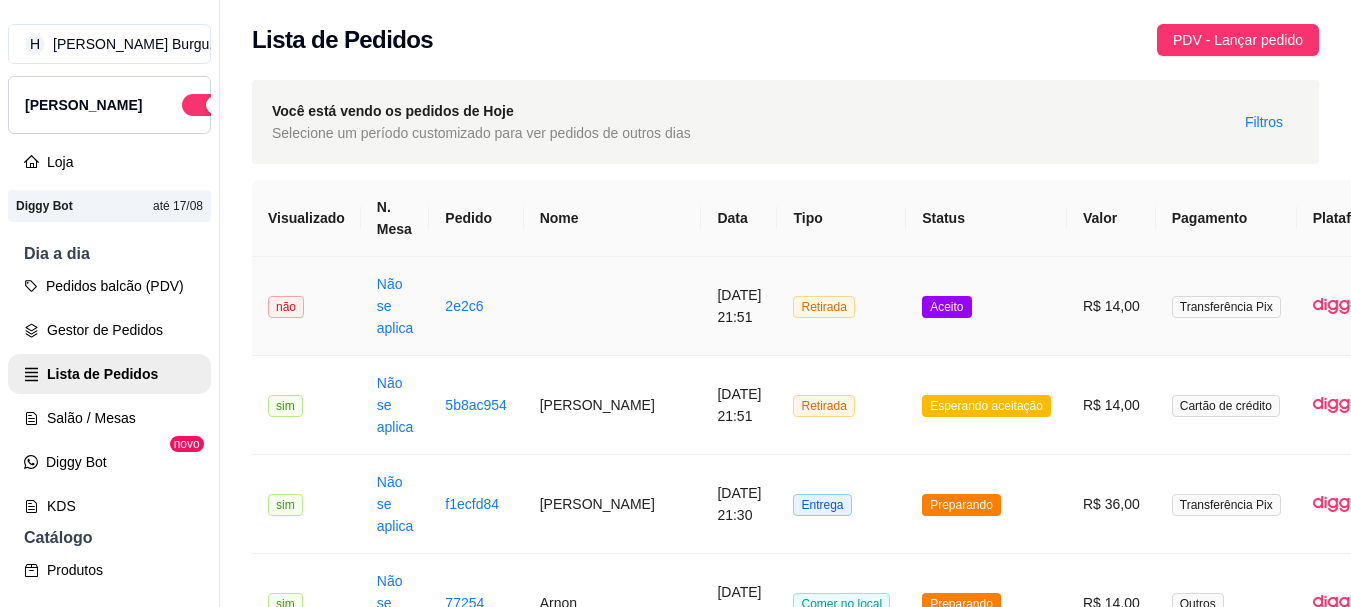 click on "Aceito" at bounding box center [986, 306] 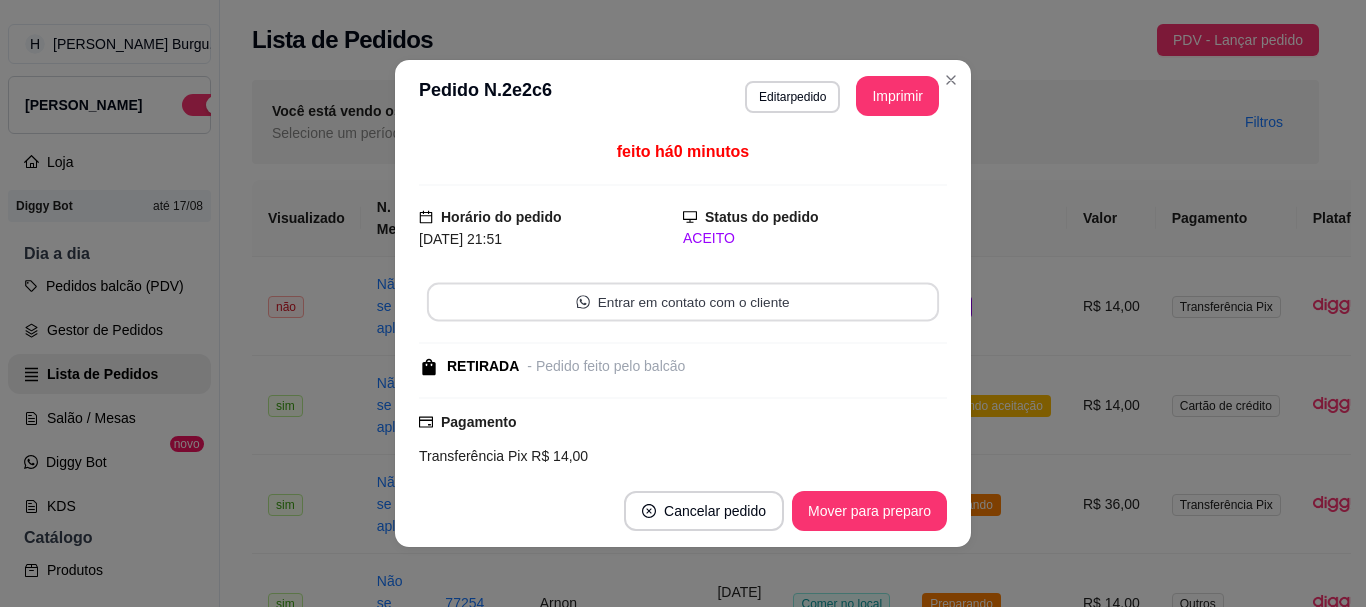 click on "Entrar em contato com o cliente" at bounding box center (683, 302) 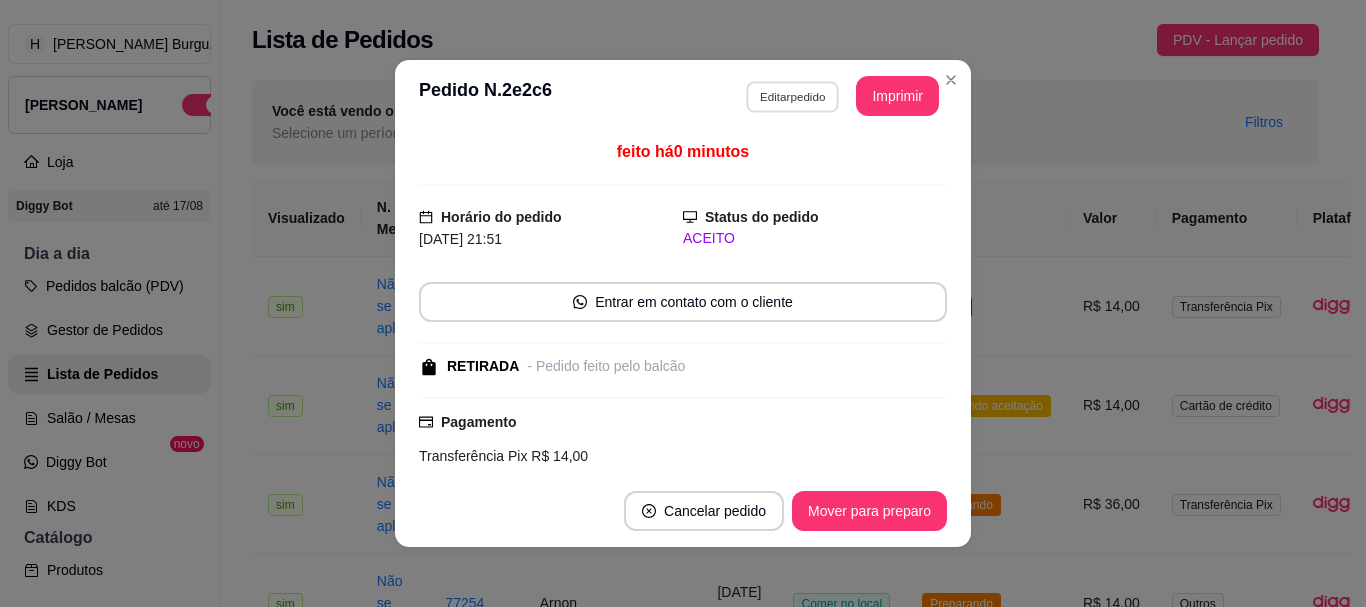 click on "Editar  pedido" at bounding box center (792, 96) 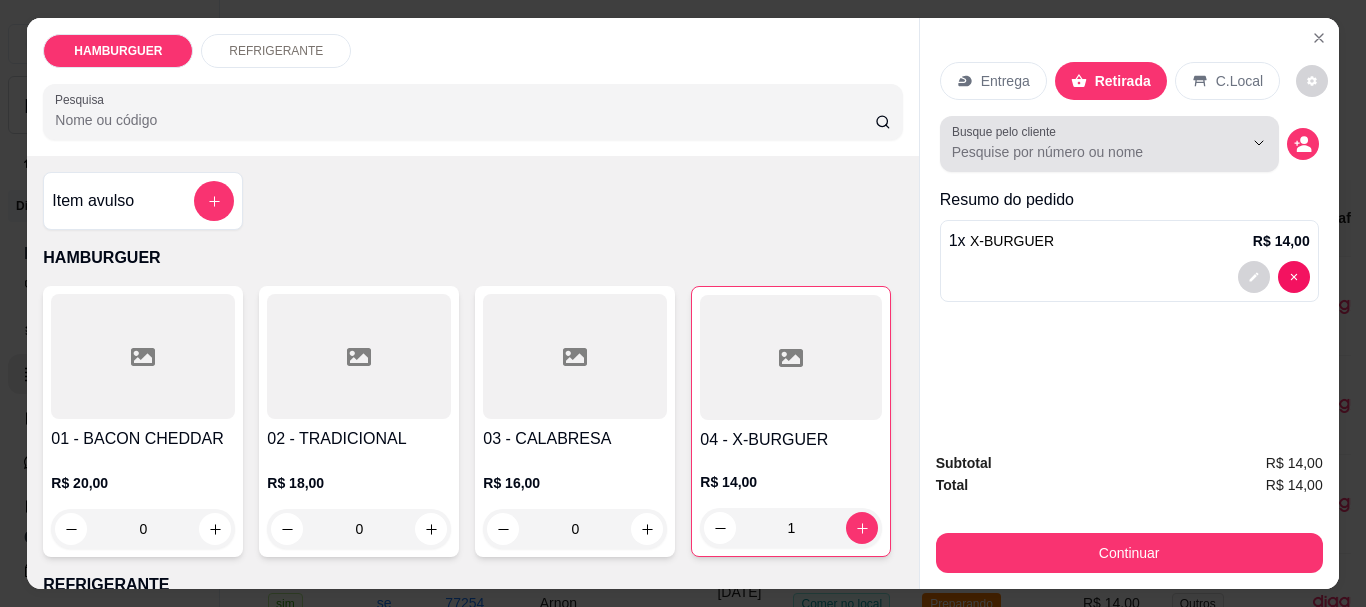 click at bounding box center [1109, 144] 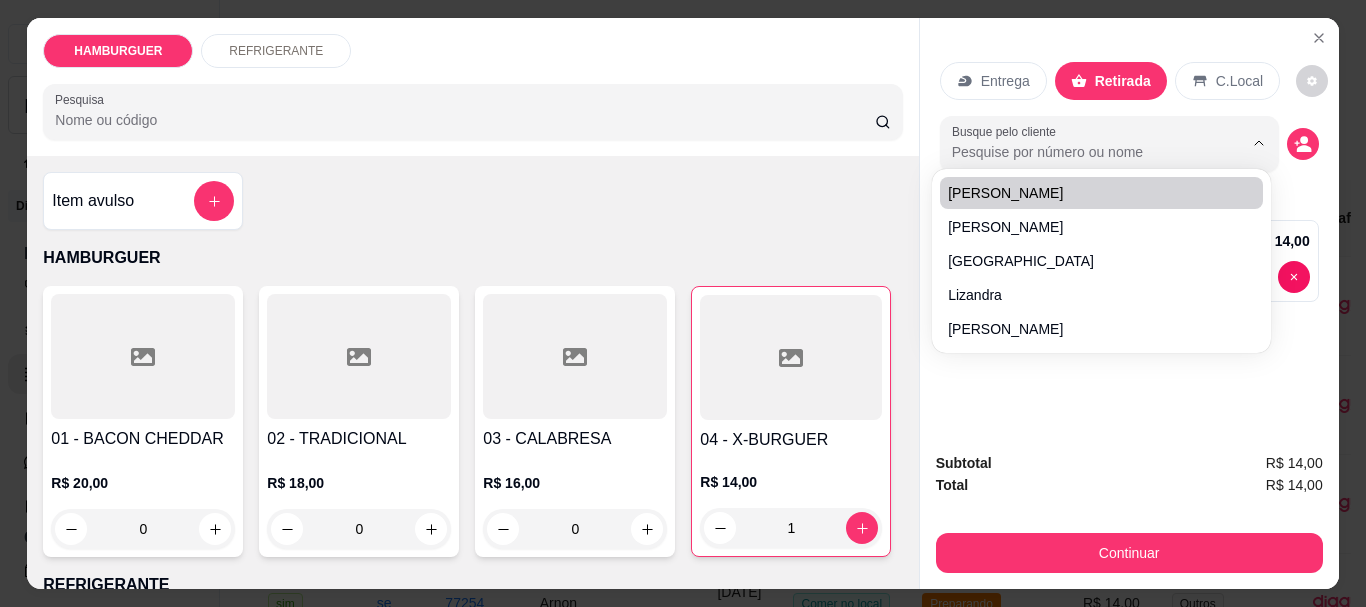 click on "Busque pelo cliente" at bounding box center [1081, 152] 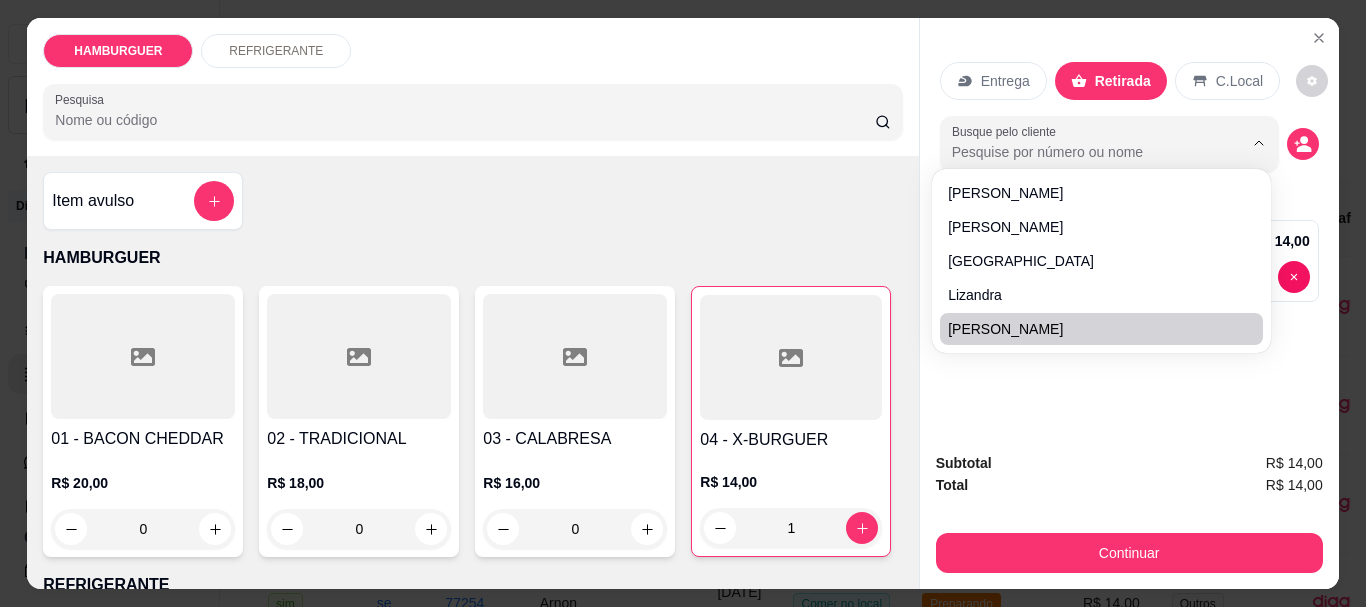 click on "Entrega Retirada C.Local Busque pelo cliente Resumo do pedido 1 x   X-BURGUER  R$ 14,00" at bounding box center (1129, 227) 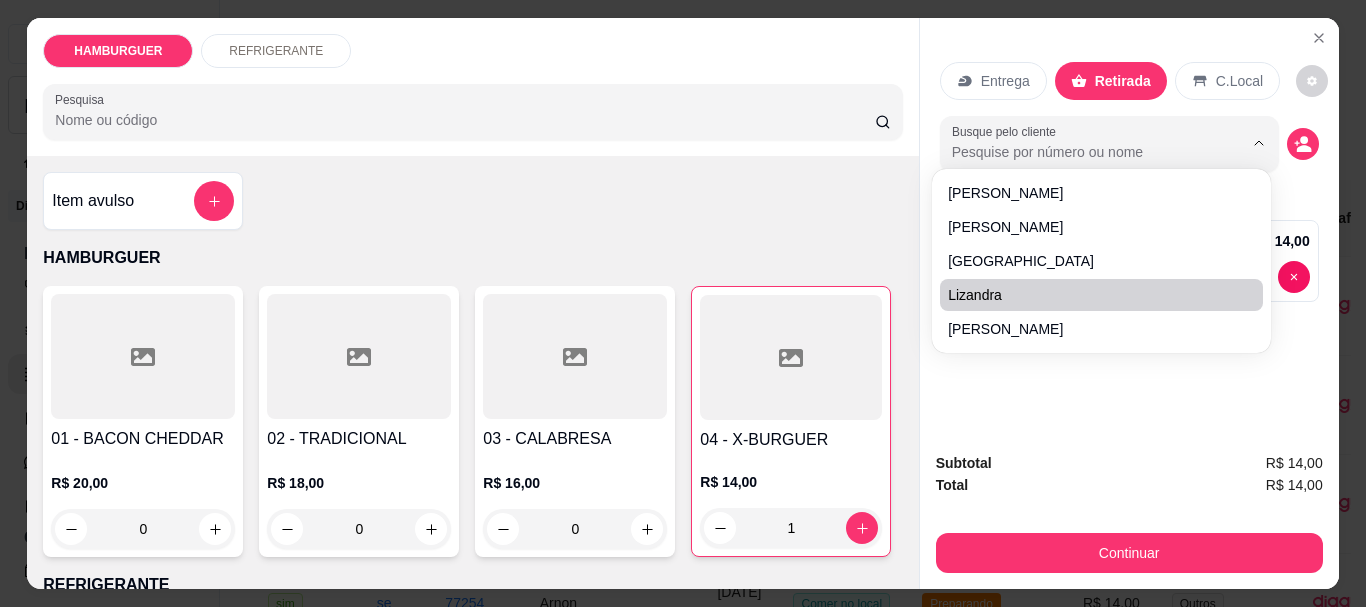 click on "Item avulso HAMBURGUER 01 - BACON CHEDDAR   R$ 20,00 0 02 - TRADICIONAL   R$ 18,00 0 03 - CALABRESA   R$ 16,00 0 04 - X-BURGUER    R$ 14,00 1 REFRIGERANTE 6 - FANTA LARANJA    R$ 6,00 0 7 - GUARANÁ ANTARCTICA ZERO   R$ 5,00 0 10 - GUARANÁ ANTARCTICA   R$ 5,00 0 11 - GUARANÁ [GEOGRAPHIC_DATA] ZERO   R$ 3,00 0 12 - FANTA UVA   R$ 3,00 0 14 - GUARANA JESUS   R$ 6,00 0" at bounding box center [472, 372] 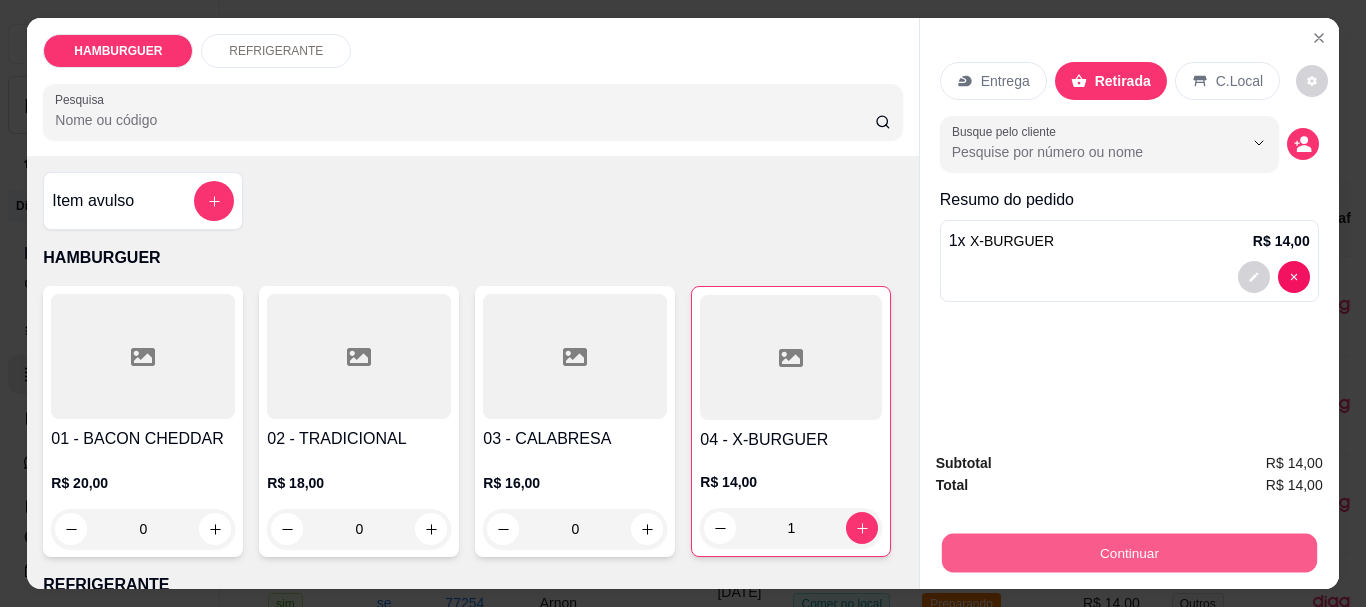 click on "Continuar" at bounding box center [1128, 552] 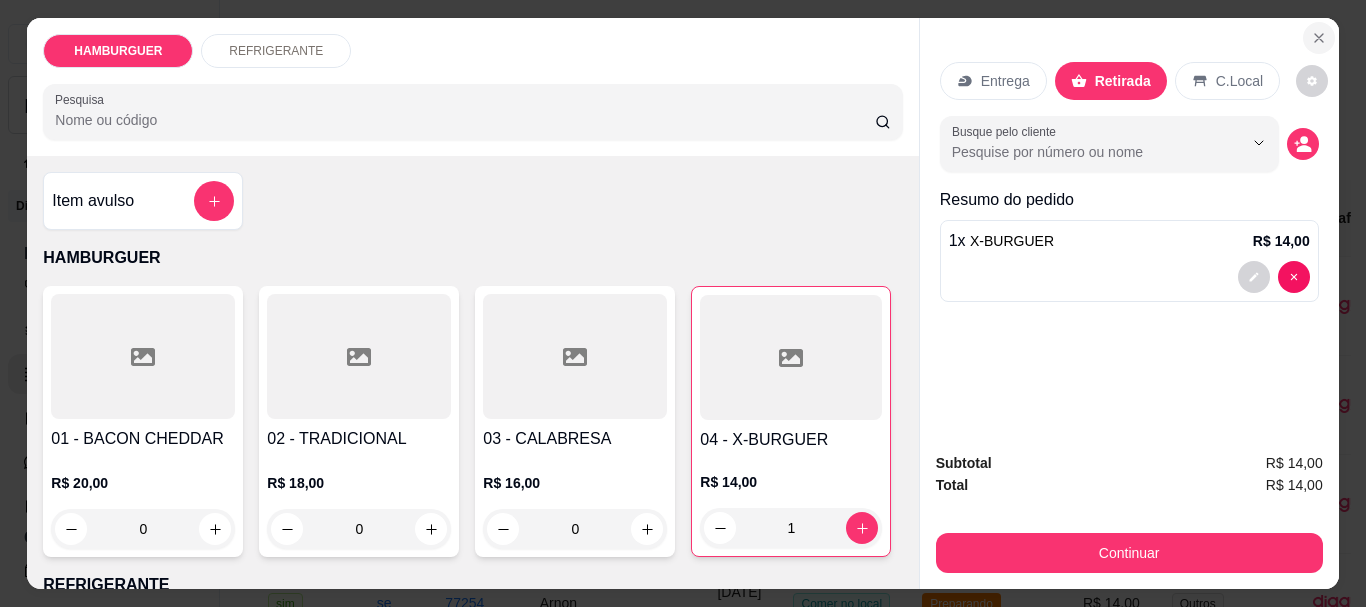 click 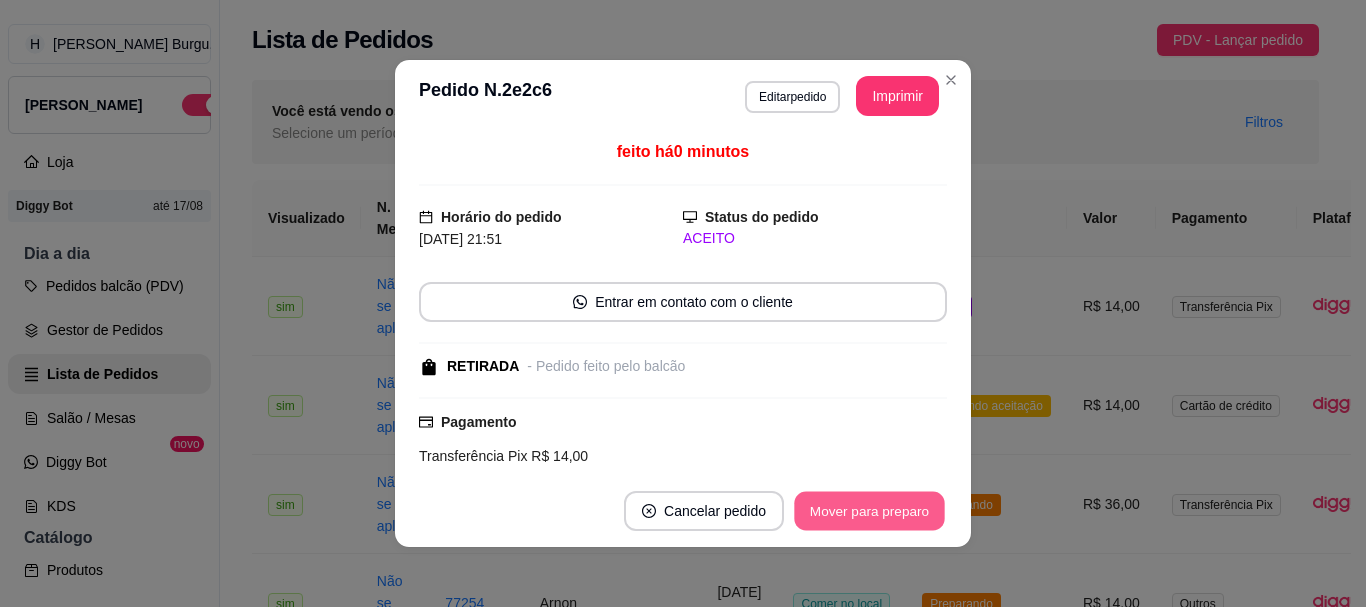 click on "Mover para preparo" at bounding box center (869, 511) 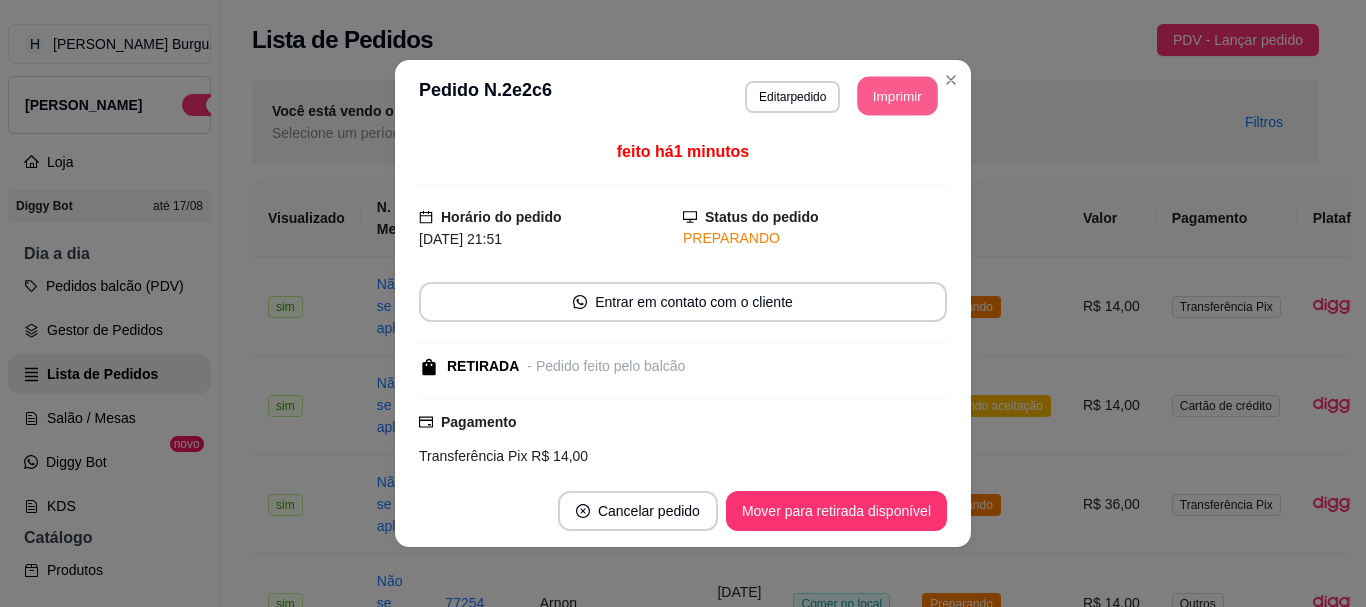 click on "Imprimir" at bounding box center [898, 96] 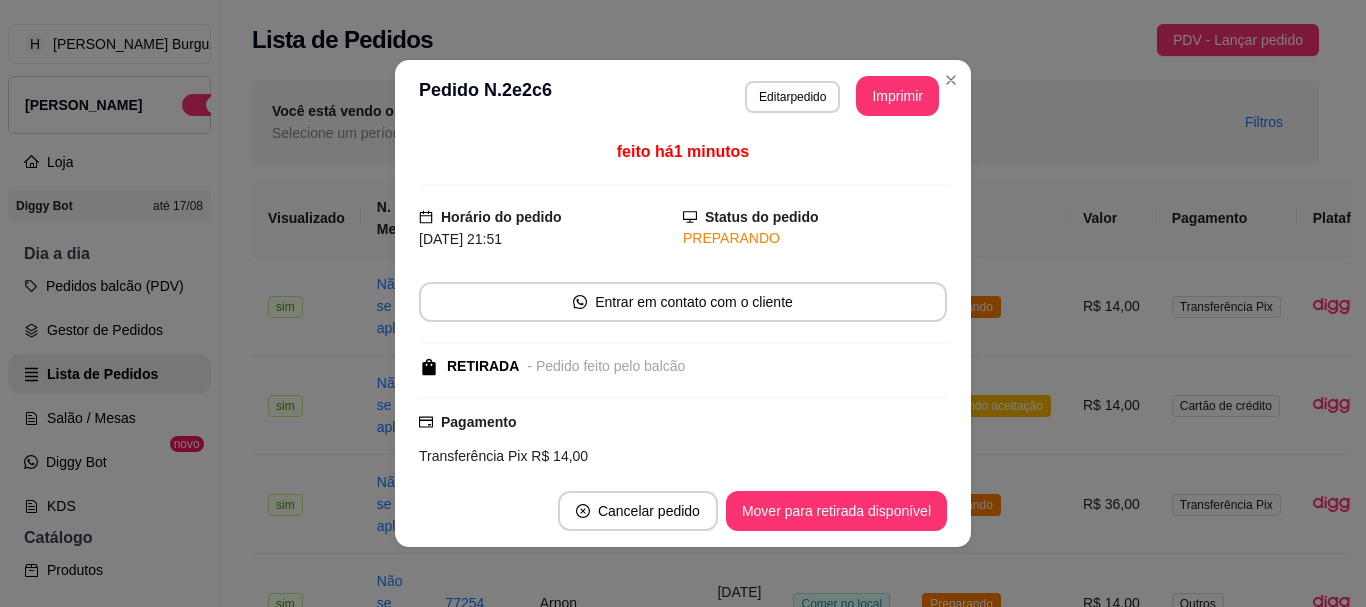 scroll, scrollTop: 0, scrollLeft: 0, axis: both 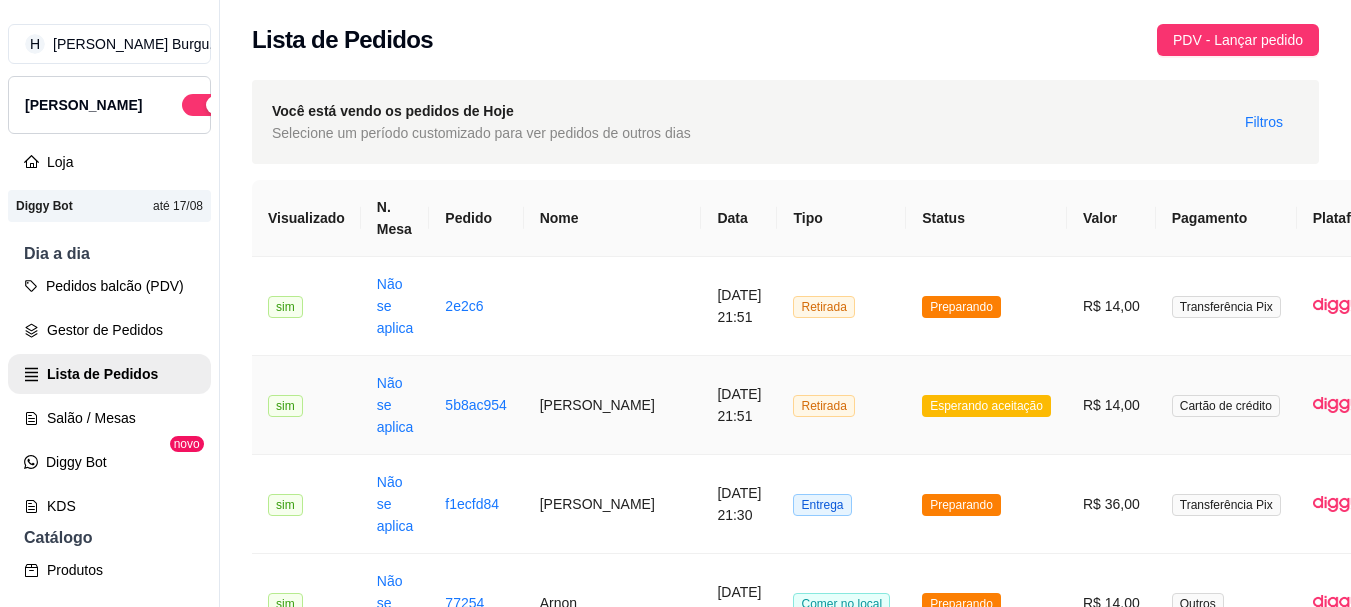 click on "Esperando aceitação" at bounding box center (986, 406) 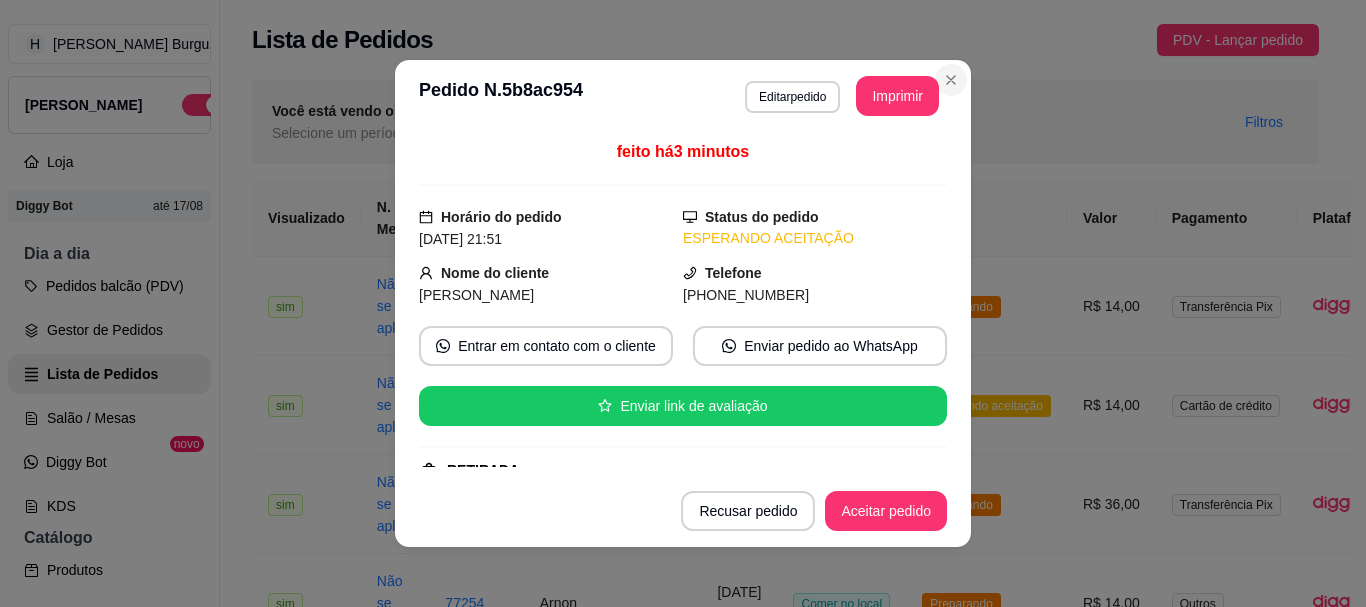 click on "**********" at bounding box center (683, 303) 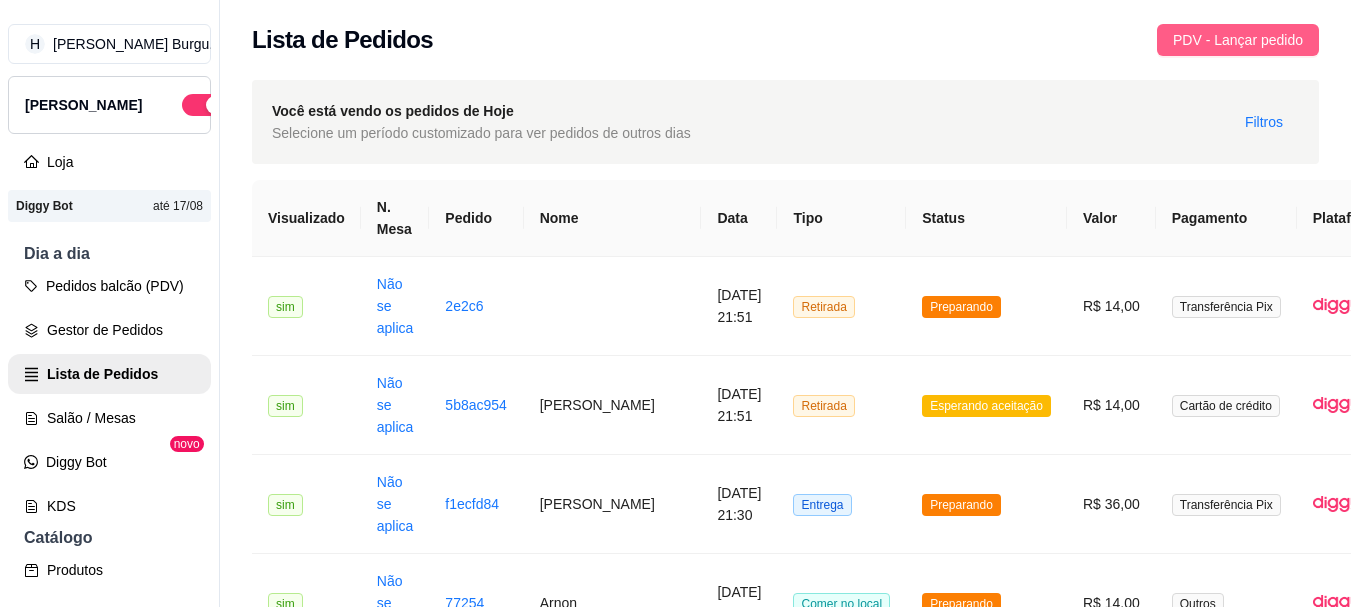 click on "PDV - Lançar pedido" at bounding box center [1238, 40] 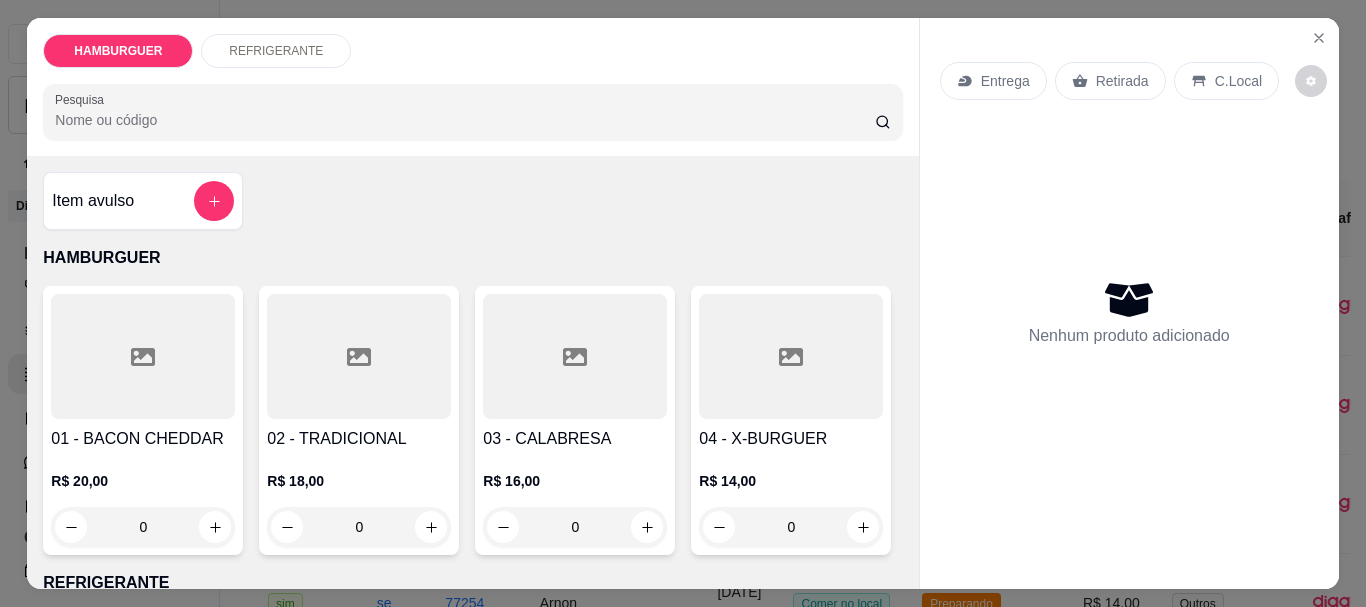 click on "Retirada" at bounding box center [1122, 81] 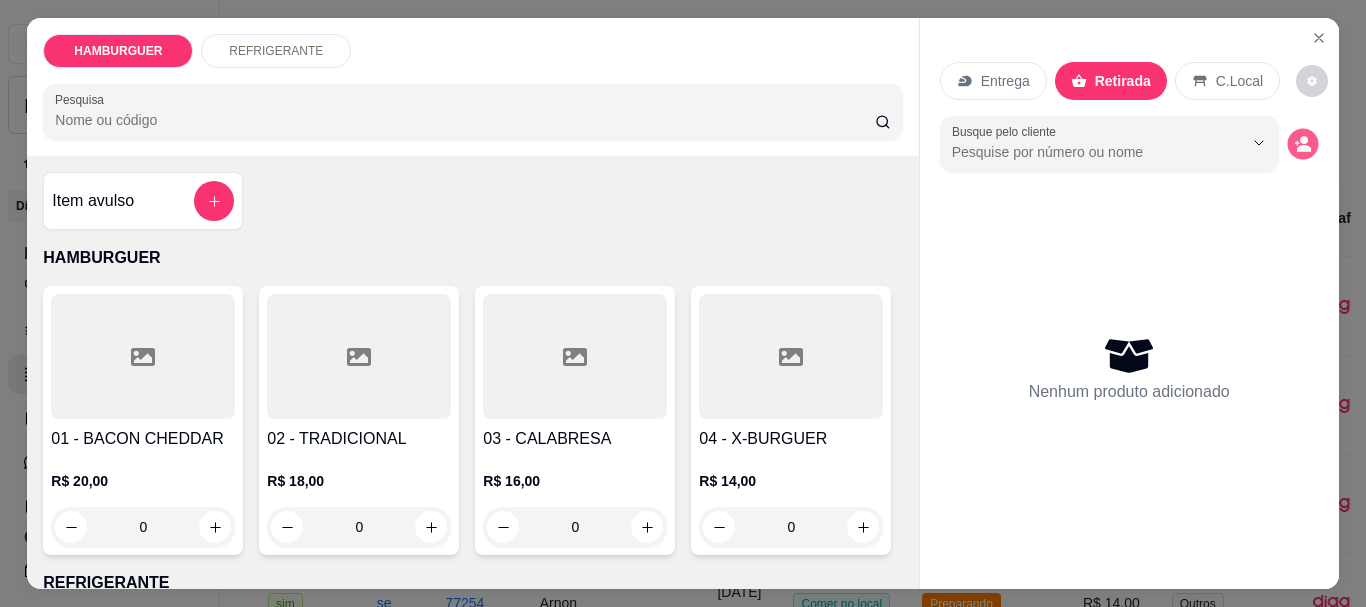 click at bounding box center [1302, 144] 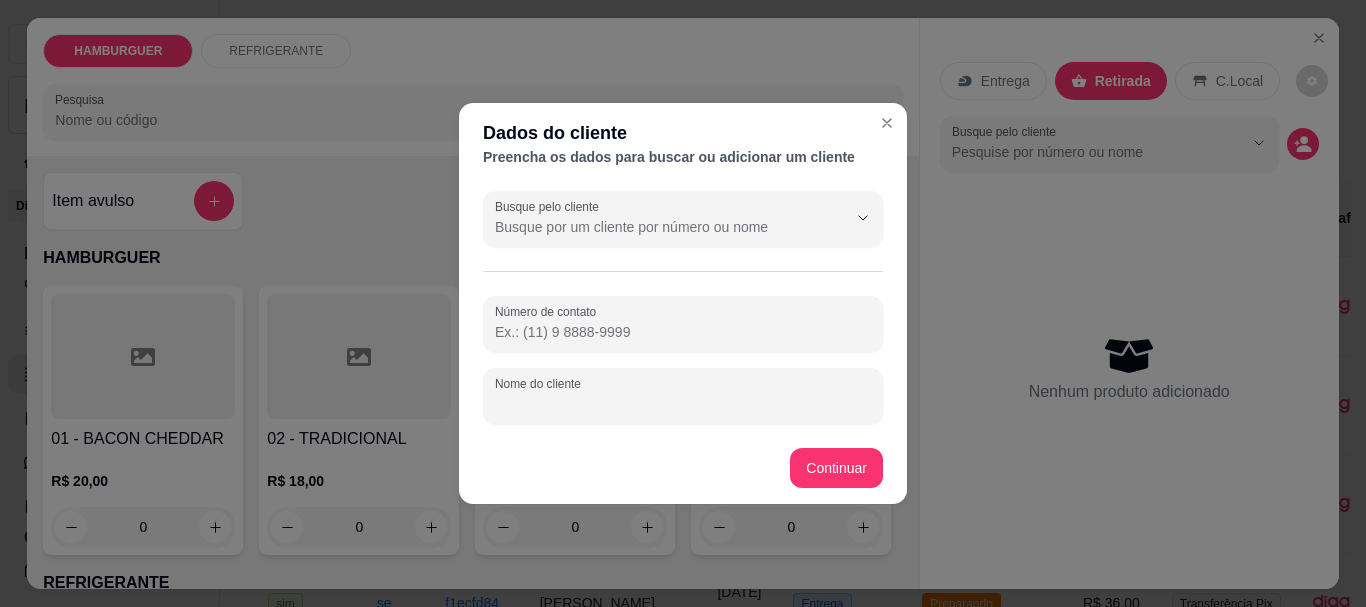 click on "Nome do cliente" at bounding box center [683, 404] 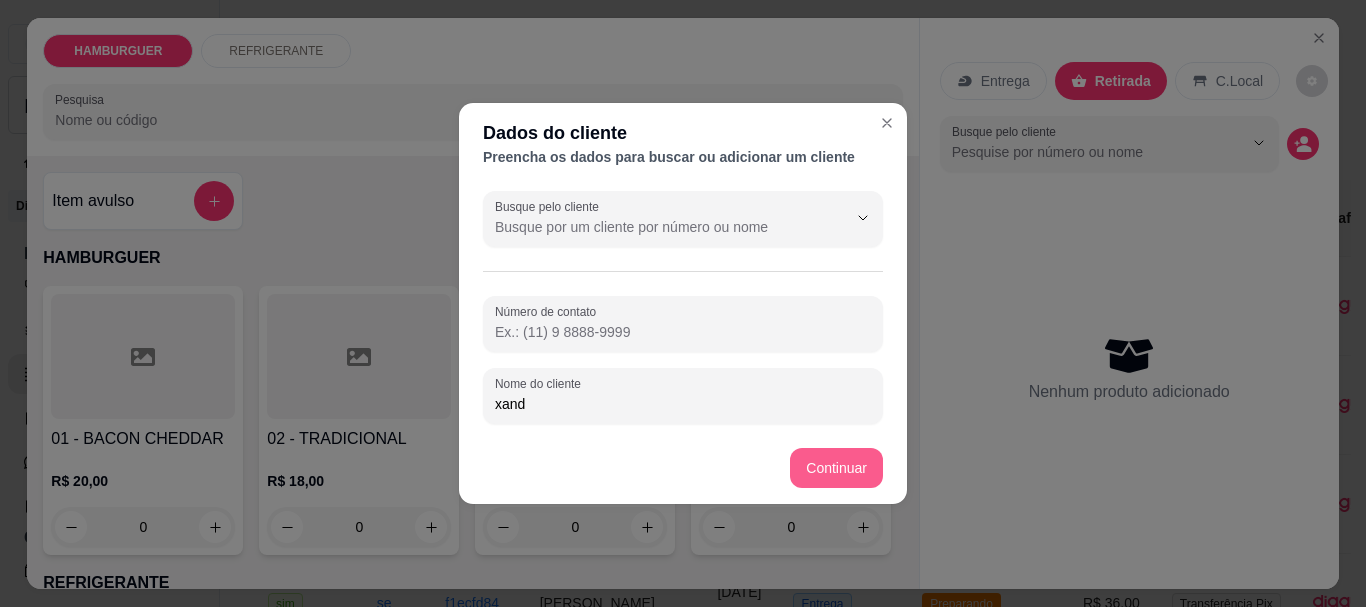 type on "xand" 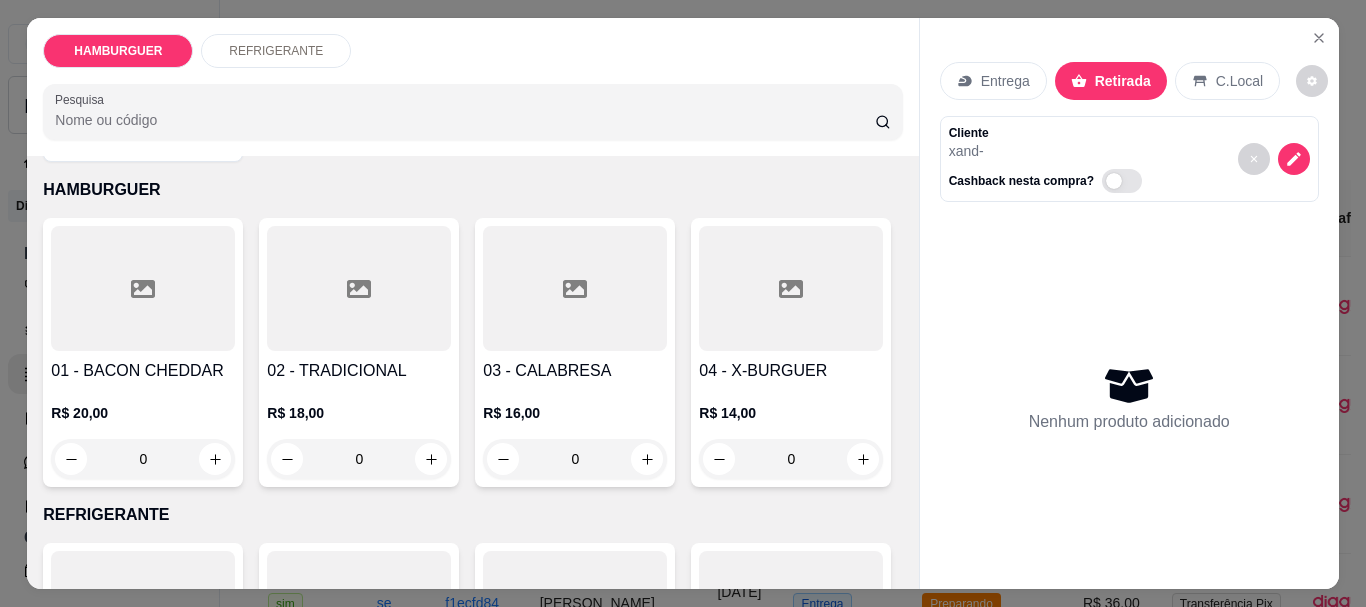 scroll, scrollTop: 100, scrollLeft: 0, axis: vertical 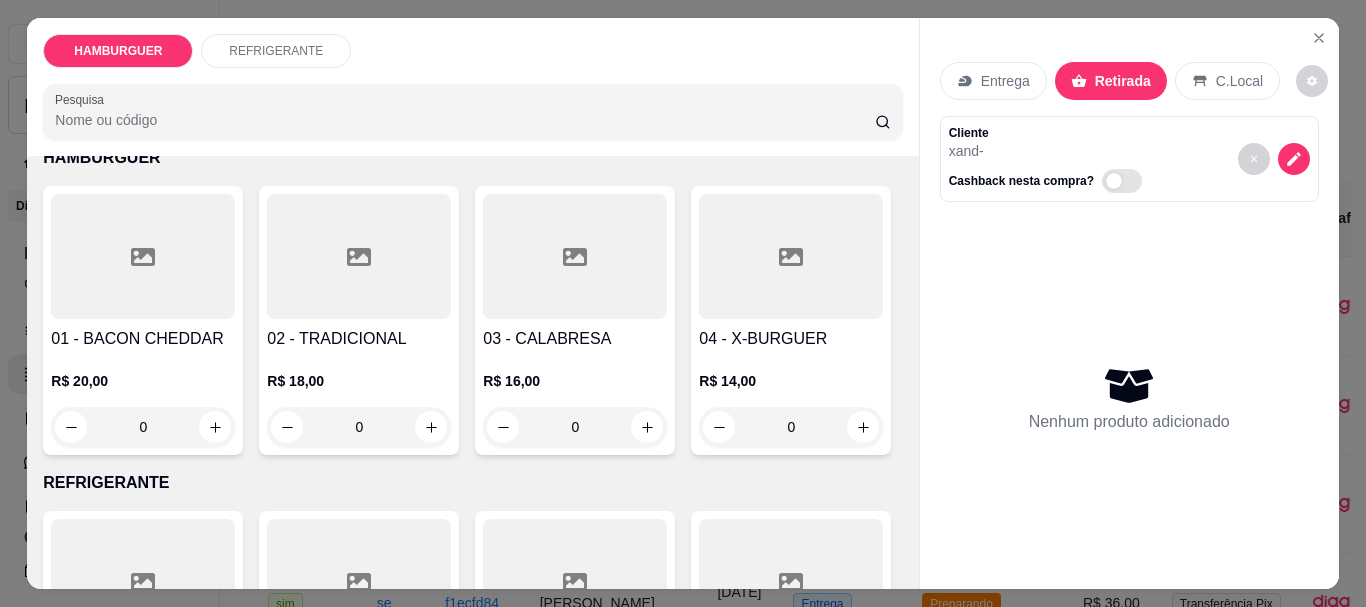 click on "0" at bounding box center (575, 427) 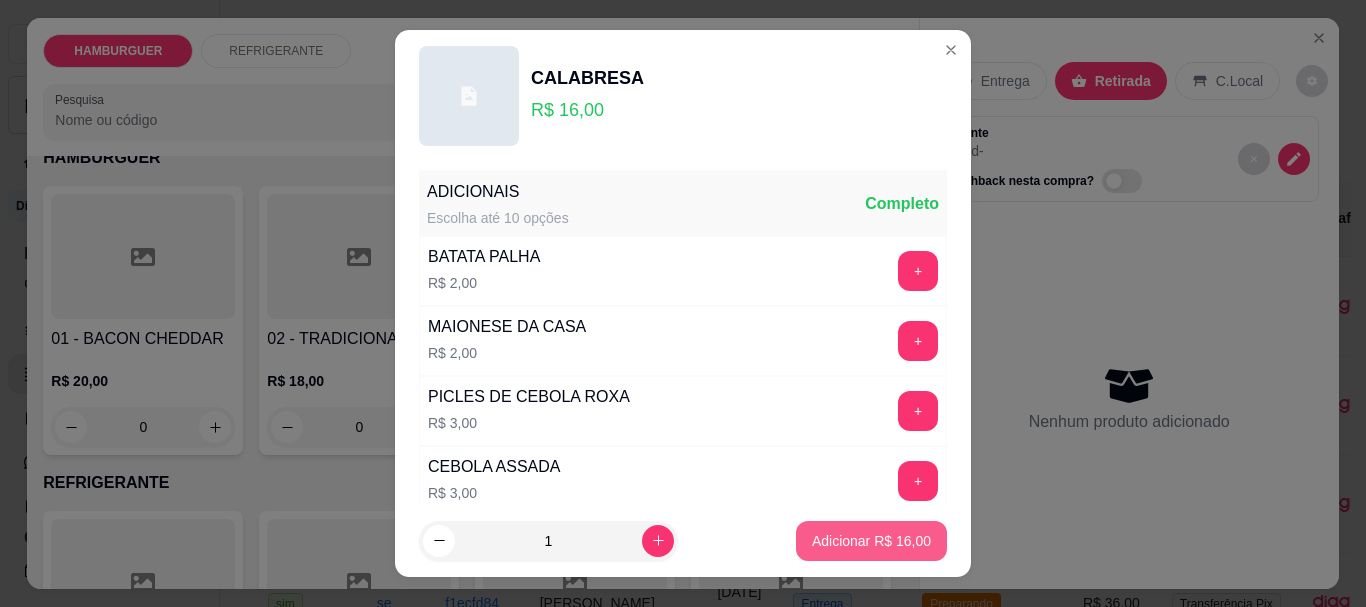 click on "Adicionar   R$ 16,00" at bounding box center [871, 541] 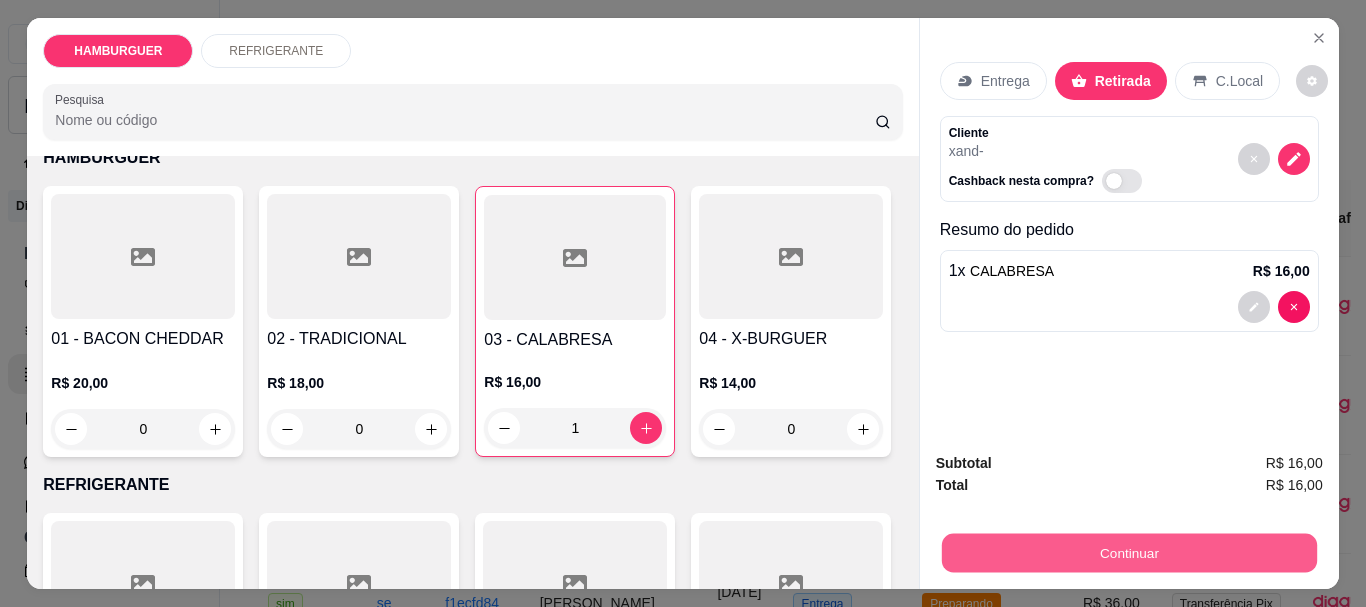 click on "Continuar" at bounding box center [1128, 552] 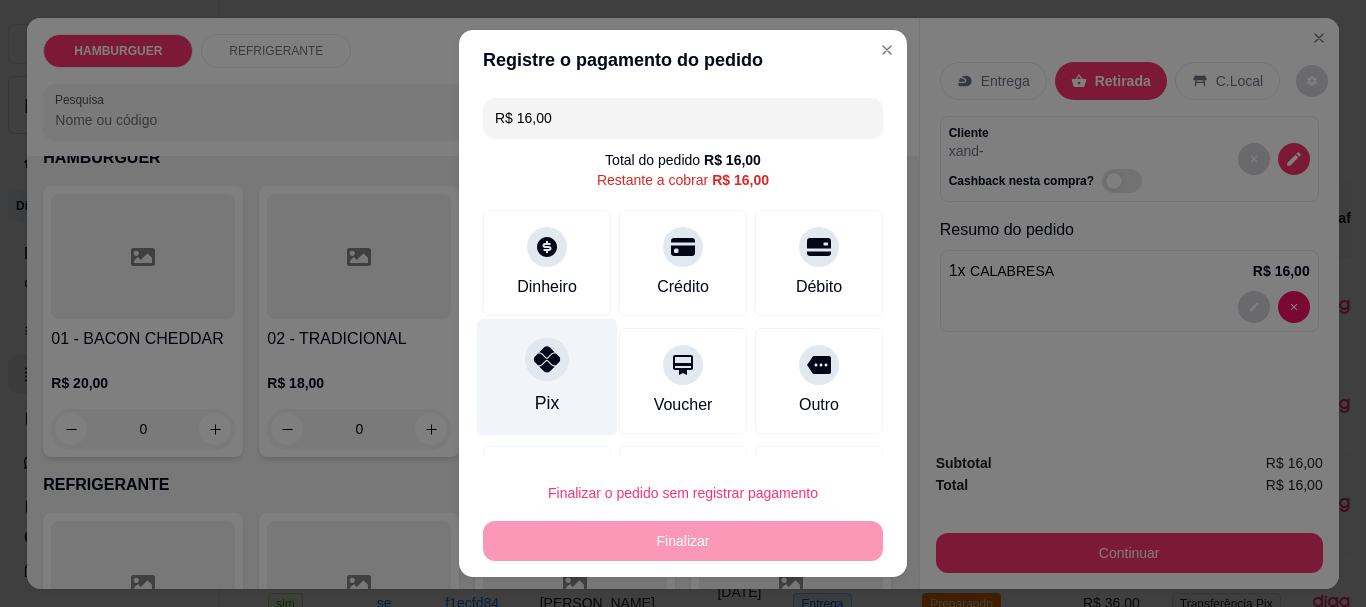 click on "Pix" at bounding box center (547, 377) 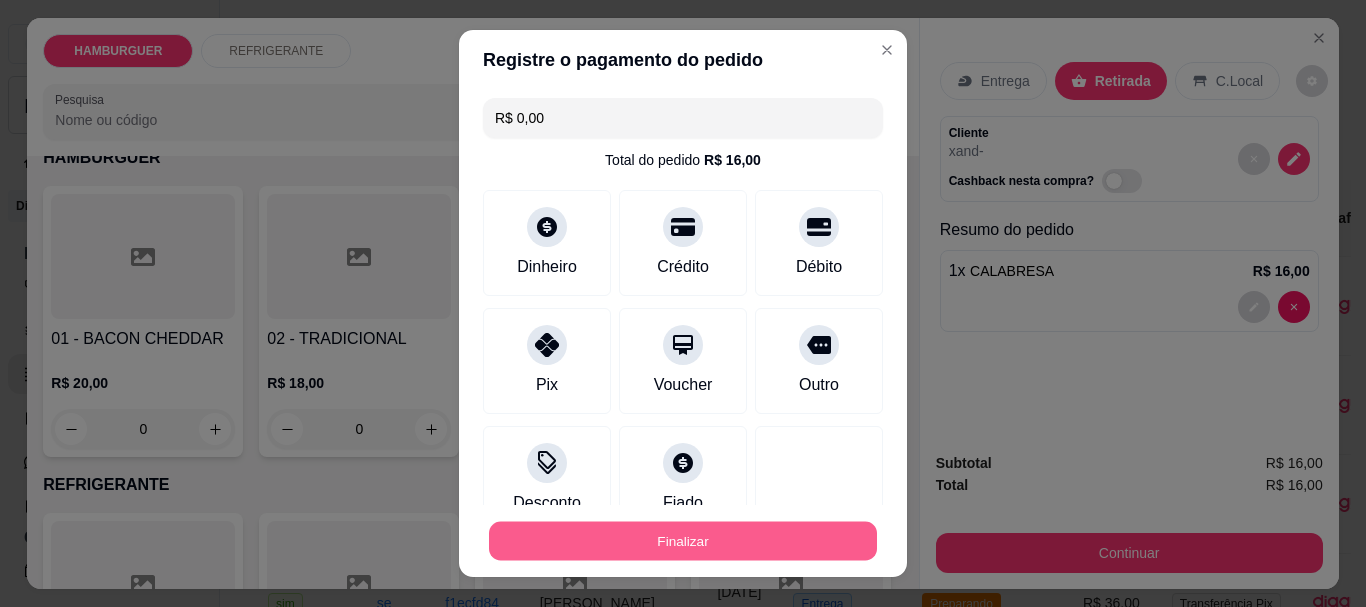 click on "Finalizar" at bounding box center [683, 540] 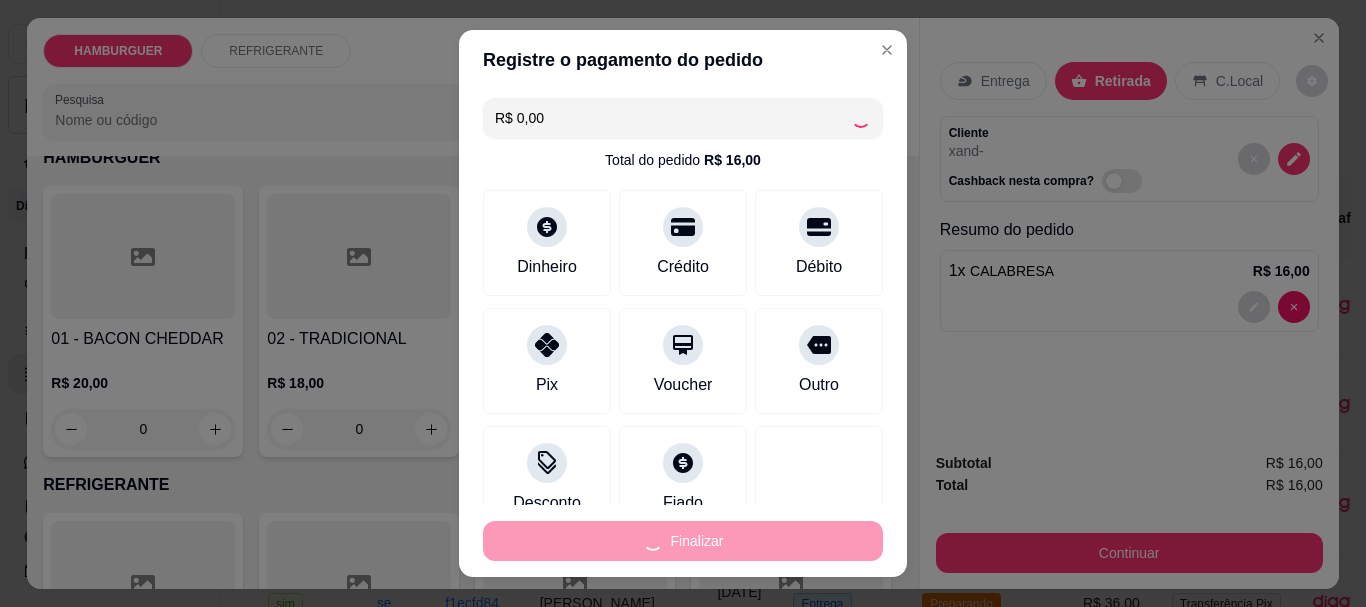 type on "0" 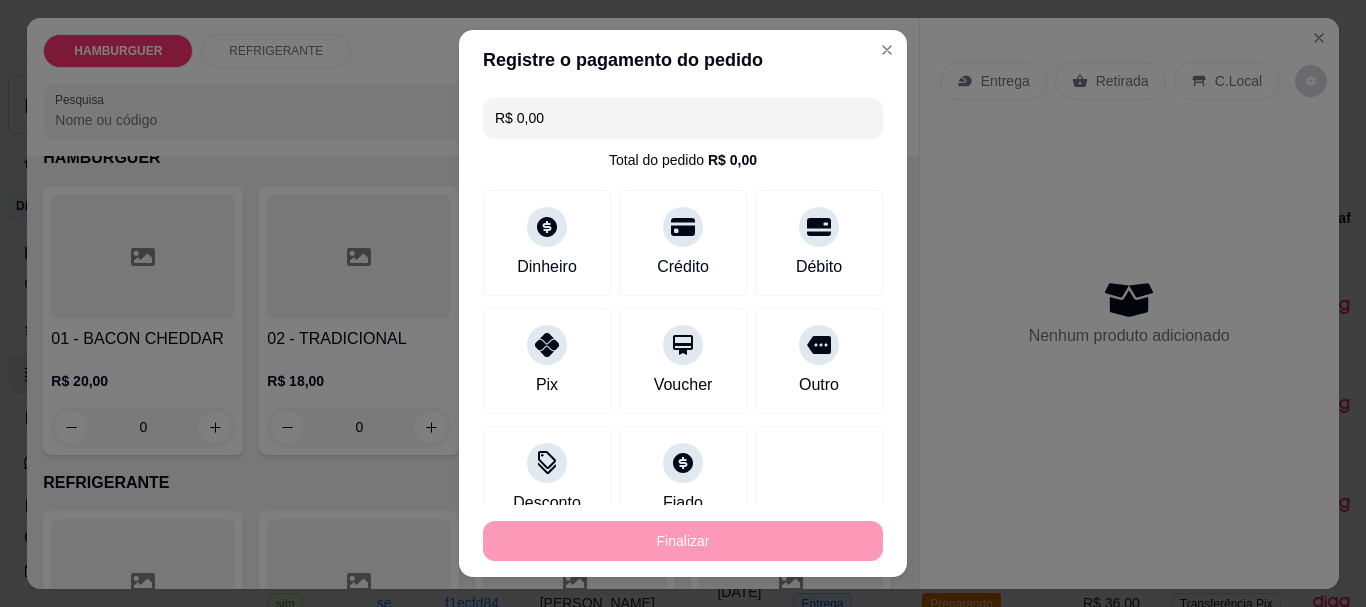 type on "-R$ 16,00" 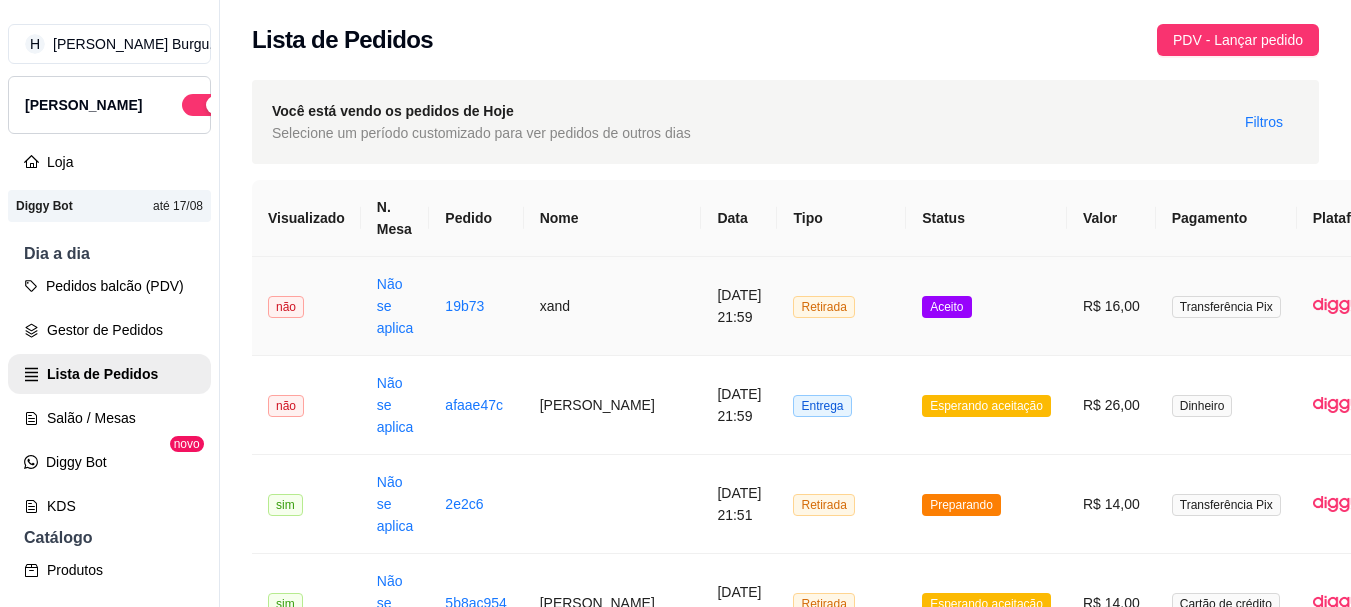 click on "Aceito" at bounding box center [946, 307] 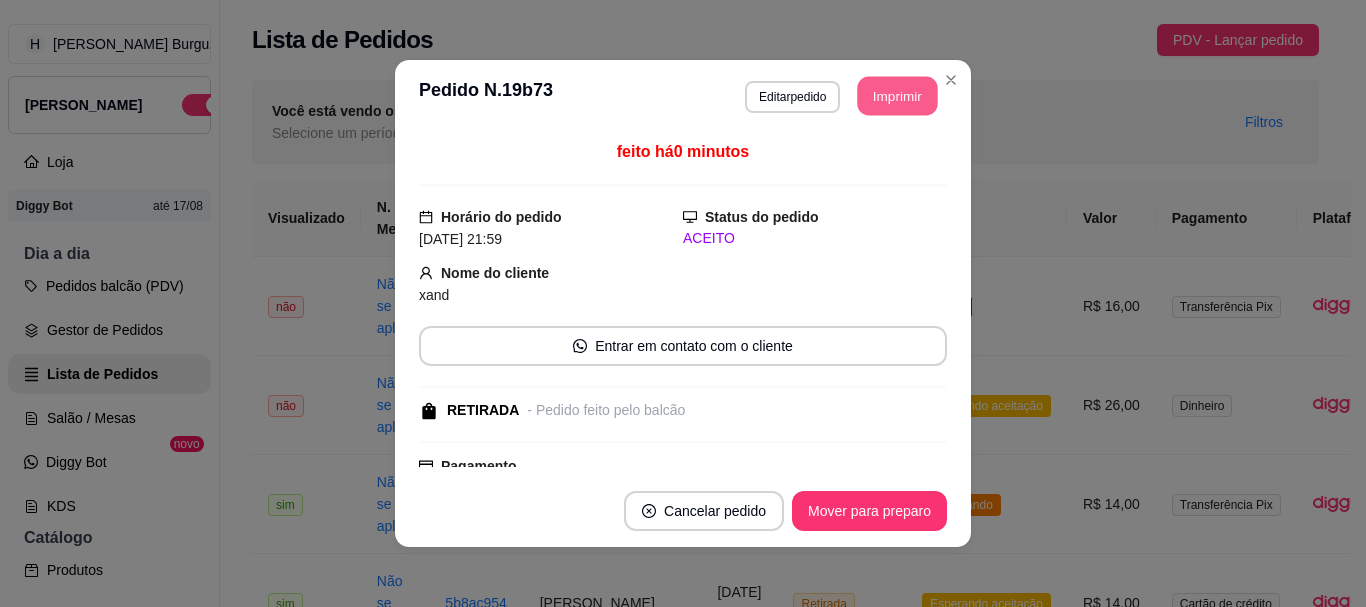 click on "Imprimir" at bounding box center (898, 96) 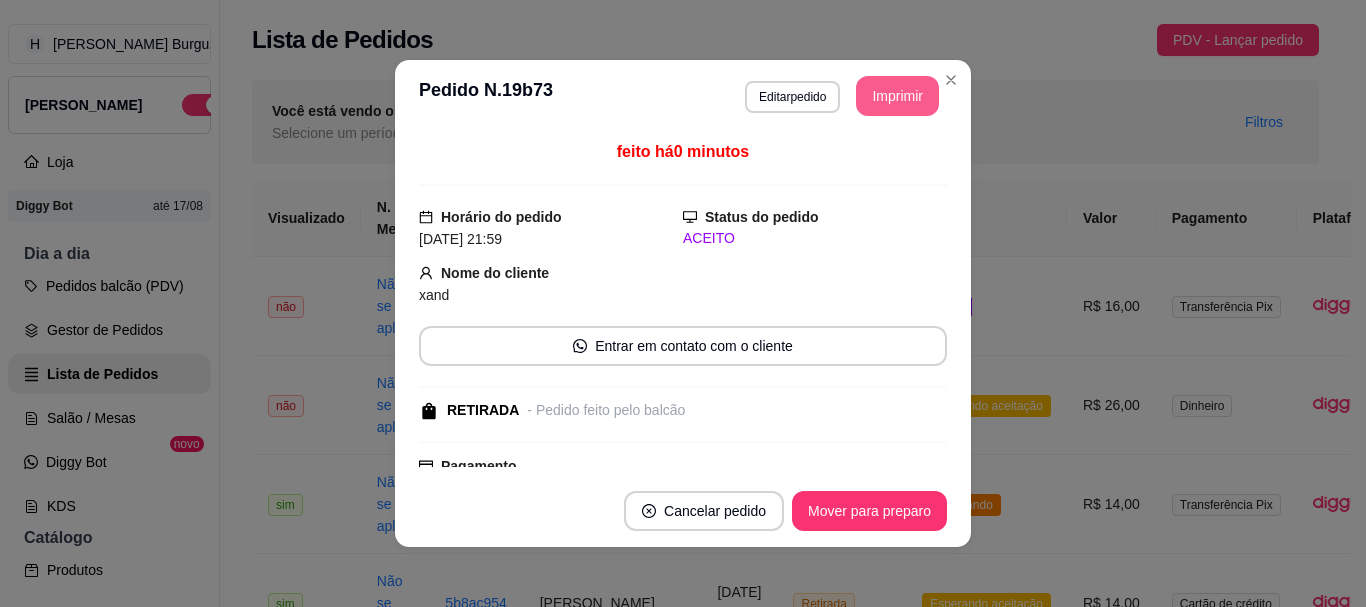 scroll, scrollTop: 0, scrollLeft: 0, axis: both 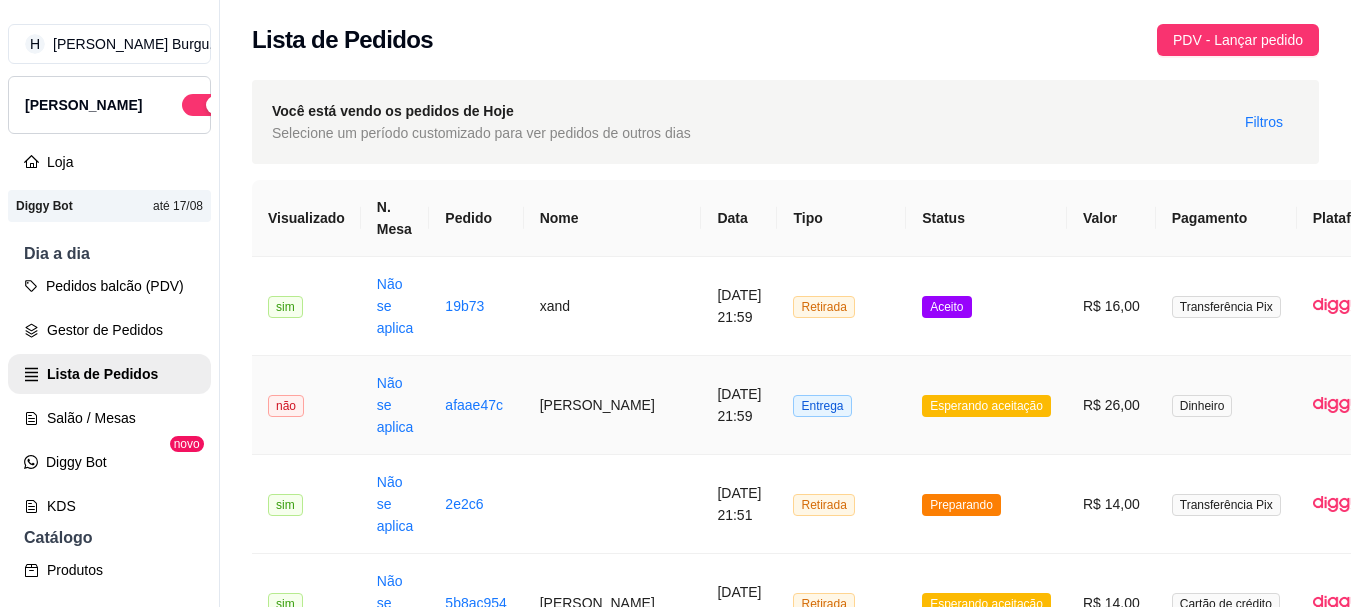 click on "Esperando aceitação" at bounding box center (986, 406) 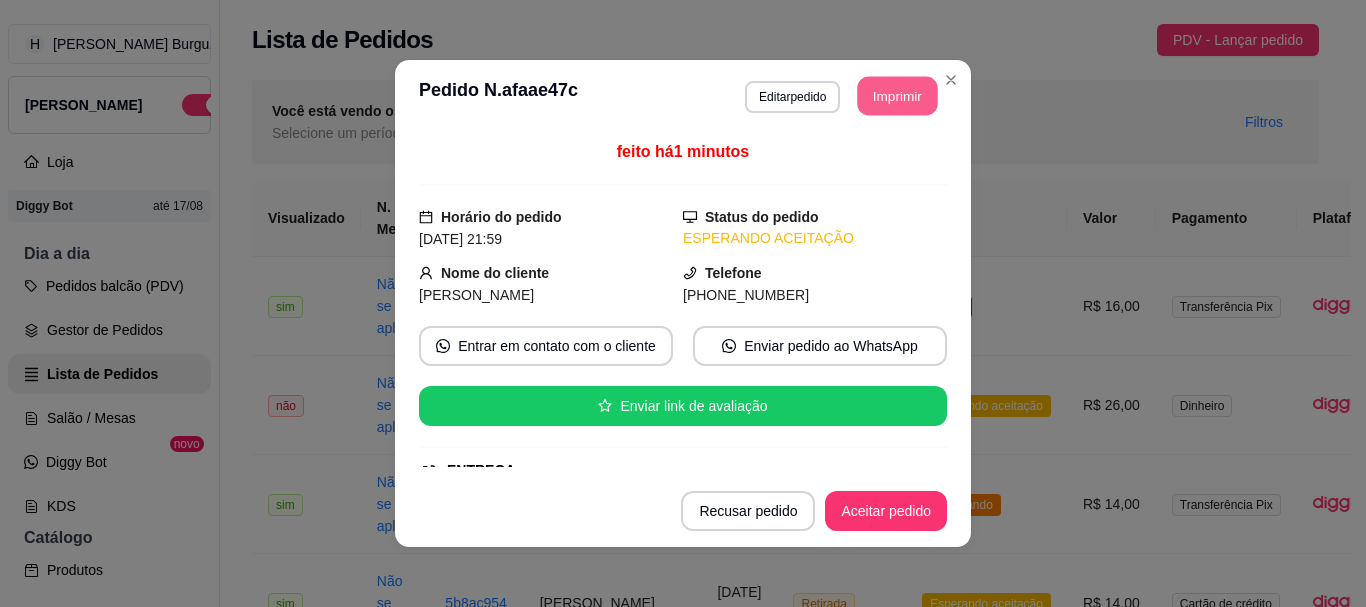 click on "Imprimir" at bounding box center (898, 96) 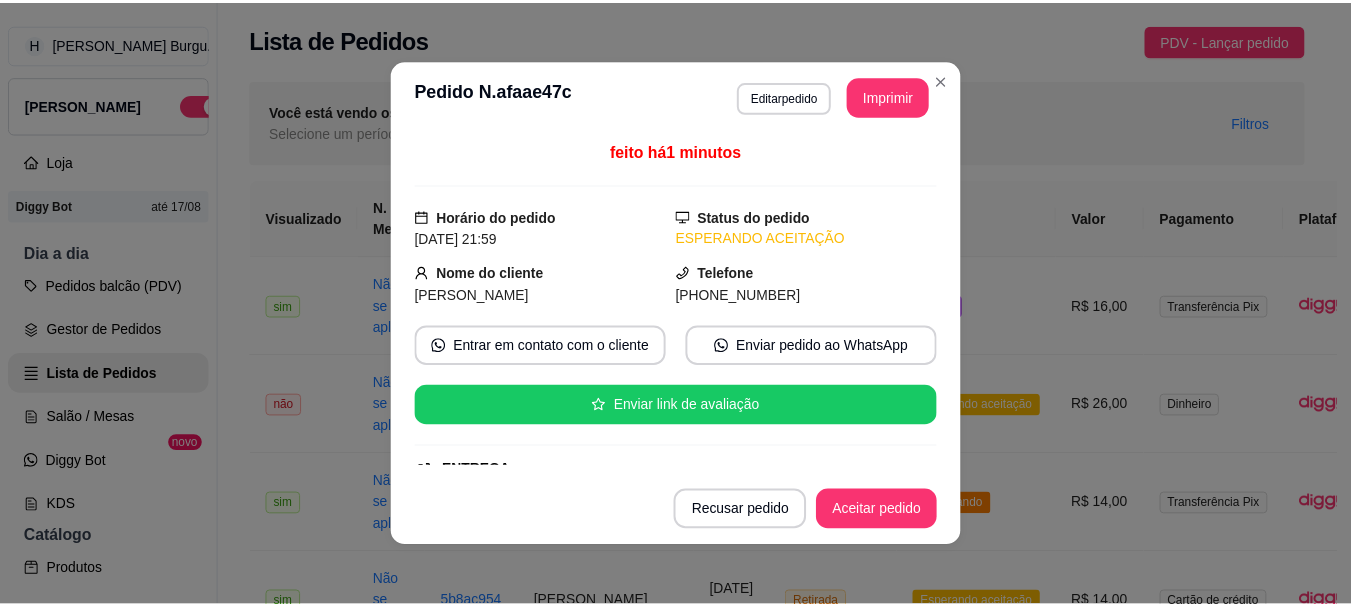 scroll, scrollTop: 0, scrollLeft: 0, axis: both 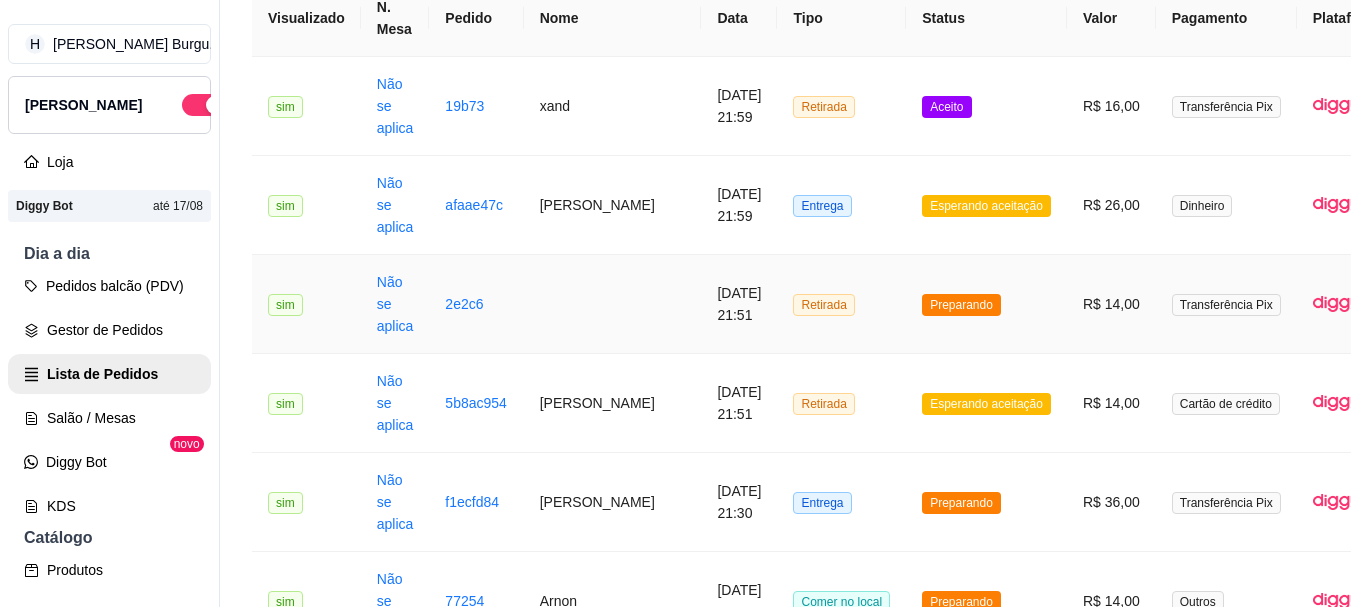 click on "Retirada" at bounding box center (841, 304) 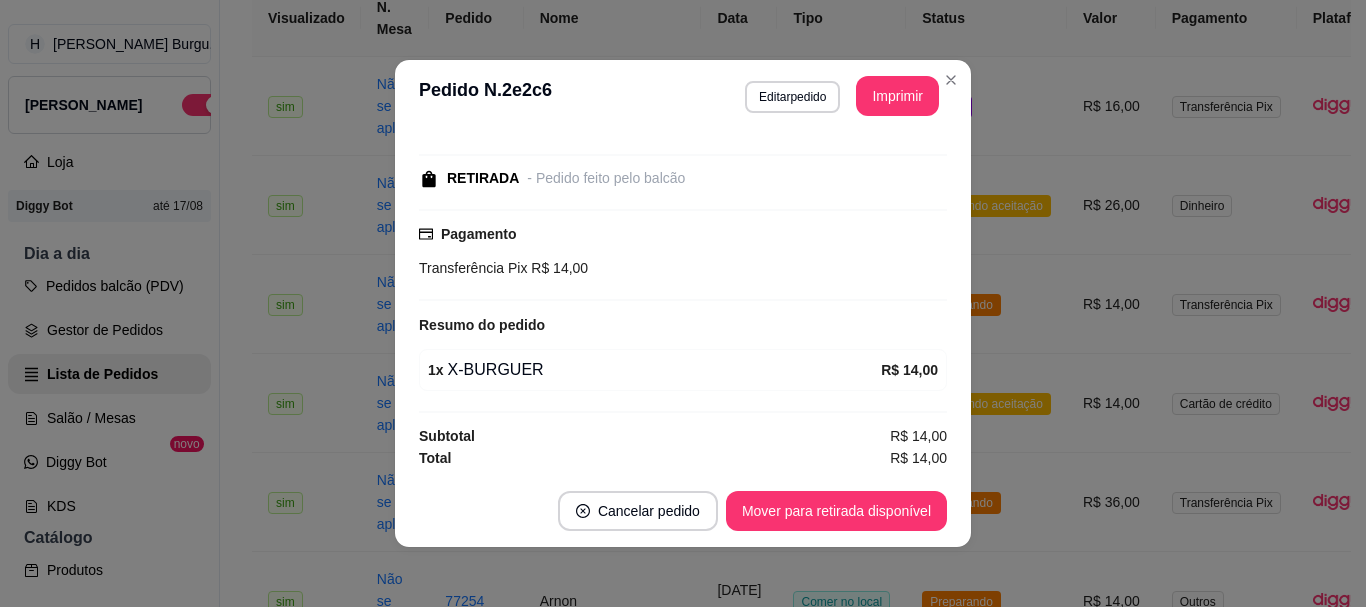 scroll, scrollTop: 190, scrollLeft: 0, axis: vertical 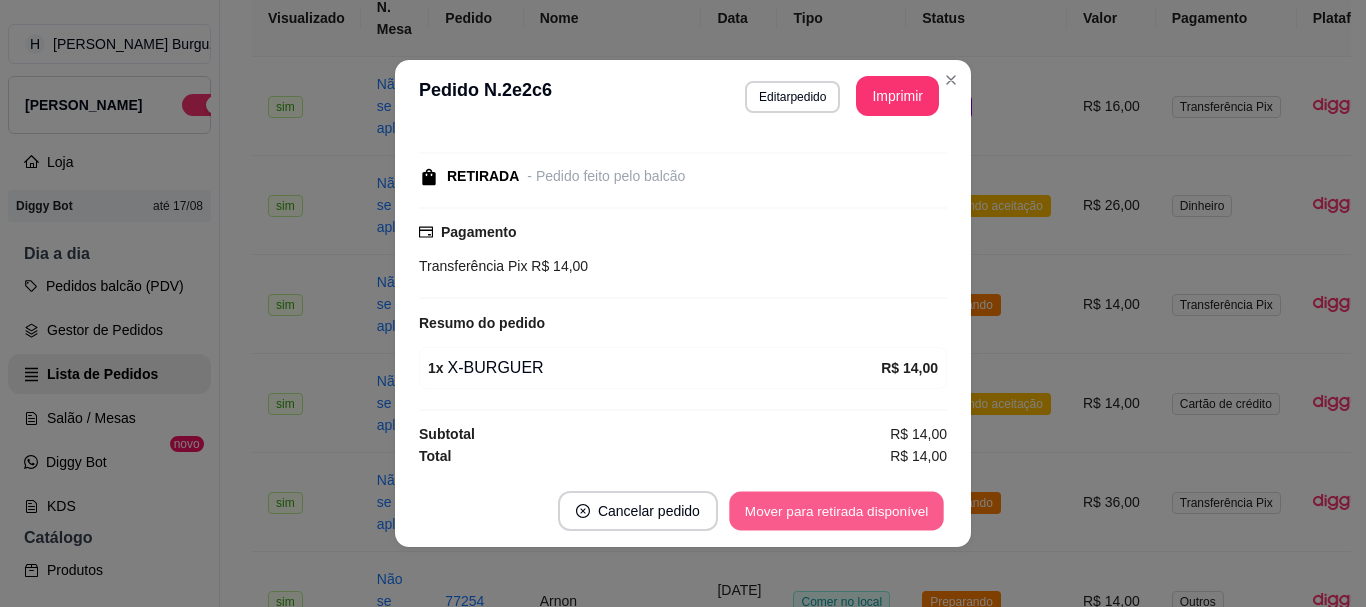 click on "Mover para retirada disponível" at bounding box center [836, 511] 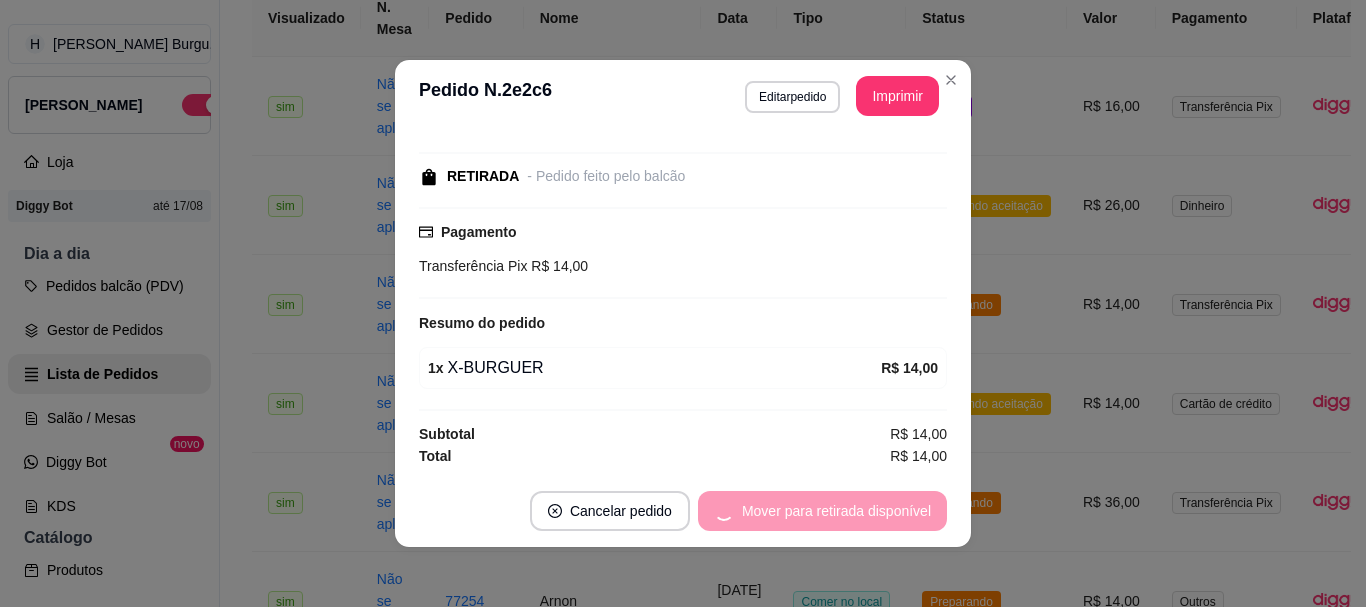 click on "Mover para retirada disponível" at bounding box center [822, 511] 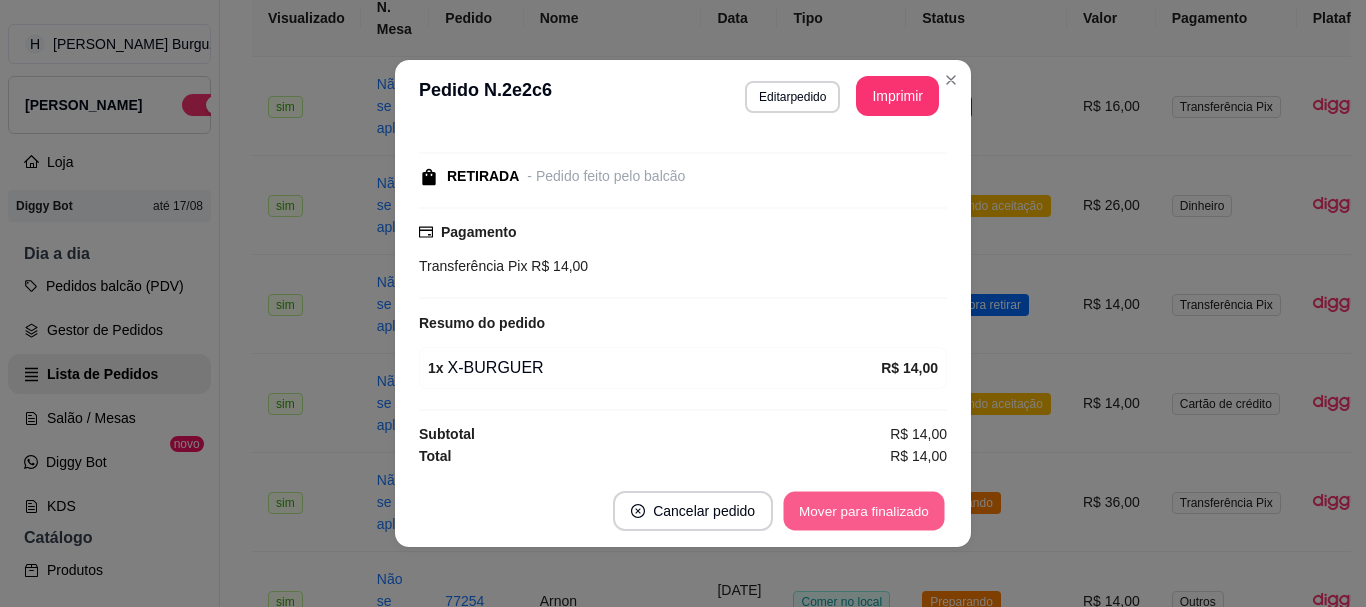 click on "Mover para finalizado" at bounding box center (864, 511) 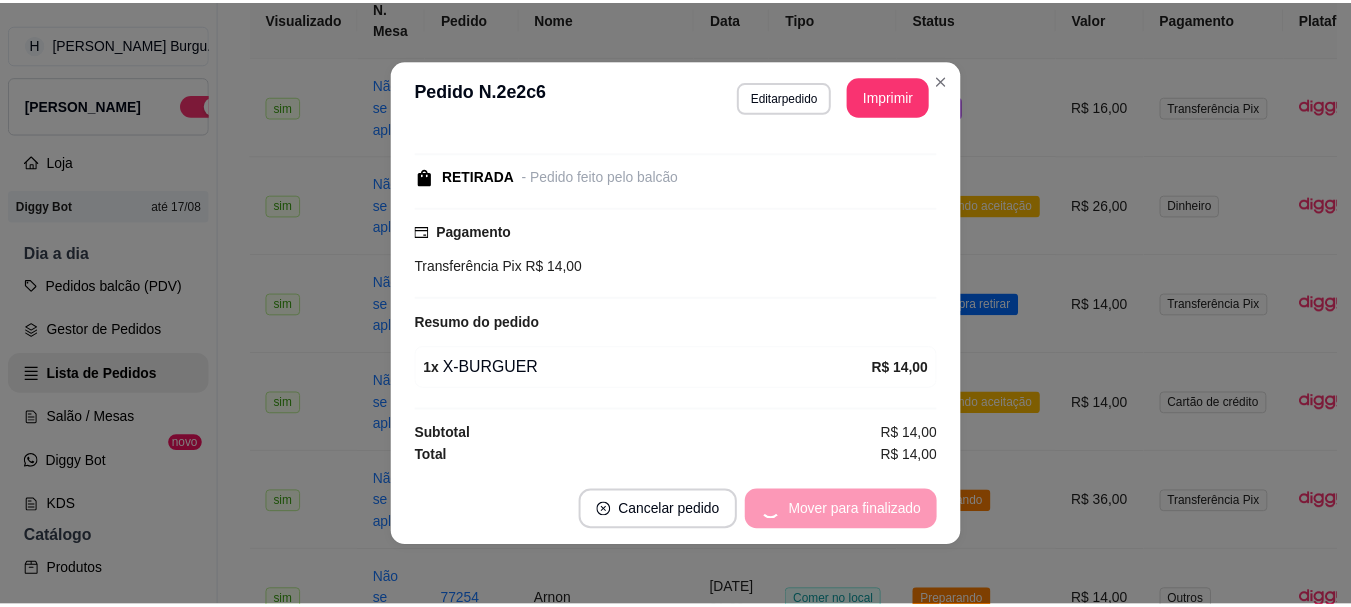 scroll, scrollTop: 104, scrollLeft: 0, axis: vertical 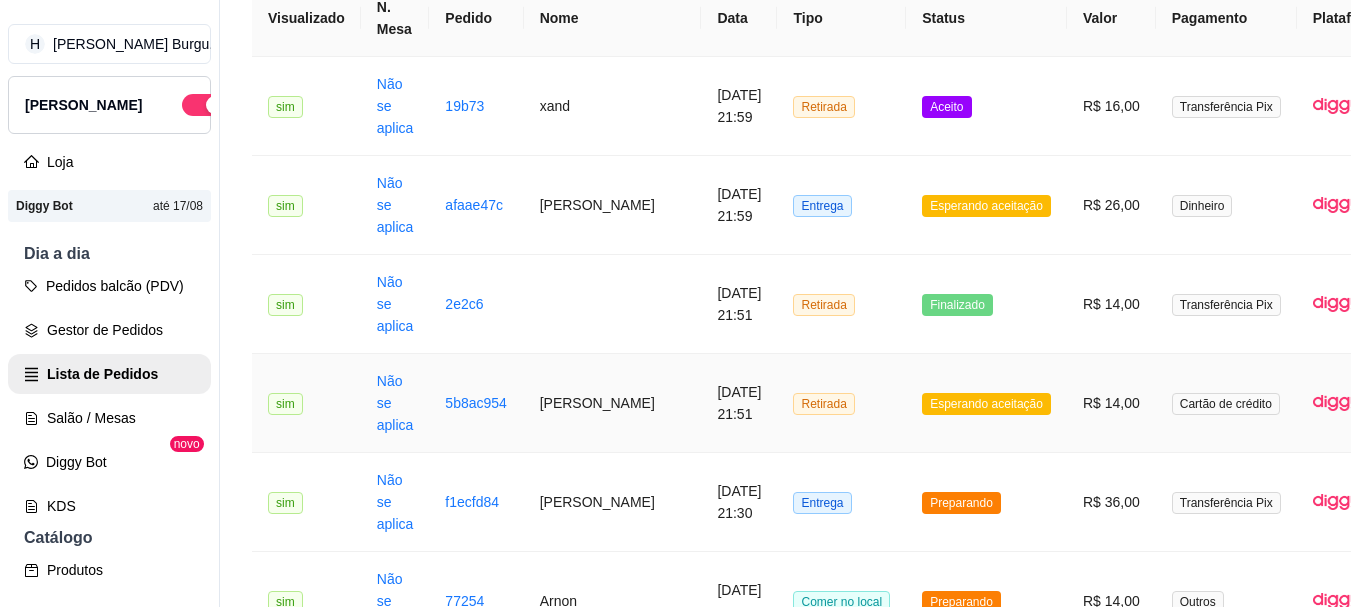 click on "Esperando aceitação" at bounding box center [986, 403] 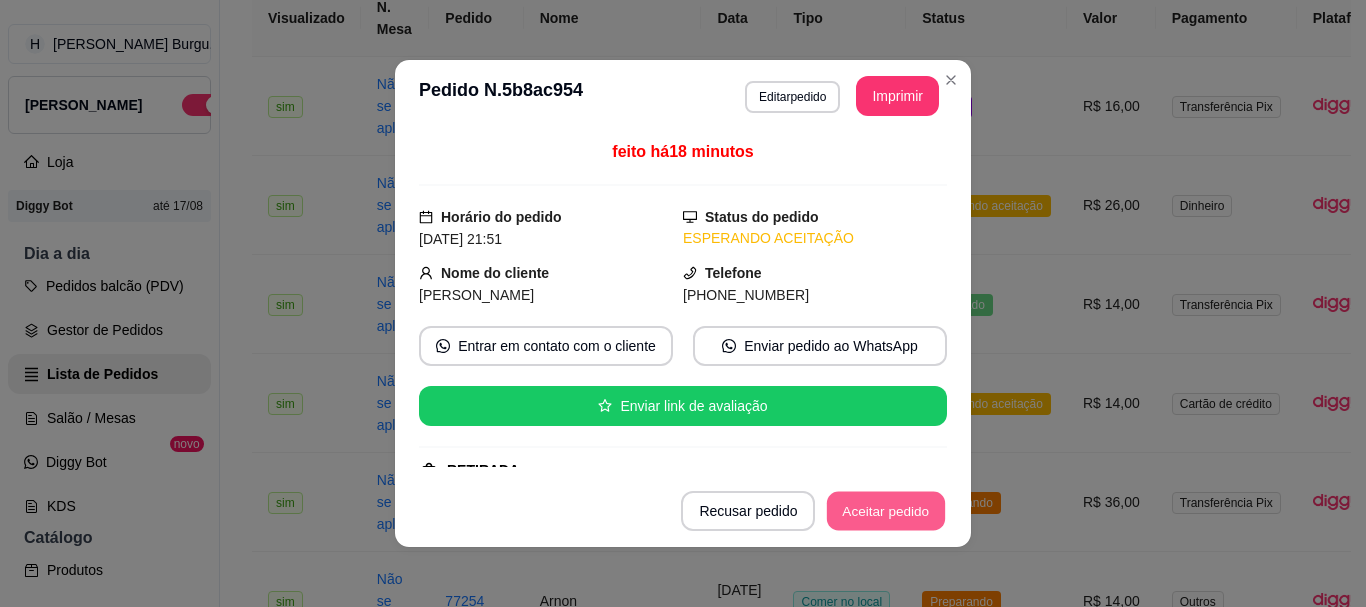 click on "Aceitar pedido" at bounding box center (886, 511) 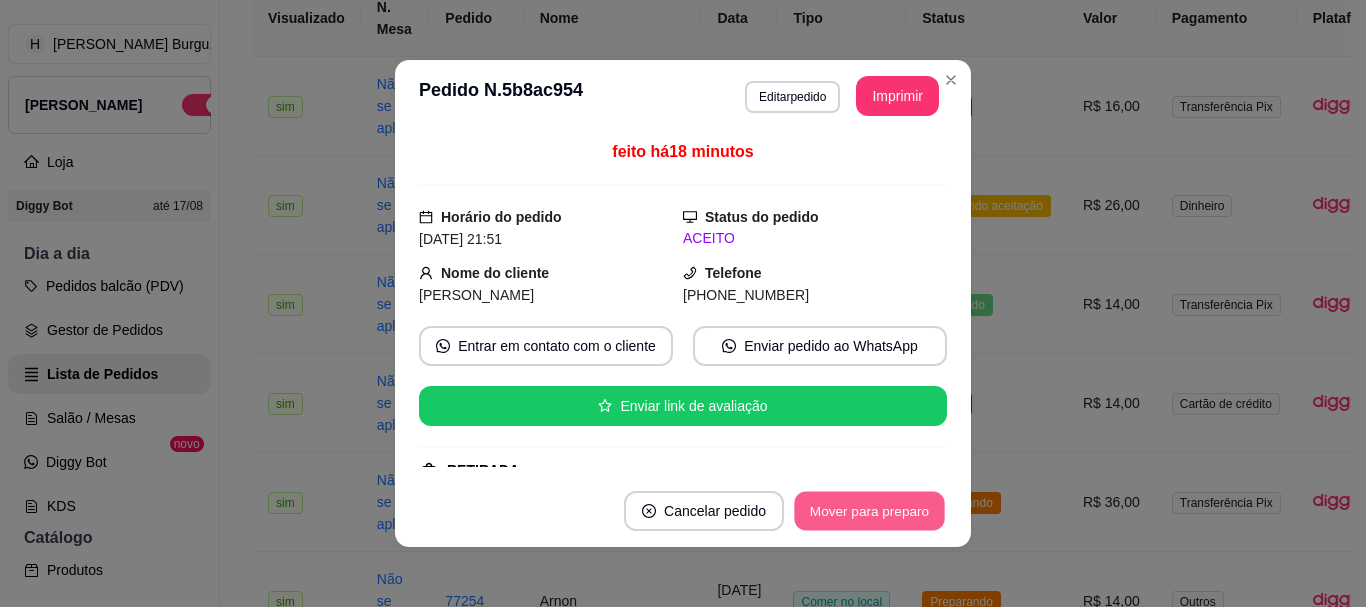 click on "Mover para preparo" at bounding box center (869, 511) 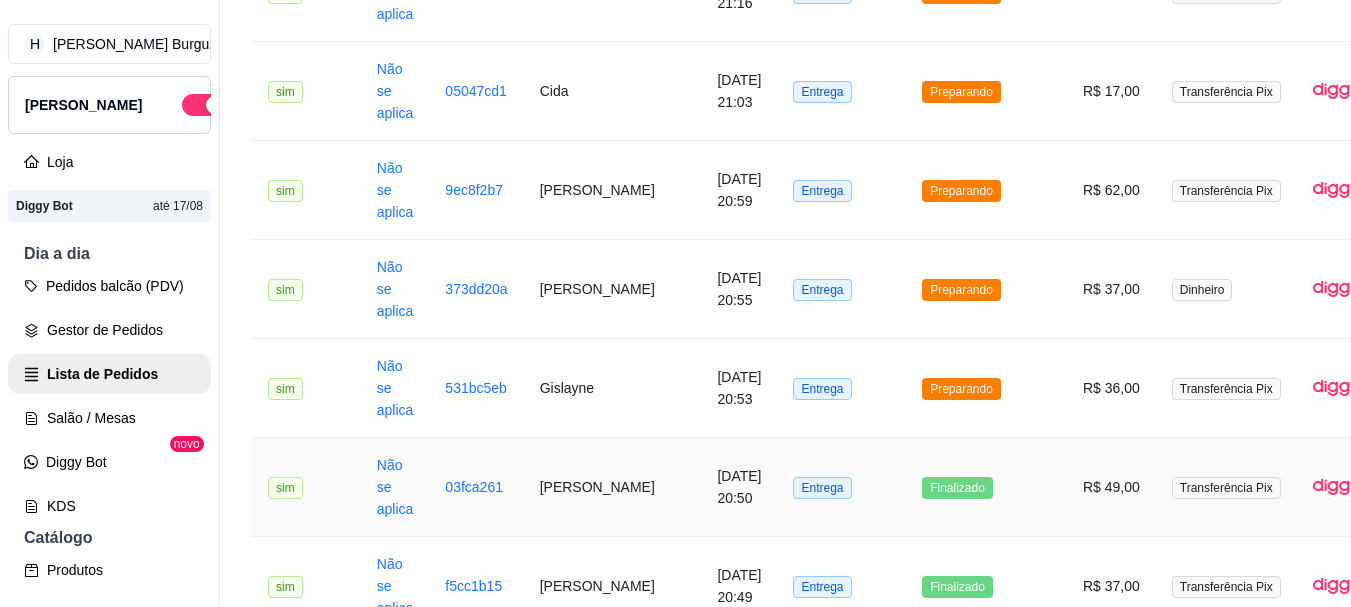 scroll, scrollTop: 900, scrollLeft: 0, axis: vertical 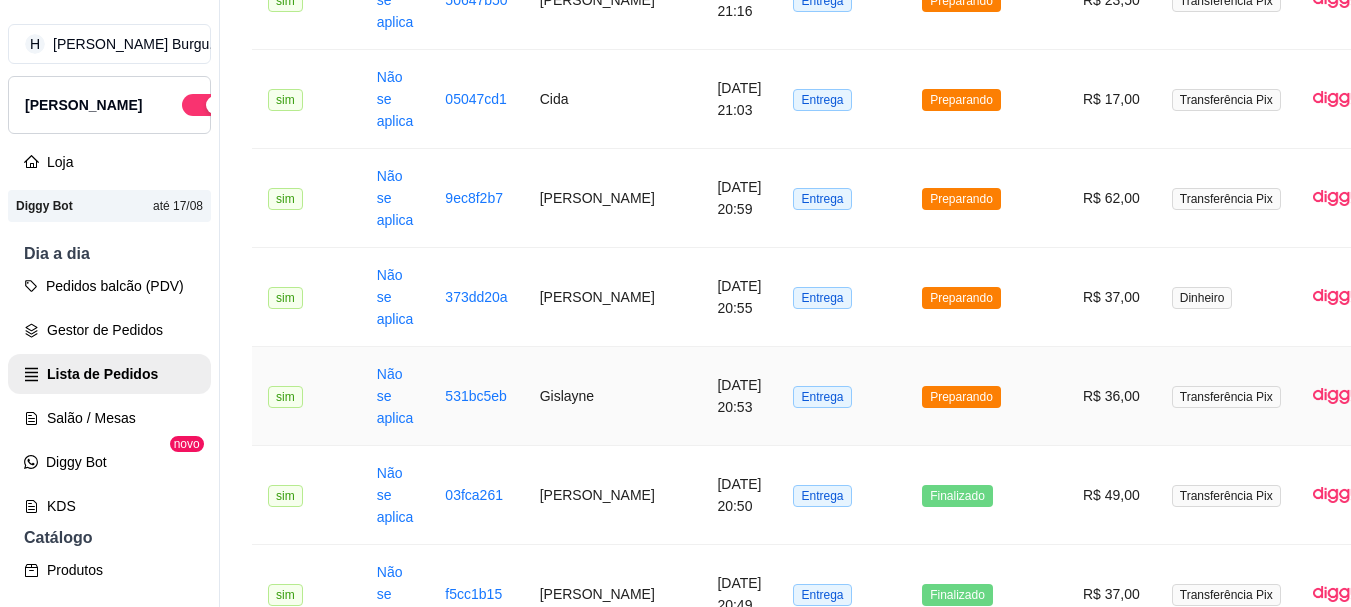 click on "Entrega" at bounding box center (841, 396) 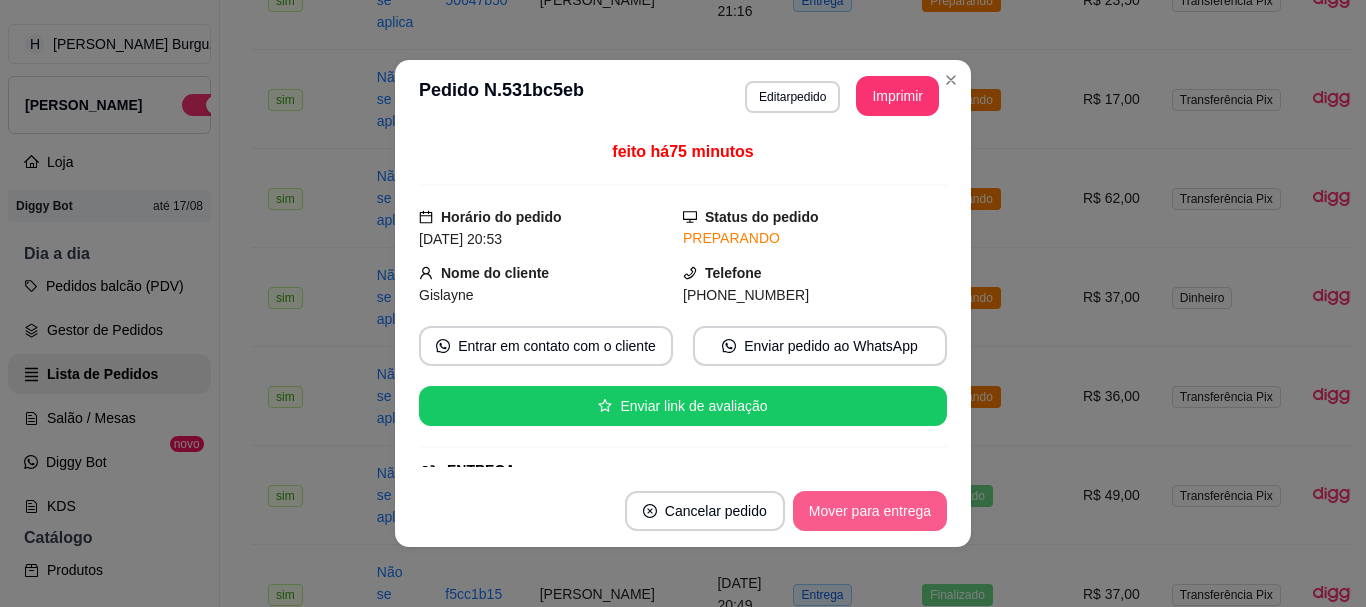 click on "Mover para entrega" at bounding box center [870, 511] 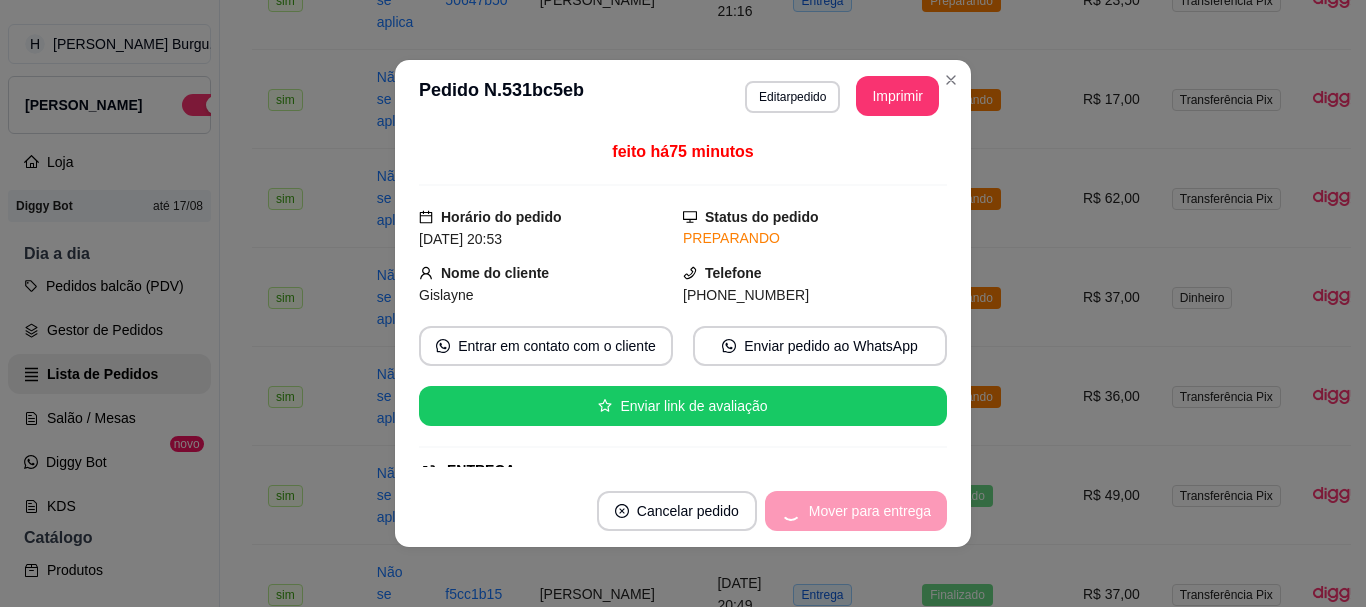 click on "Mover para entrega" at bounding box center [856, 511] 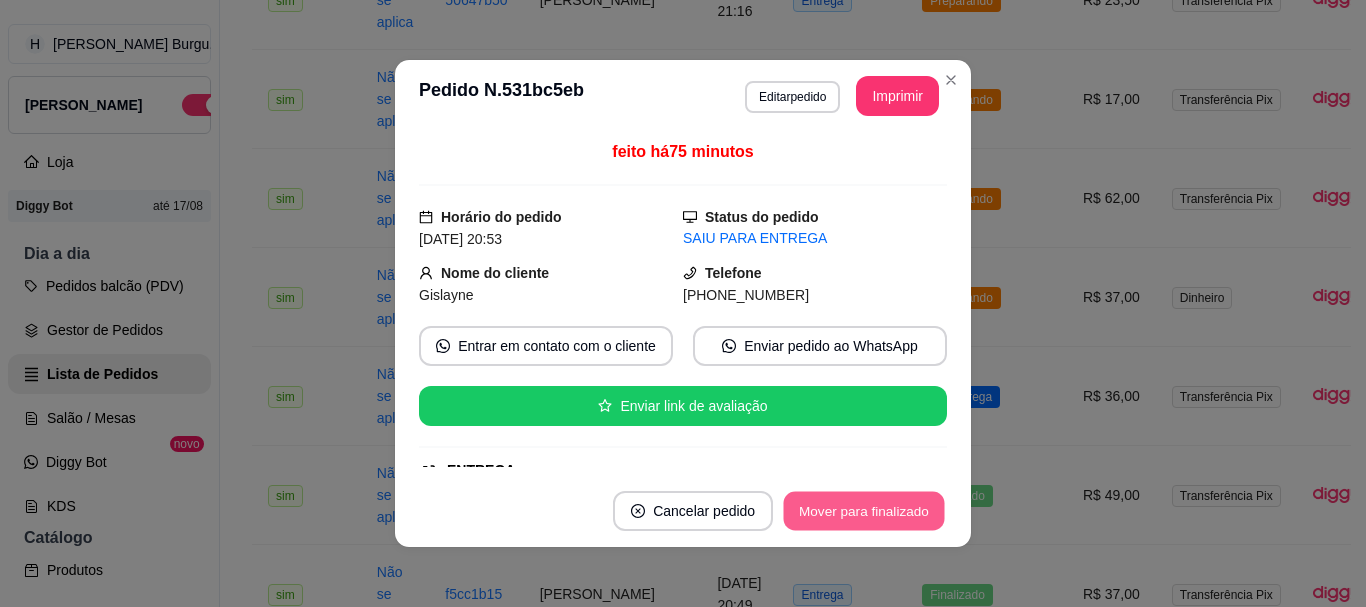 click on "Mover para finalizado" at bounding box center (864, 511) 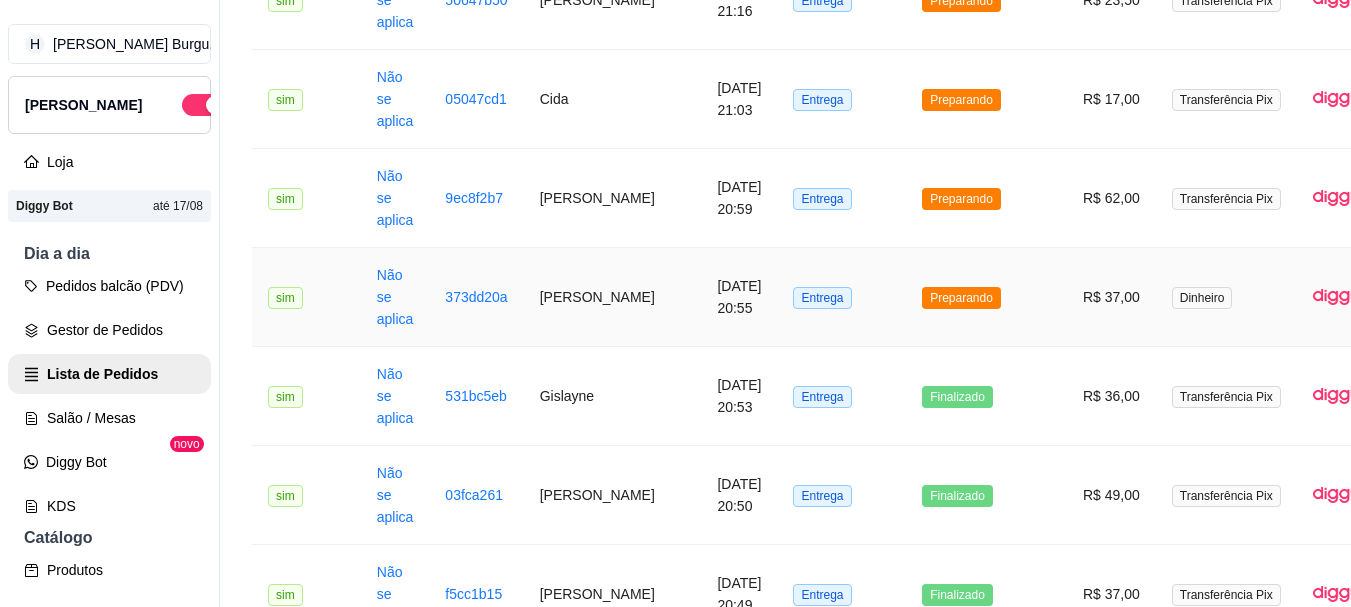 click on "Entrega" at bounding box center (841, 297) 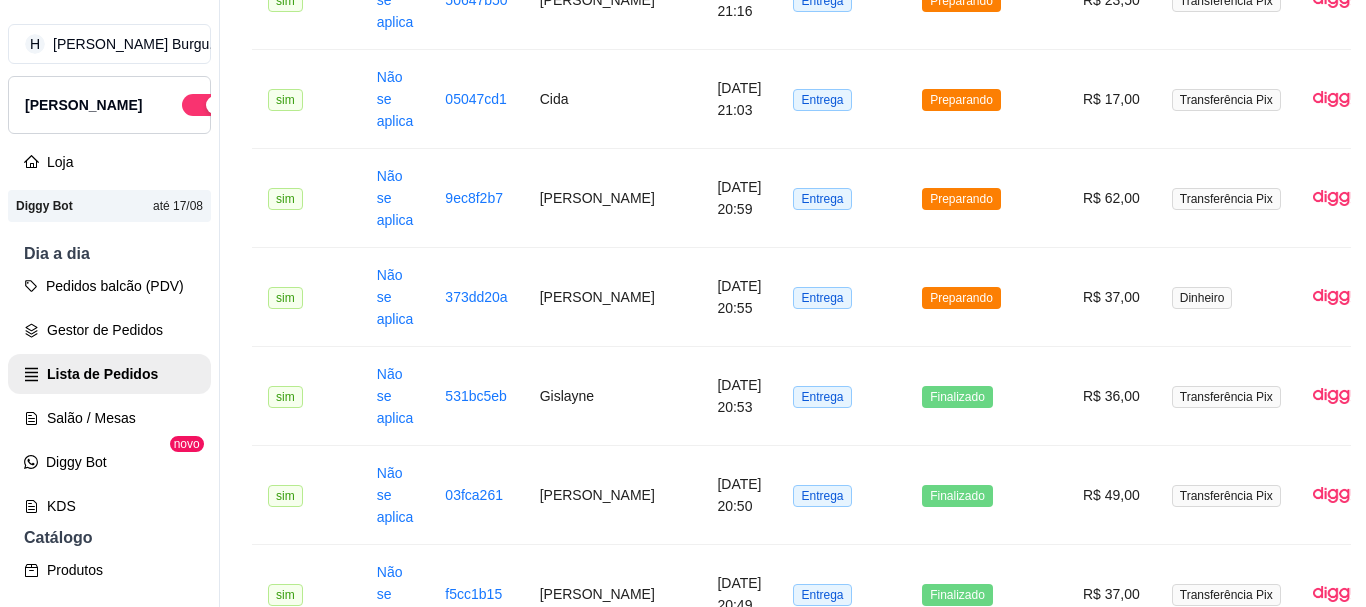click on "Mover para entrega" at bounding box center [870, 511] 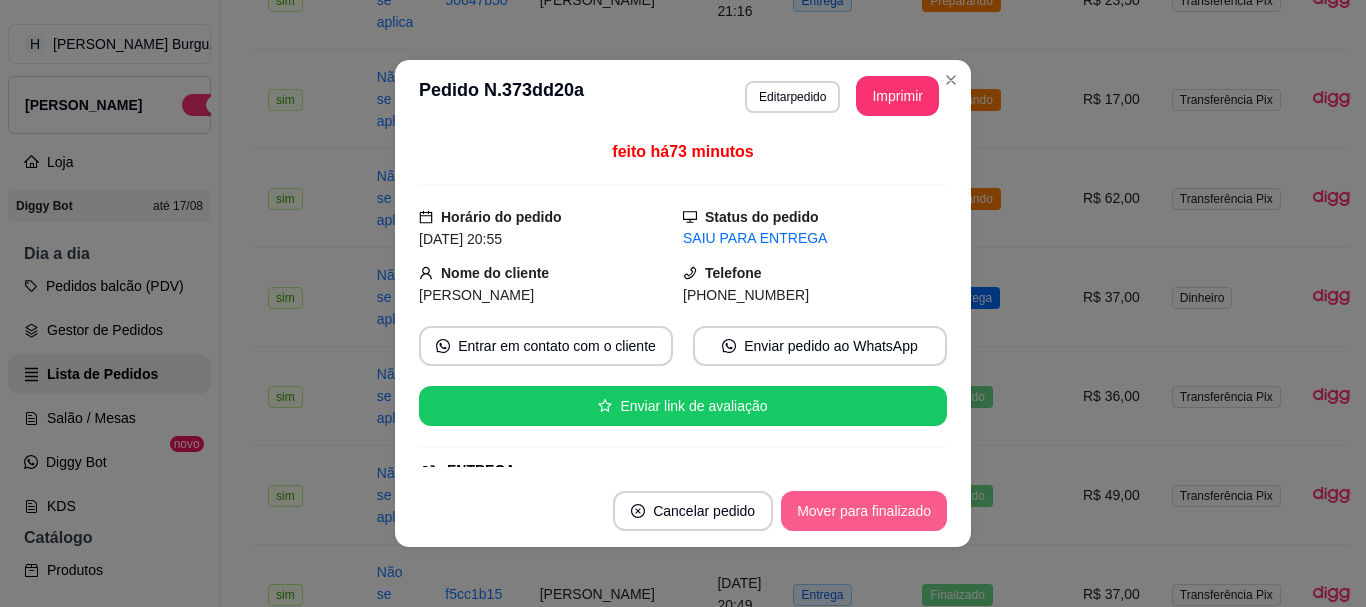 click on "Mover para finalizado" at bounding box center [864, 511] 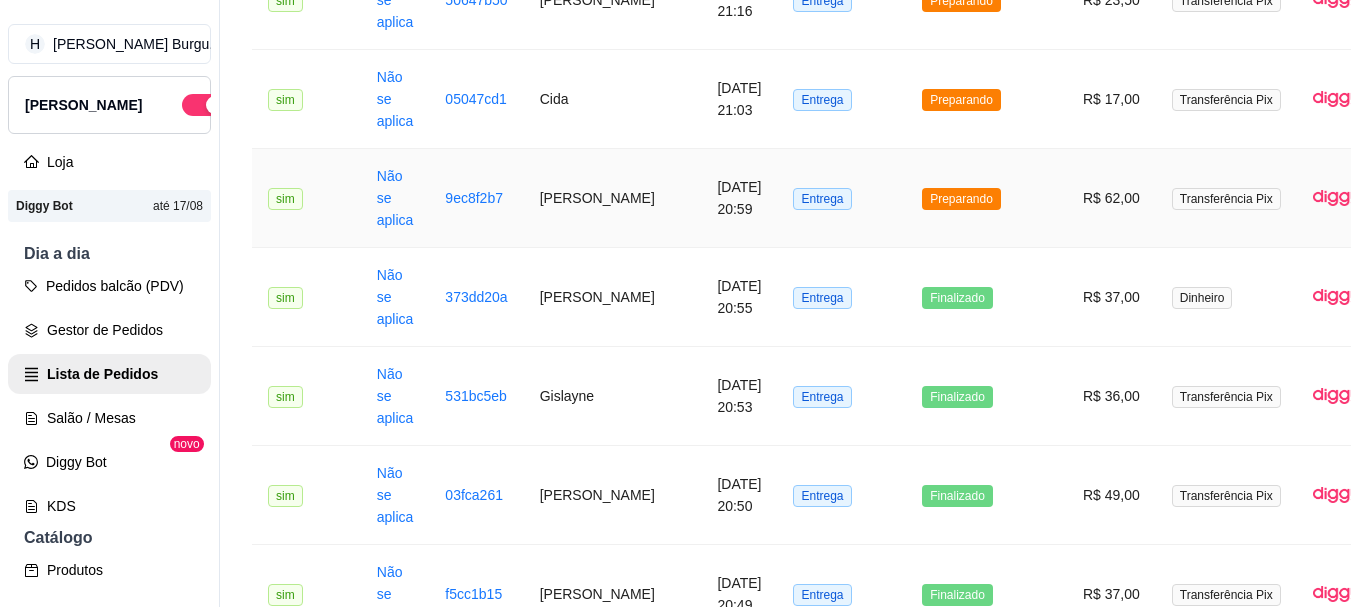 click on "Entrega" at bounding box center [841, 198] 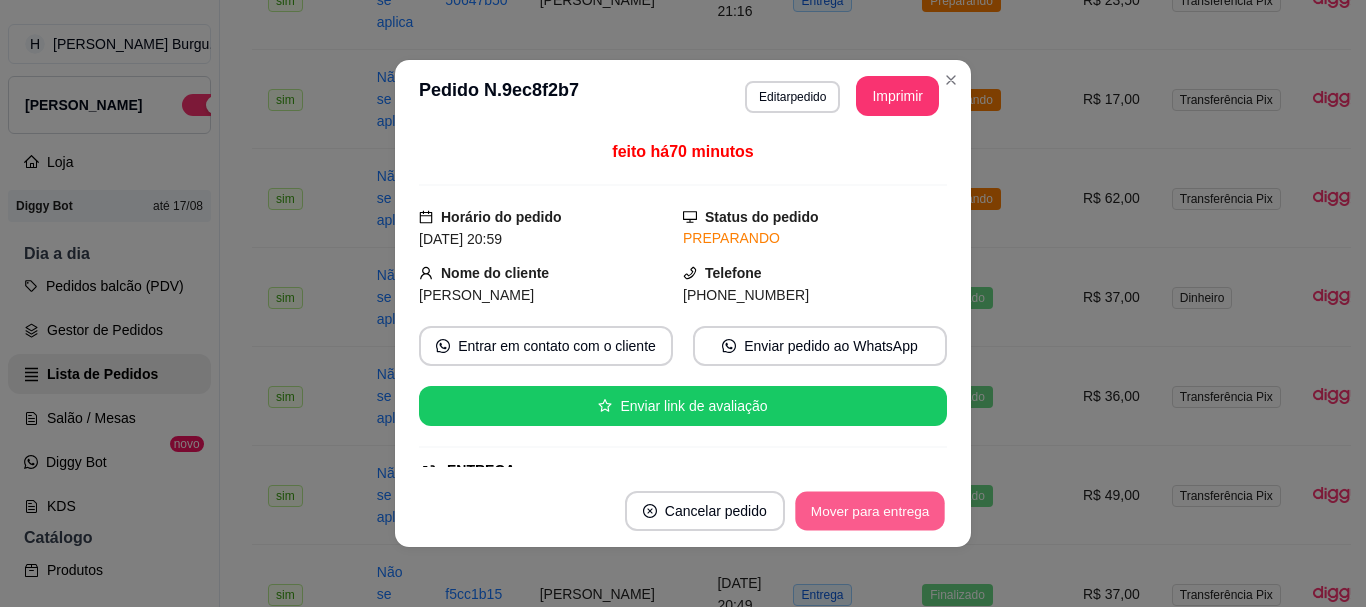 click on "Mover para entrega" at bounding box center (870, 511) 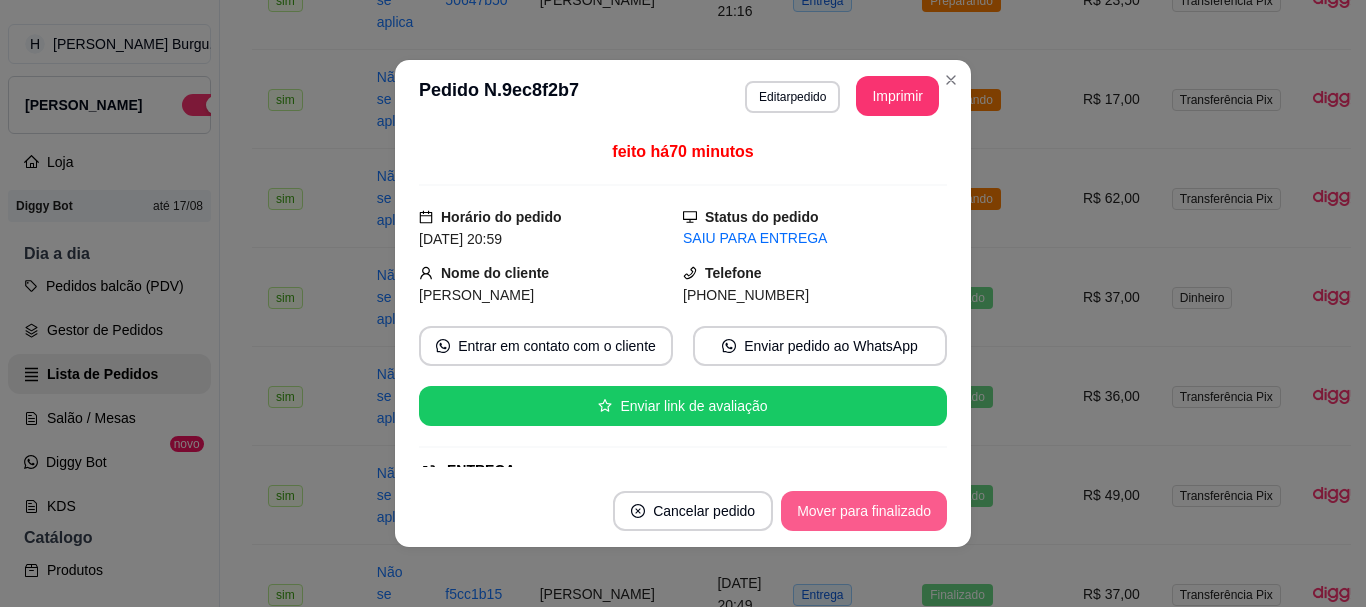 click on "Mover para finalizado" at bounding box center [864, 511] 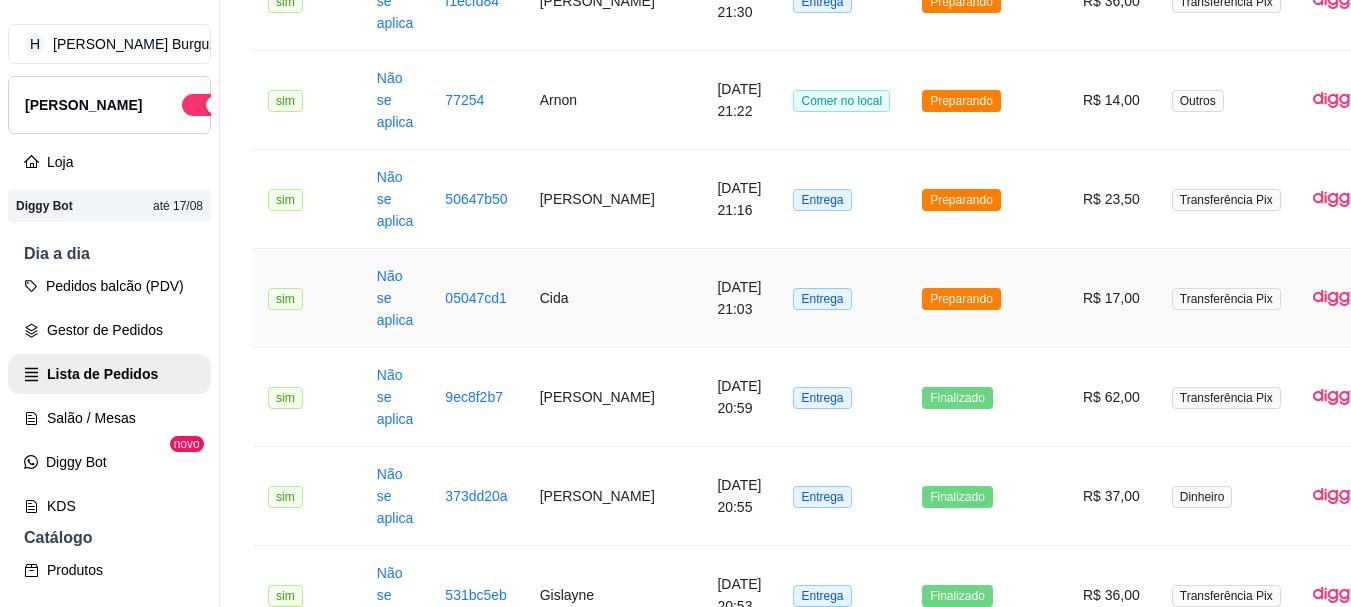 scroll, scrollTop: 700, scrollLeft: 0, axis: vertical 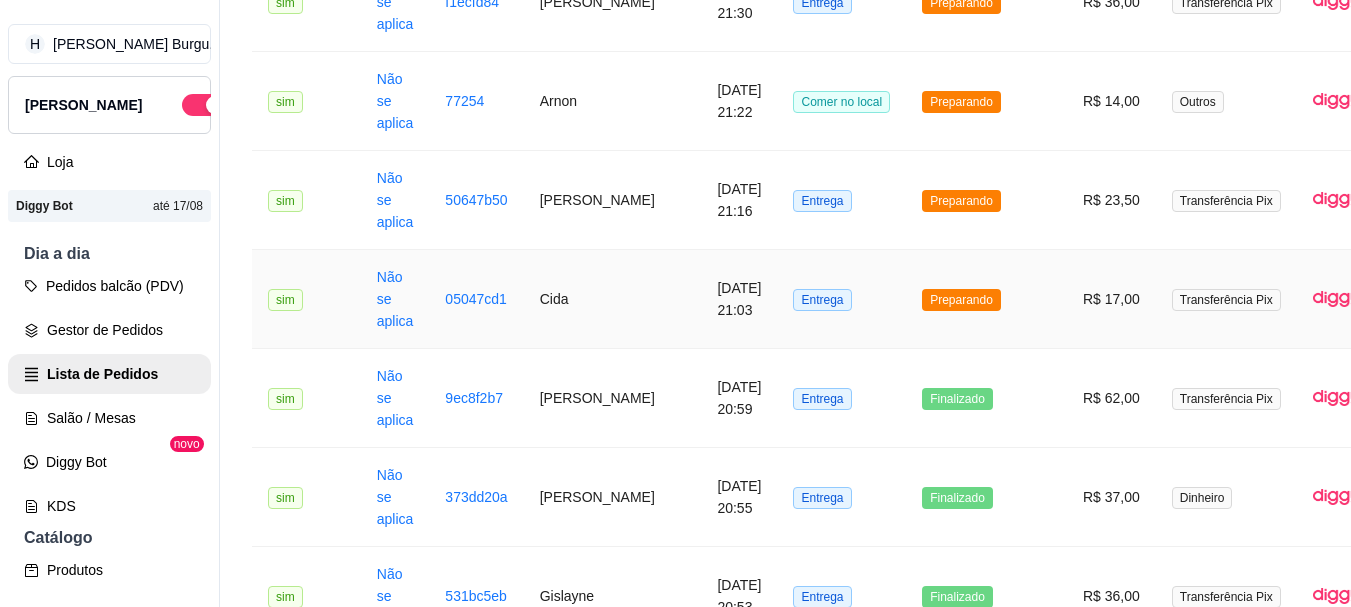 click on "Entrega" at bounding box center [841, 299] 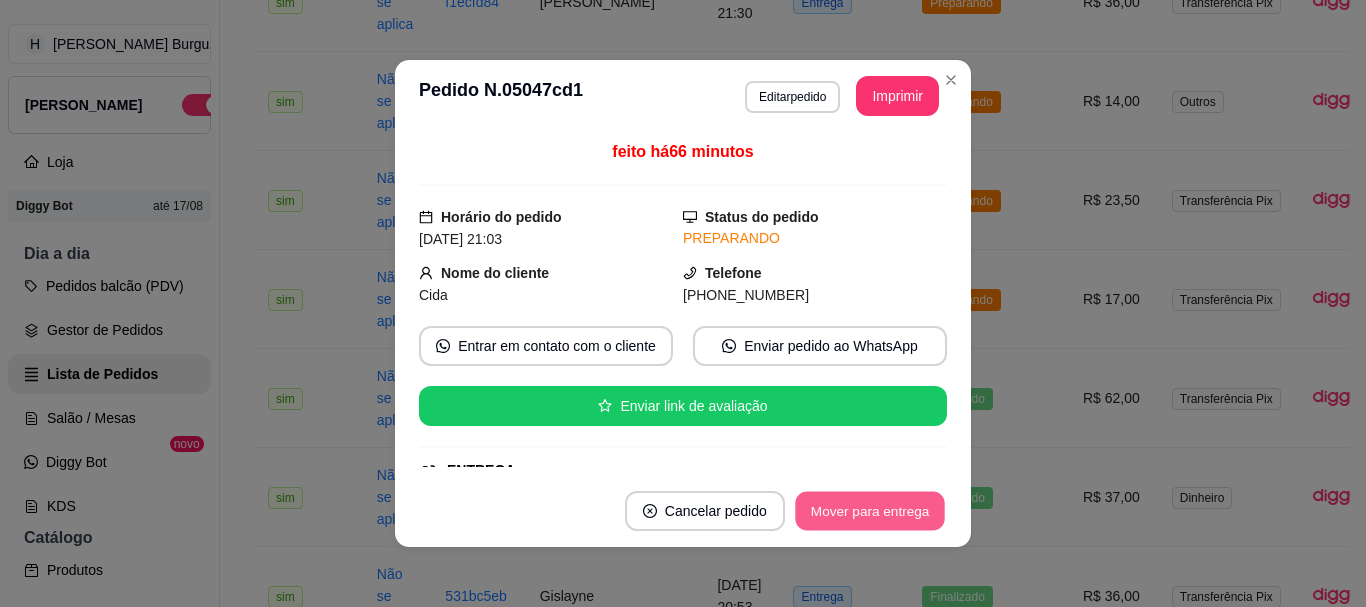 click on "Mover para entrega" at bounding box center (870, 511) 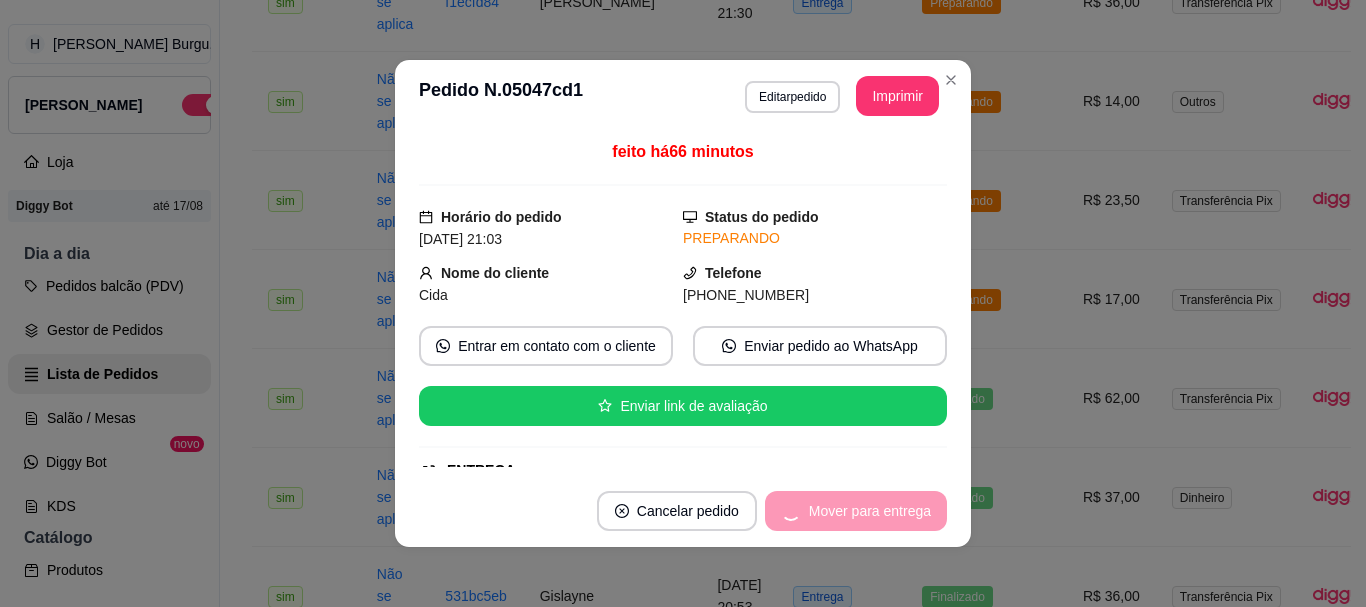 click on "Mover para entrega" at bounding box center (856, 511) 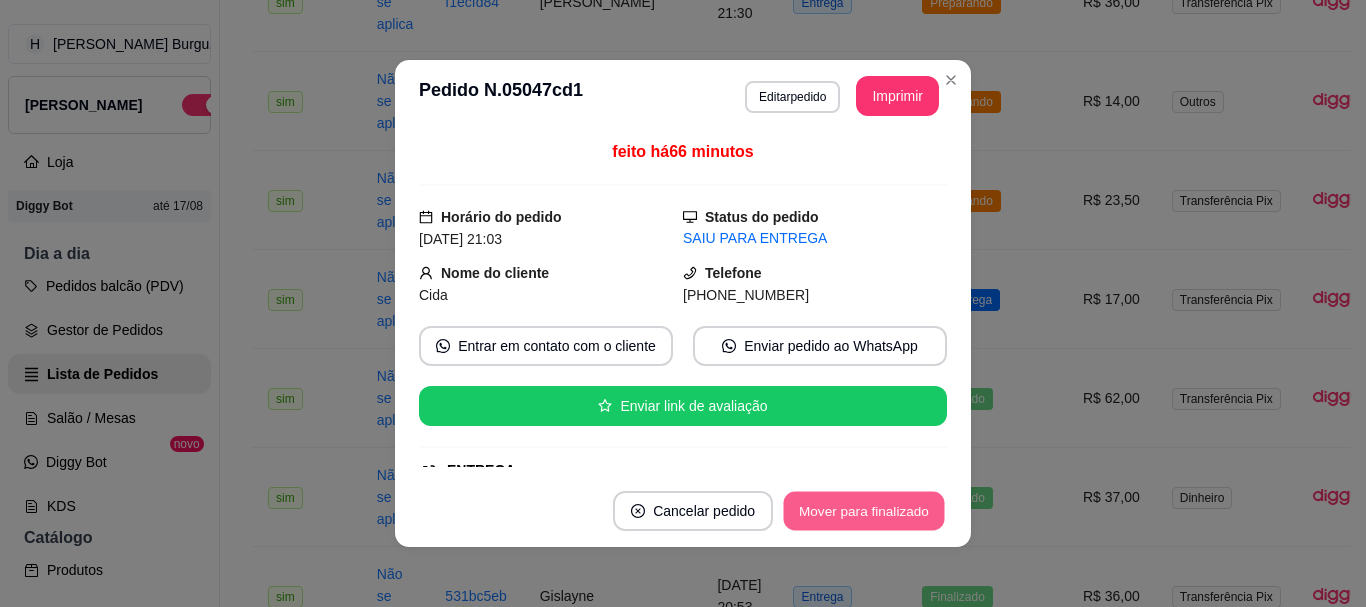click on "Mover para finalizado" at bounding box center (864, 511) 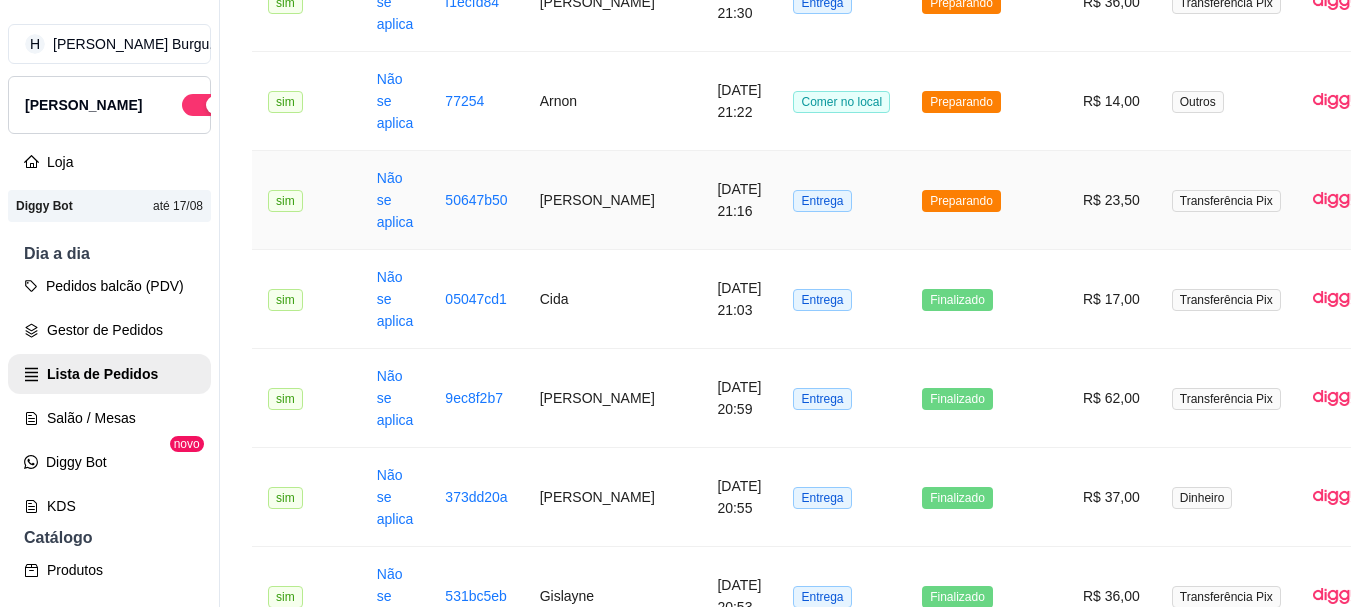click on "Entrega" at bounding box center (841, 200) 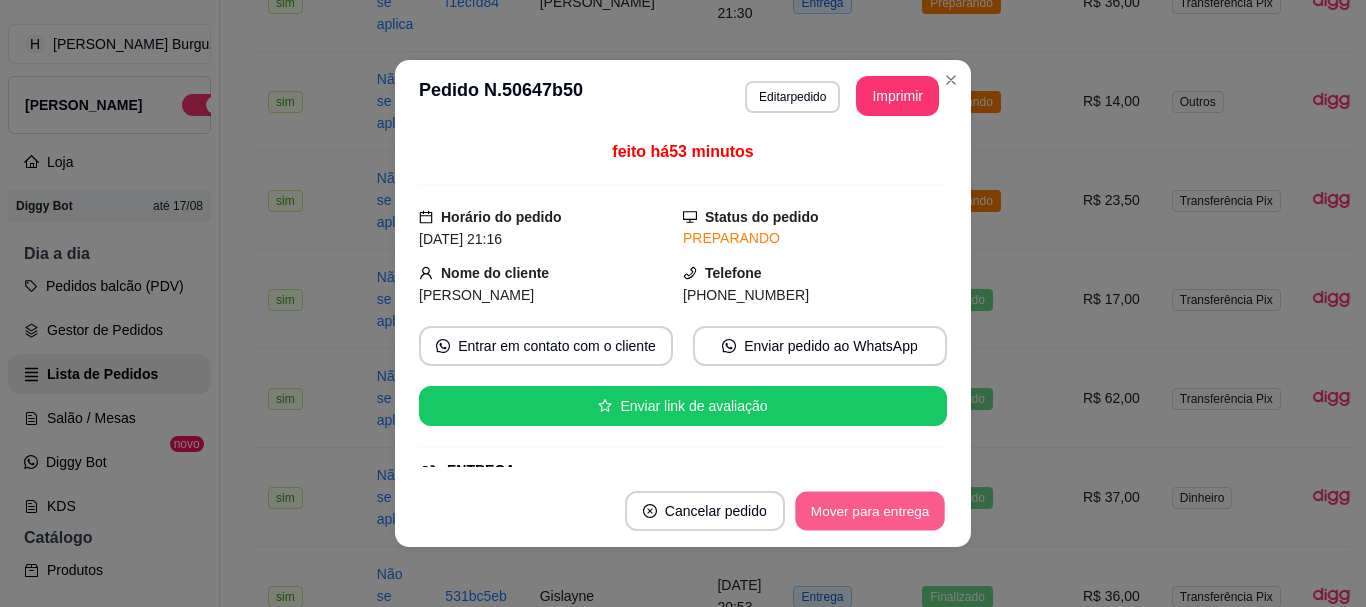 click on "Mover para entrega" at bounding box center (870, 511) 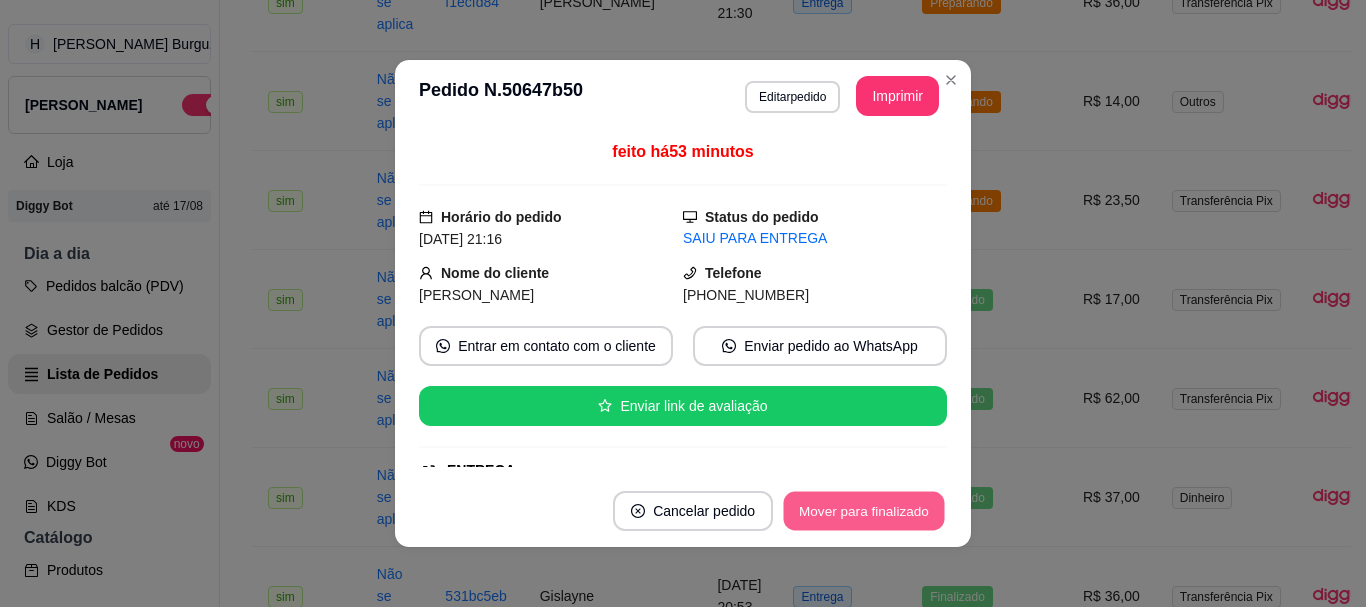 click on "Mover para finalizado" at bounding box center (864, 511) 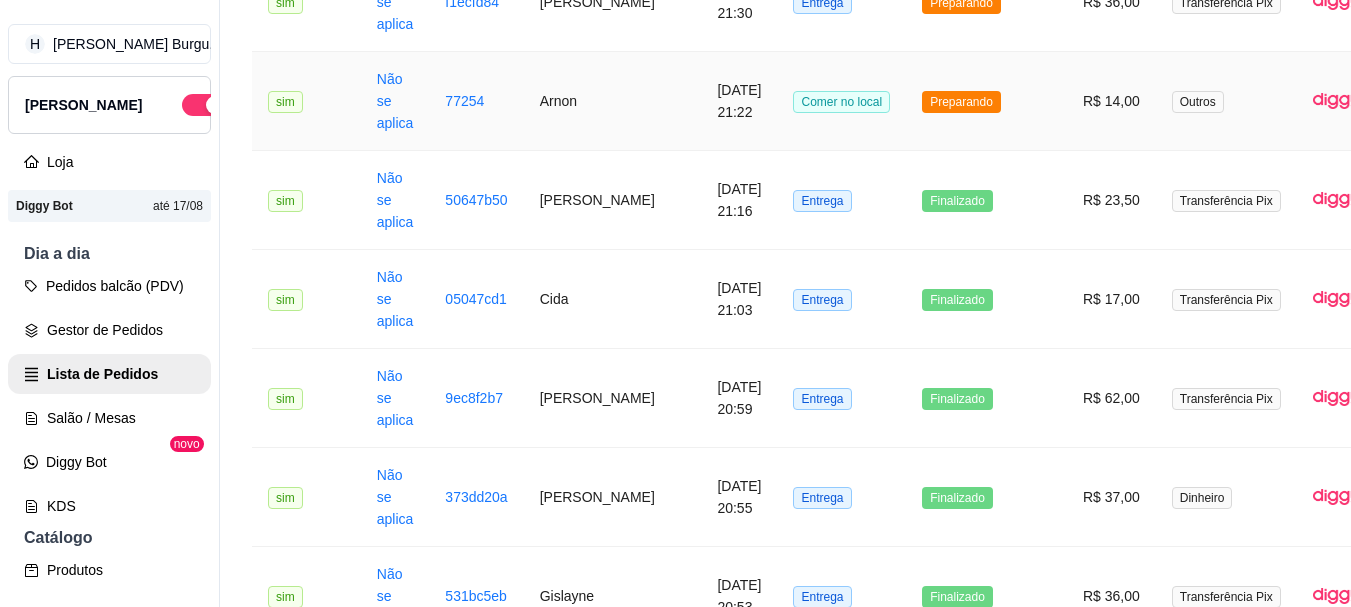 click on "Comer no local" at bounding box center (841, 101) 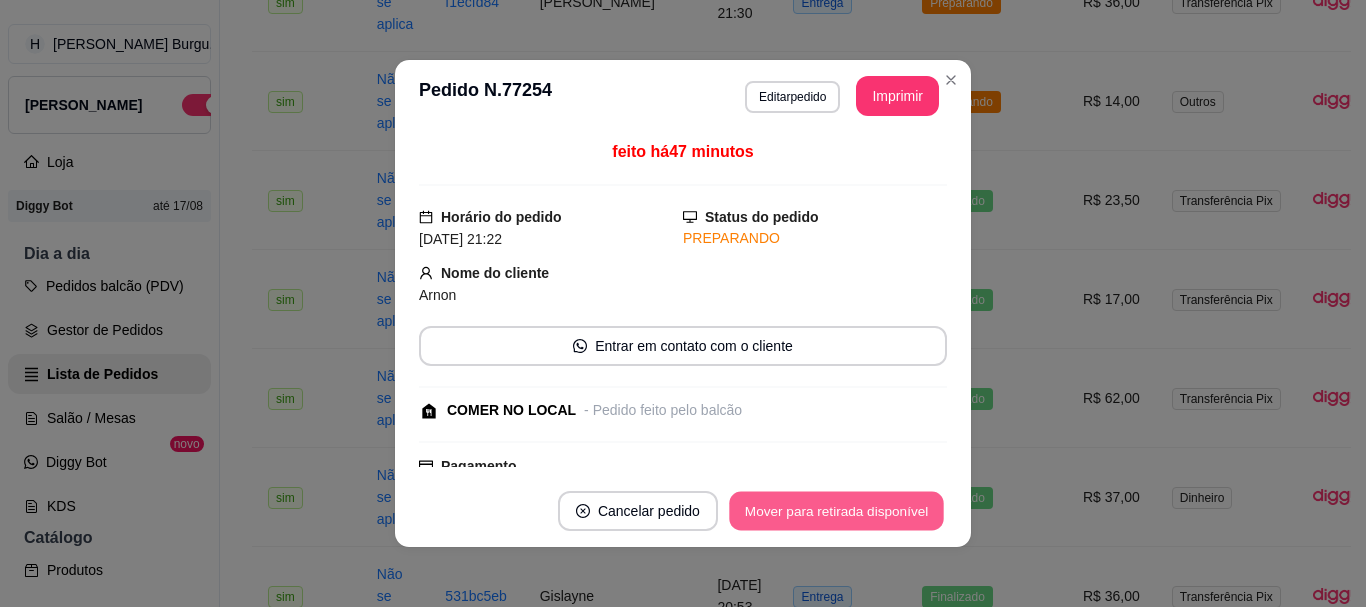 click on "Mover para retirada disponível" at bounding box center [836, 511] 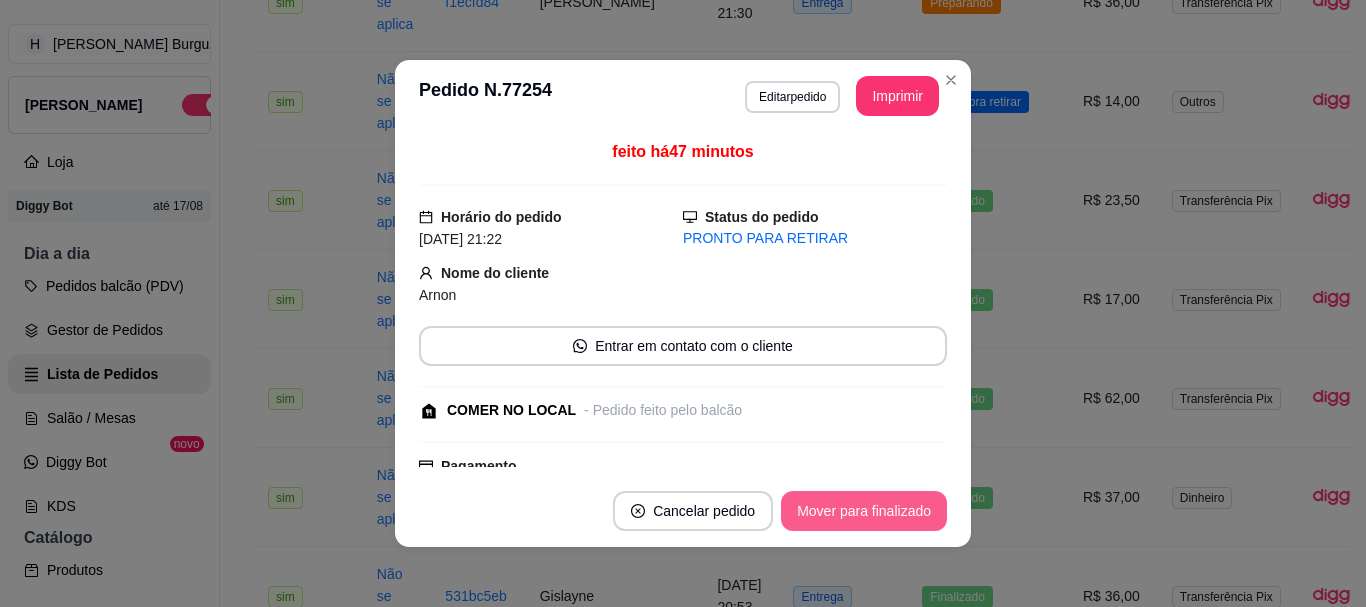 click on "Mover para finalizado" at bounding box center [864, 511] 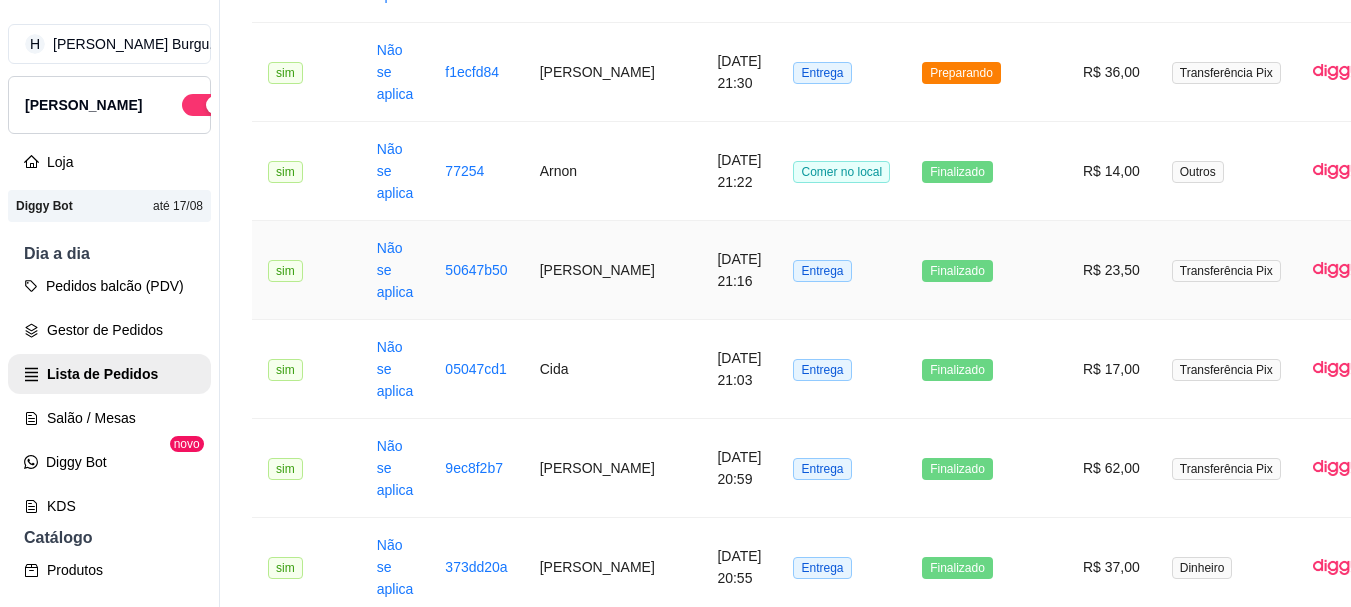 scroll, scrollTop: 500, scrollLeft: 0, axis: vertical 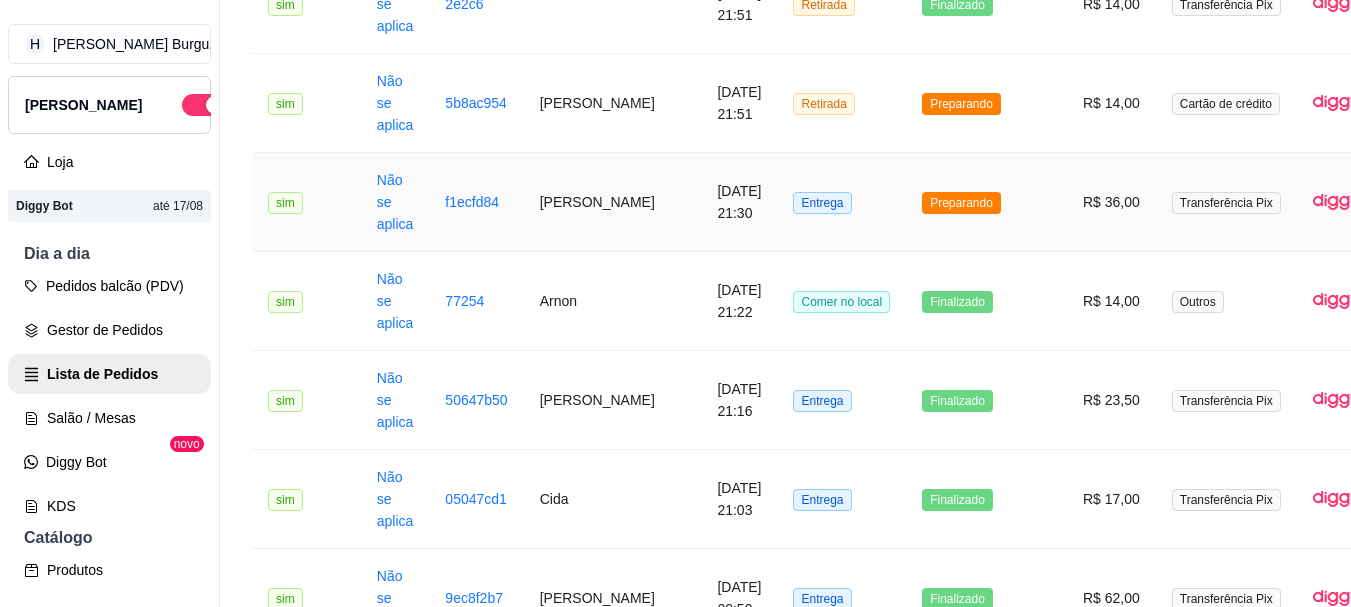 click on "Entrega" at bounding box center [841, 202] 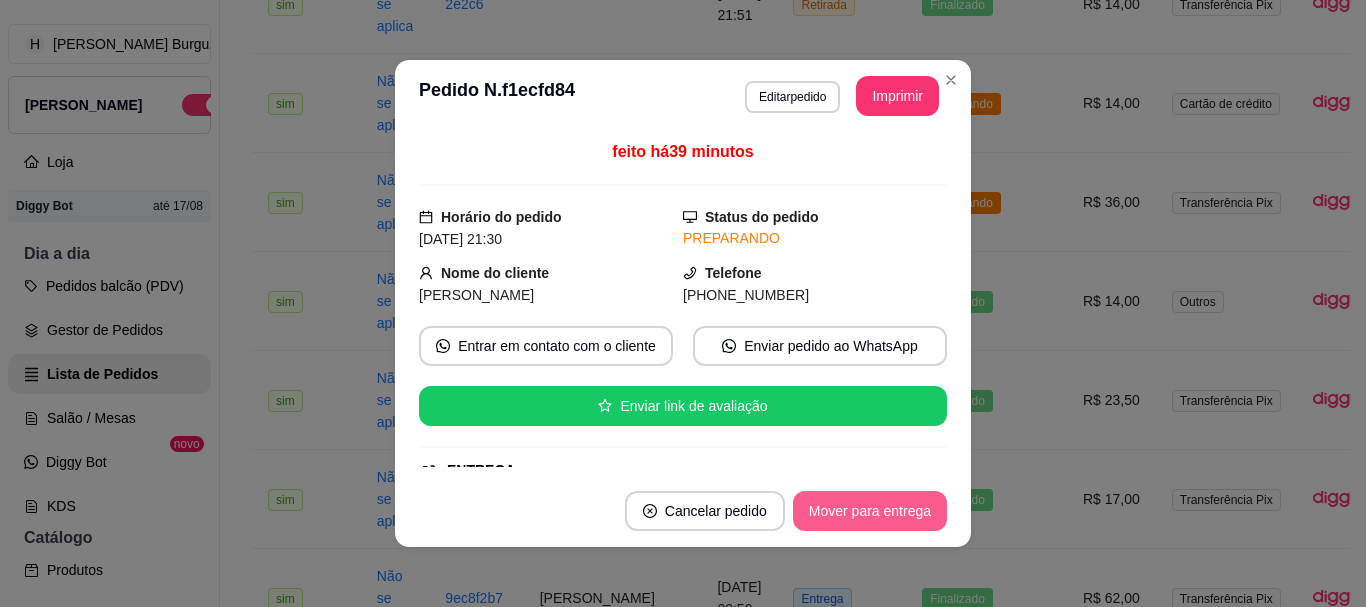 click on "Mover para entrega" at bounding box center [870, 511] 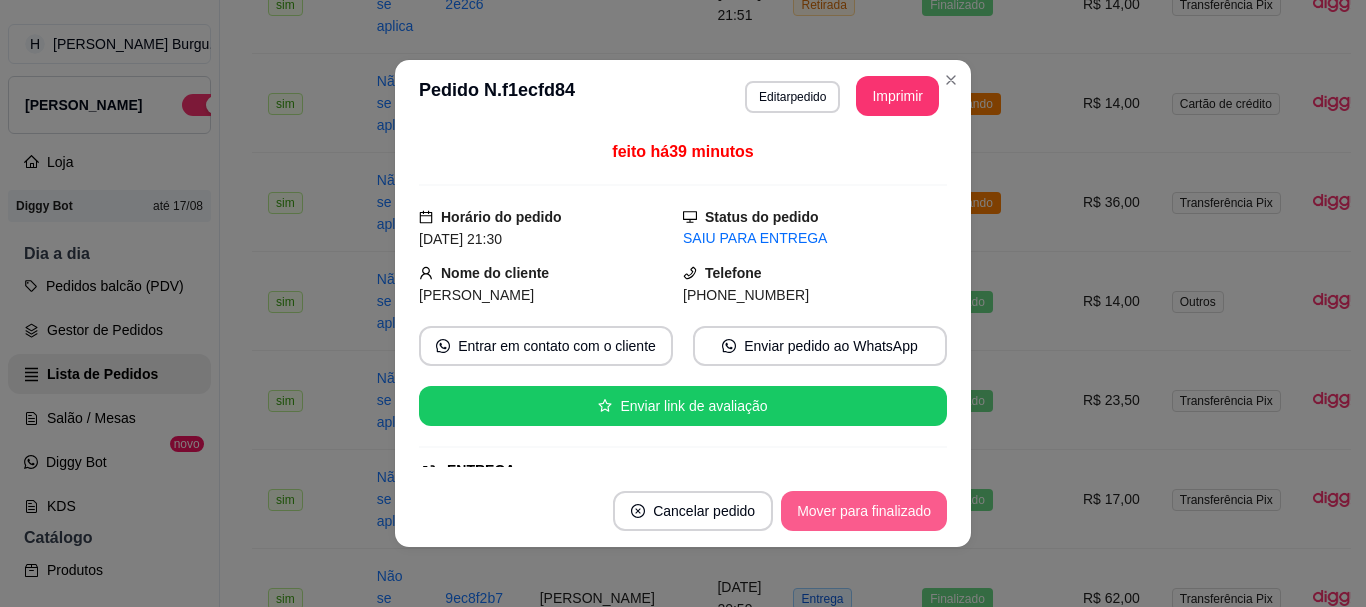 click on "Mover para finalizado" at bounding box center [864, 511] 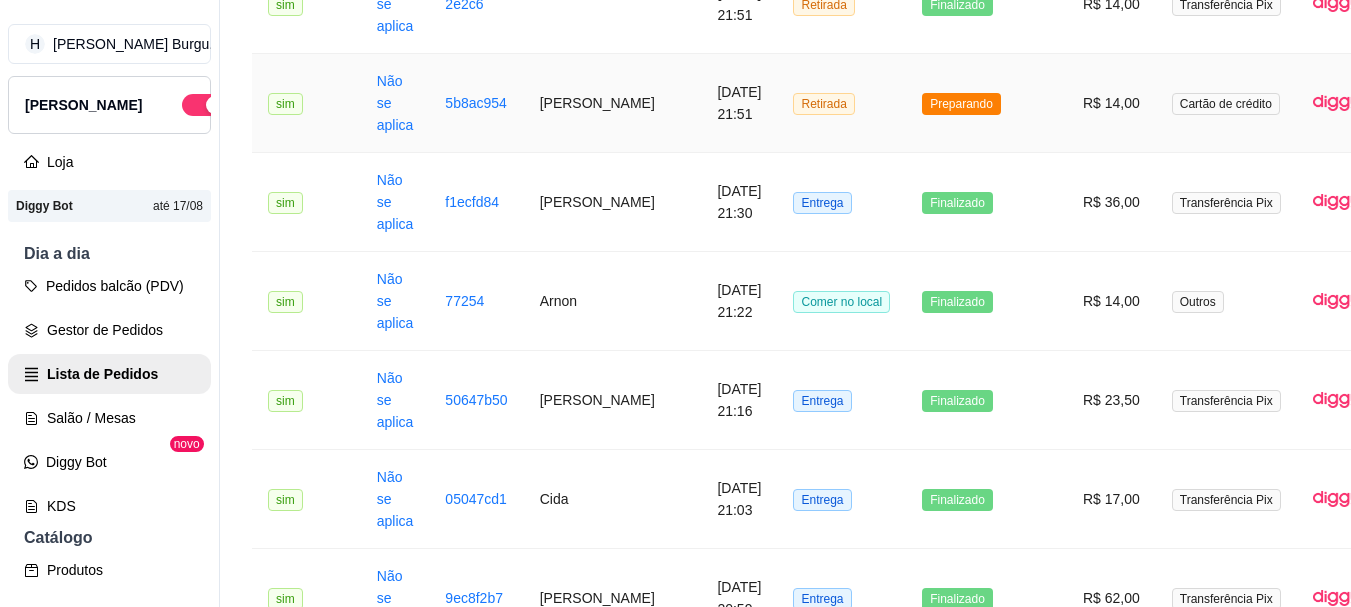 click on "Preparando" at bounding box center [986, 103] 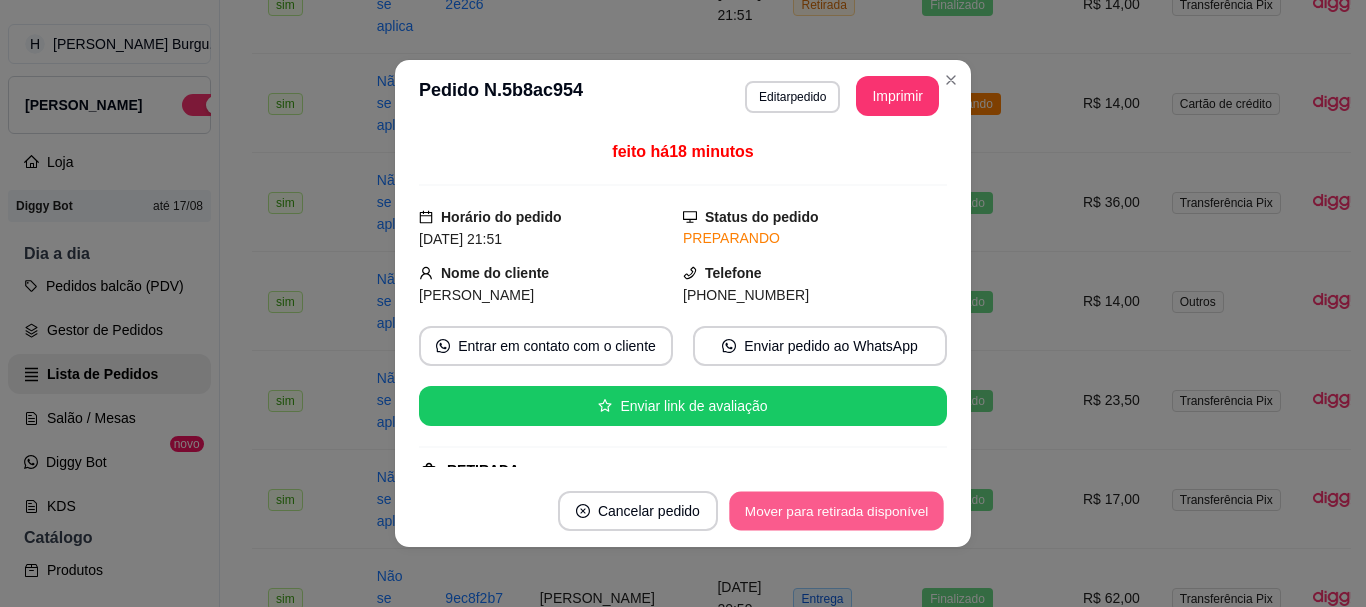click on "Mover para retirada disponível" at bounding box center (836, 511) 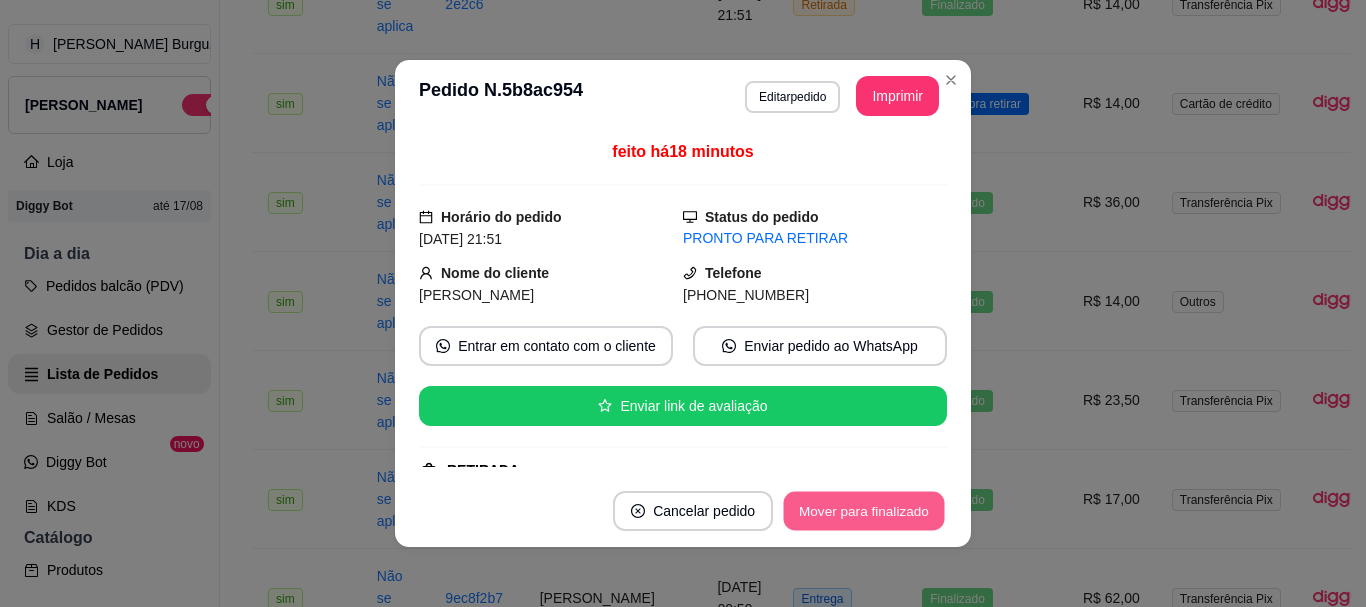 click on "Mover para finalizado" at bounding box center (864, 511) 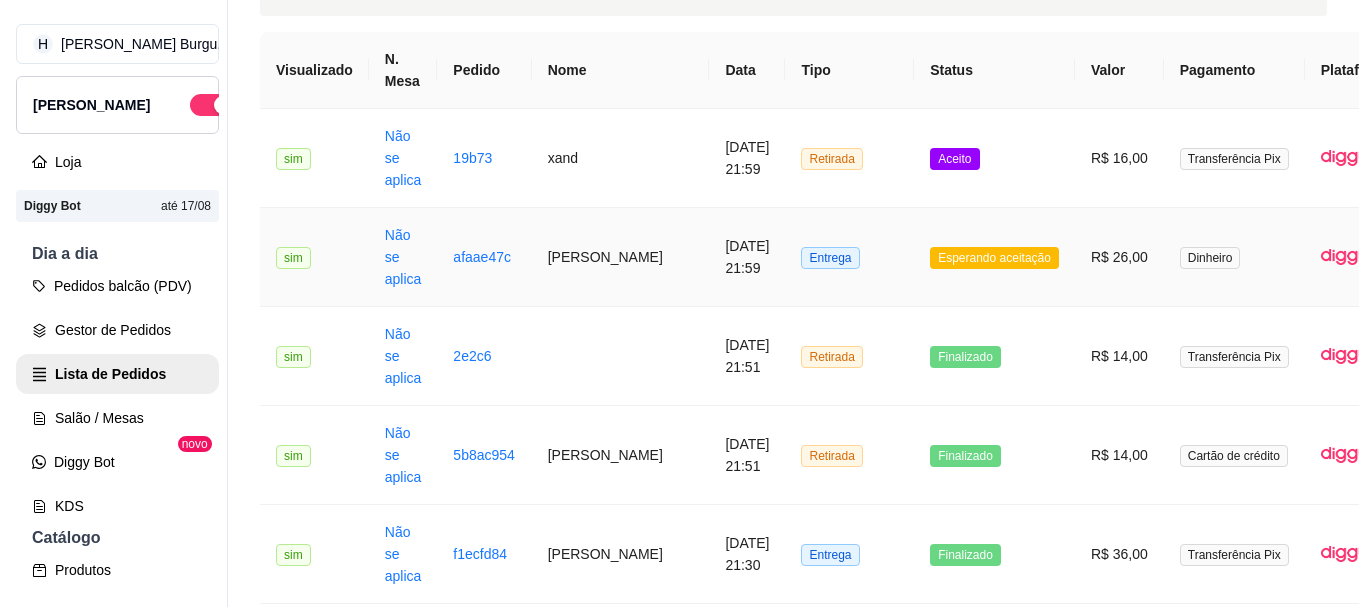 scroll, scrollTop: 100, scrollLeft: 0, axis: vertical 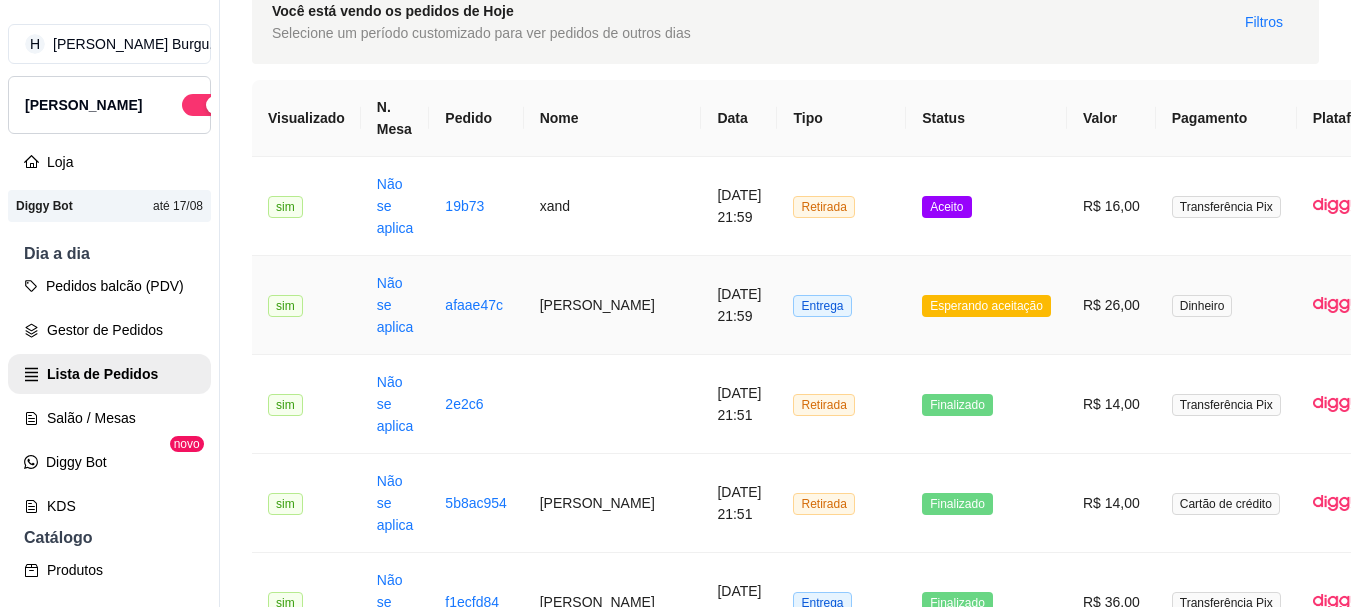 click on "Esperando aceitação" at bounding box center (986, 305) 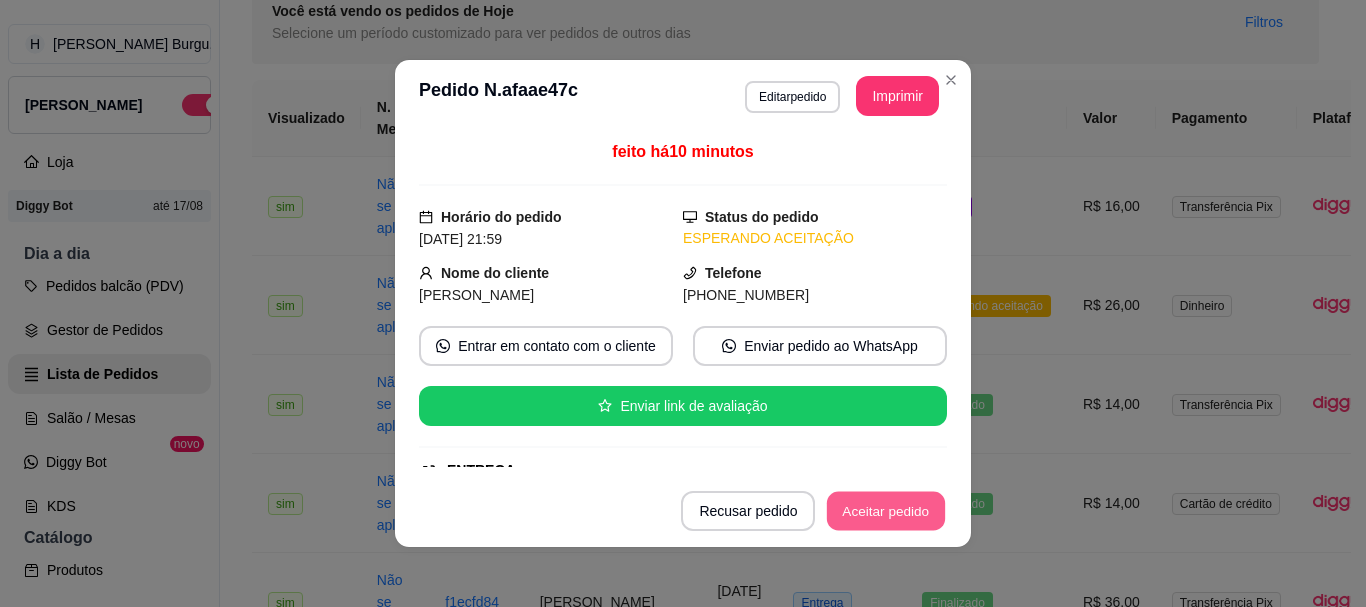 click on "Aceitar pedido" at bounding box center (886, 511) 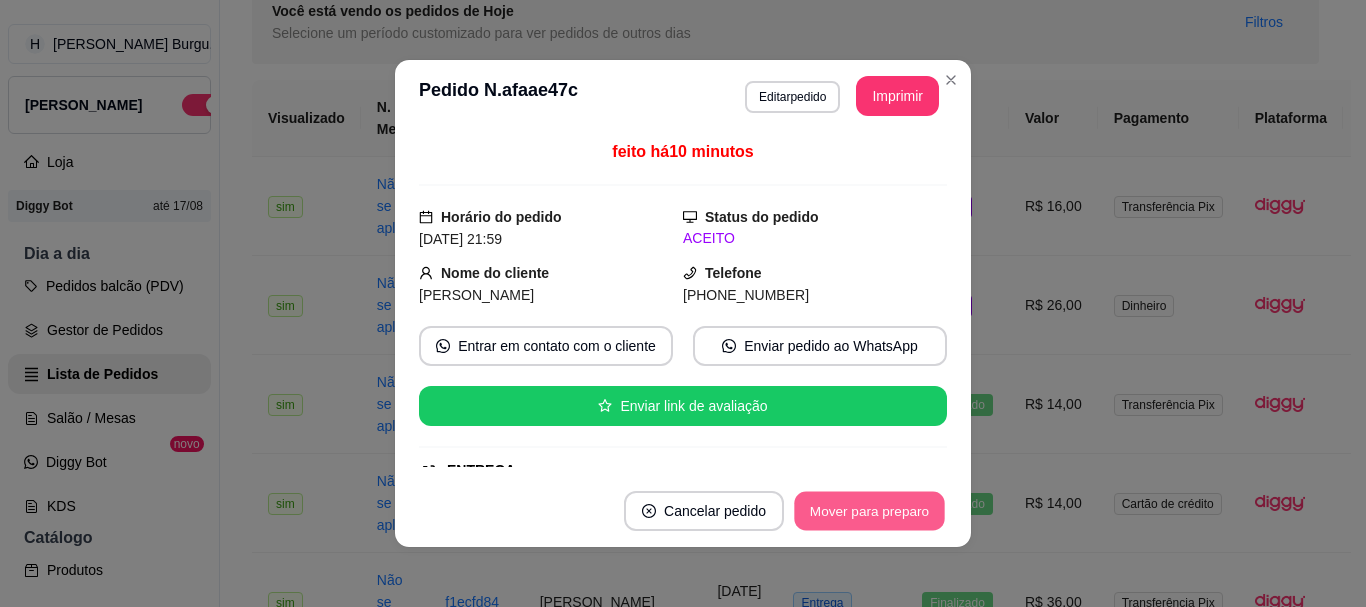 click on "Mover para preparo" at bounding box center [869, 511] 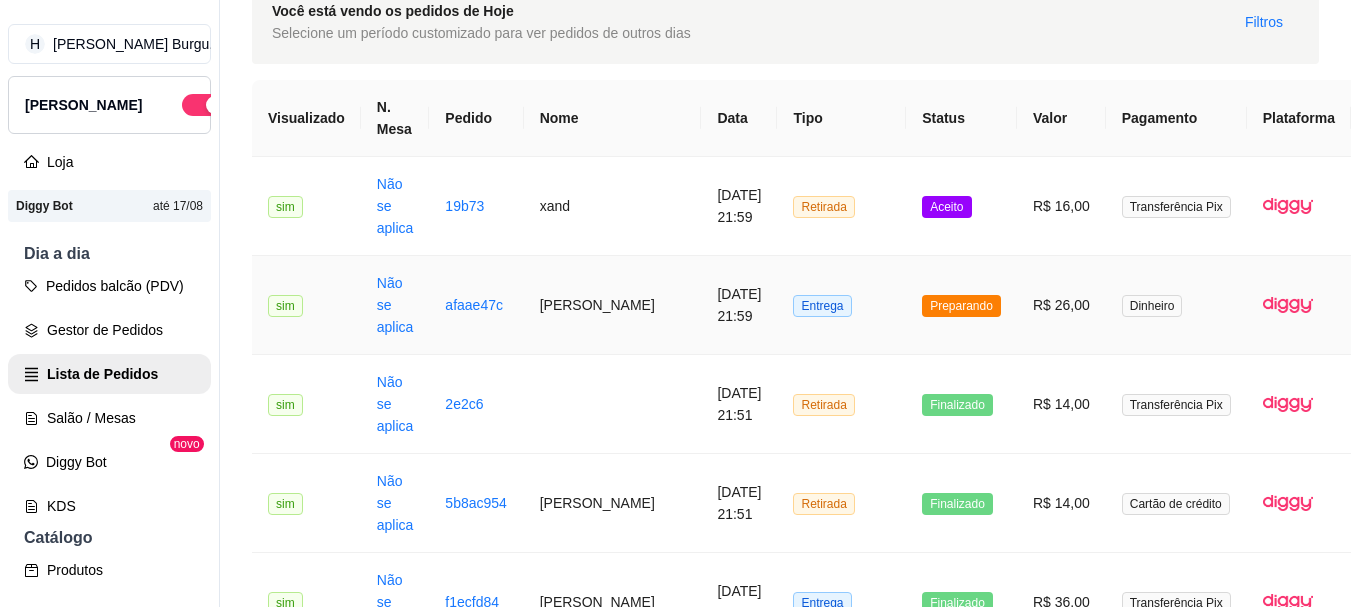 click on "Entrega" at bounding box center (841, 305) 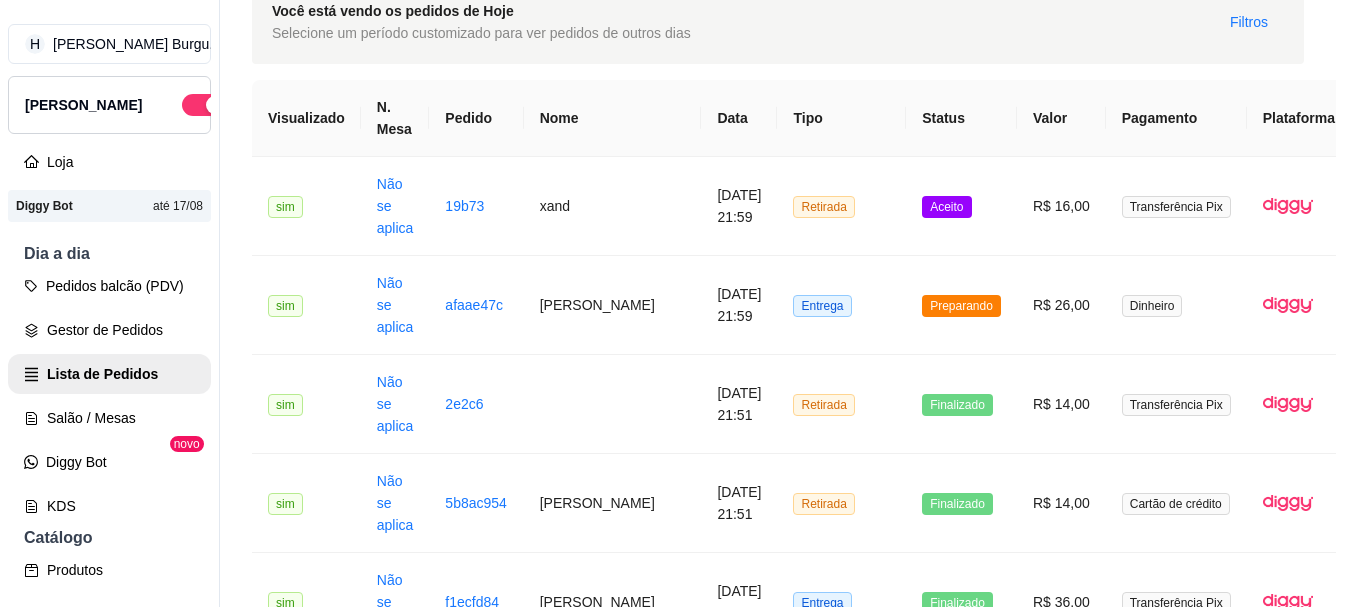click on "[PHONE_NUMBER]" at bounding box center [811, 295] 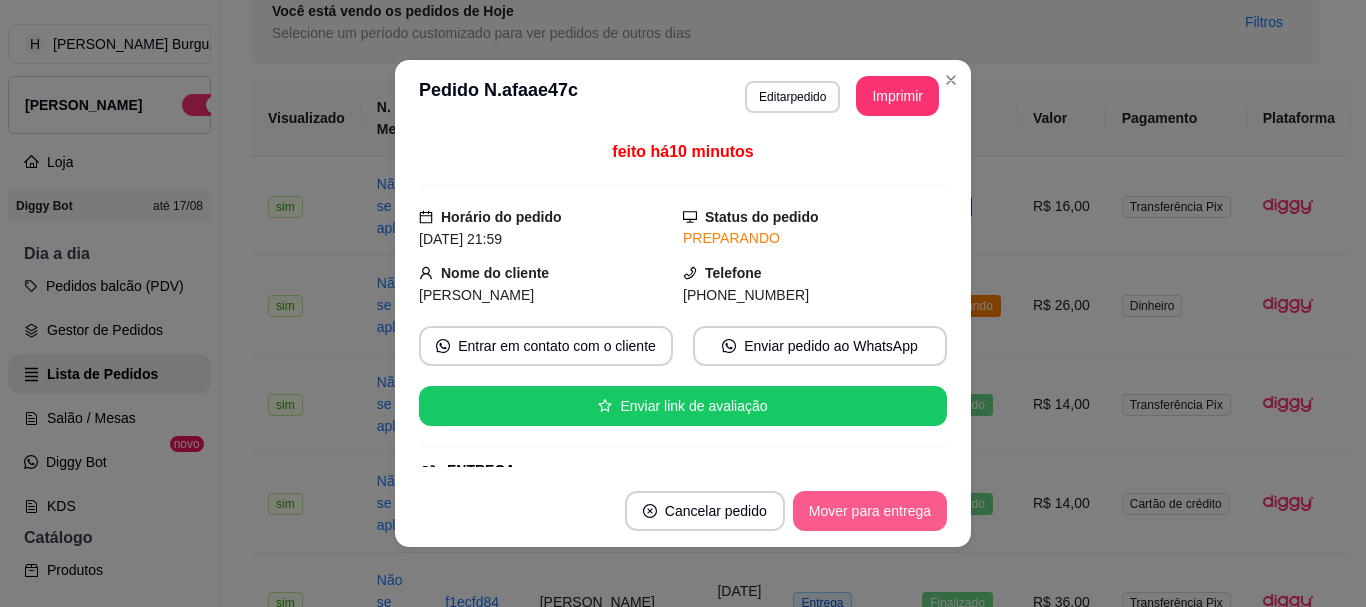 click on "Cancelar pedido Mover para entrega" at bounding box center (683, 511) 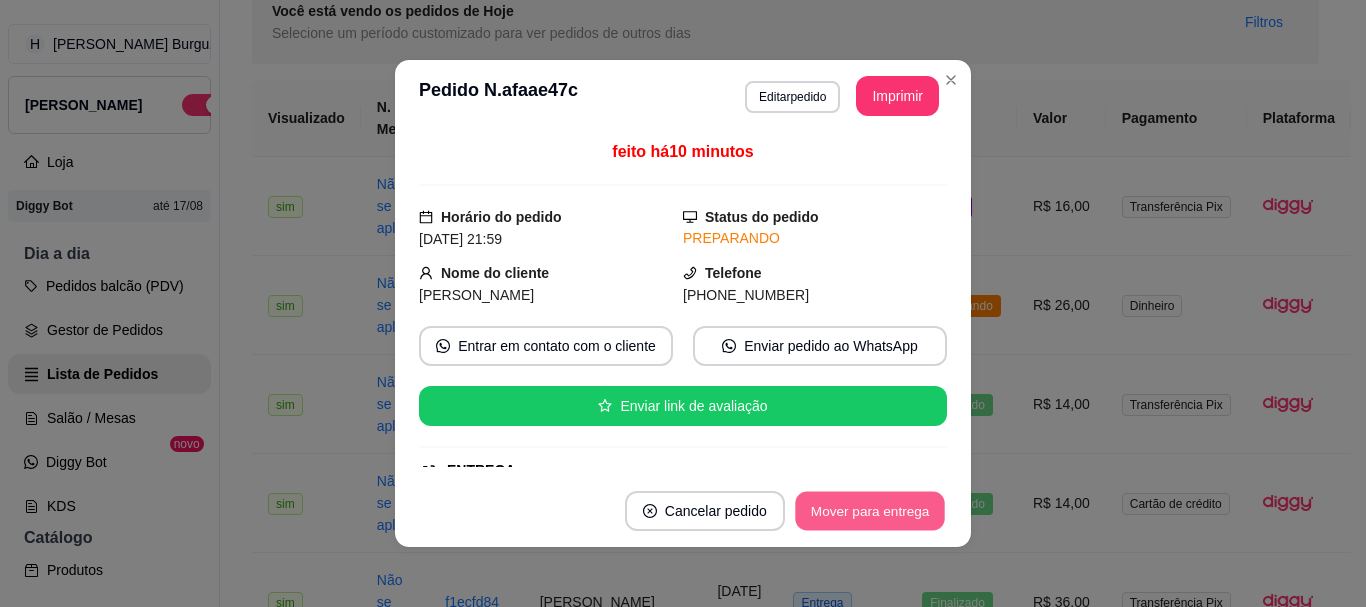 click on "Mover para entrega" at bounding box center [870, 511] 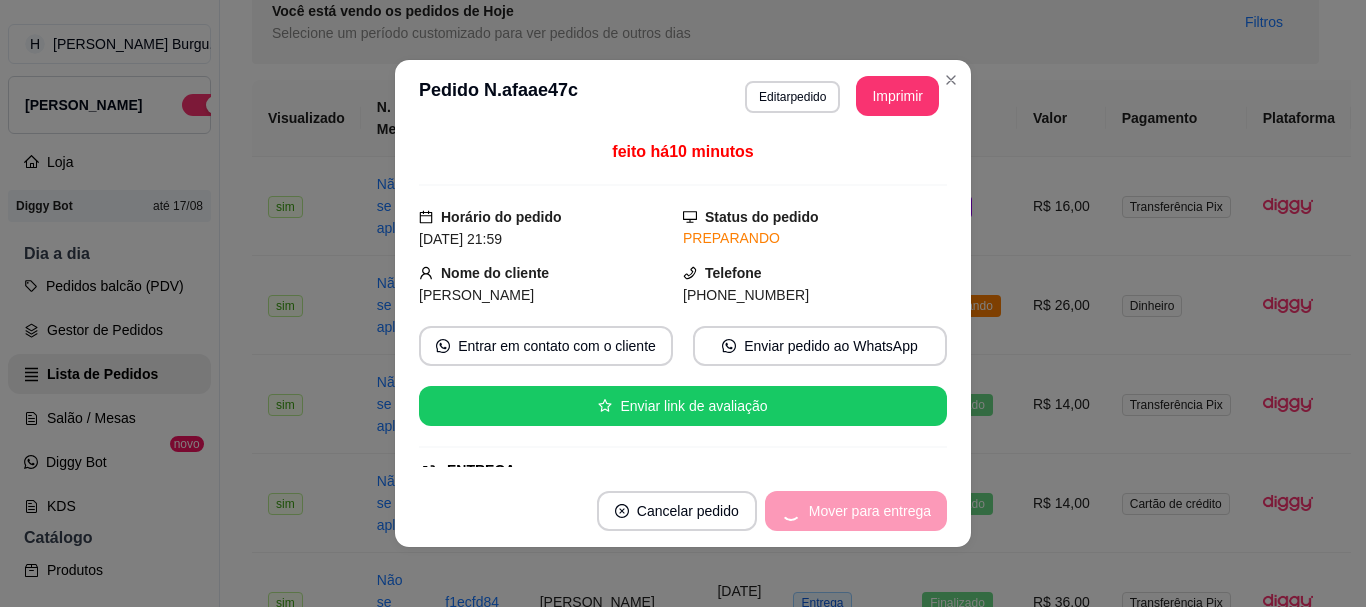 drag, startPoint x: 870, startPoint y: 513, endPoint x: 836, endPoint y: 517, distance: 34.234486 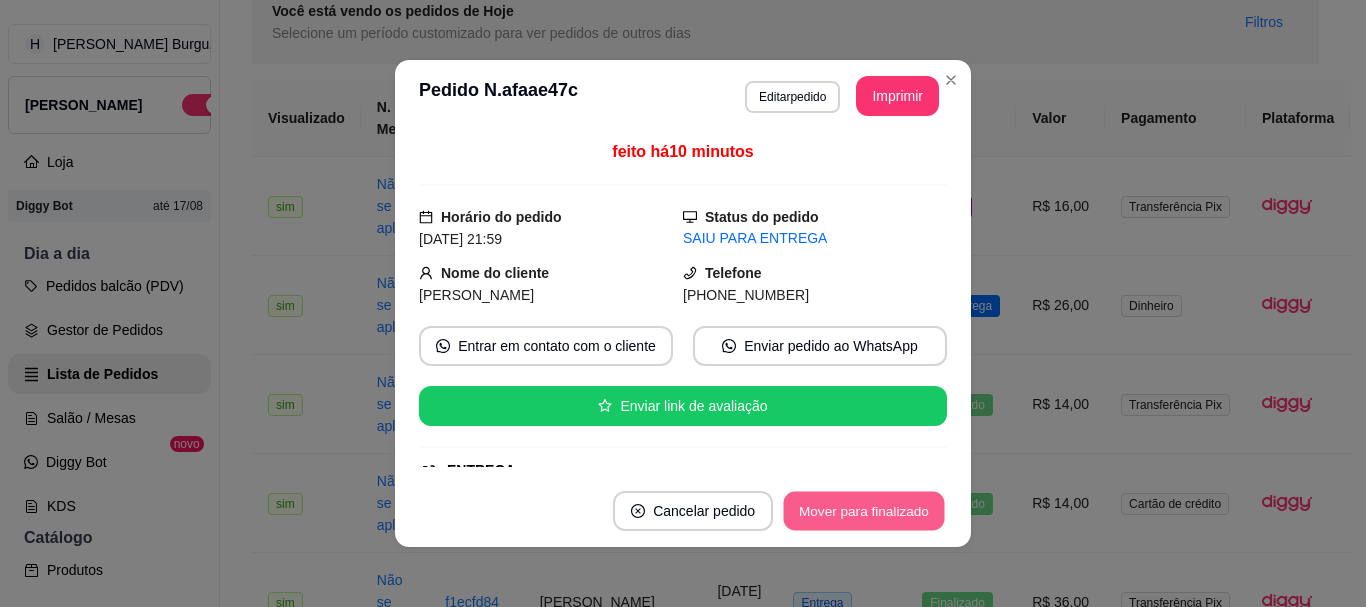 click on "Mover para finalizado" at bounding box center (864, 511) 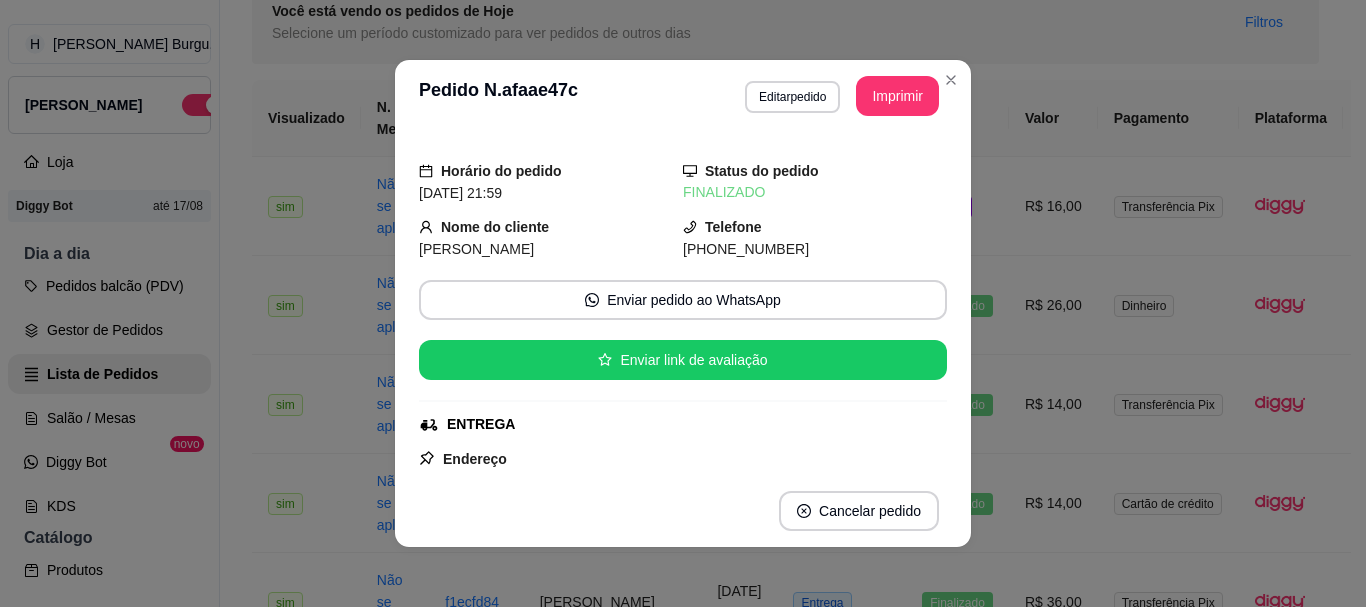 click on "**********" at bounding box center (683, 96) 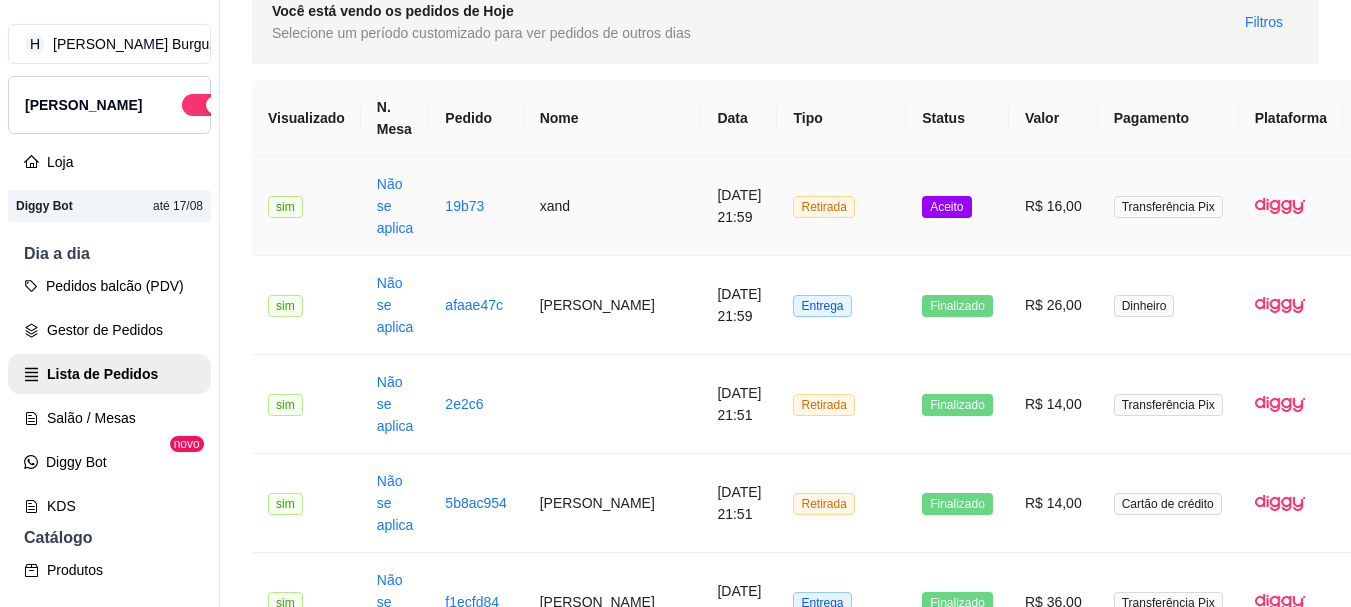 click on "Aceito" at bounding box center [957, 206] 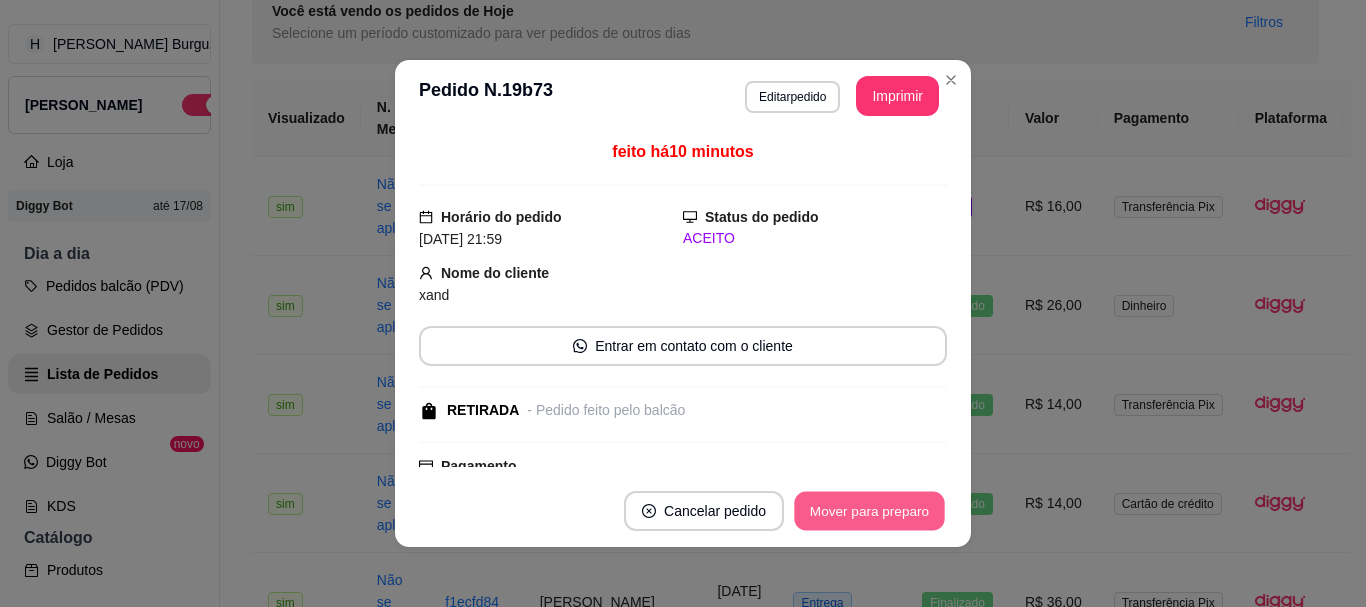 click on "Mover para preparo" at bounding box center [869, 511] 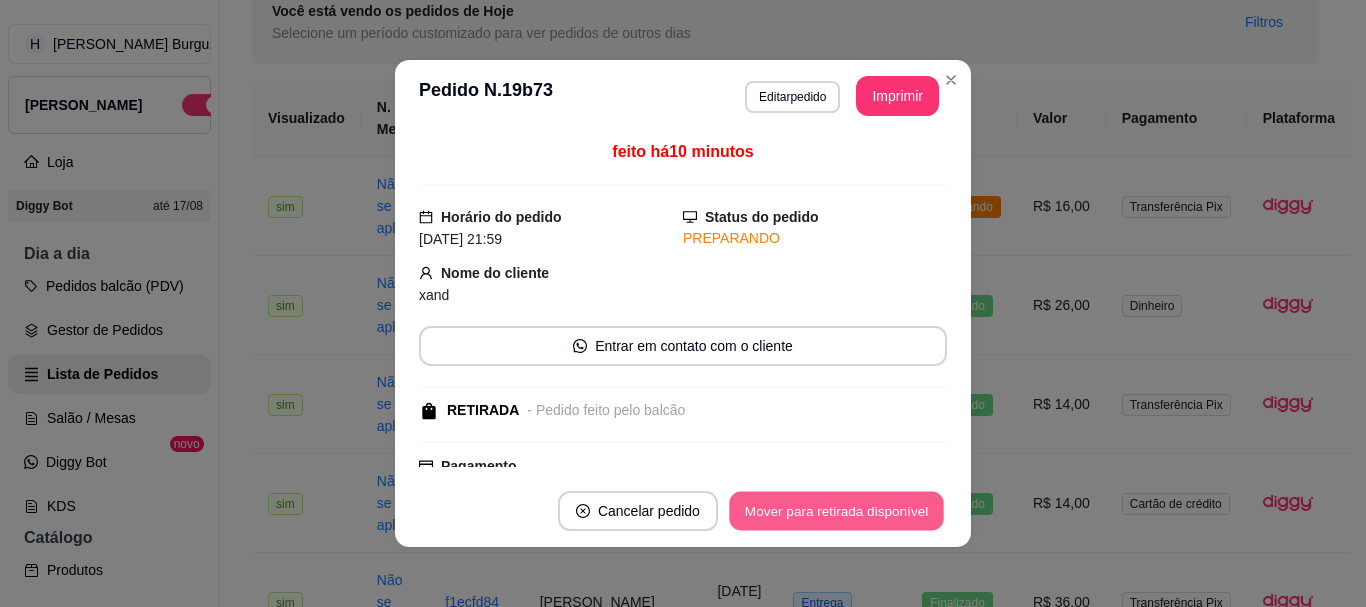 click on "Mover para retirada disponível" at bounding box center (836, 511) 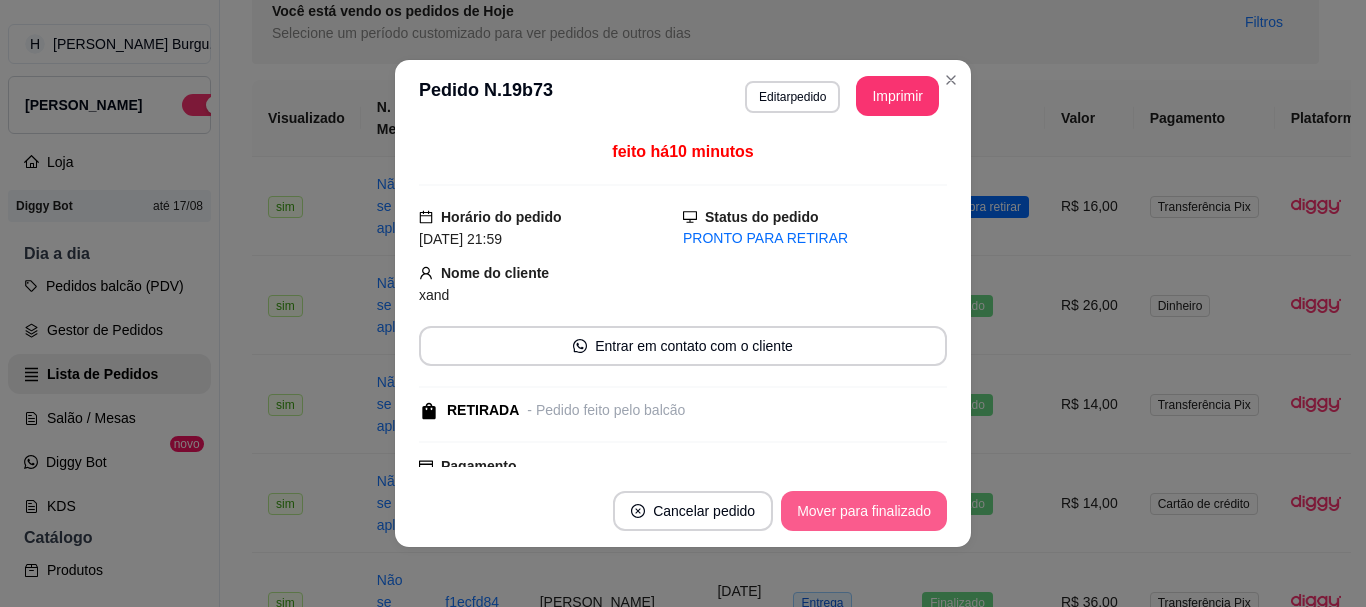 click on "Mover para finalizado" at bounding box center [864, 511] 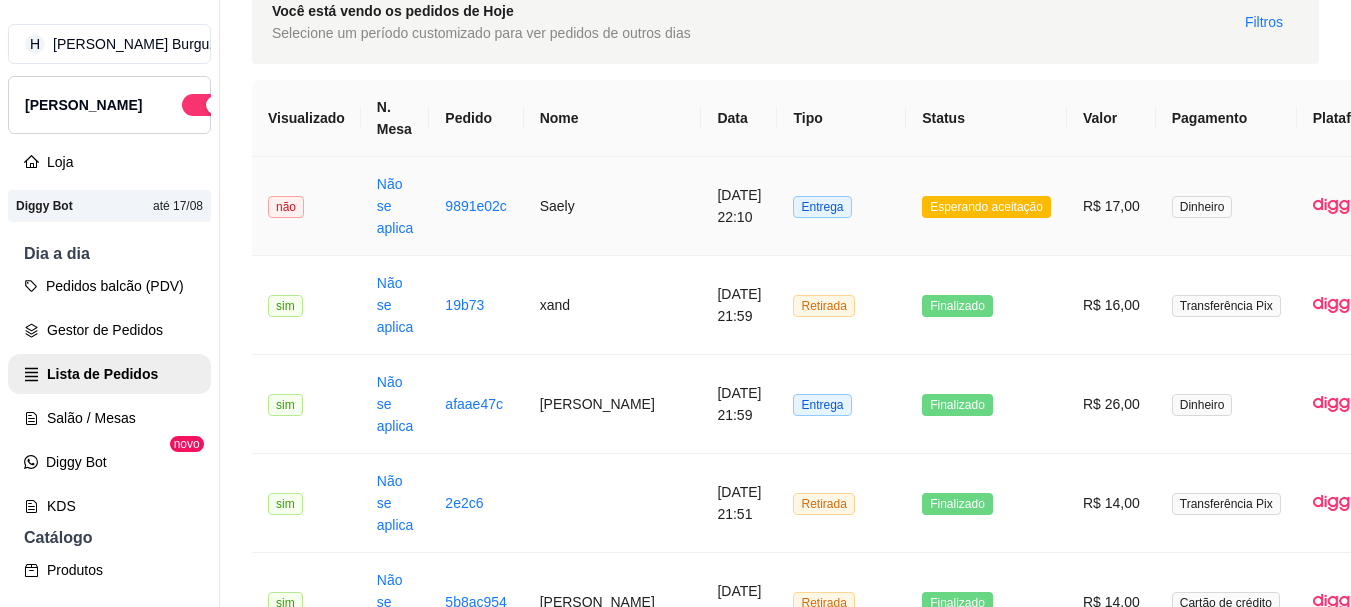 click on "Entrega" at bounding box center (841, 206) 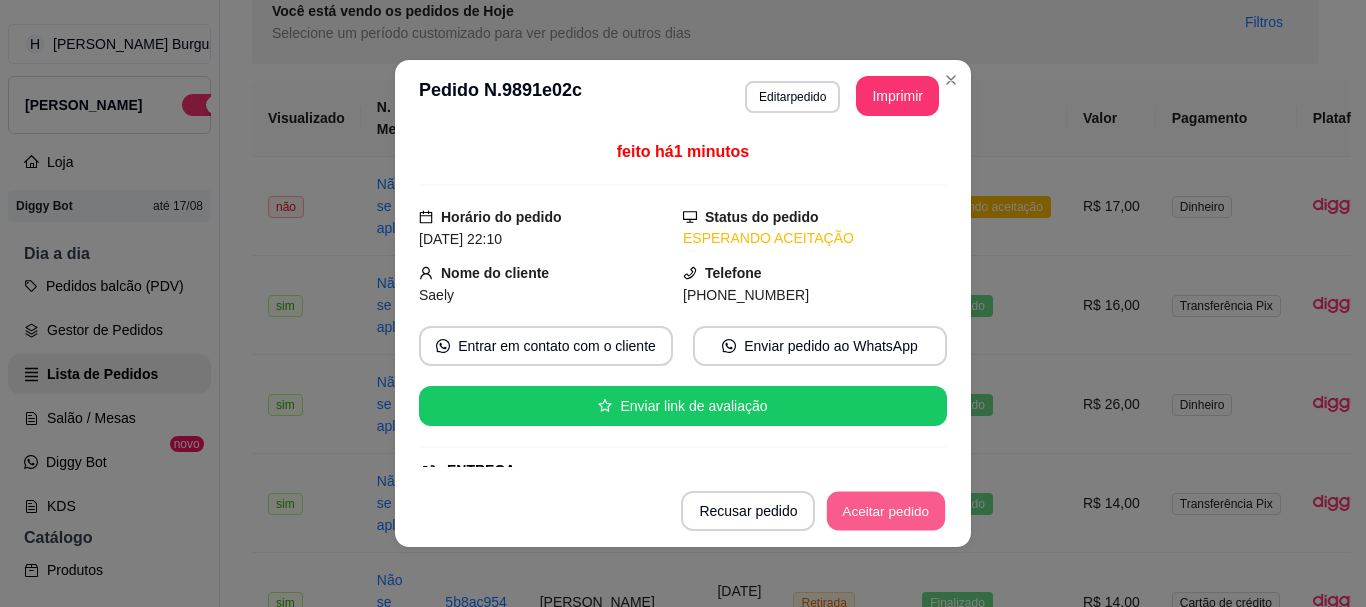 click on "Aceitar pedido" at bounding box center [886, 511] 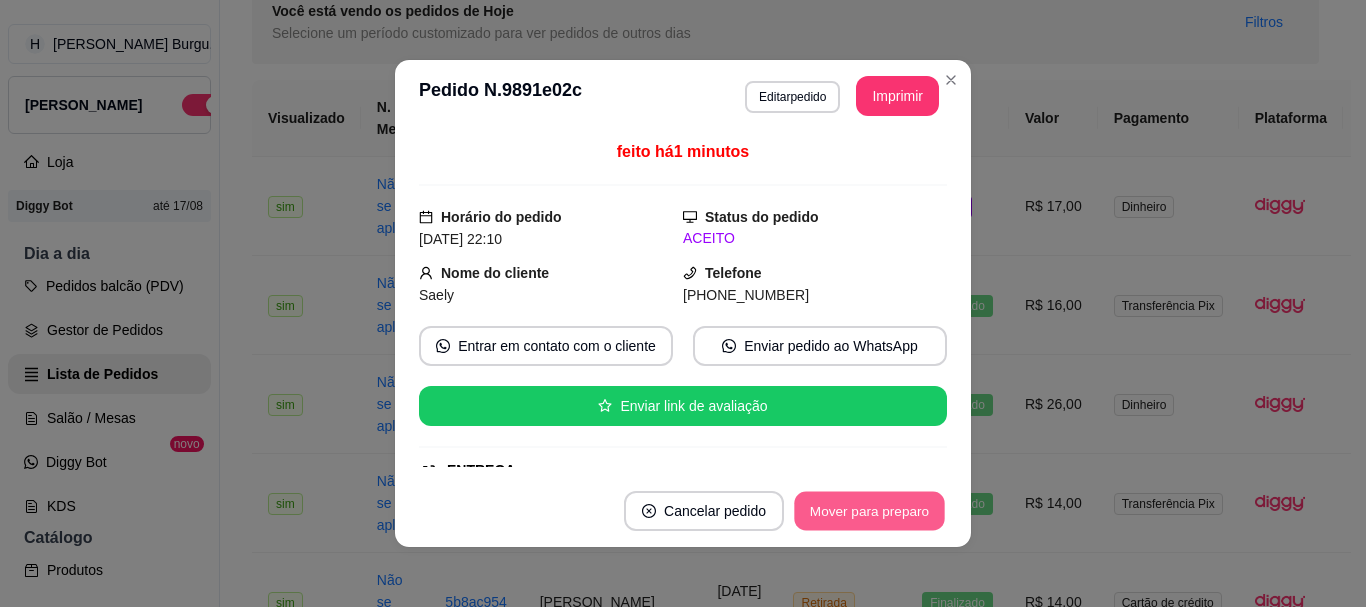 click on "Mover para preparo" at bounding box center [869, 511] 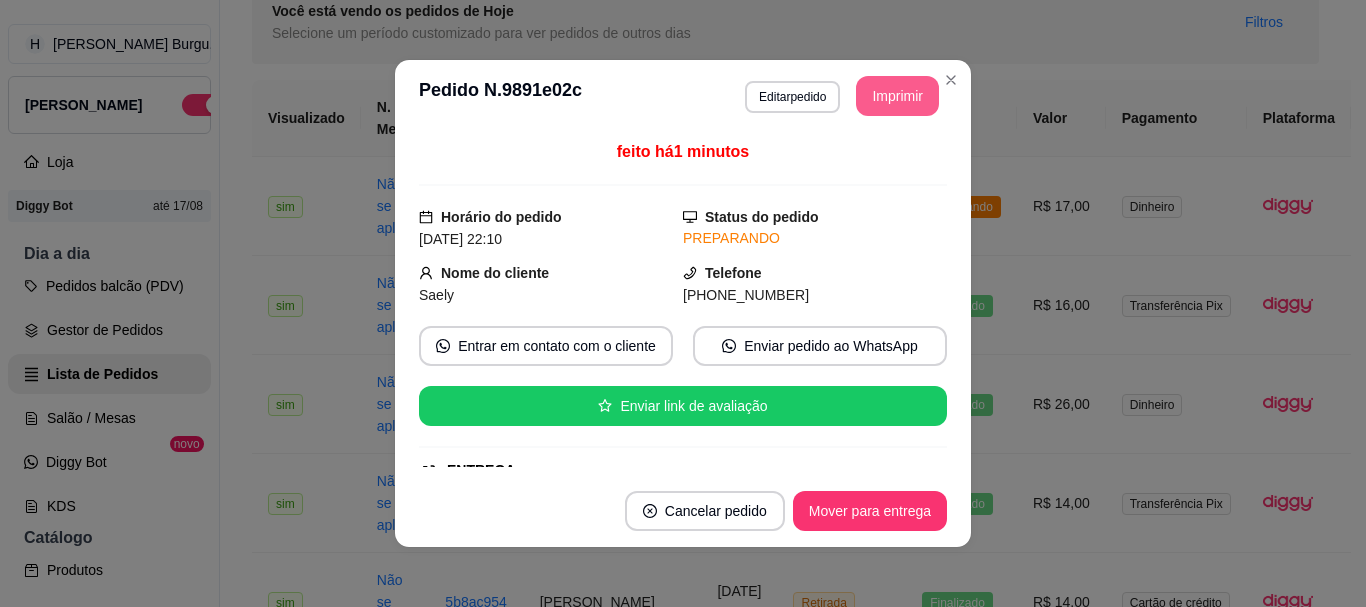 click on "Imprimir" at bounding box center (897, 96) 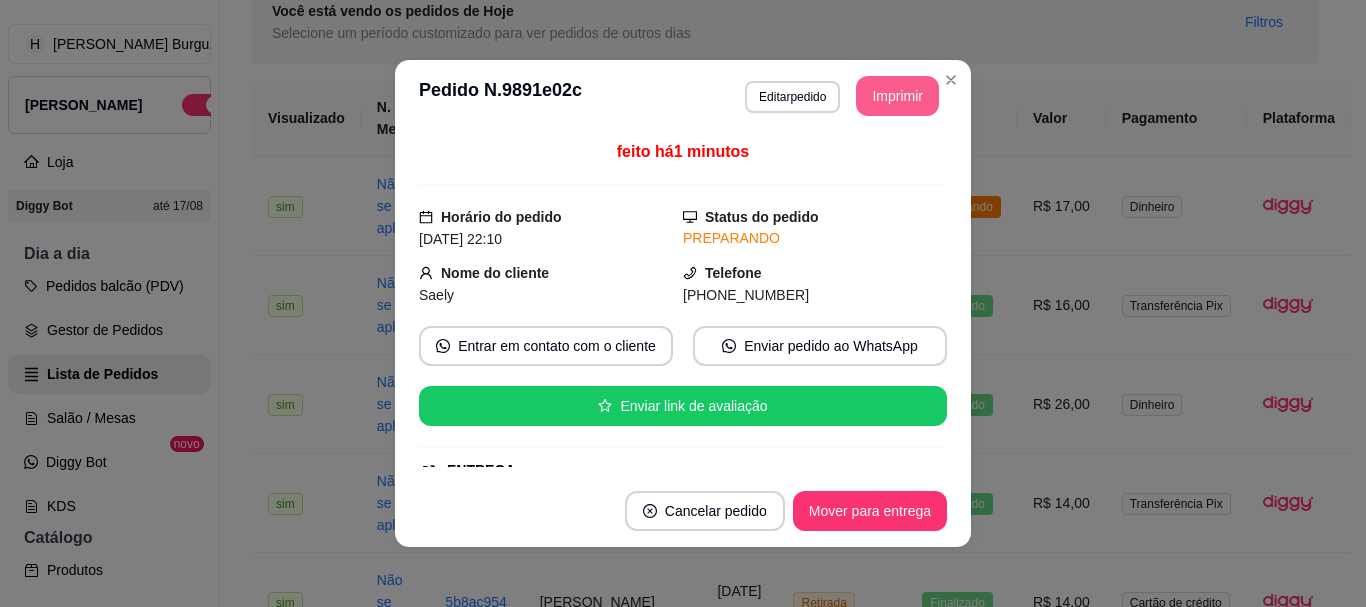 scroll, scrollTop: 0, scrollLeft: 0, axis: both 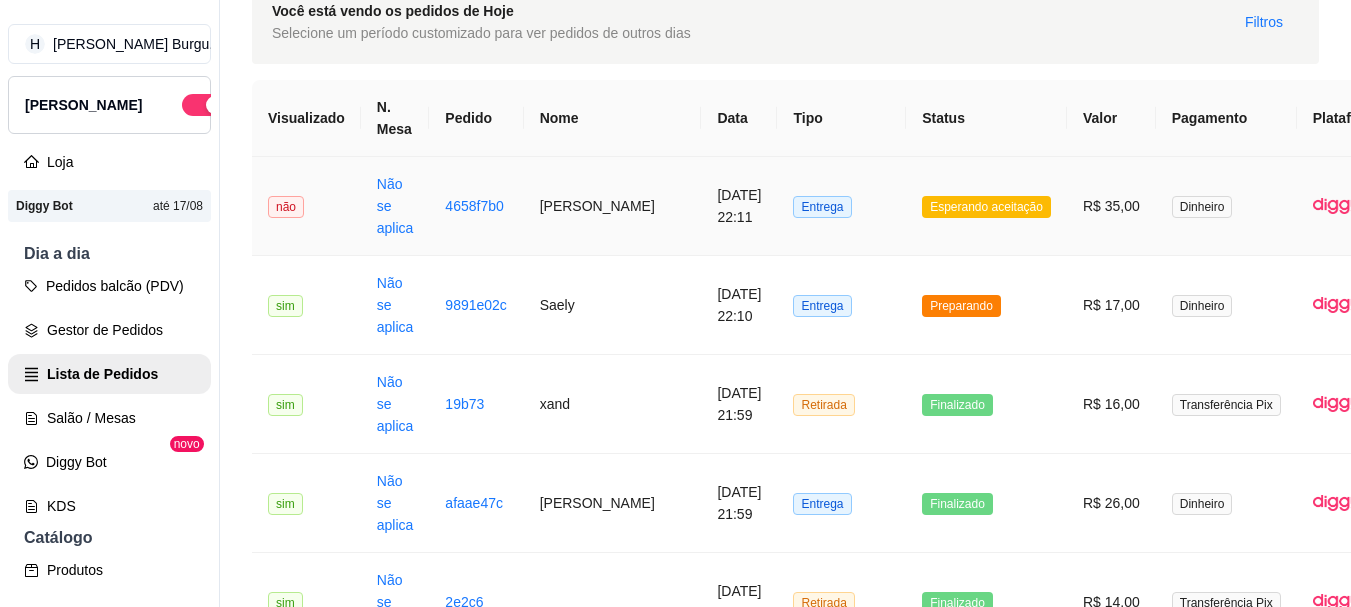 click on "Esperando aceitação" at bounding box center (986, 206) 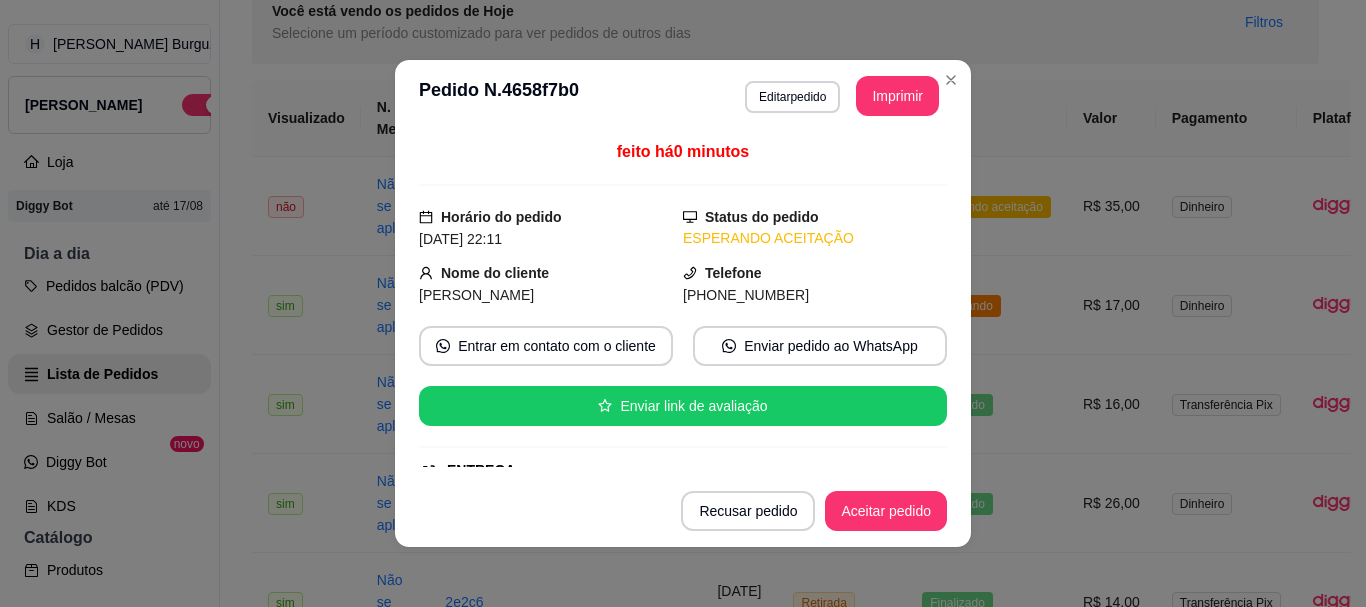 drag, startPoint x: 919, startPoint y: 479, endPoint x: 917, endPoint y: 495, distance: 16.124516 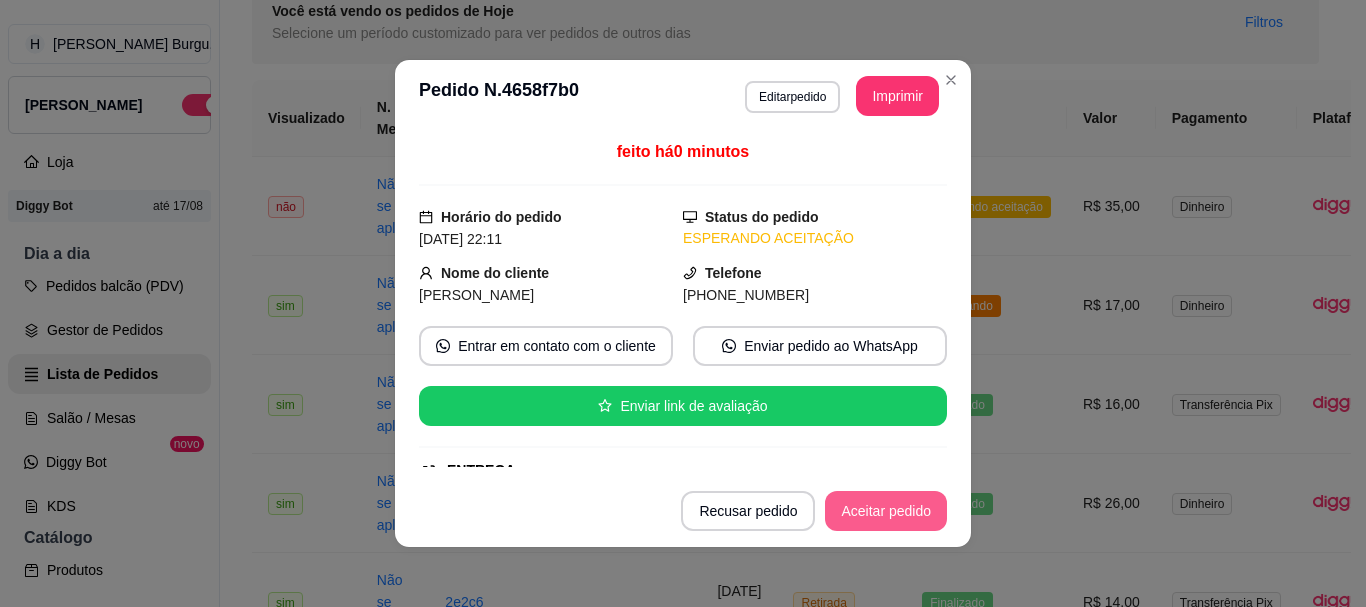 click on "Aceitar pedido" at bounding box center [886, 511] 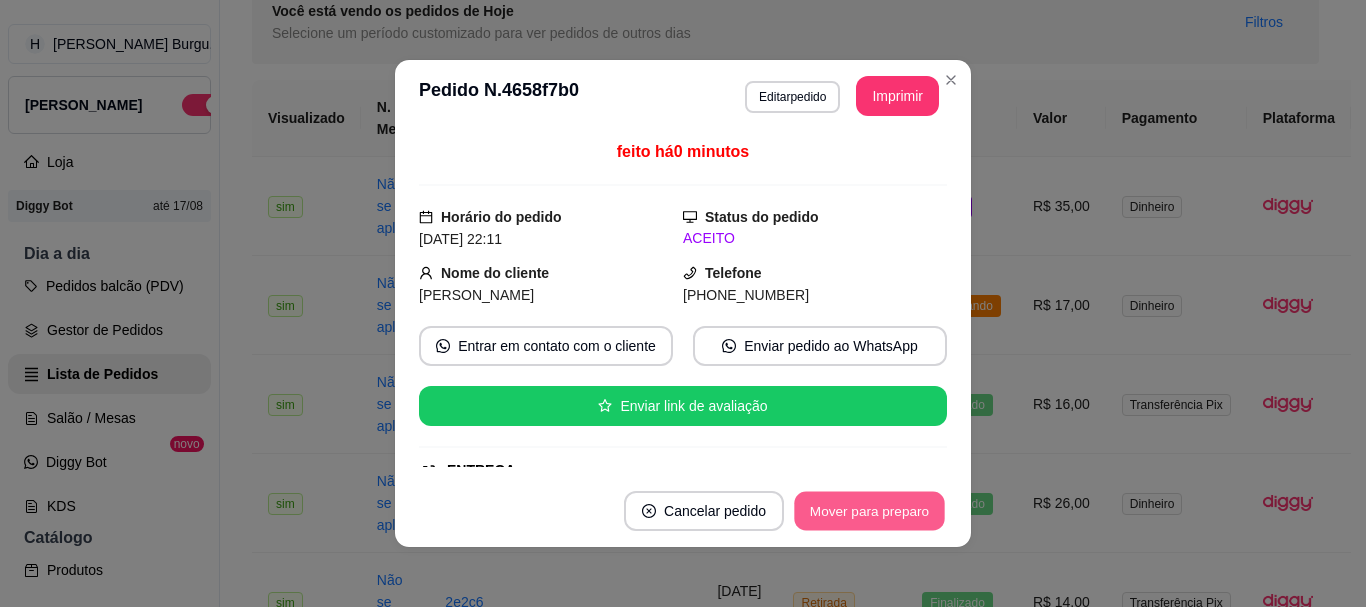 click on "Mover para preparo" at bounding box center [869, 511] 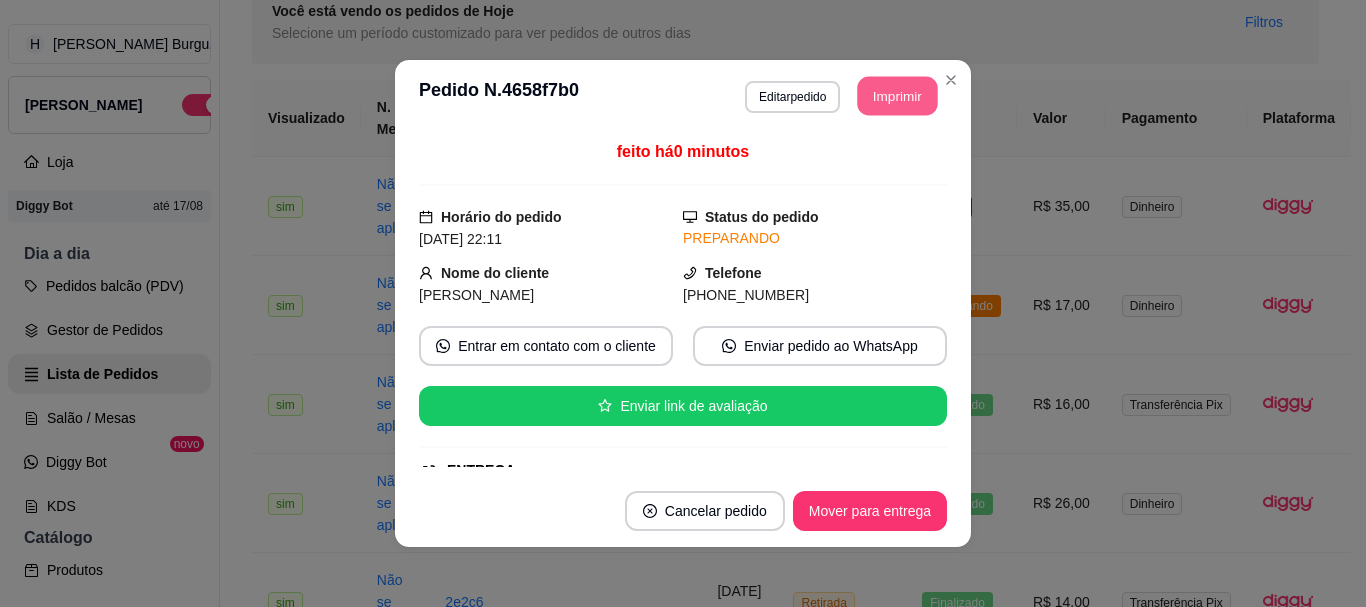 click on "Imprimir" at bounding box center [898, 96] 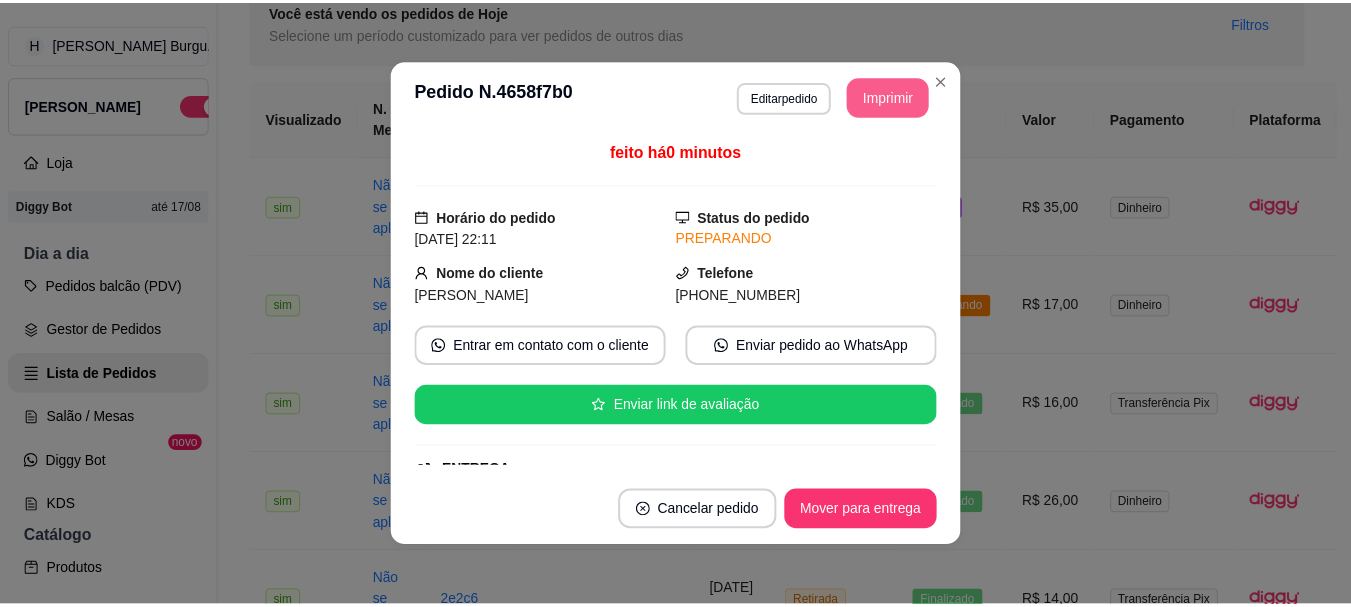 scroll, scrollTop: 0, scrollLeft: 0, axis: both 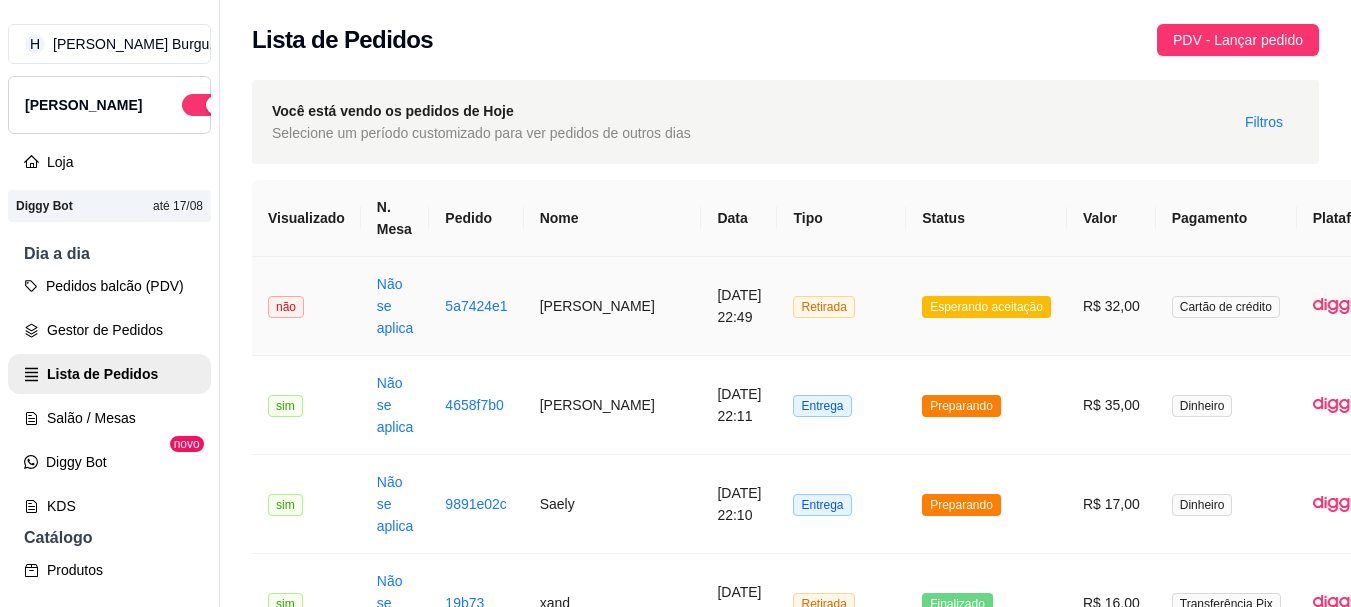 click on "Retirada" at bounding box center [841, 306] 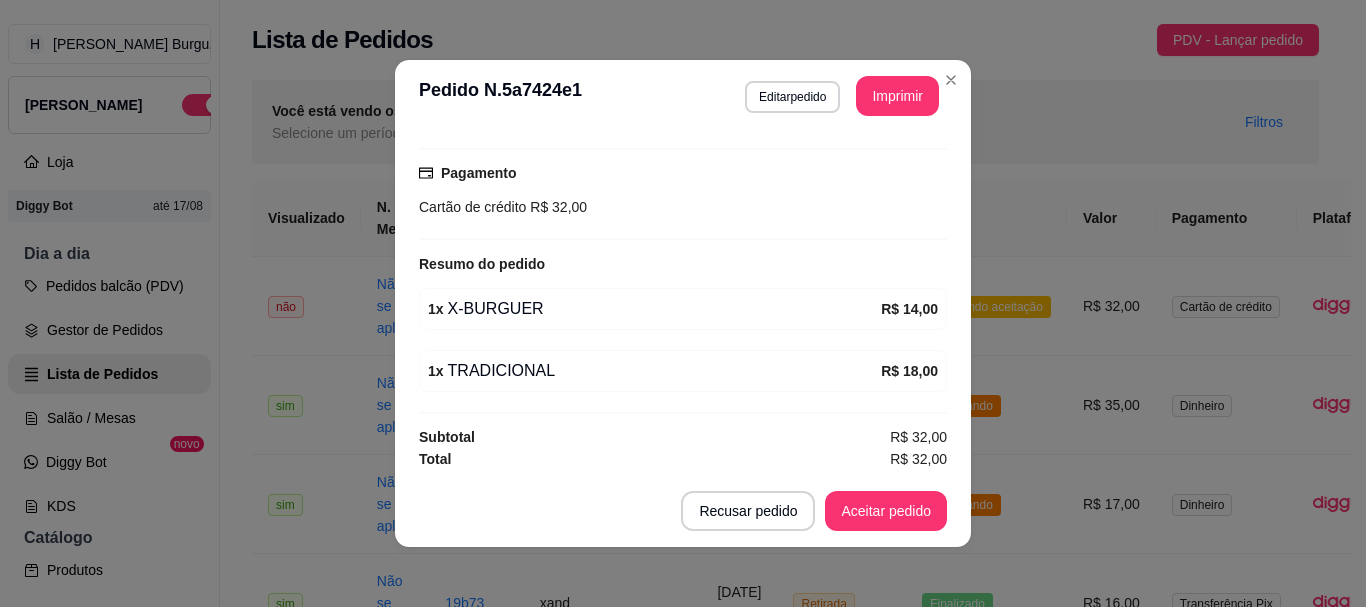 scroll, scrollTop: 356, scrollLeft: 0, axis: vertical 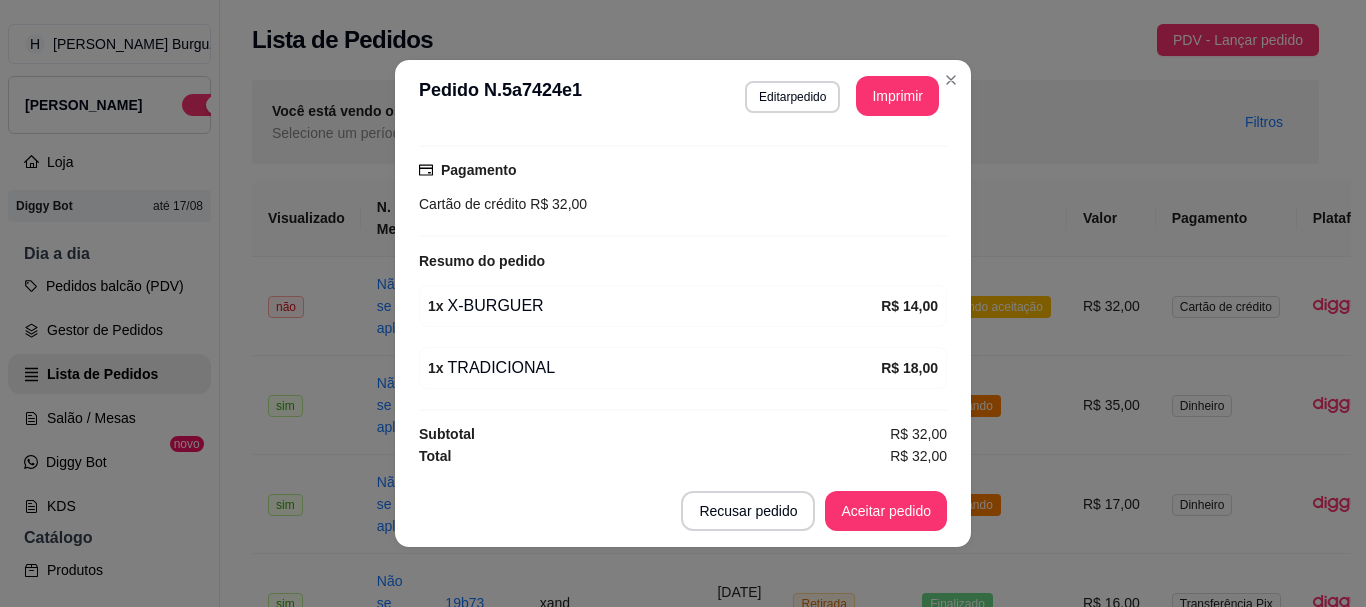 drag, startPoint x: 894, startPoint y: 482, endPoint x: 900, endPoint y: 501, distance: 19.924858 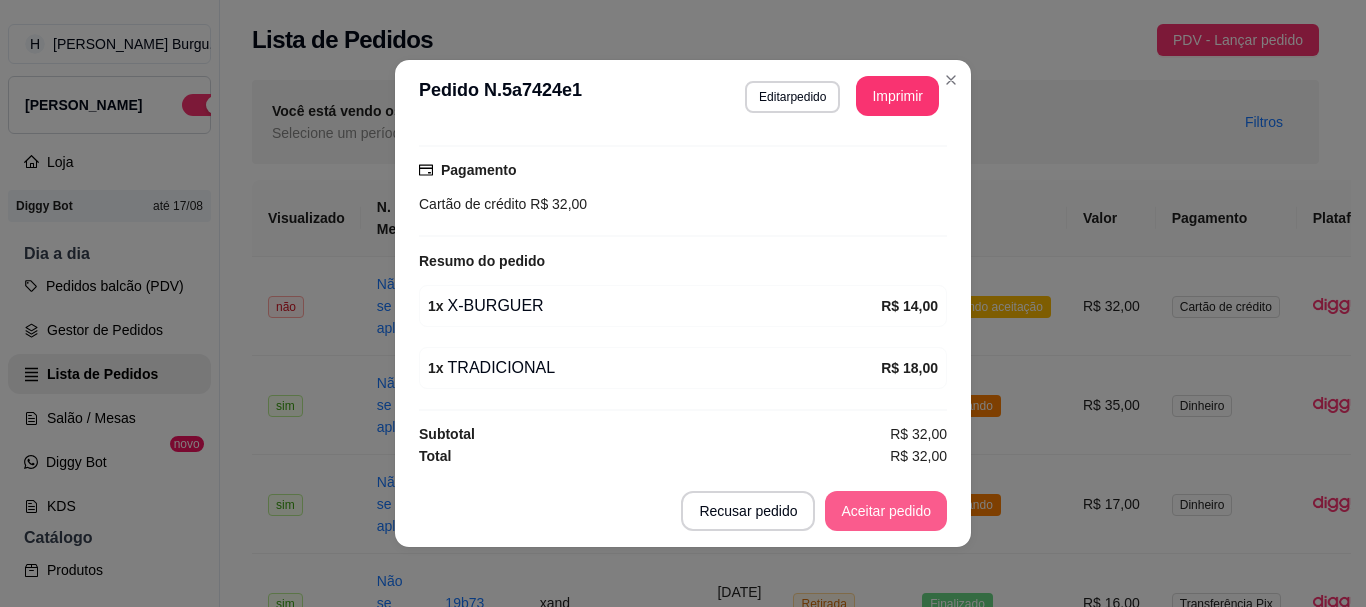 click on "Aceitar pedido" at bounding box center [886, 511] 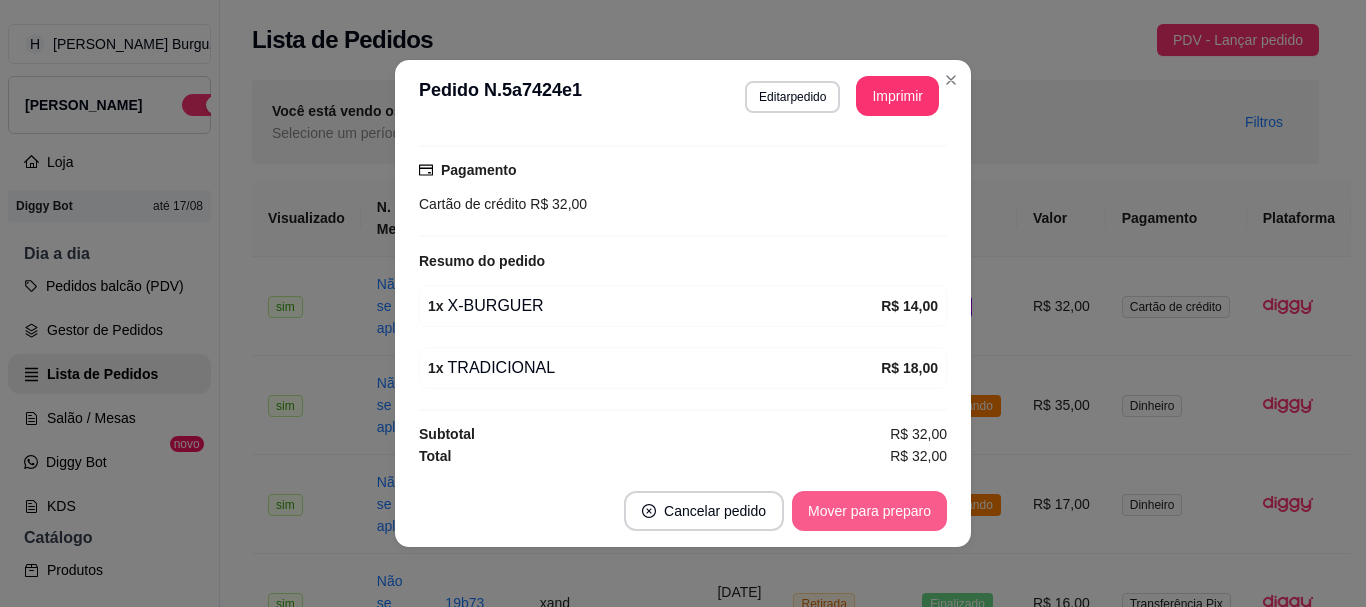 click on "Mover para preparo" at bounding box center [869, 511] 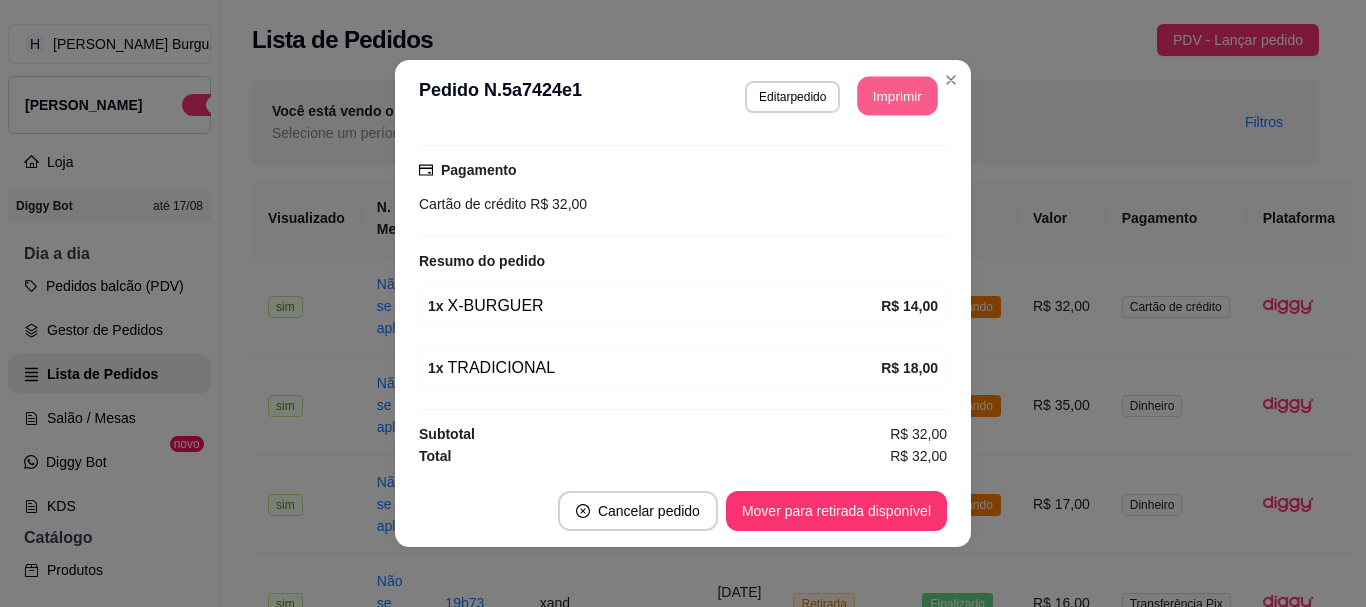 click on "Imprimir" at bounding box center (898, 96) 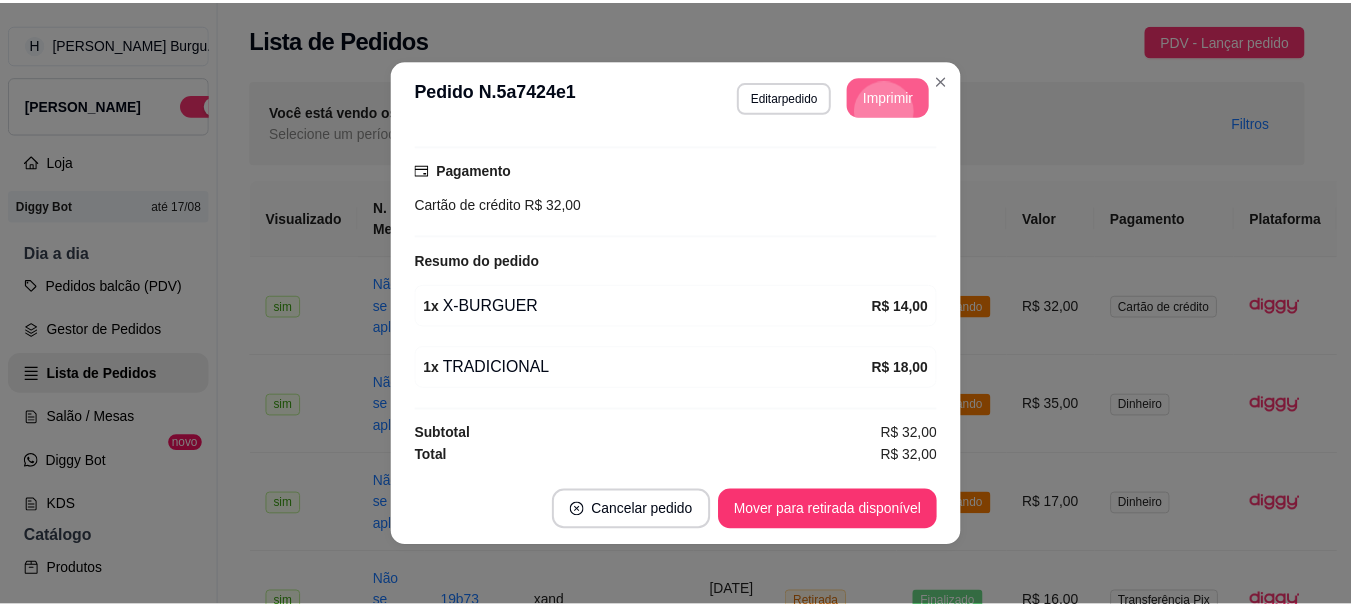 scroll, scrollTop: 0, scrollLeft: 0, axis: both 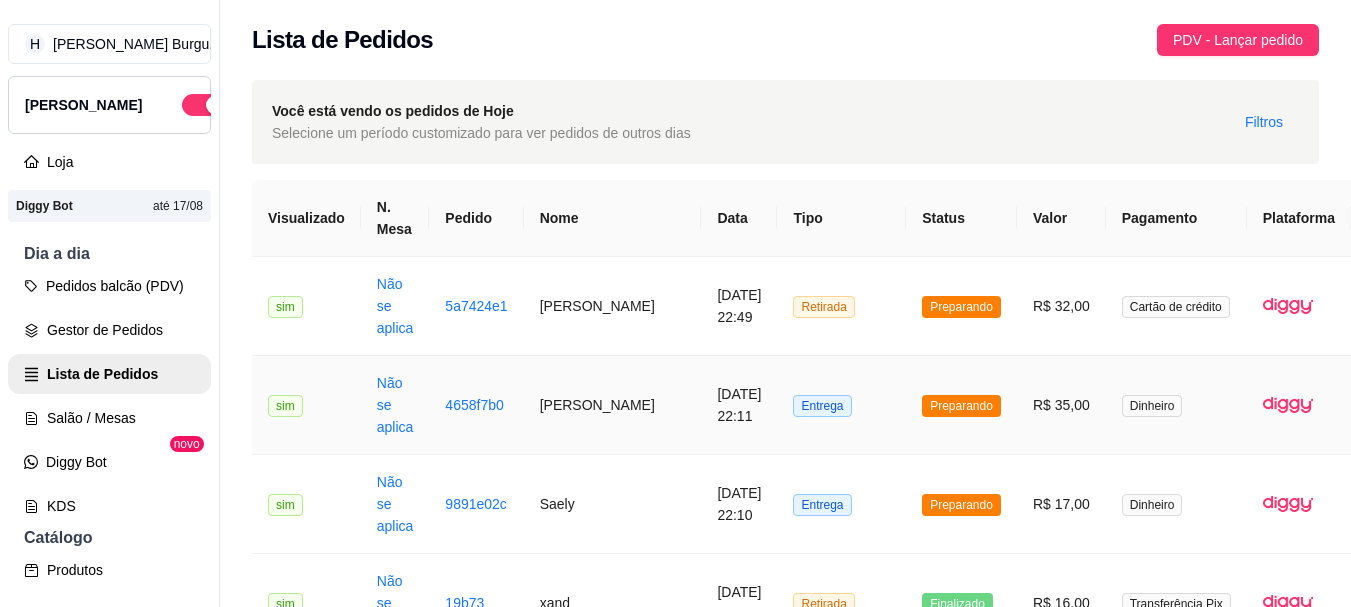 click on "Preparando" at bounding box center [961, 405] 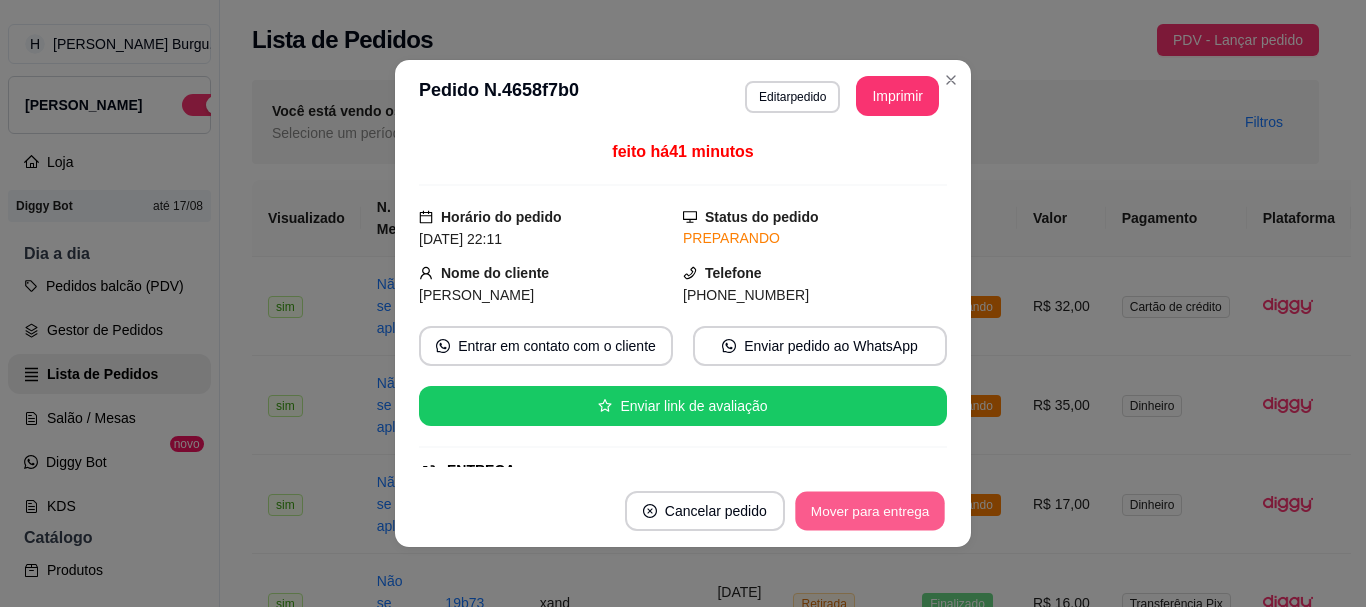 click on "Mover para entrega" at bounding box center (870, 511) 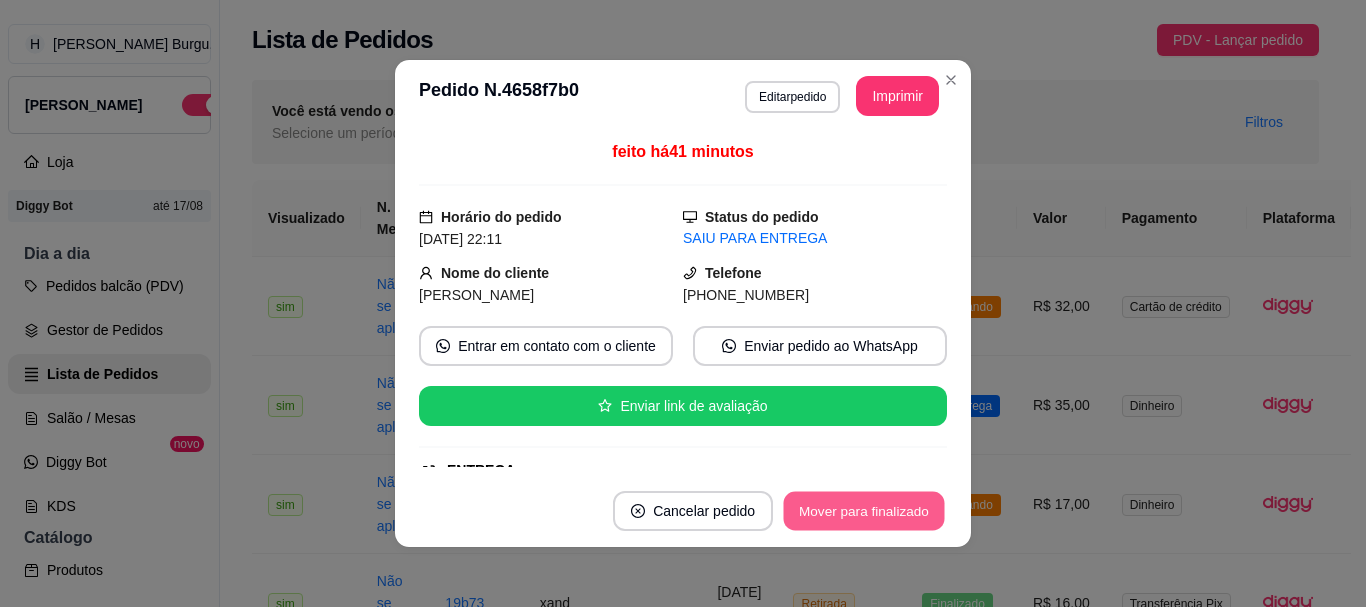 click on "Mover para finalizado" at bounding box center [864, 511] 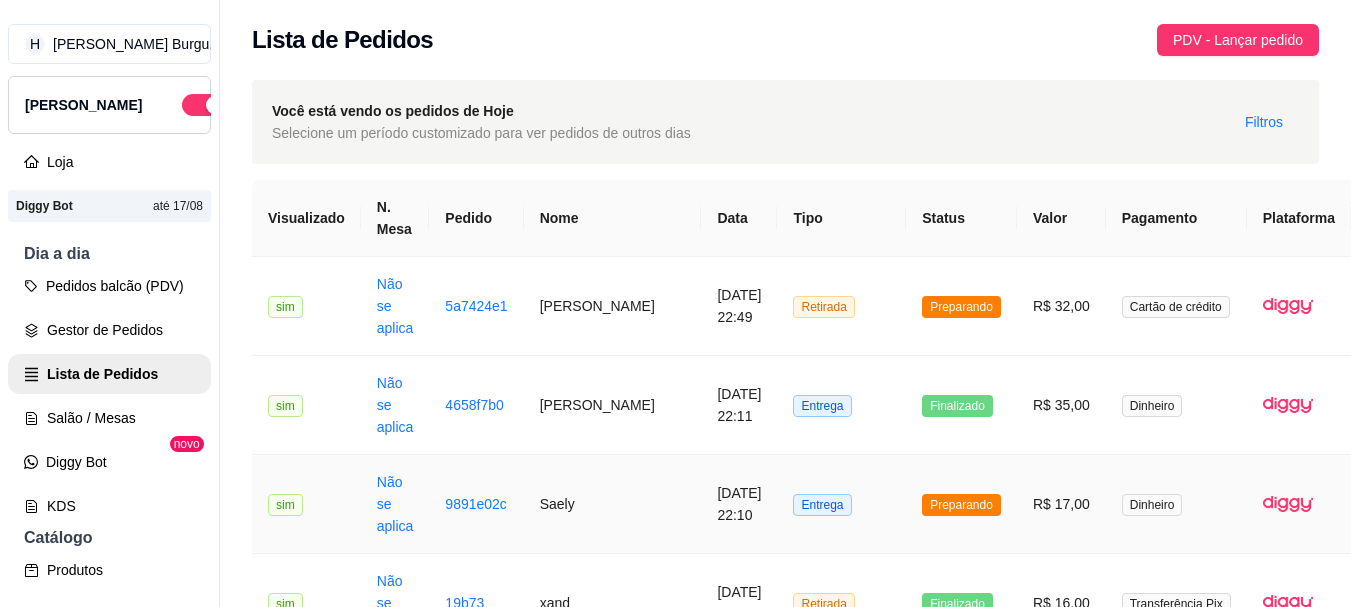 click on "Entrega" at bounding box center [841, 504] 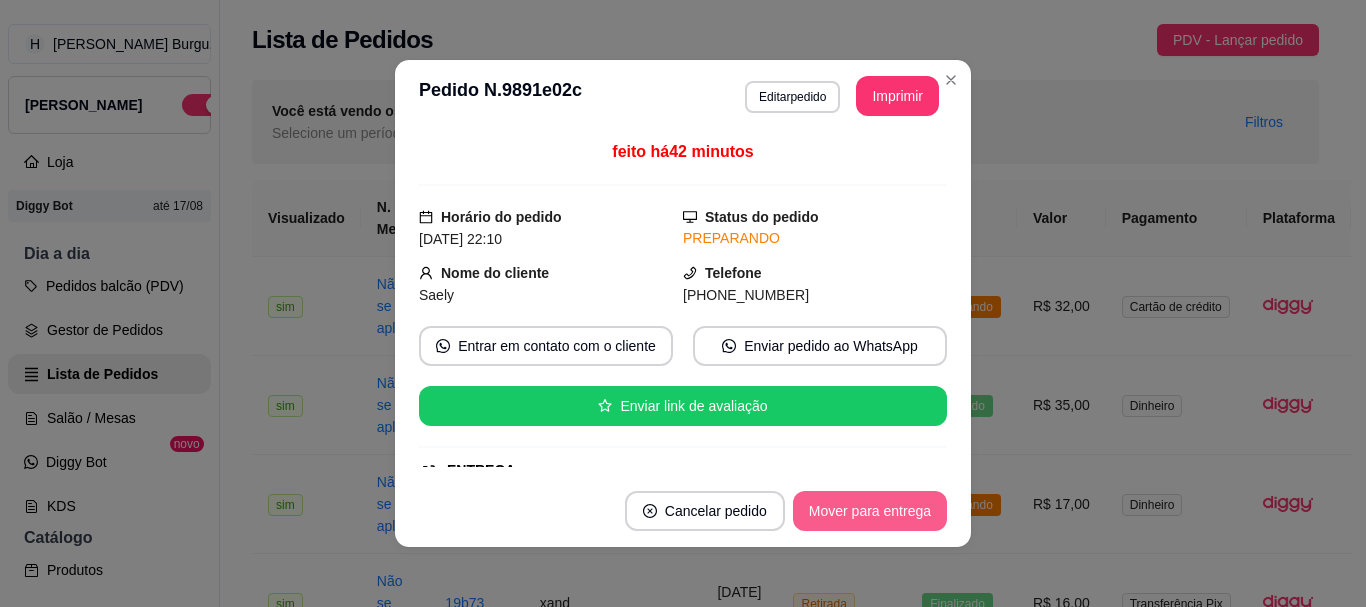 click on "Mover para entrega" at bounding box center (870, 511) 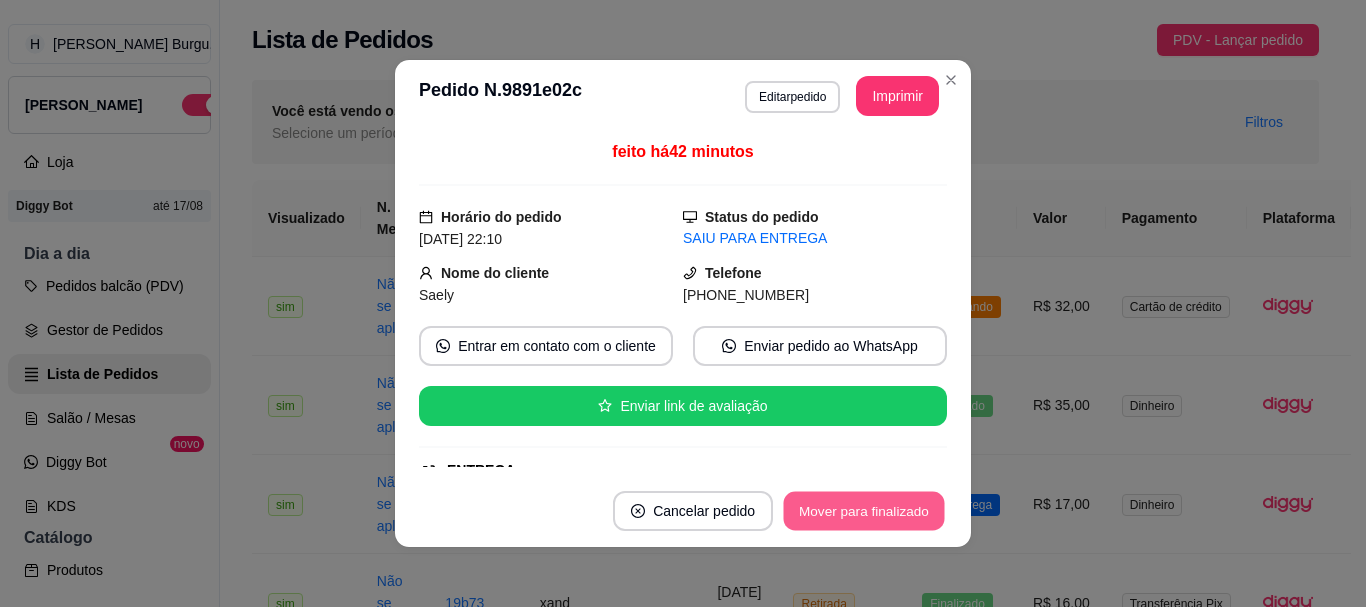 click on "Mover para finalizado" at bounding box center (864, 511) 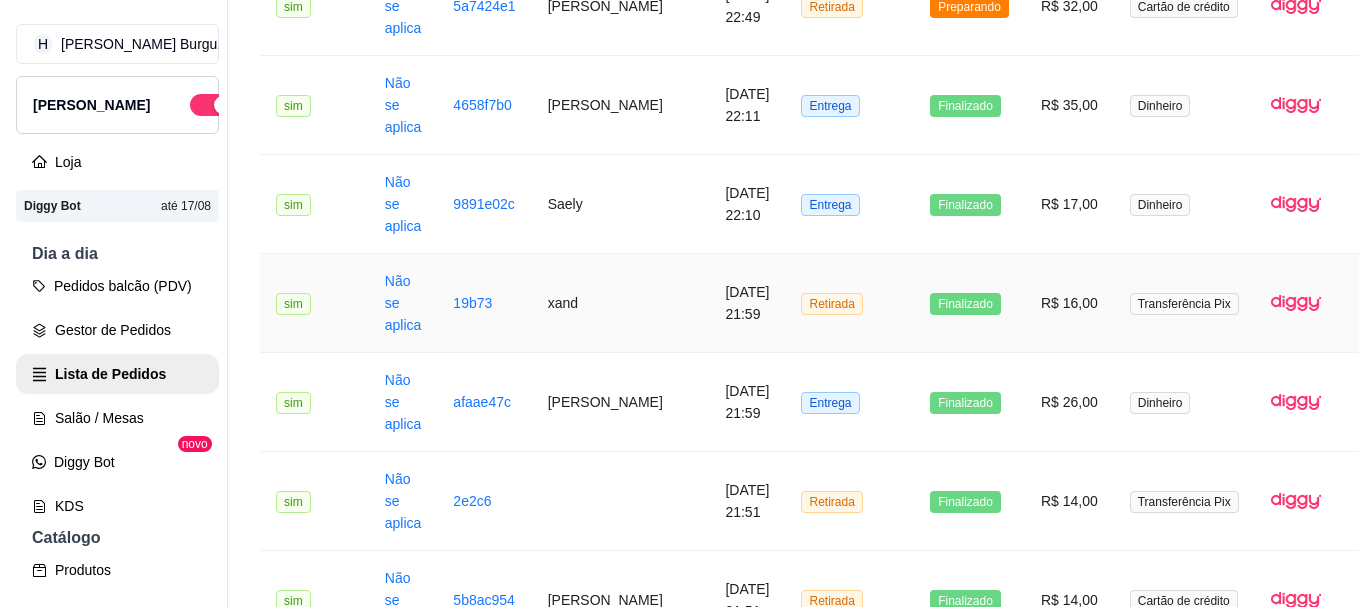 scroll, scrollTop: 0, scrollLeft: 0, axis: both 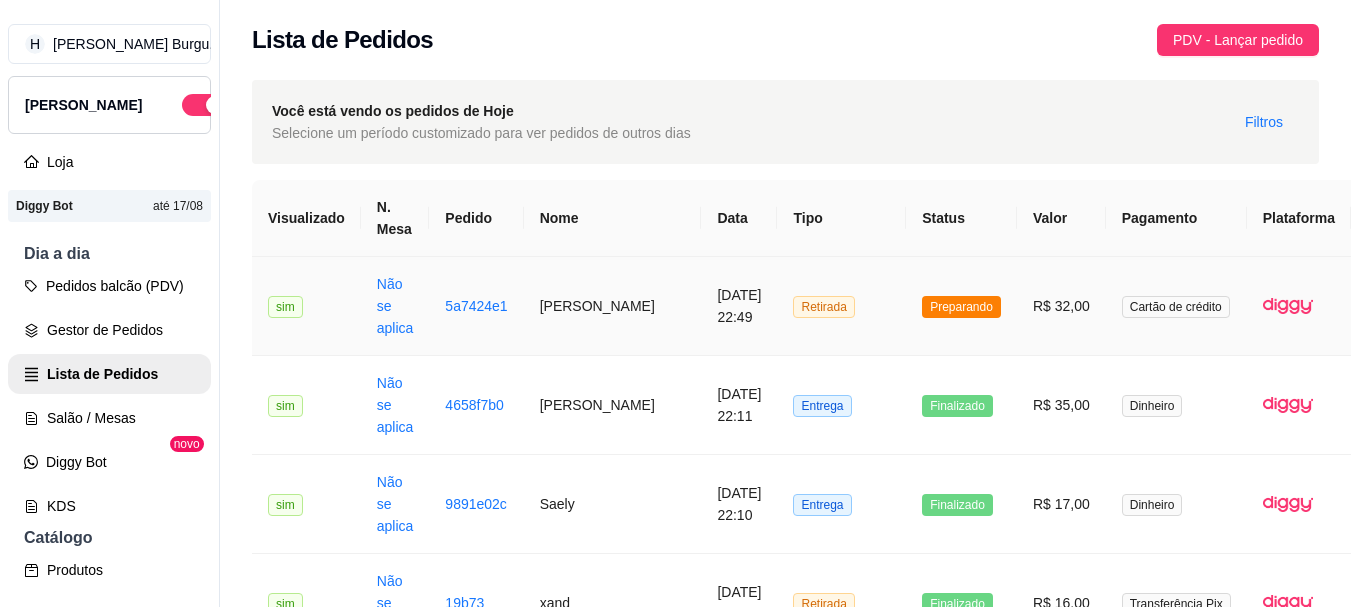 click on "Retirada" at bounding box center (841, 306) 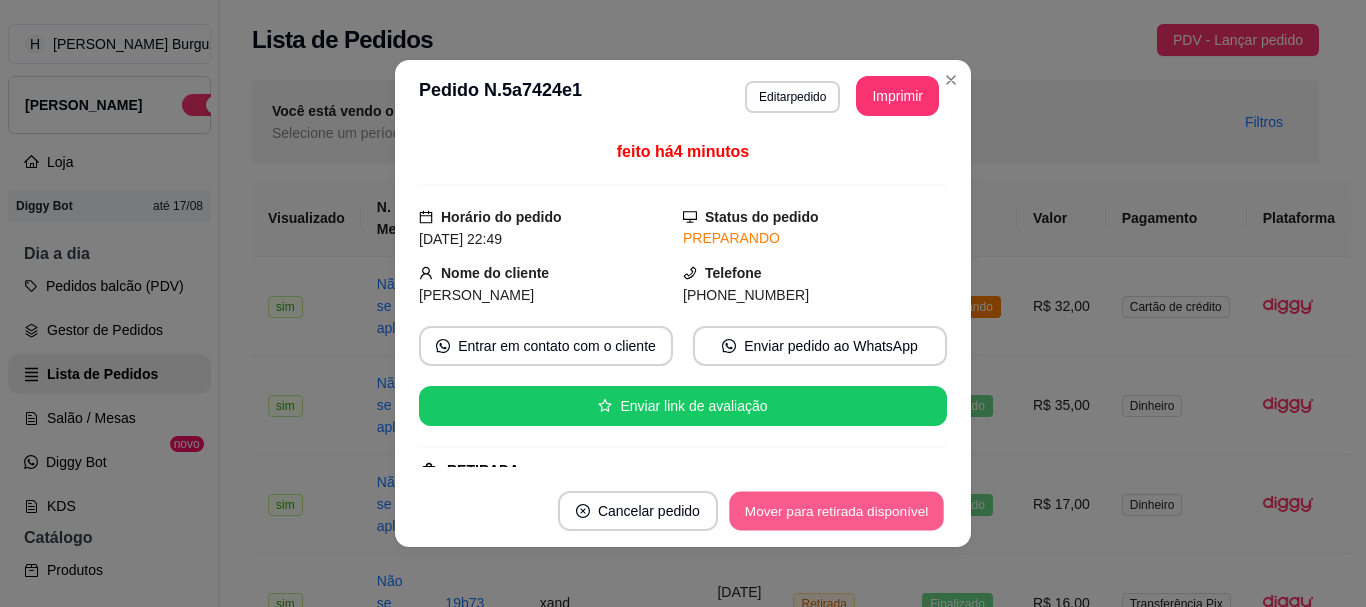 click on "Mover para retirada disponível" at bounding box center [836, 511] 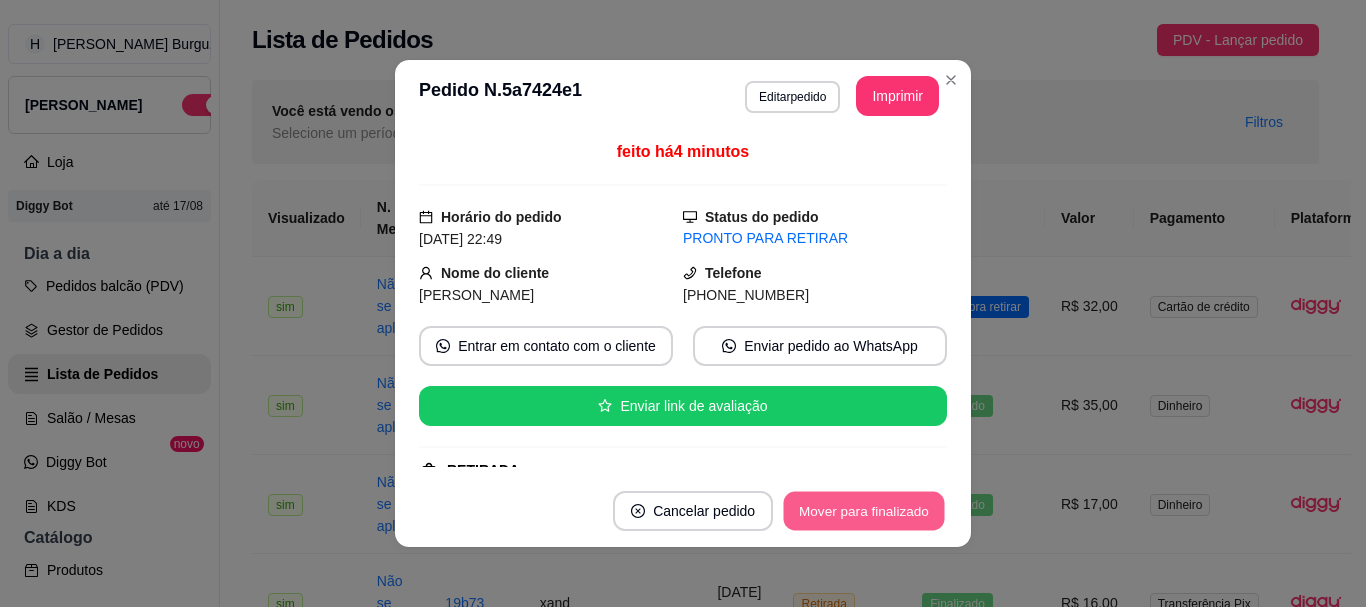 click on "Mover para finalizado" at bounding box center (864, 511) 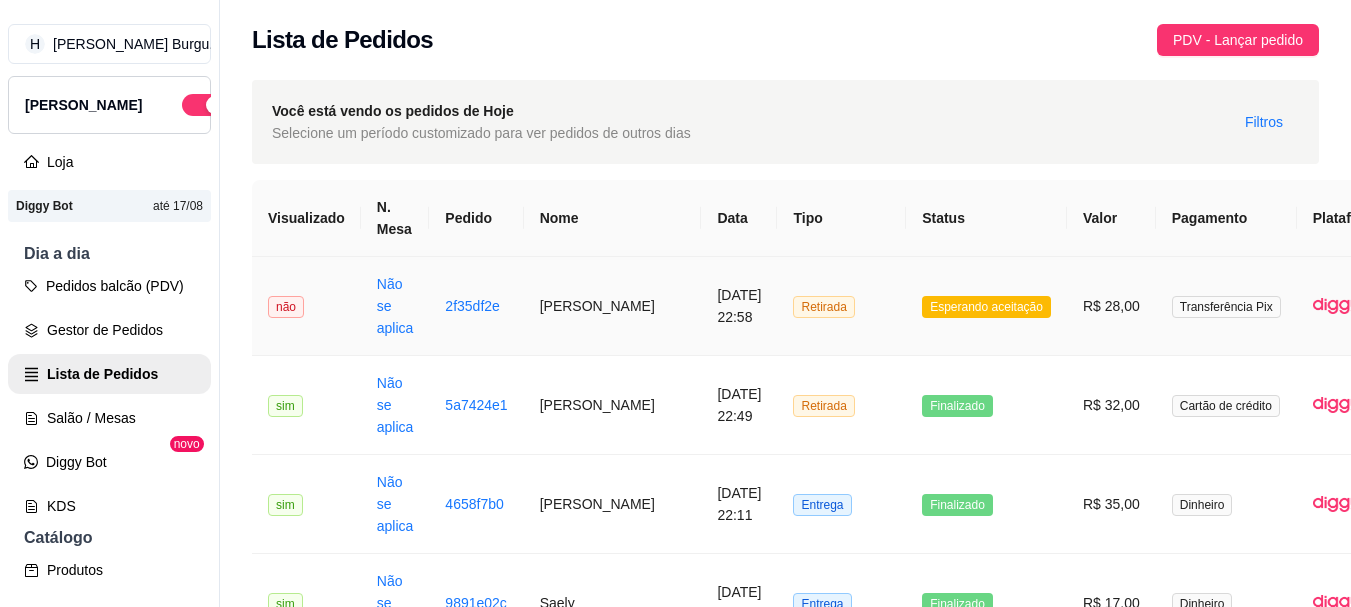 click on "Esperando aceitação" at bounding box center (986, 306) 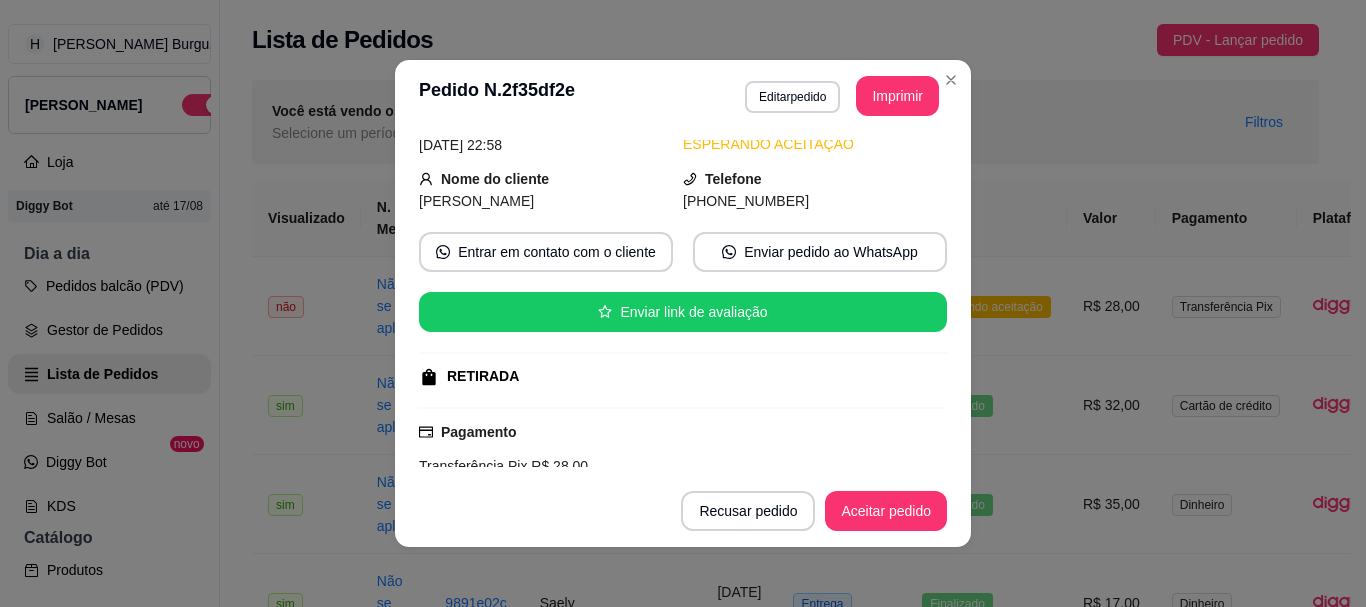 scroll, scrollTop: 294, scrollLeft: 0, axis: vertical 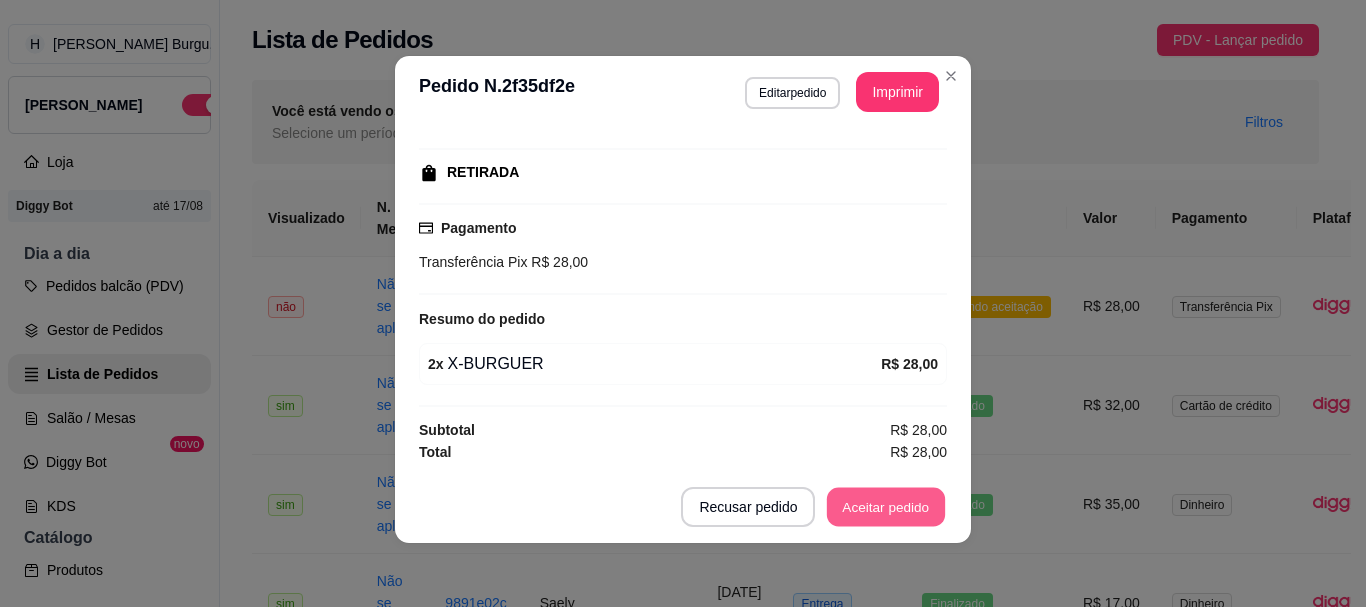click on "Aceitar pedido" at bounding box center [886, 507] 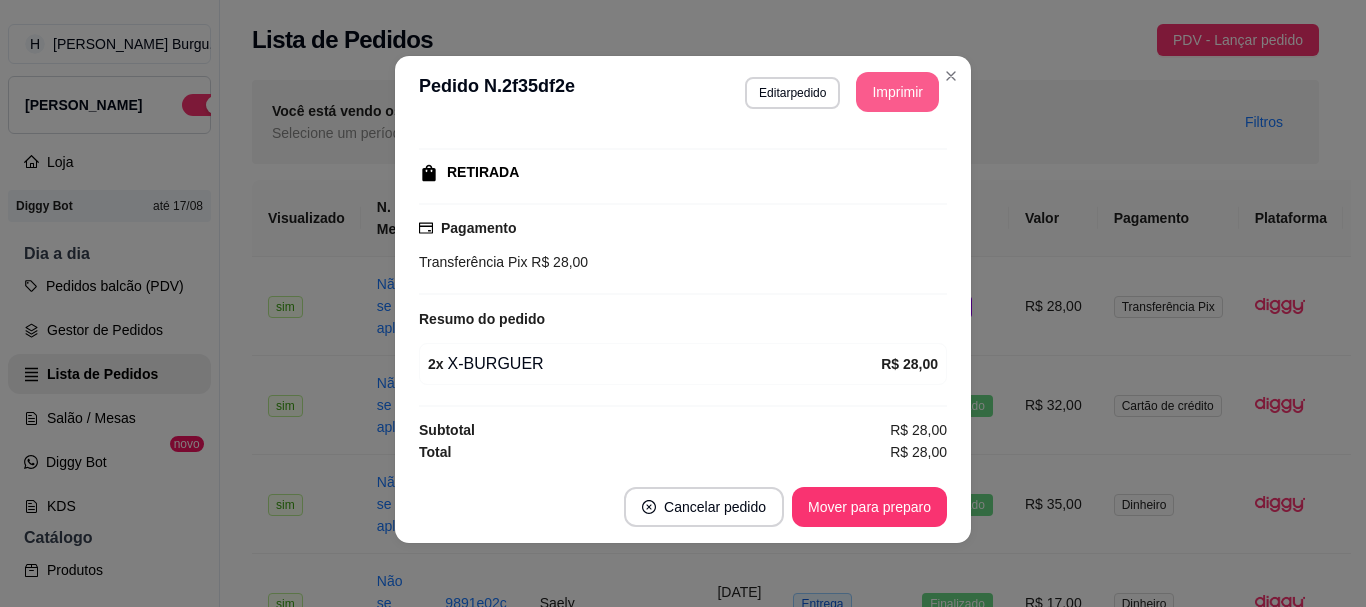 click on "Imprimir" at bounding box center [897, 92] 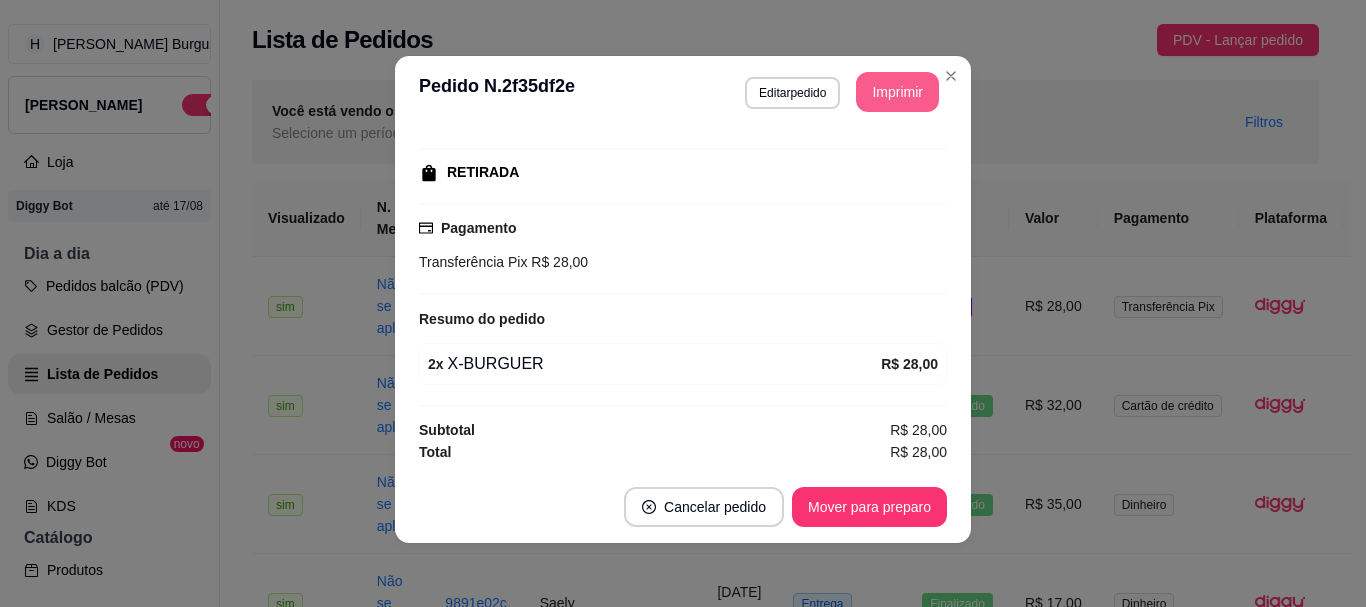 scroll, scrollTop: 0, scrollLeft: 0, axis: both 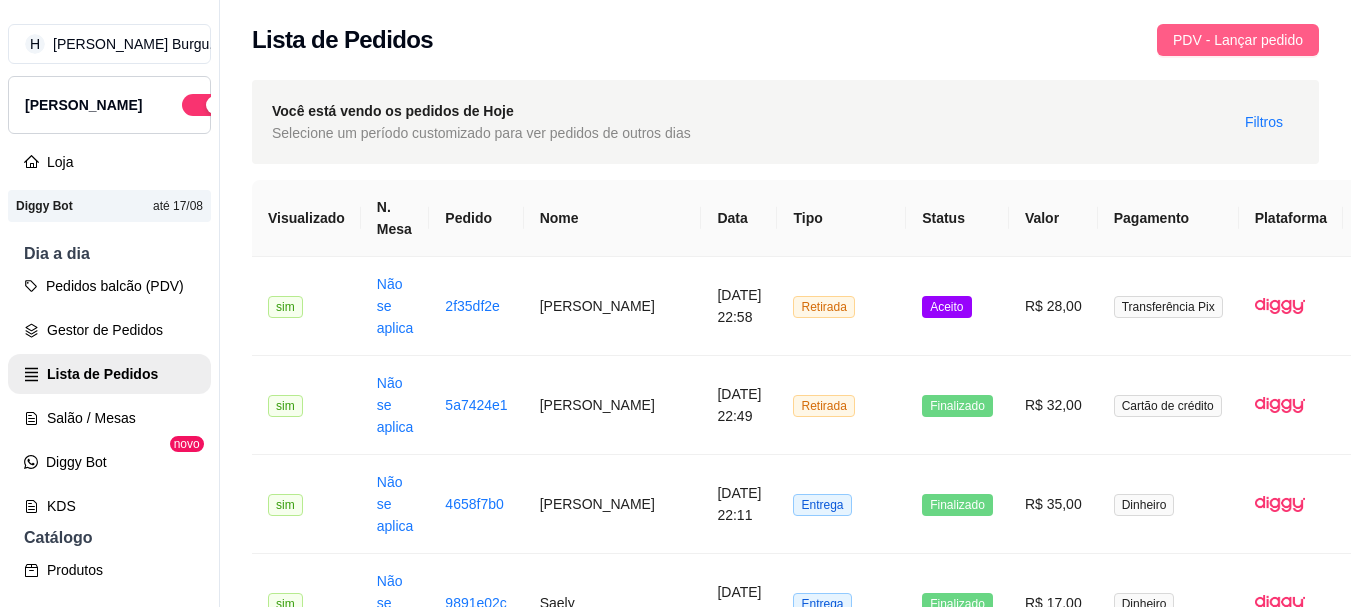 click on "PDV - Lançar pedido" at bounding box center [1238, 40] 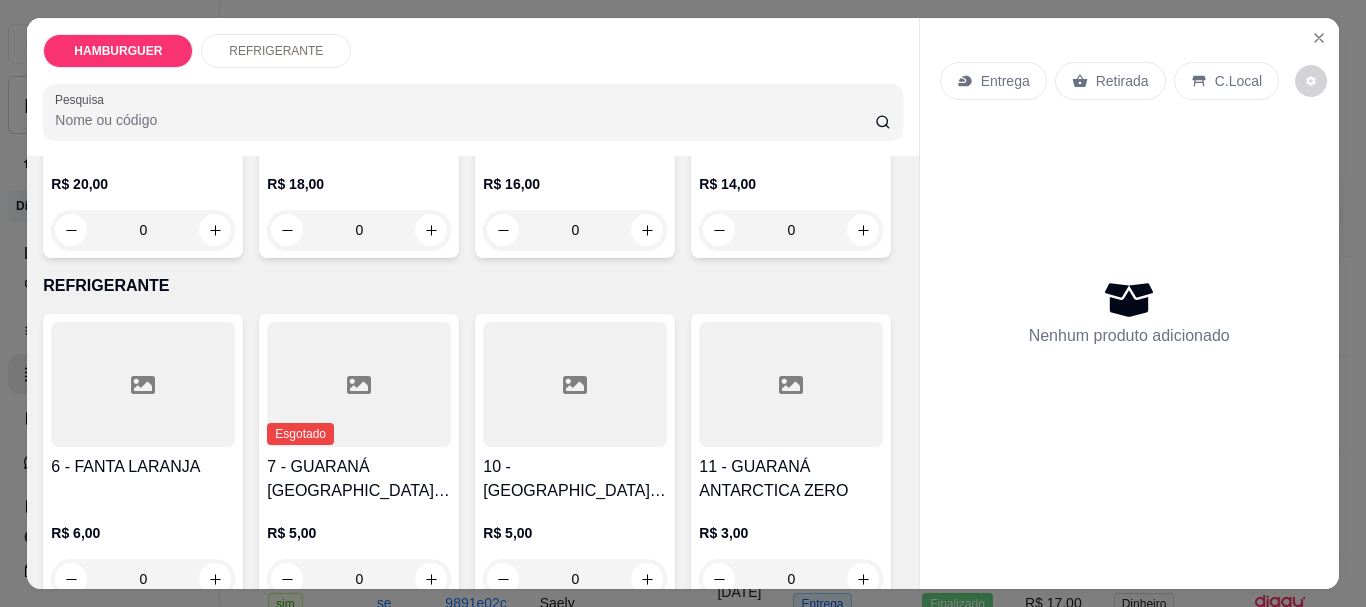 scroll, scrollTop: 300, scrollLeft: 0, axis: vertical 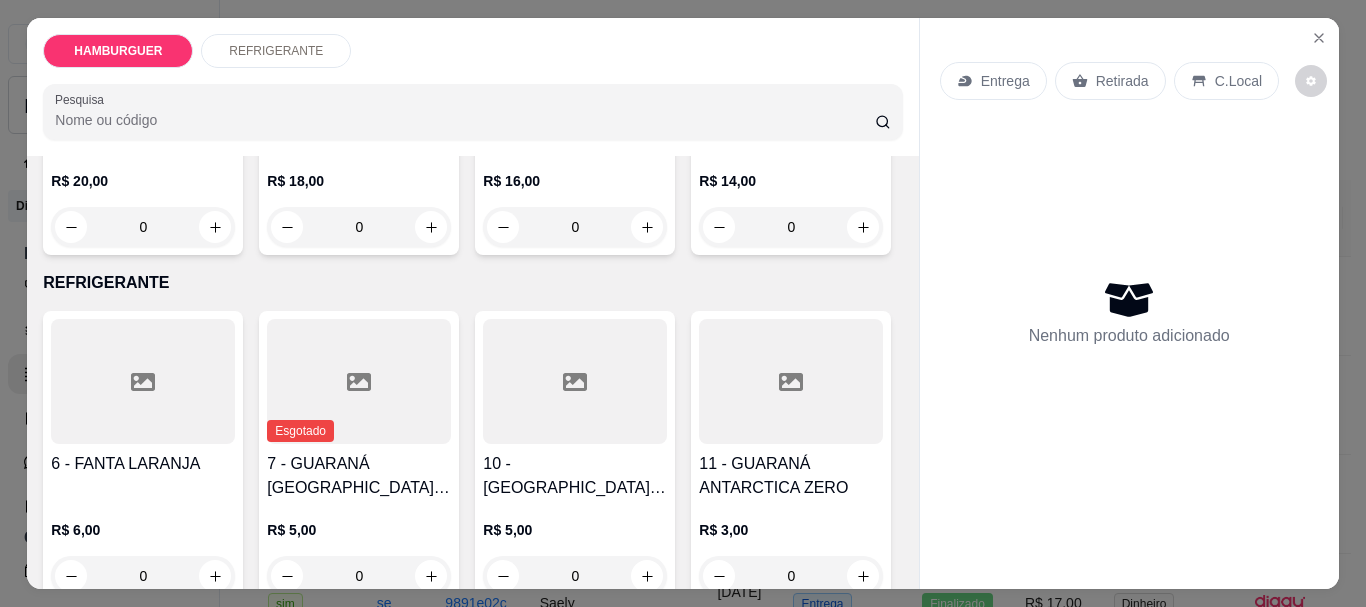 click on "0" at bounding box center [791, 227] 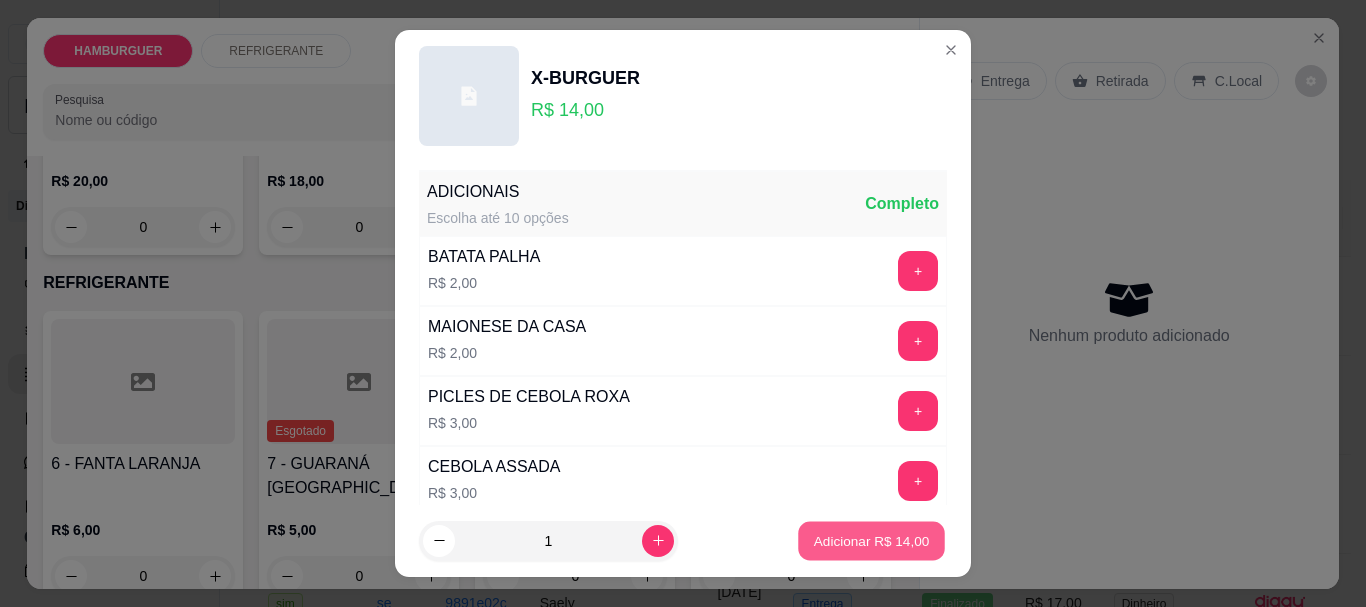 click on "Adicionar   R$ 14,00" at bounding box center (871, 540) 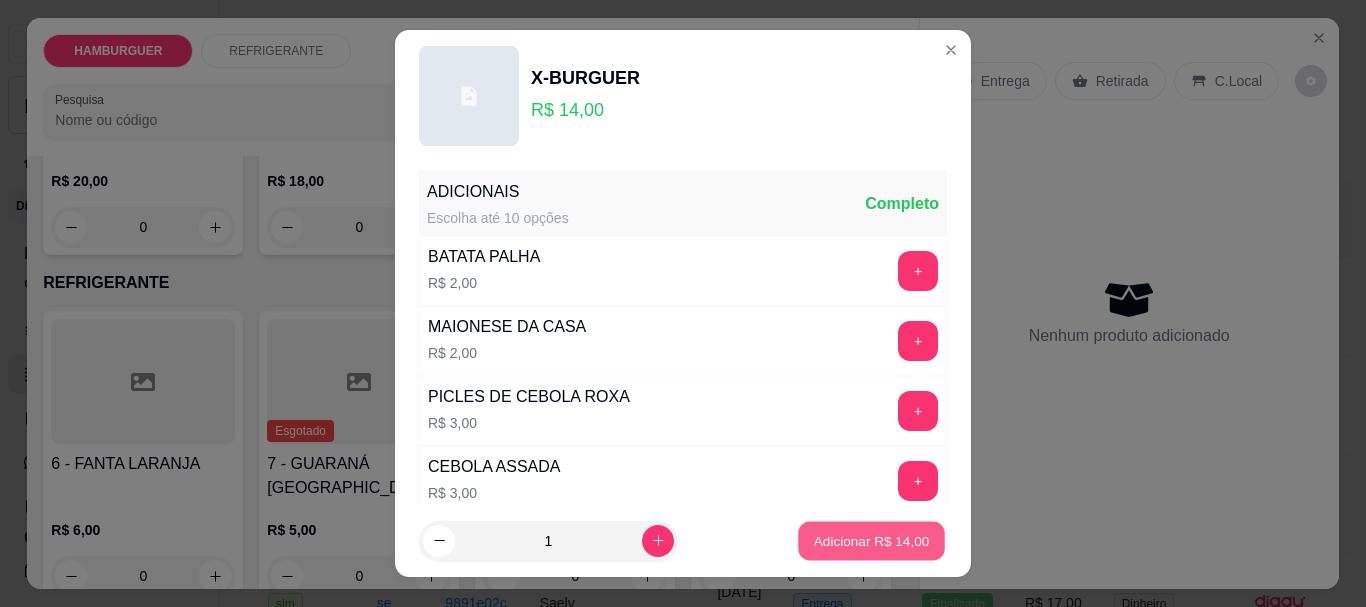 type on "1" 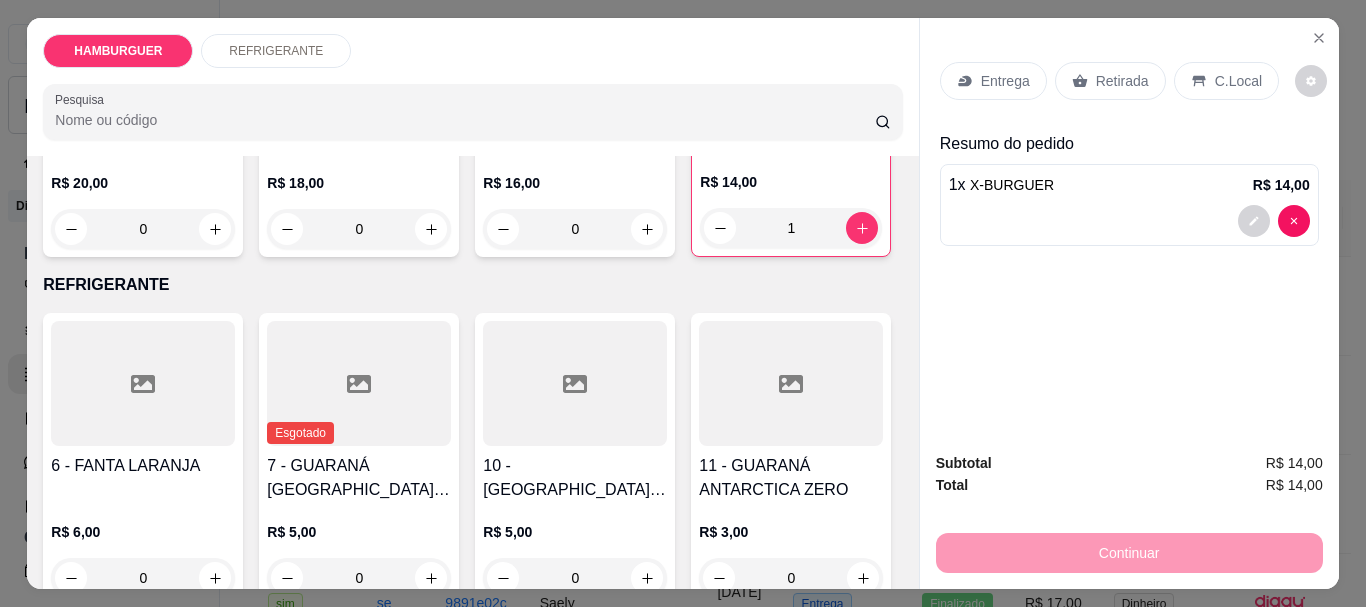 click on "C.Local" at bounding box center [1226, 81] 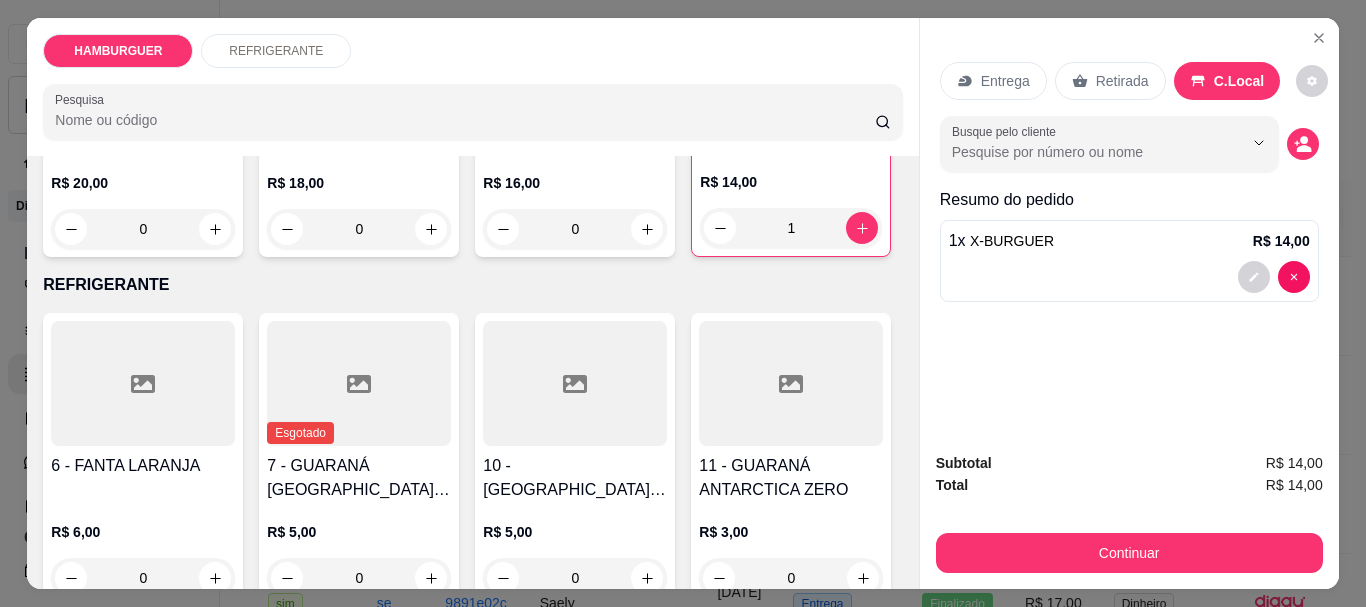 click on "Retirada" at bounding box center (1122, 81) 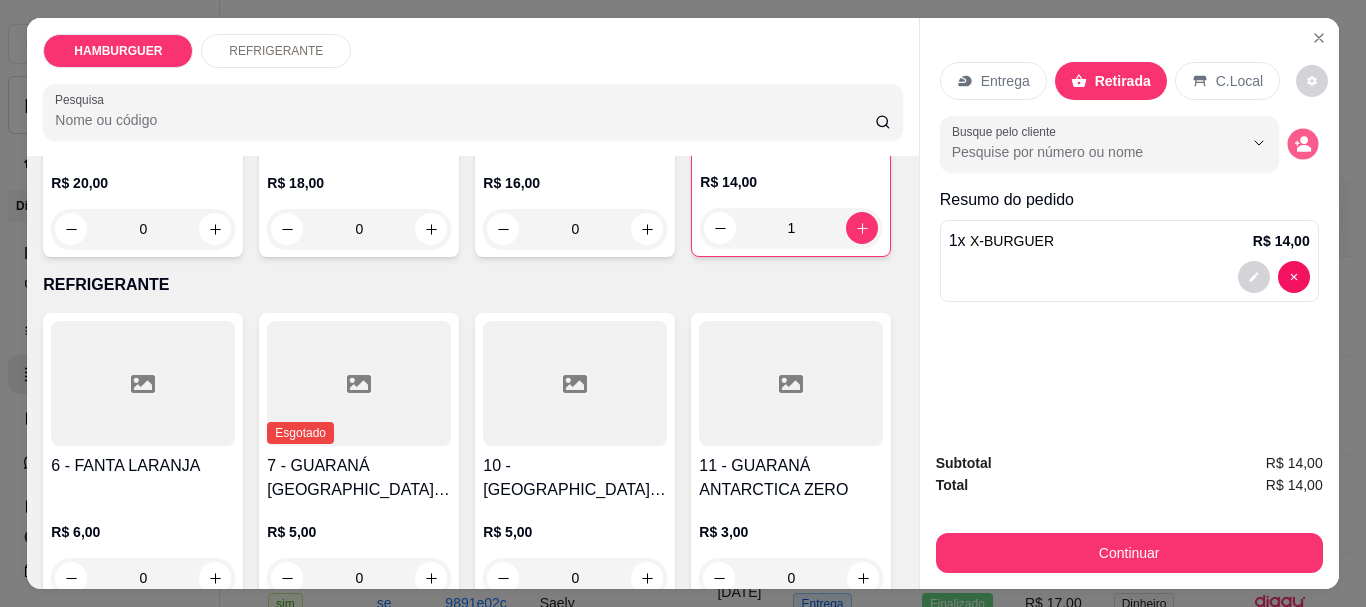 click at bounding box center [1302, 144] 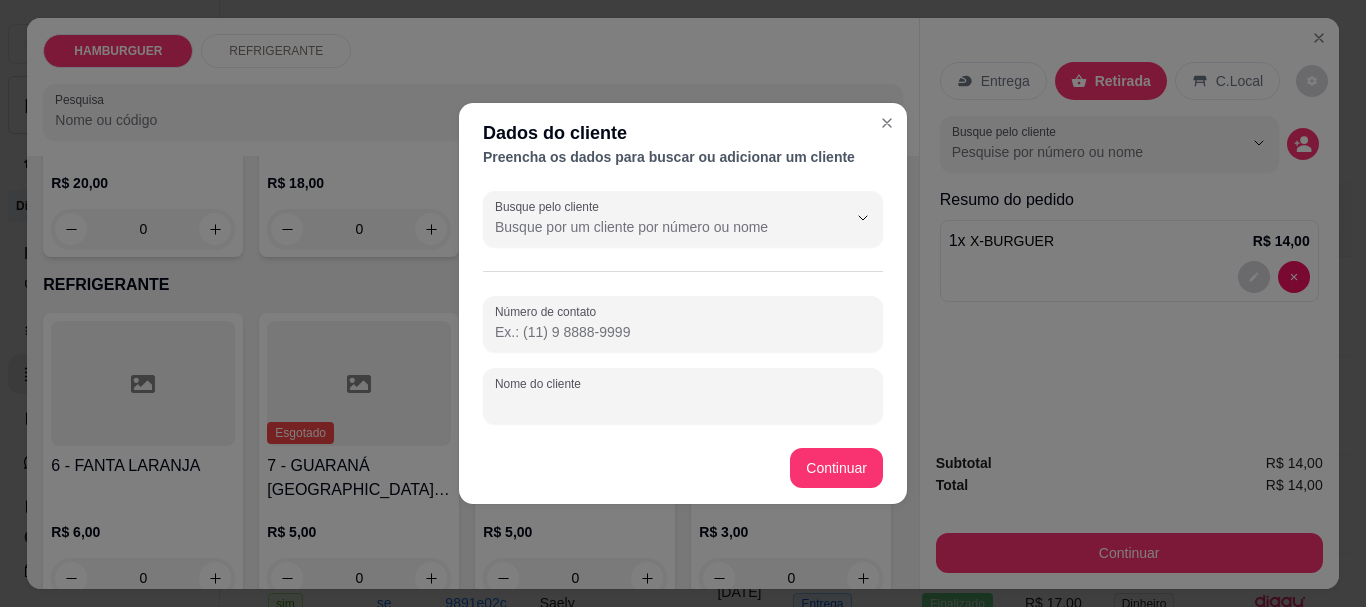 click on "Nome do cliente" at bounding box center [683, 404] 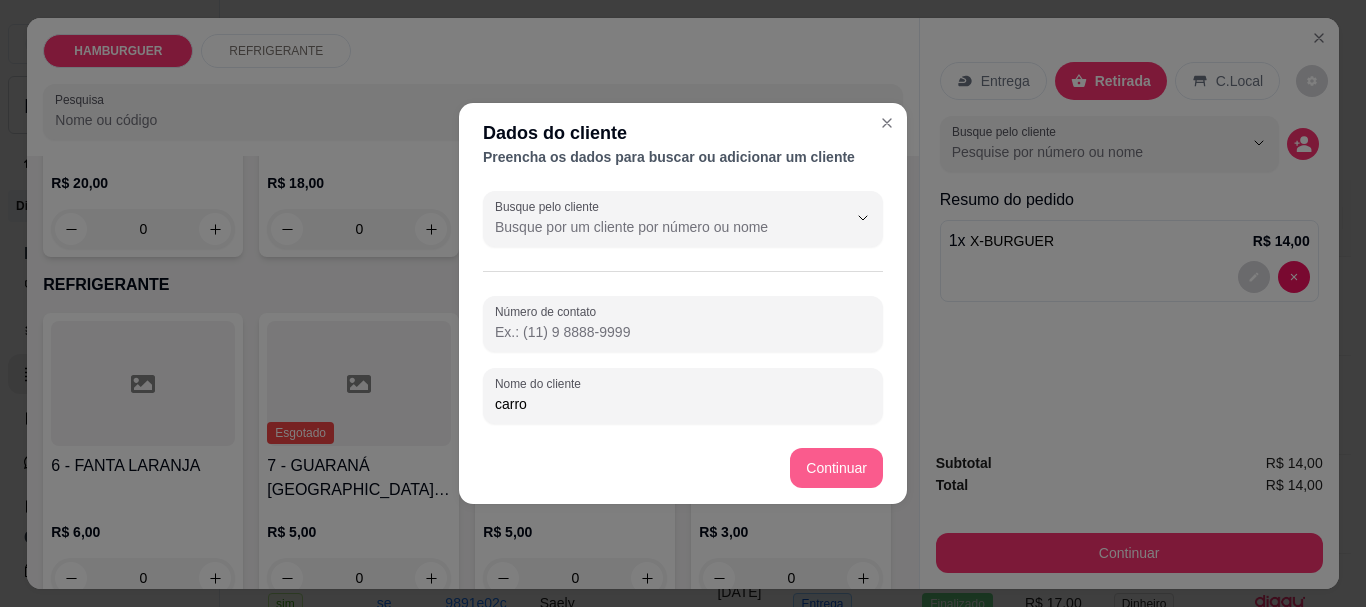 type on "carro" 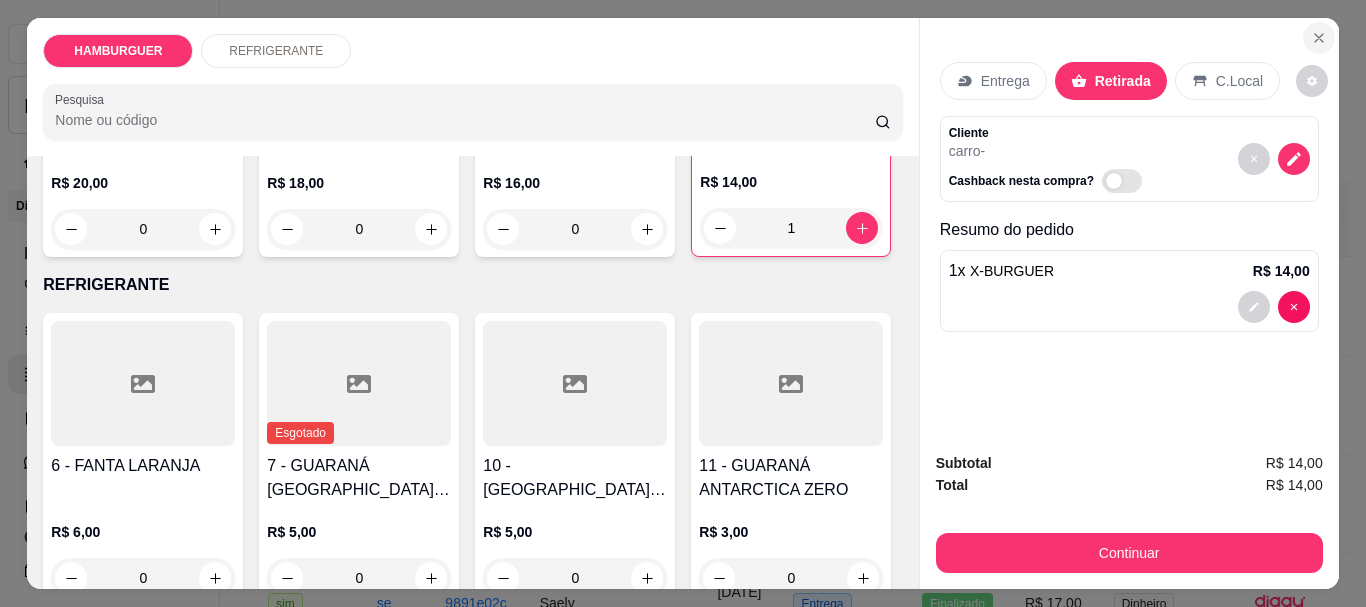 click 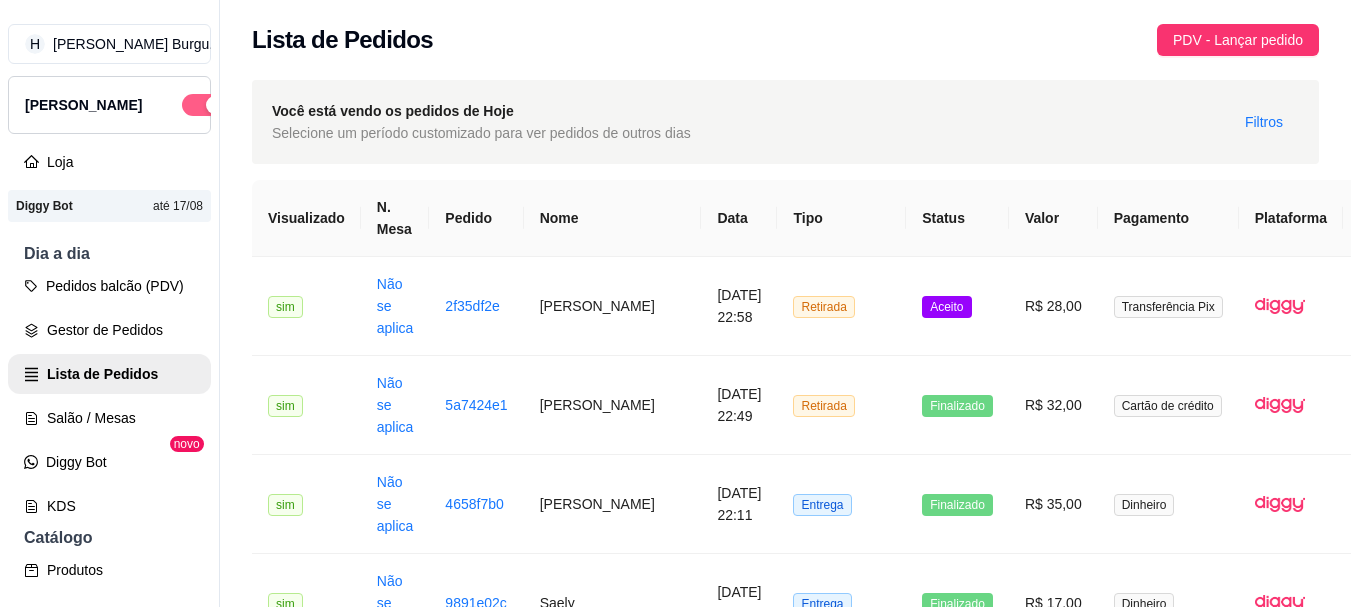 click at bounding box center (204, 105) 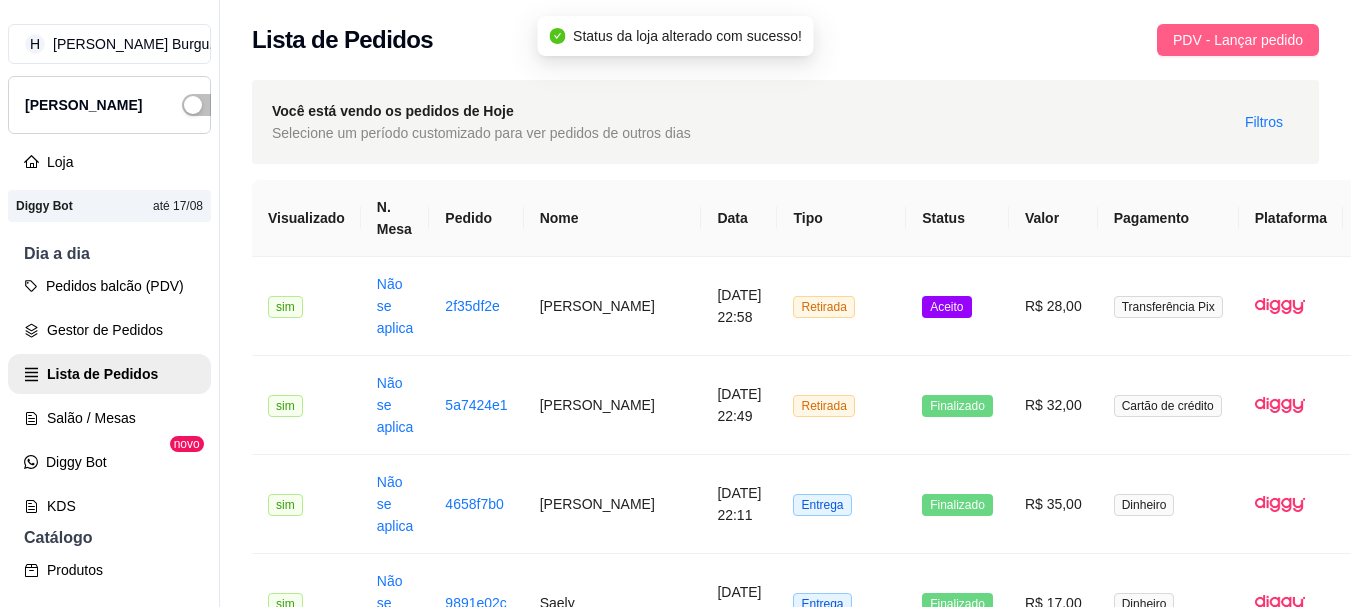 click on "PDV - Lançar pedido" at bounding box center [1238, 40] 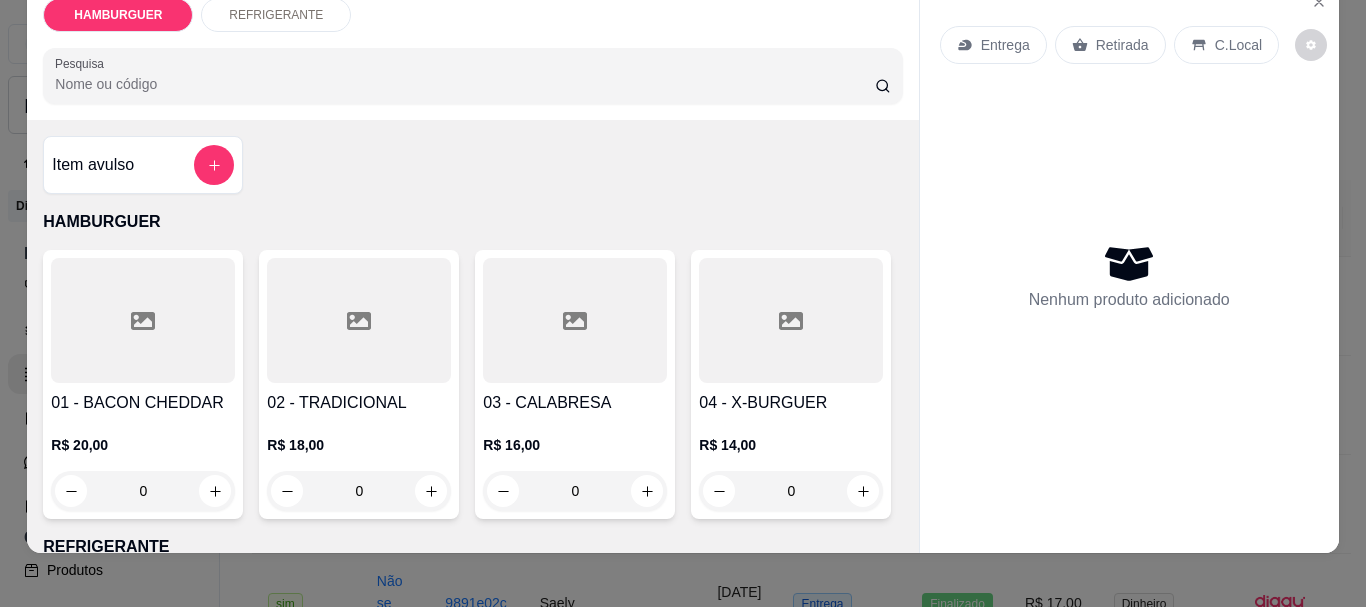 scroll, scrollTop: 53, scrollLeft: 0, axis: vertical 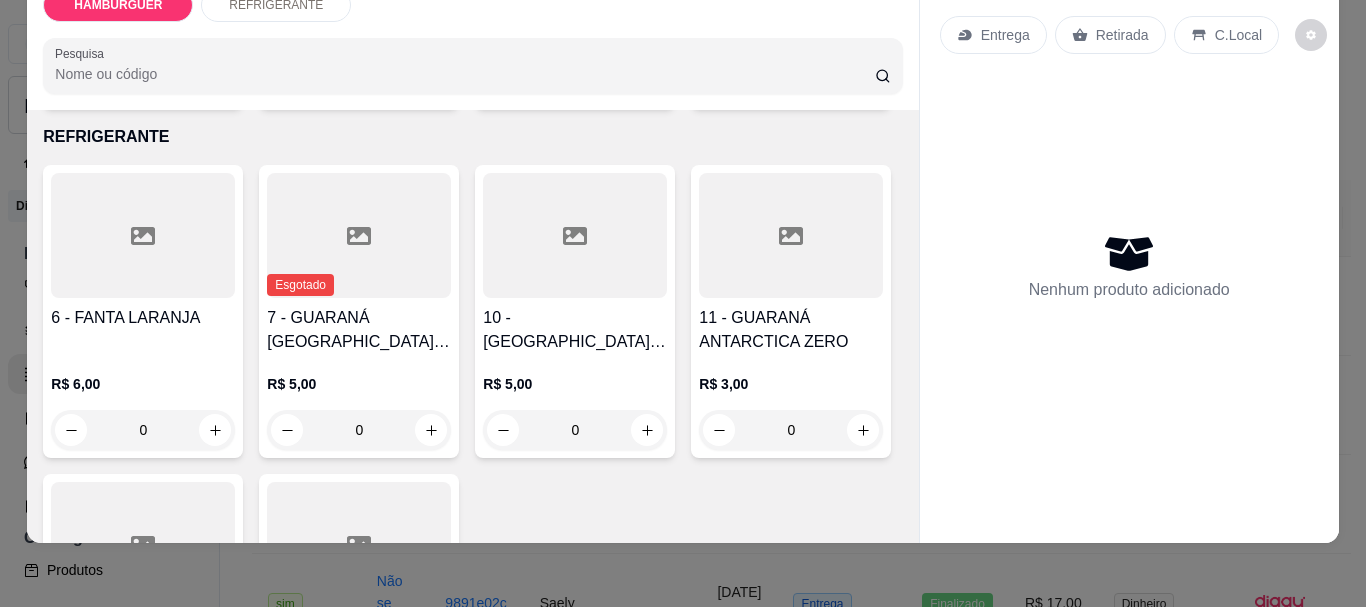 click on "0" at bounding box center (791, 81) 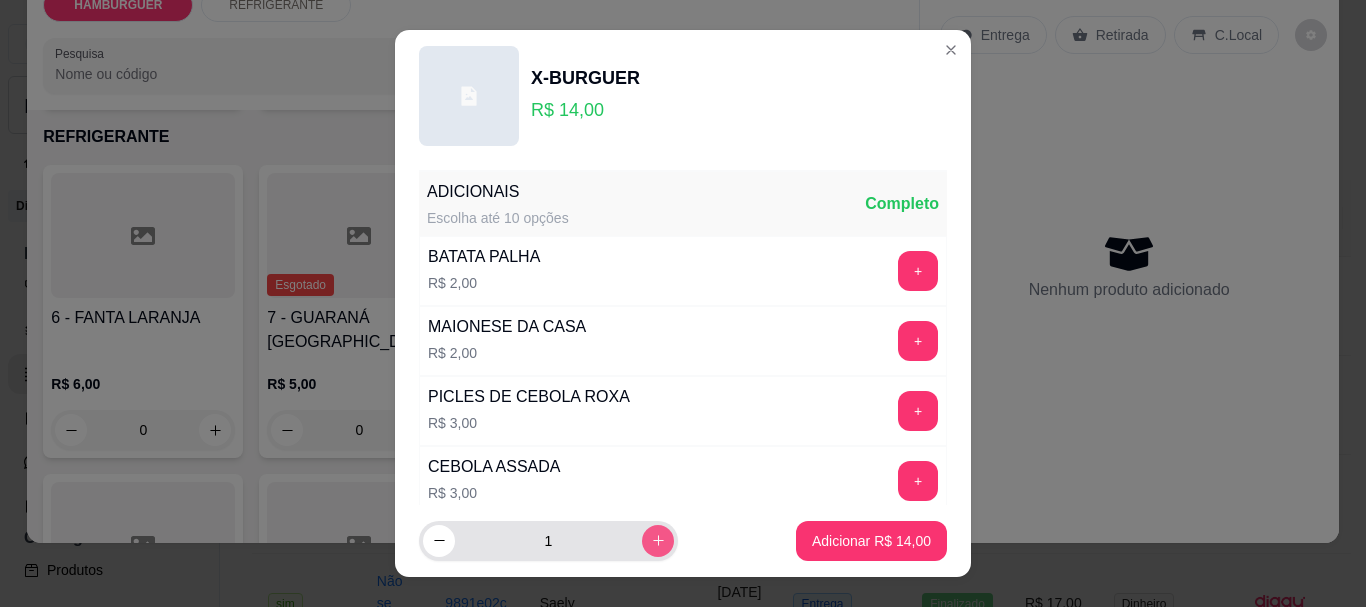 click 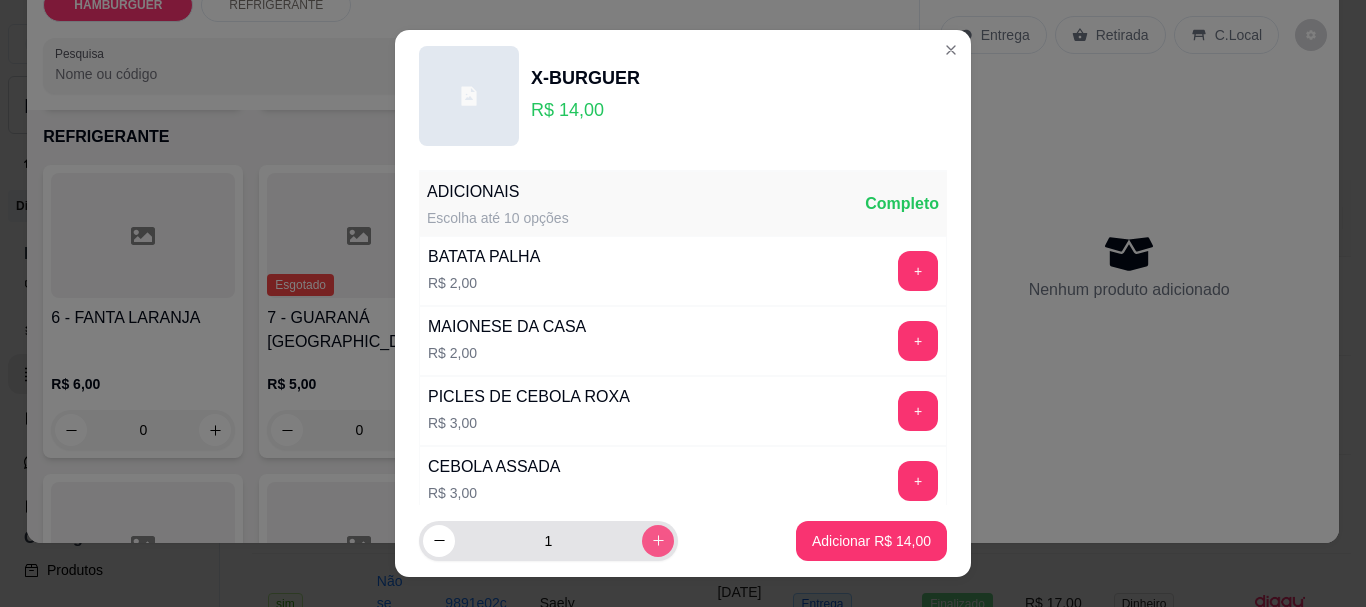 type on "2" 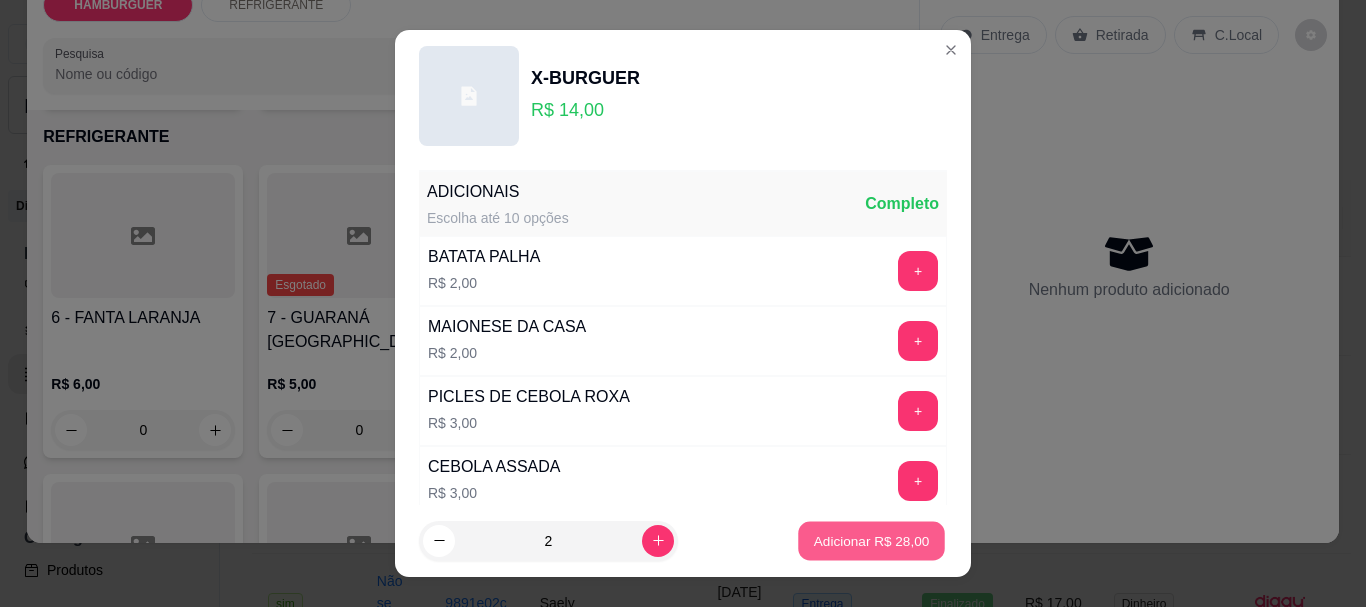 click on "Adicionar   R$ 28,00" at bounding box center (871, 540) 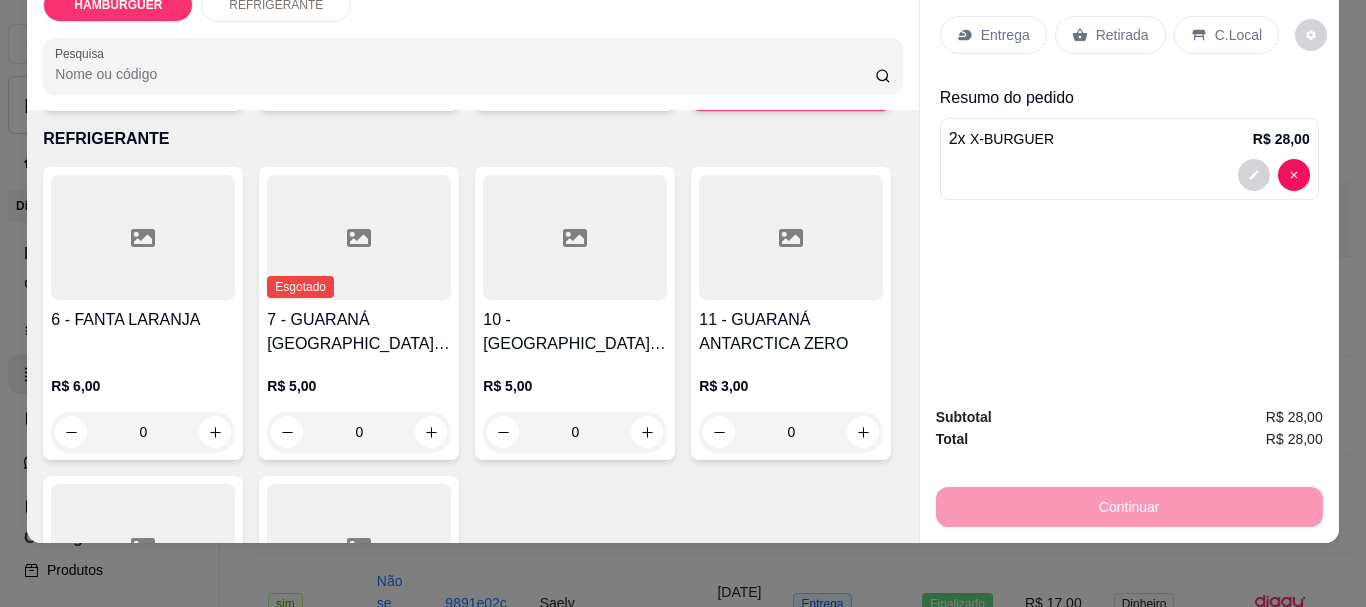 click on "Retirada" at bounding box center [1122, 35] 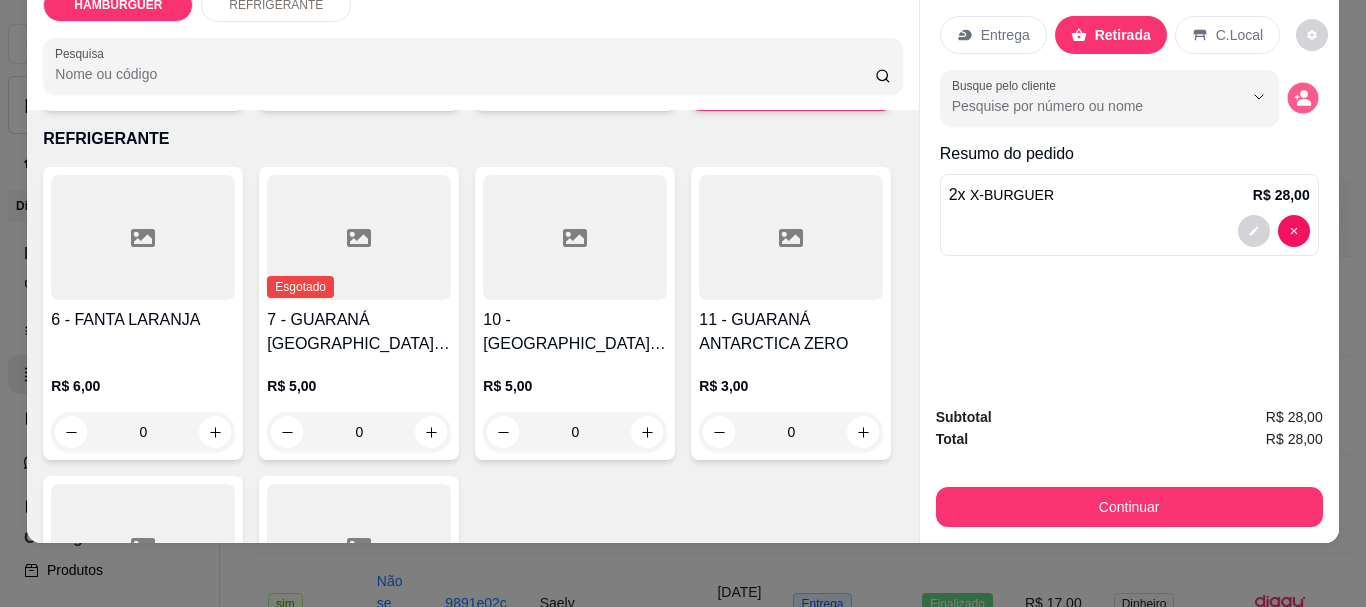 click at bounding box center (1302, 98) 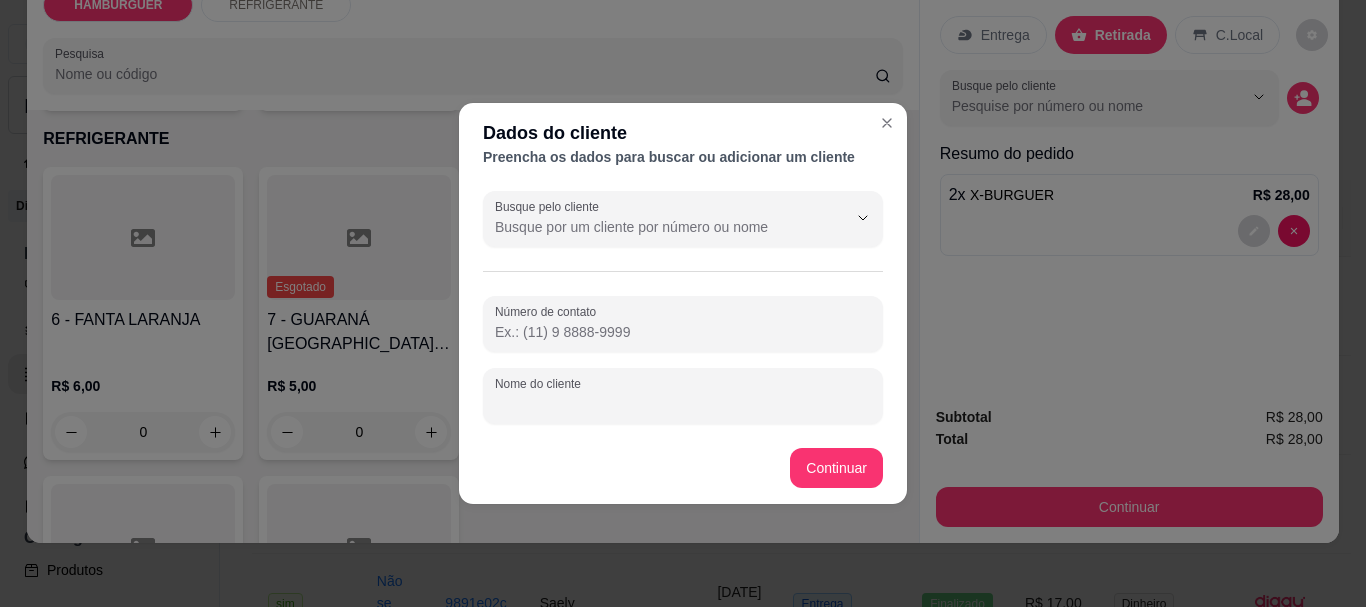 click on "Nome do cliente" at bounding box center [683, 404] 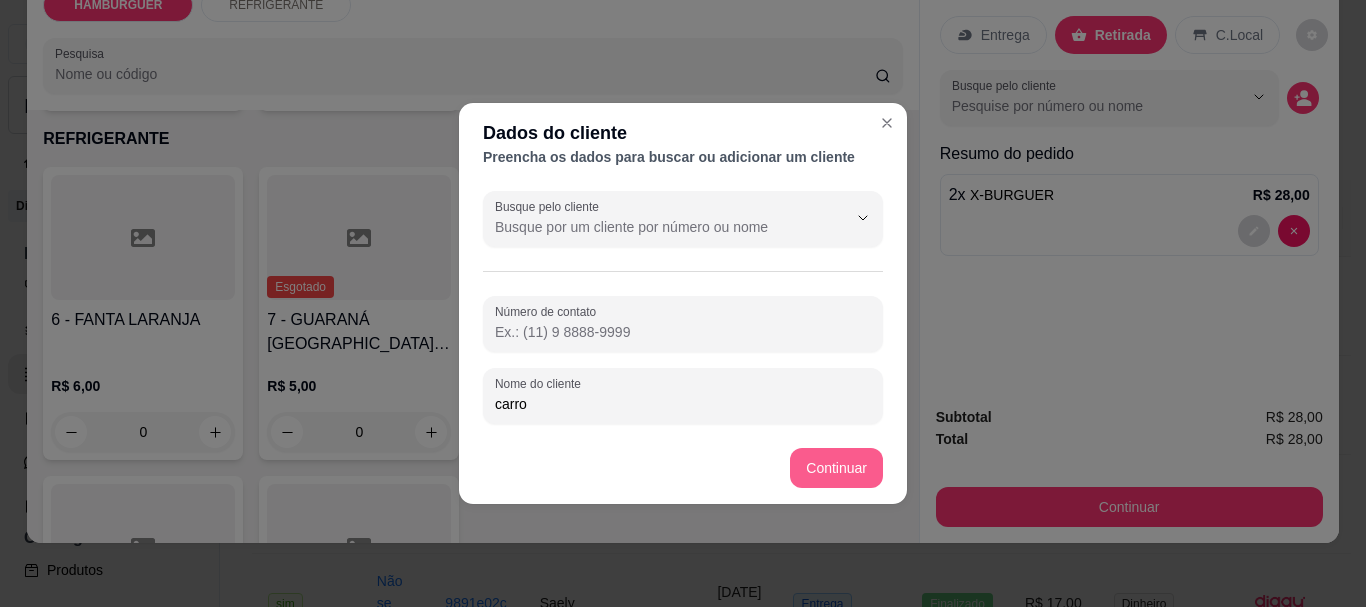 type on "carro" 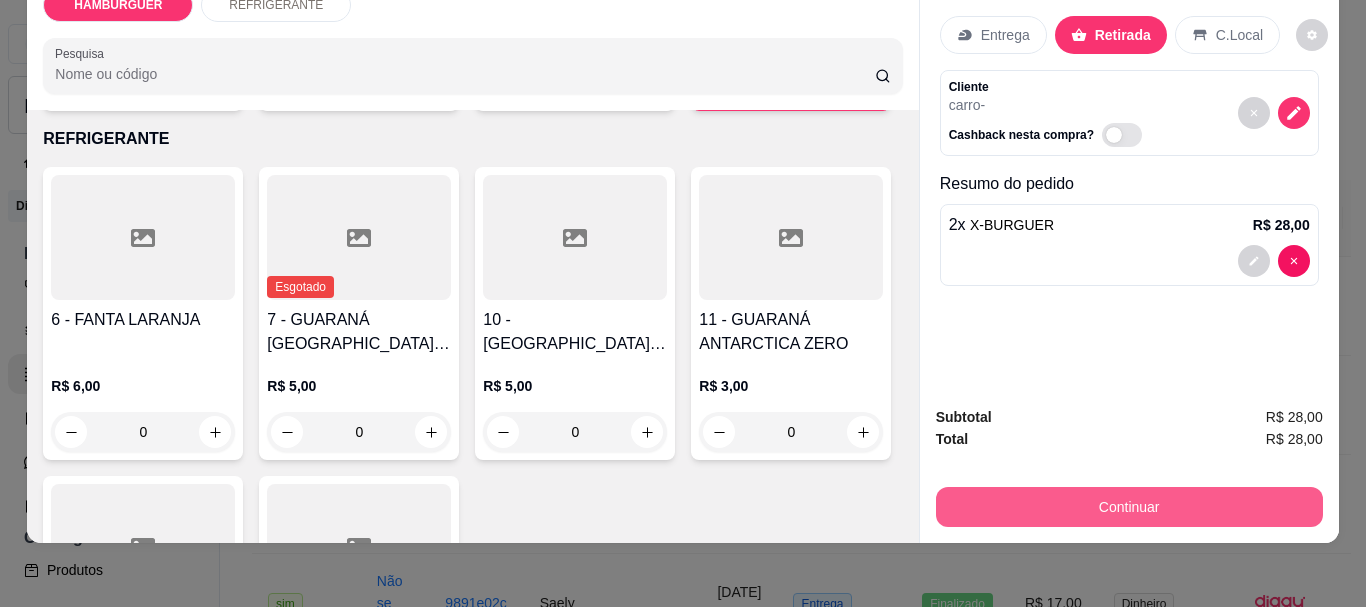 click on "Continuar" at bounding box center [1129, 507] 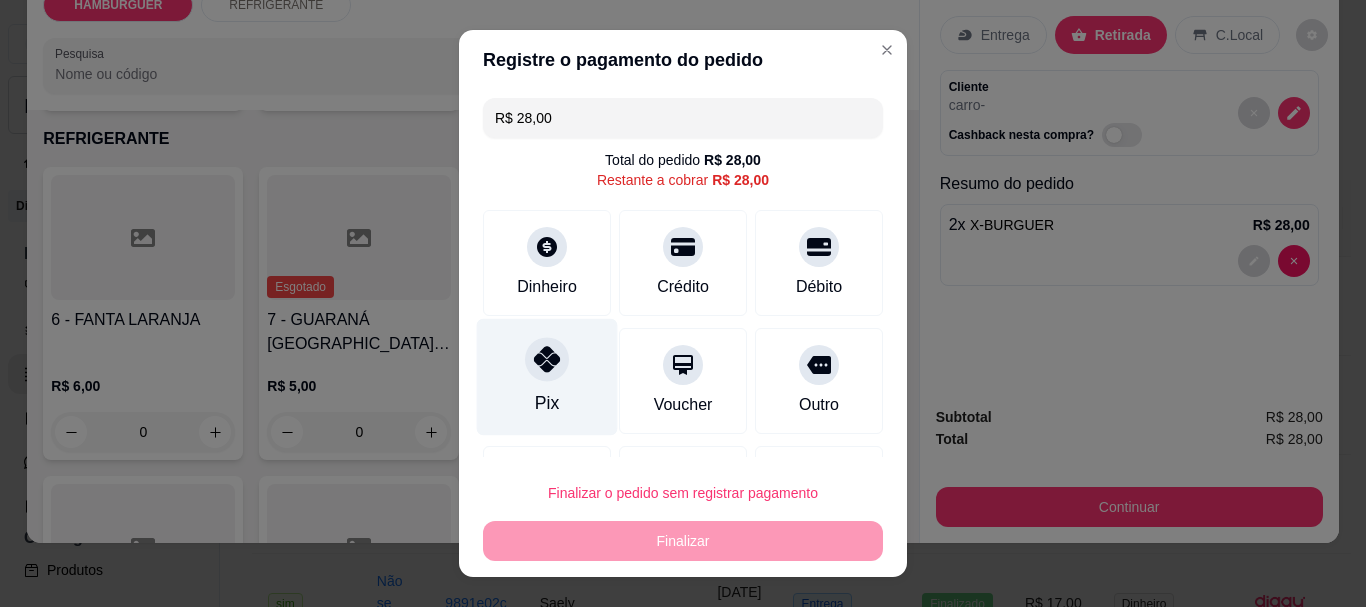 click 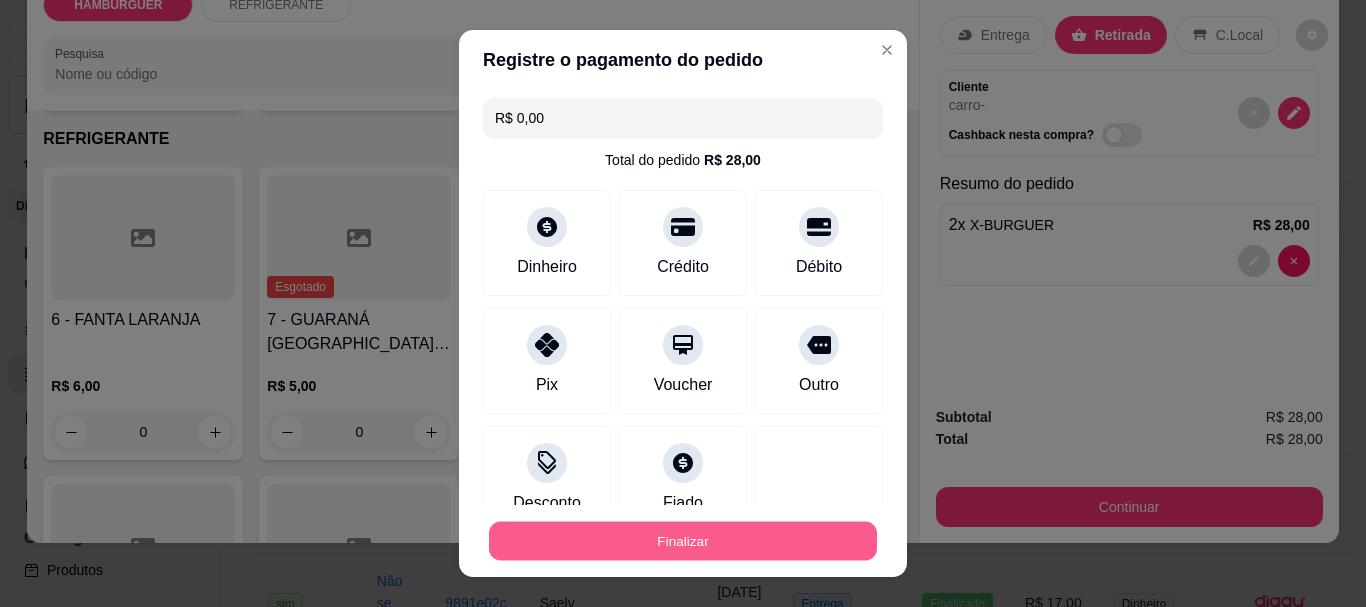click on "Finalizar" at bounding box center (683, 540) 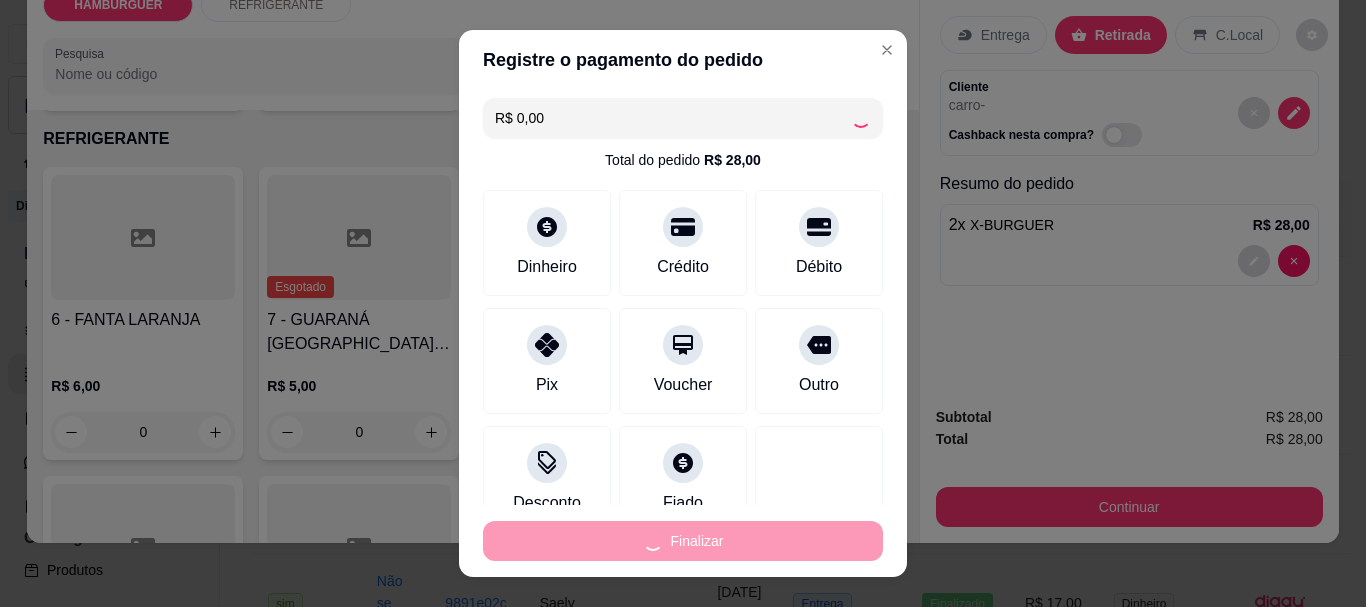 type on "0" 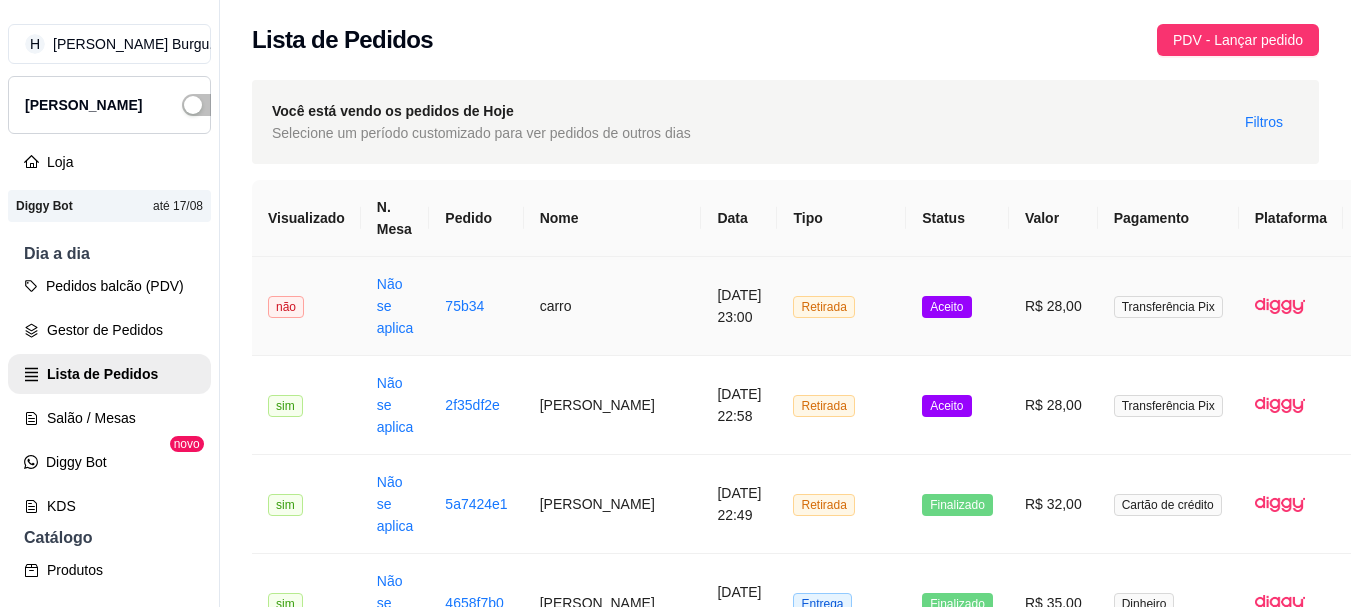 click on "Aceito" at bounding box center (957, 306) 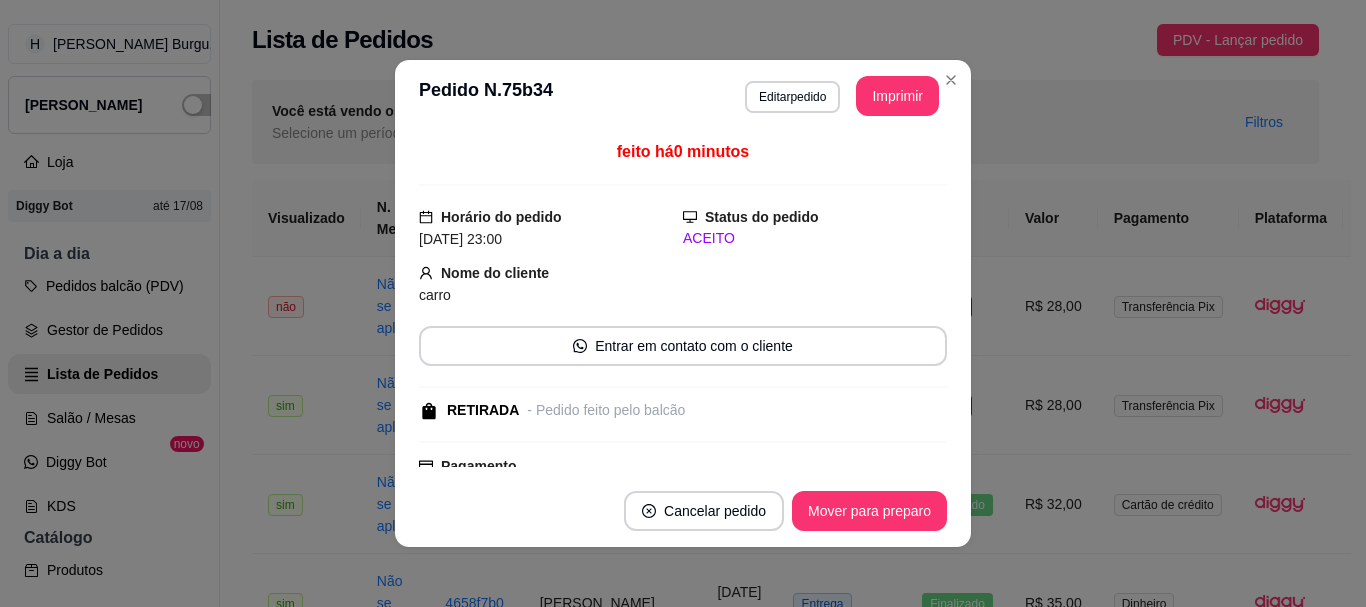 click on "**********" at bounding box center [683, 96] 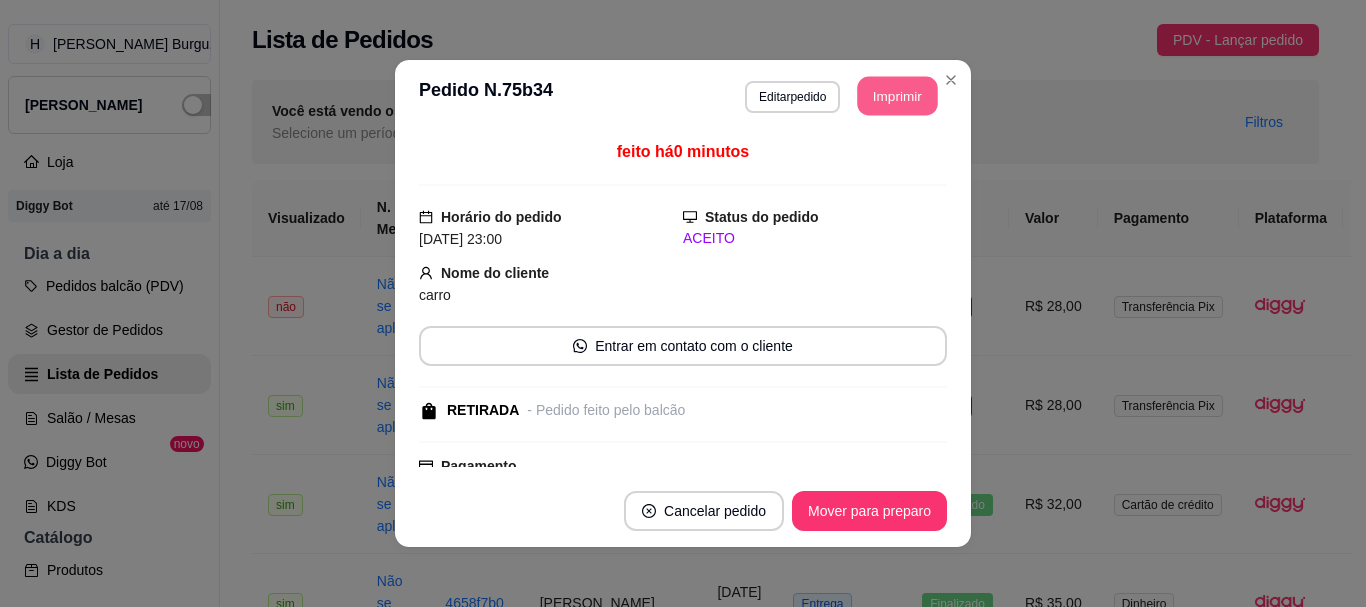 click on "Imprimir" at bounding box center (898, 96) 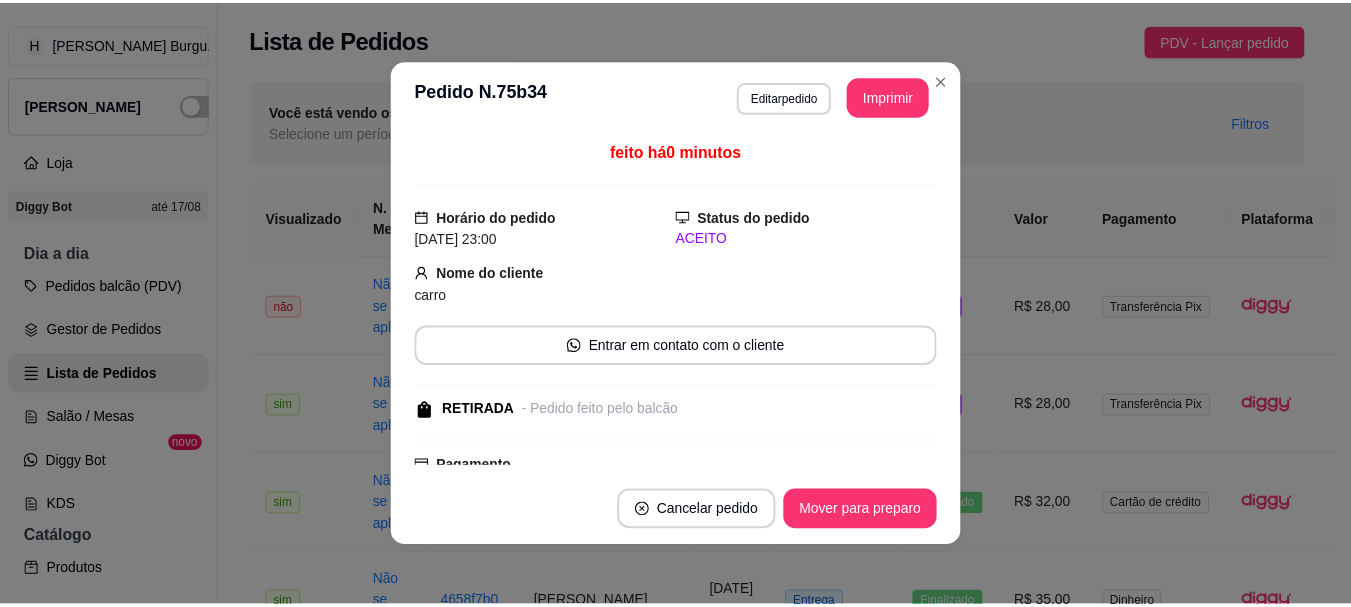 scroll, scrollTop: 0, scrollLeft: 0, axis: both 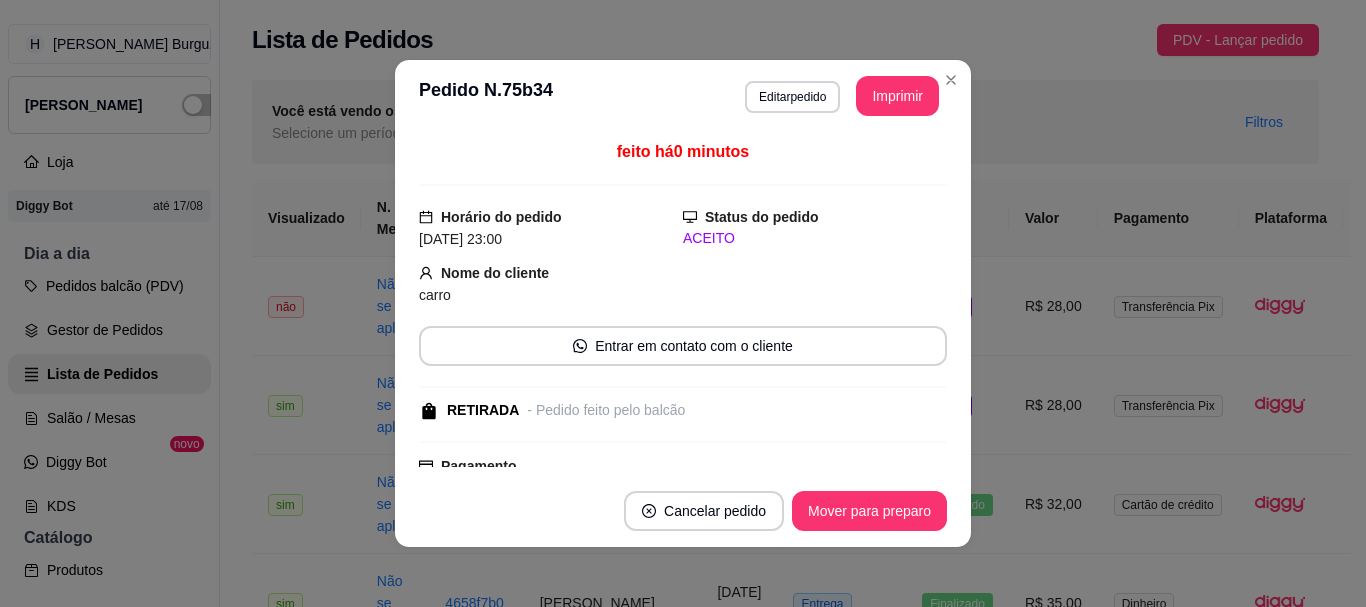 click on "Mover para preparo" at bounding box center (869, 511) 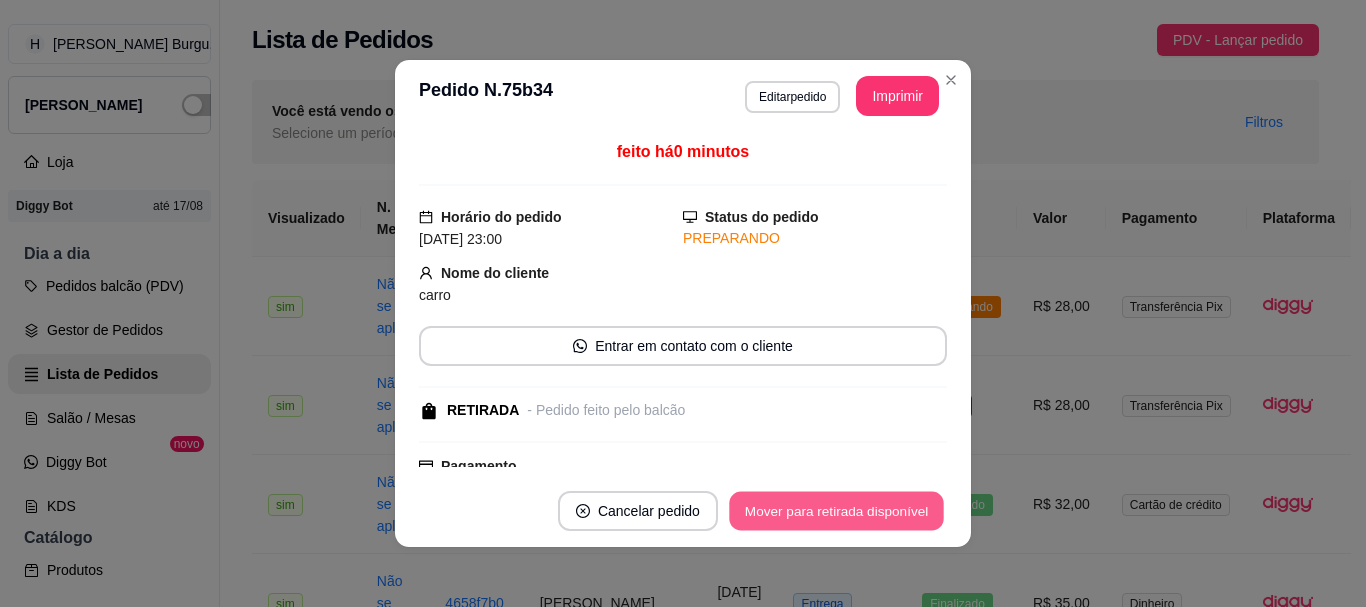 click on "Mover para retirada disponível" at bounding box center [836, 511] 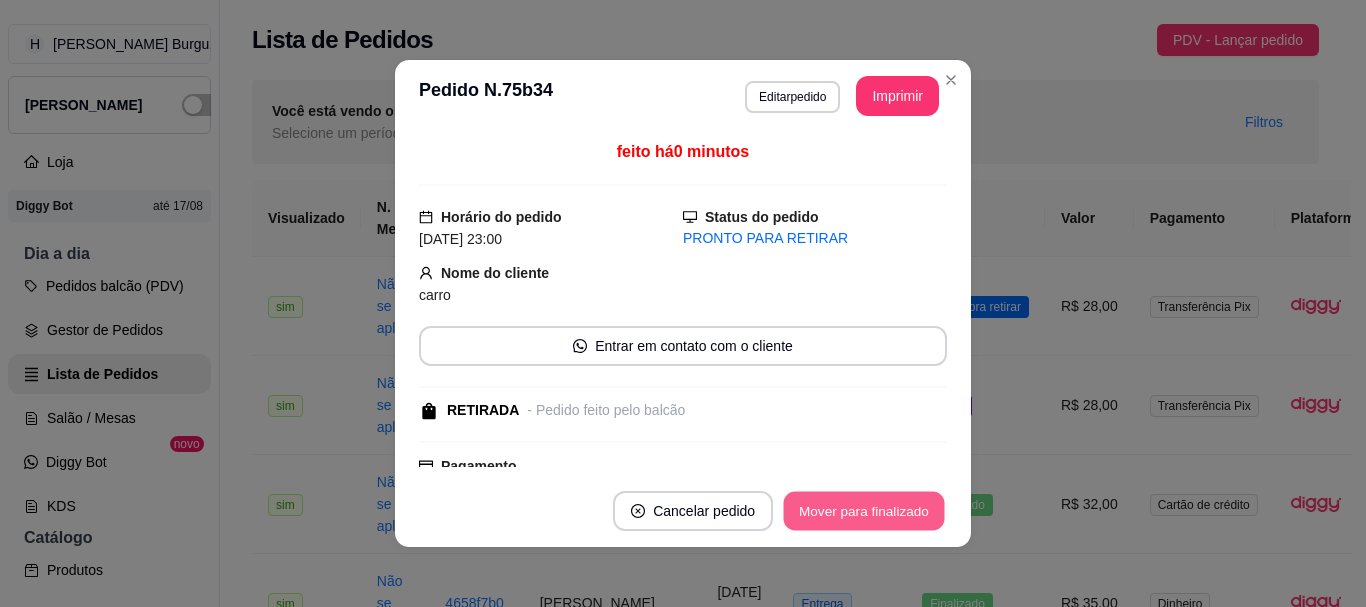 click on "Mover para finalizado" at bounding box center [864, 511] 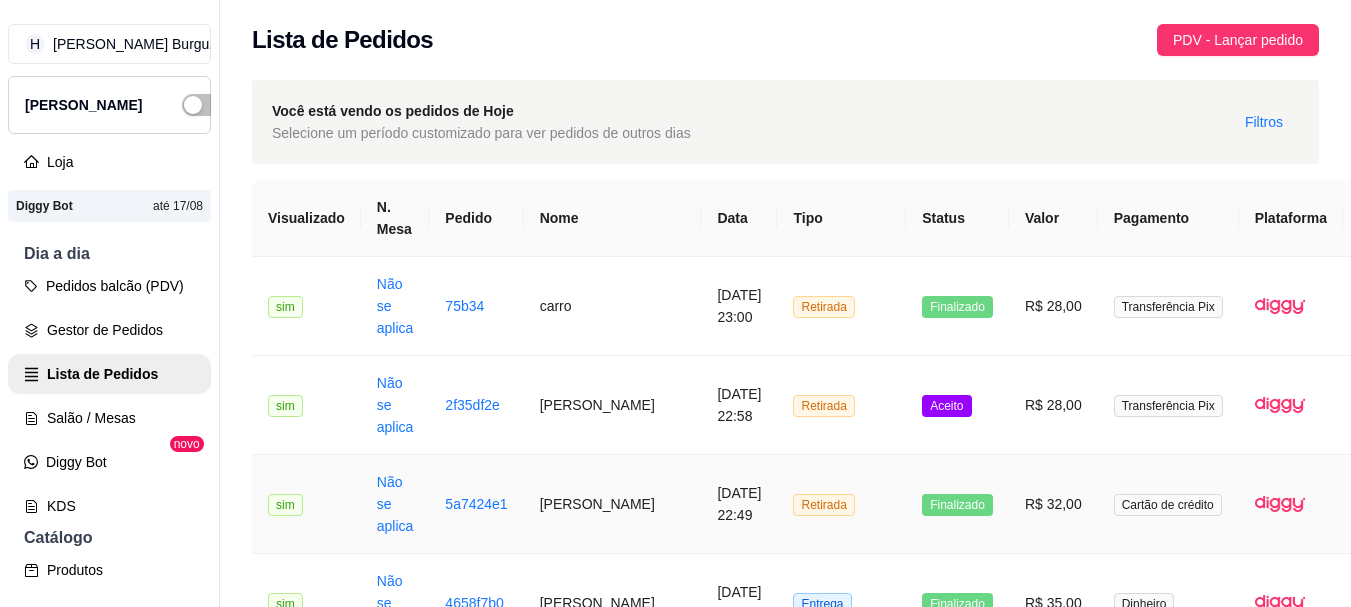 click on "Finalizado" at bounding box center (957, 504) 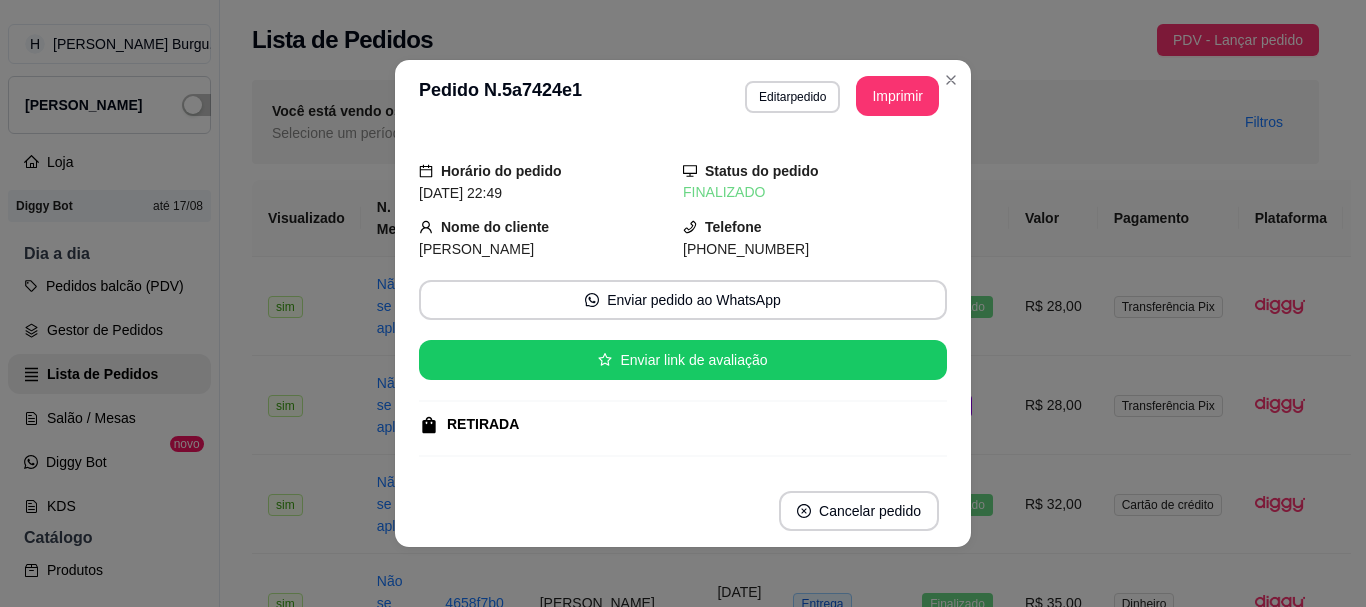 click on "**********" at bounding box center [683, 96] 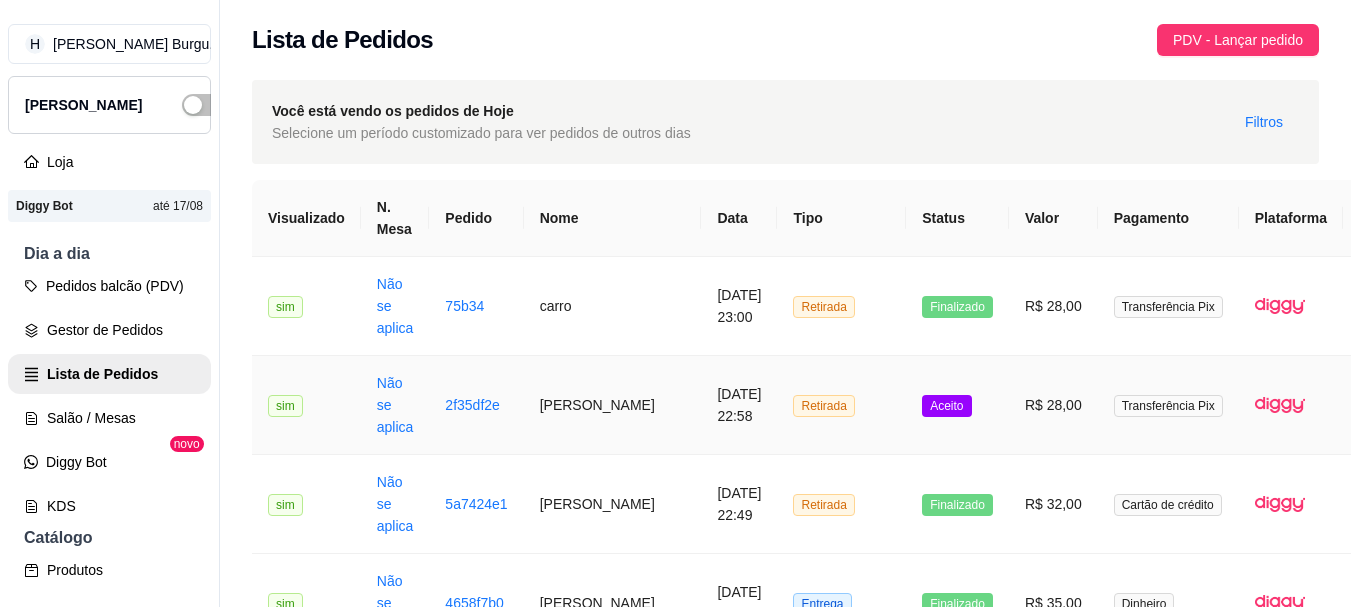 click on "R$ 28,00" at bounding box center (1053, 405) 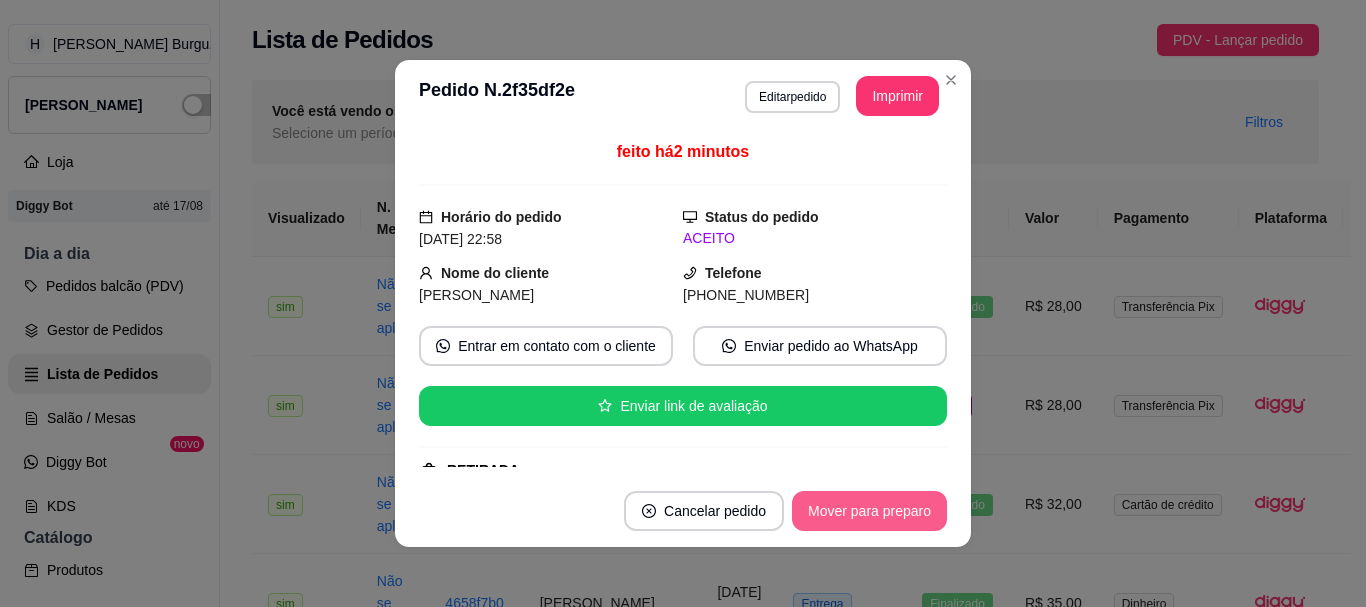 click on "Mover para preparo" at bounding box center (869, 511) 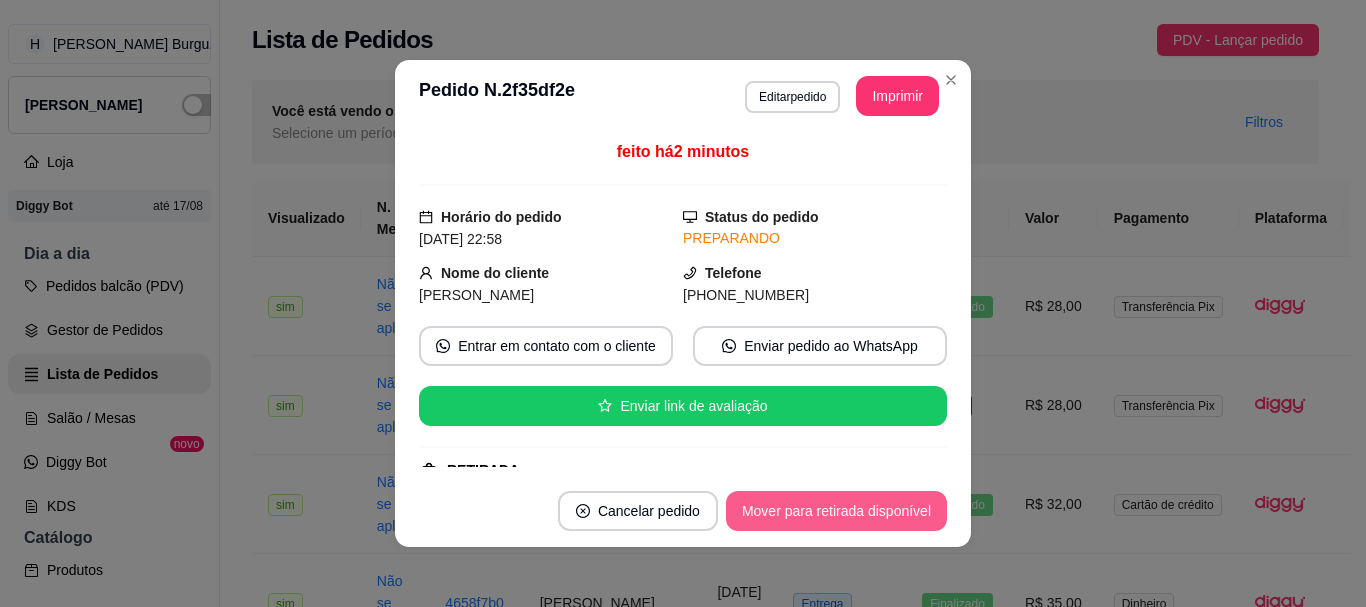 click on "Mover para retirada disponível" at bounding box center (836, 511) 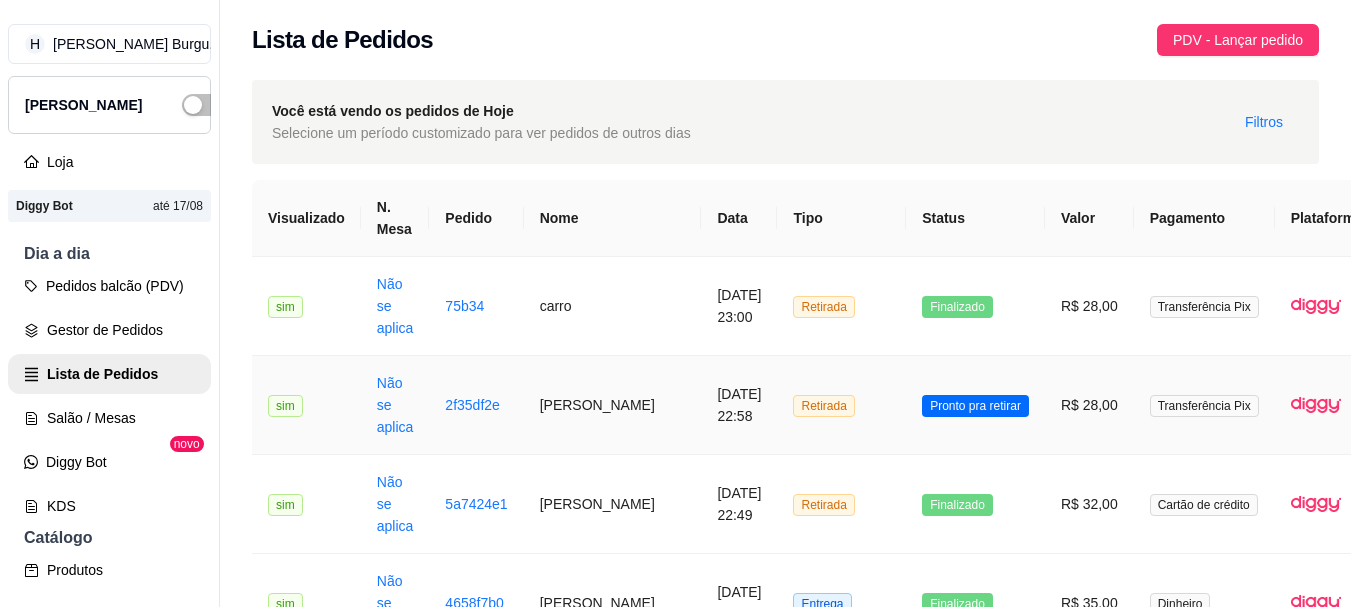 click on "Pronto pra retirar" at bounding box center (975, 405) 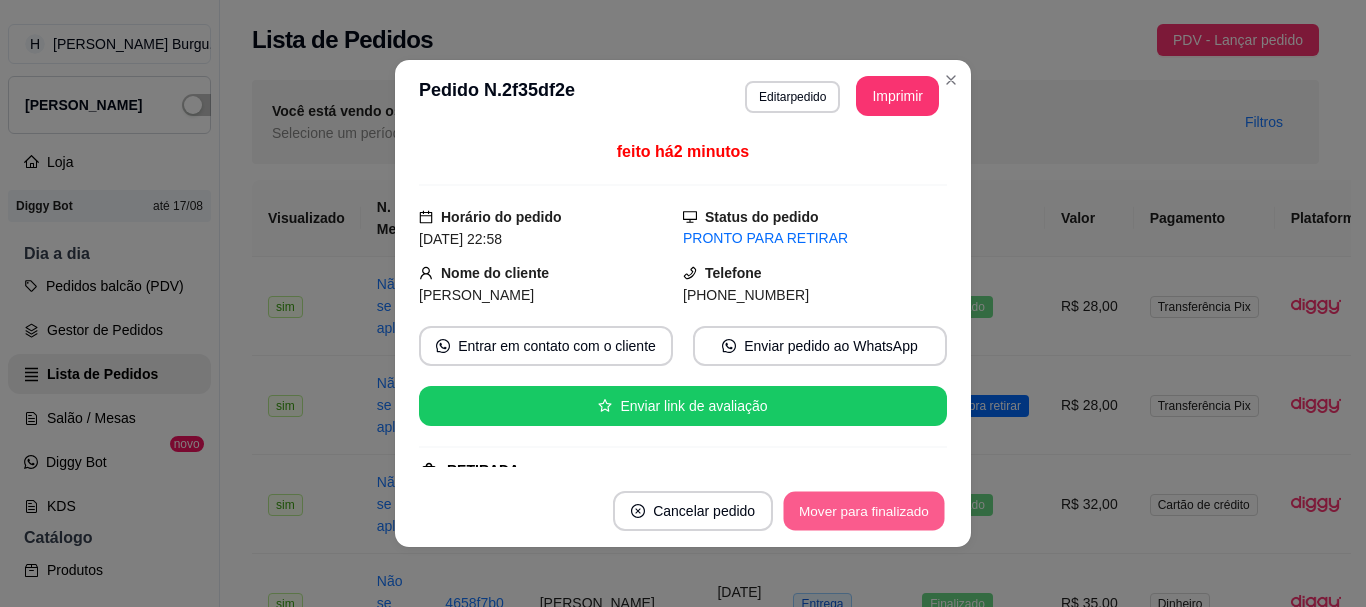 click on "Mover para finalizado" at bounding box center [864, 511] 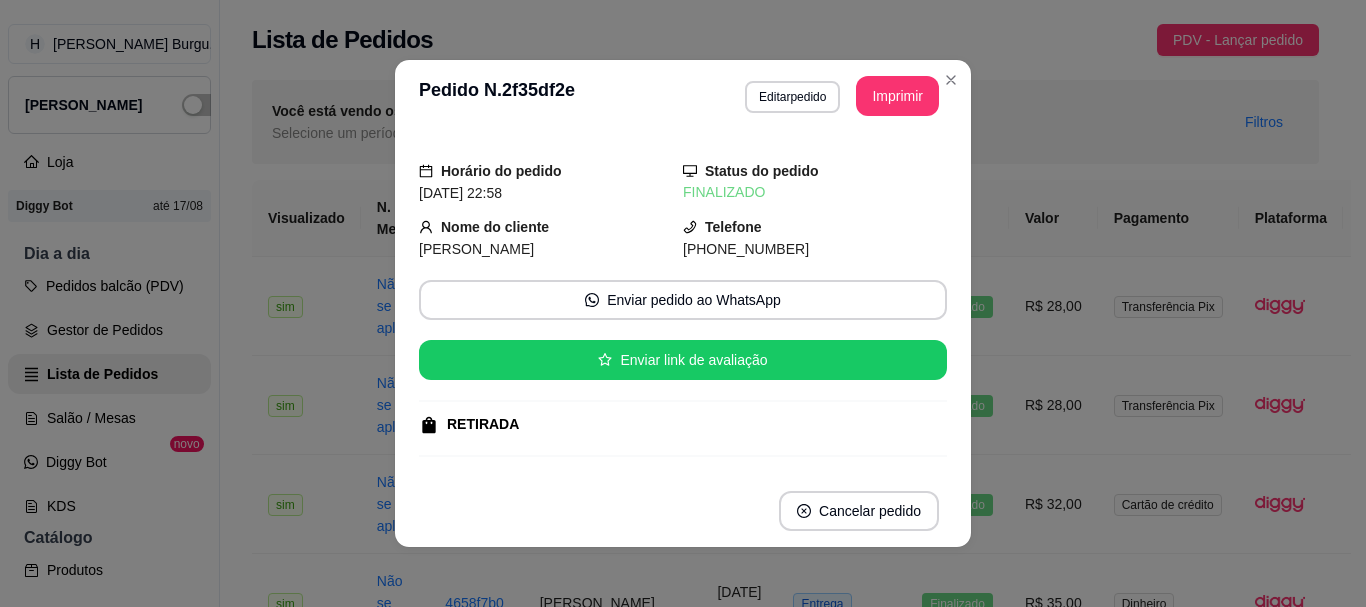 click on "**********" at bounding box center [683, 96] 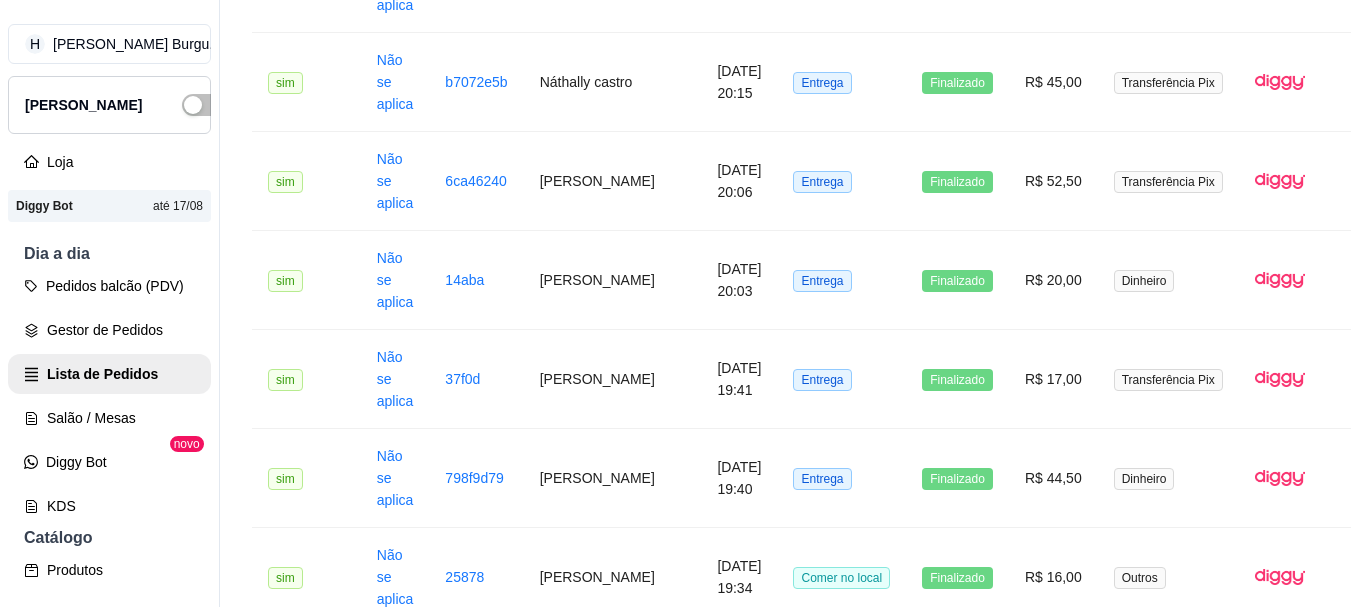scroll, scrollTop: 2779, scrollLeft: 0, axis: vertical 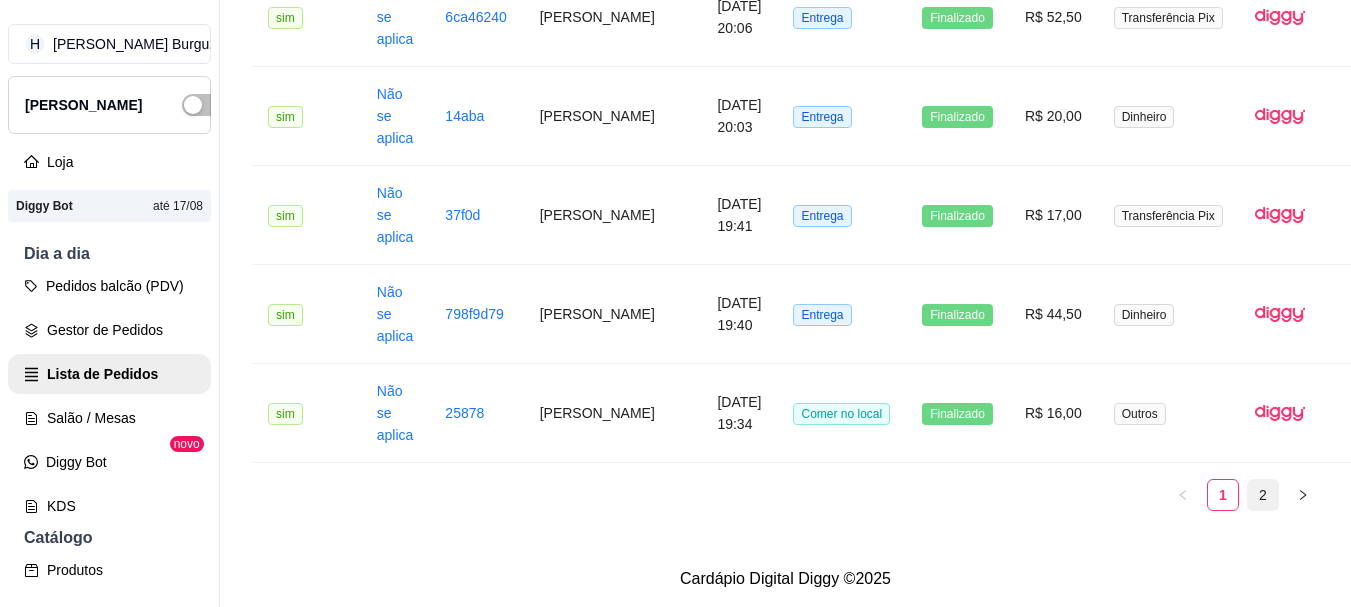 click on "2" at bounding box center (1263, 495) 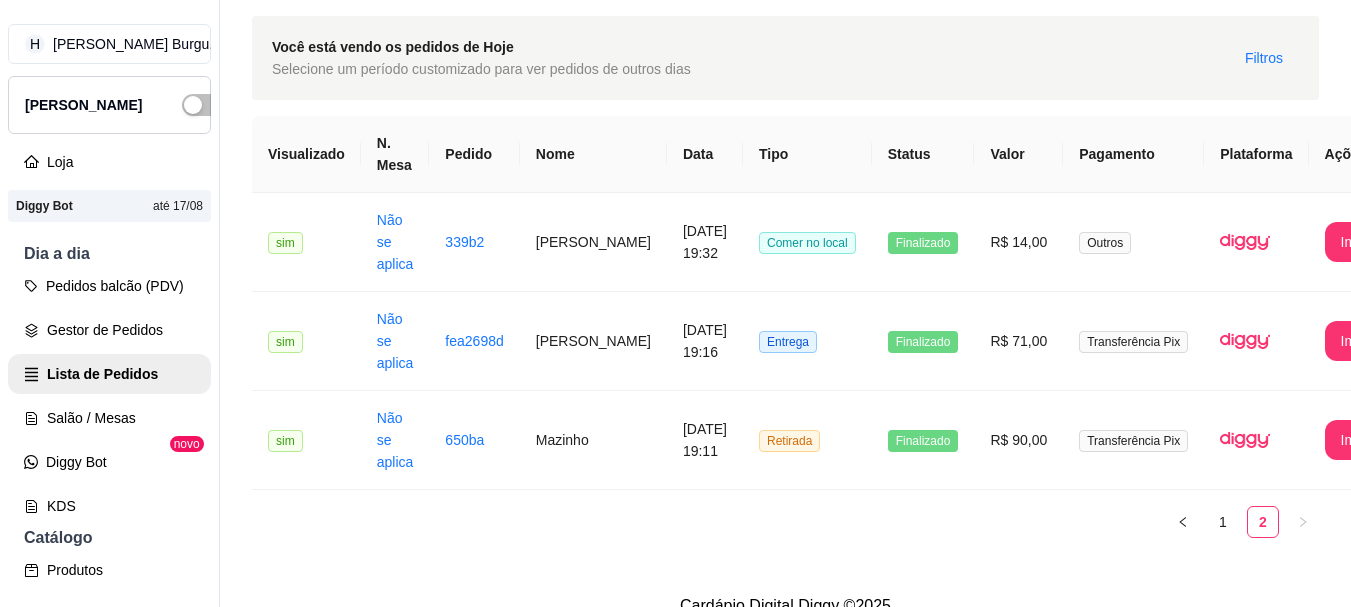 scroll, scrollTop: 100, scrollLeft: 0, axis: vertical 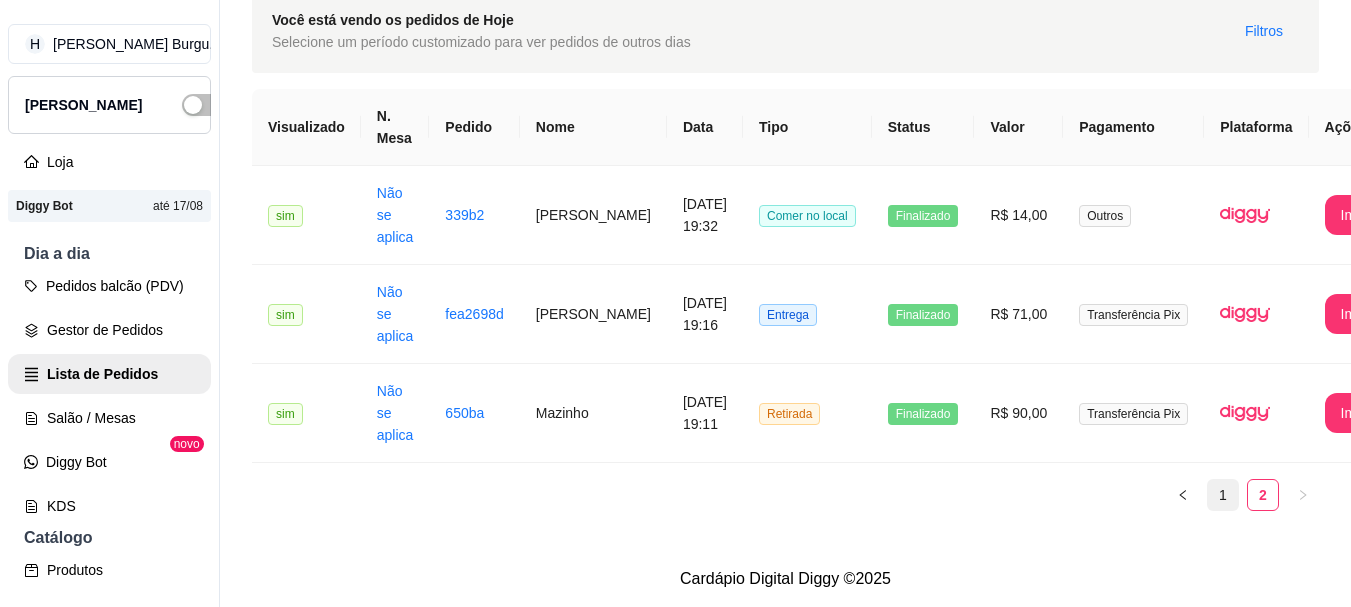 click on "1" at bounding box center [1223, 495] 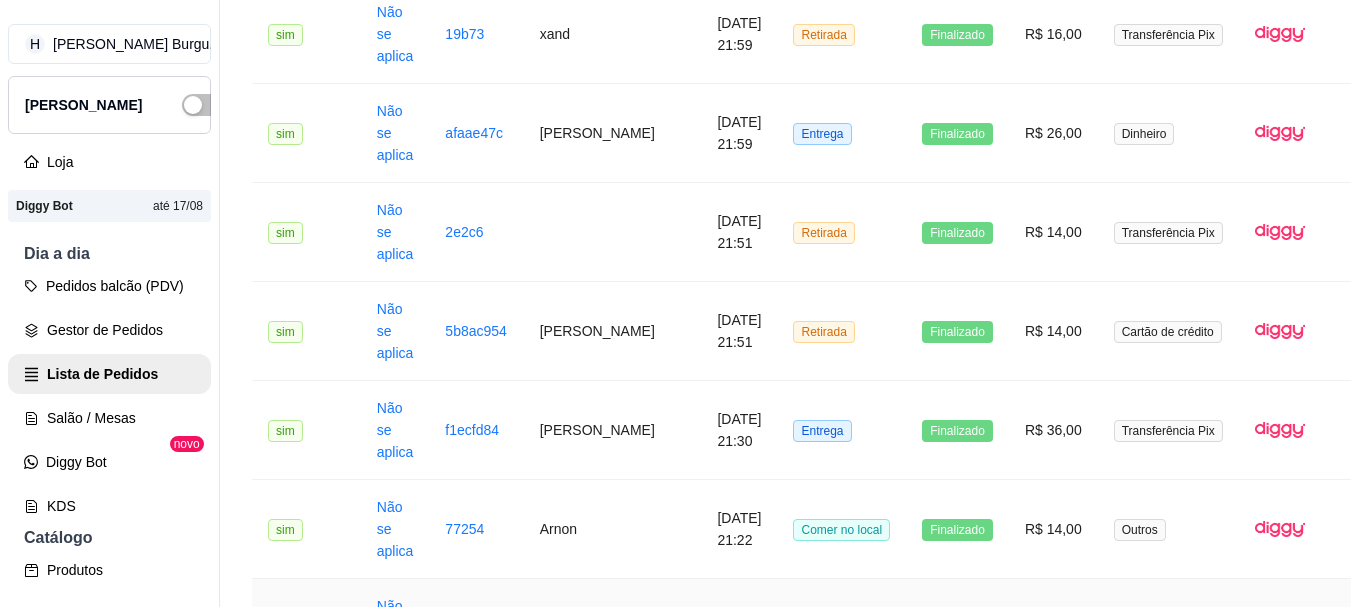 scroll, scrollTop: 800, scrollLeft: 0, axis: vertical 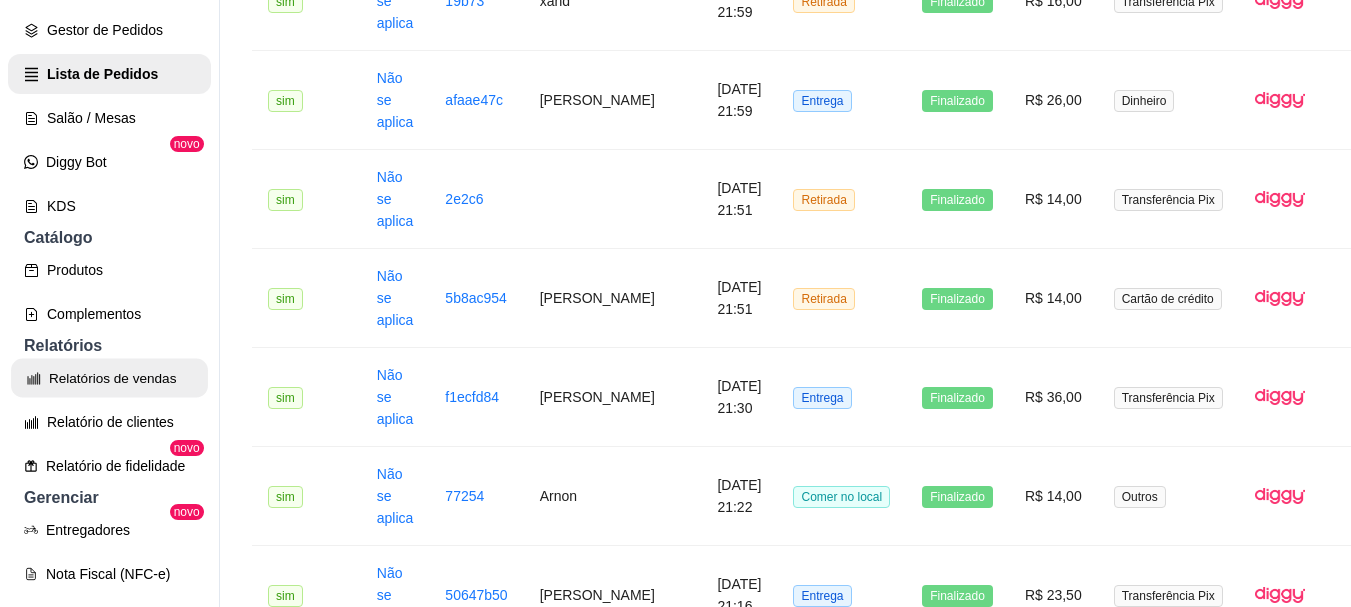 click on "Relatórios de vendas" at bounding box center [109, 378] 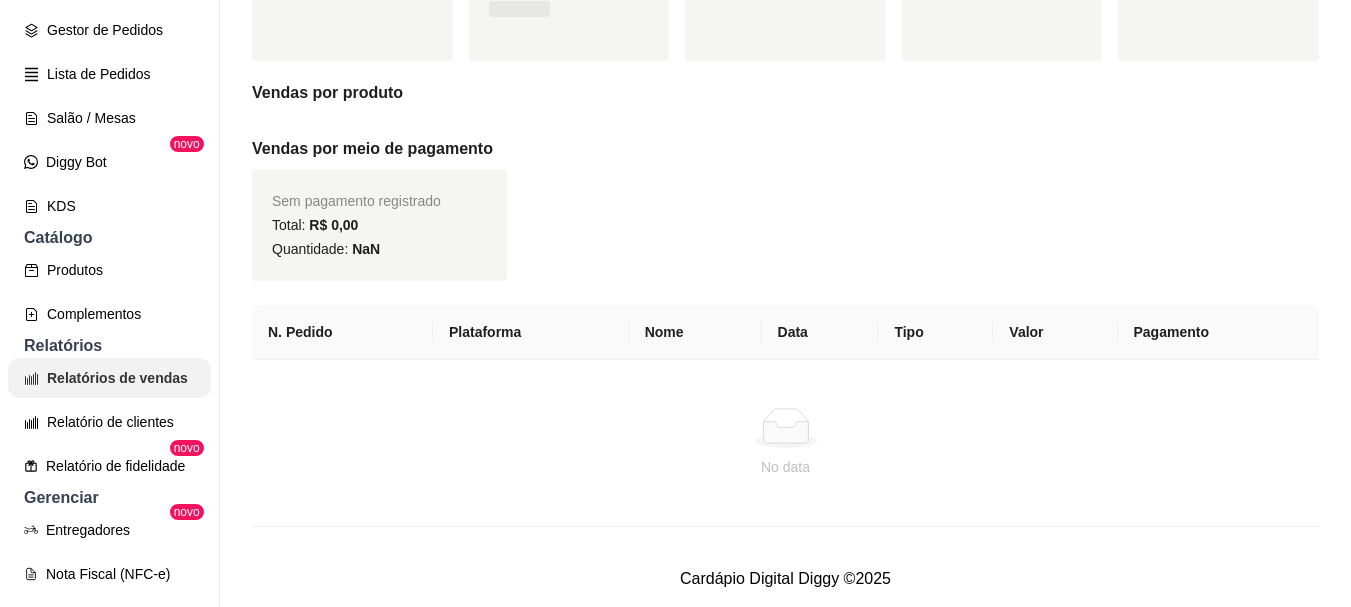 scroll, scrollTop: 0, scrollLeft: 0, axis: both 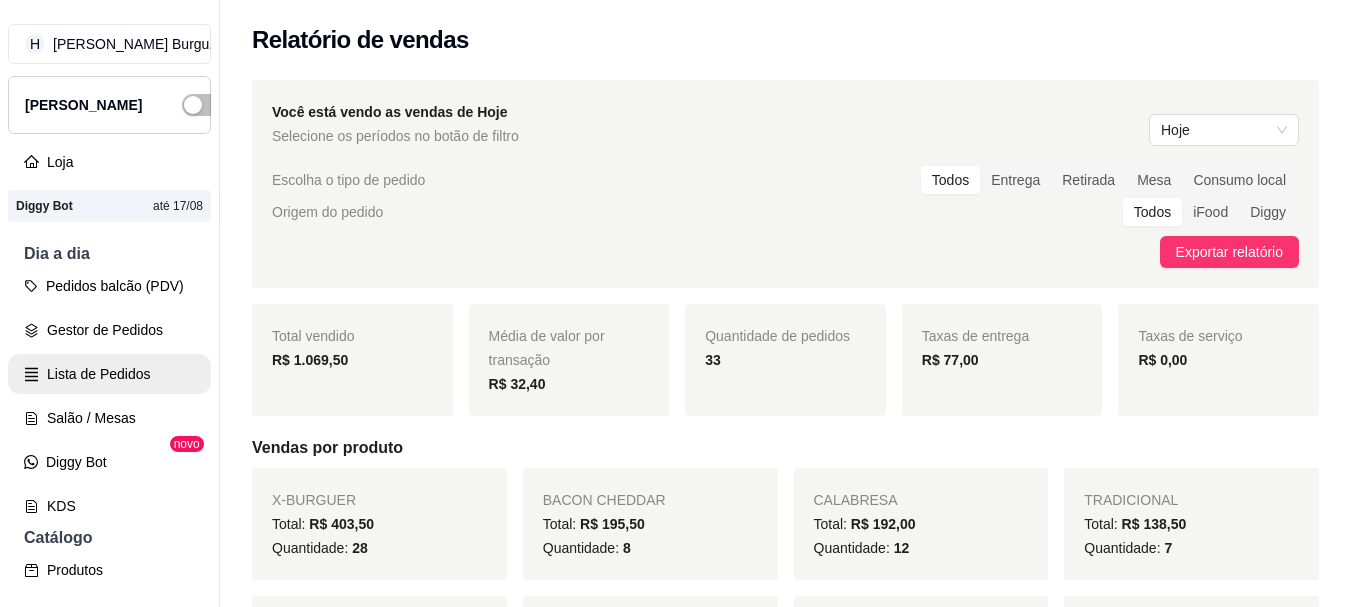 click on "Lista de Pedidos" at bounding box center (109, 374) 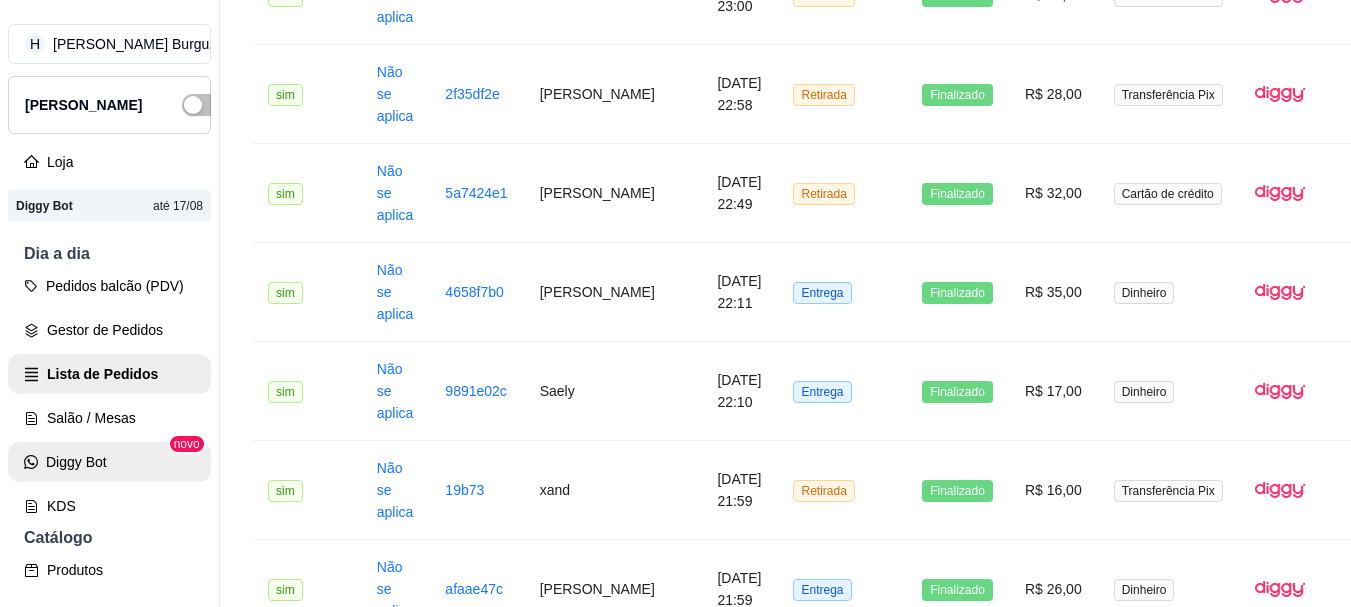 scroll, scrollTop: 400, scrollLeft: 0, axis: vertical 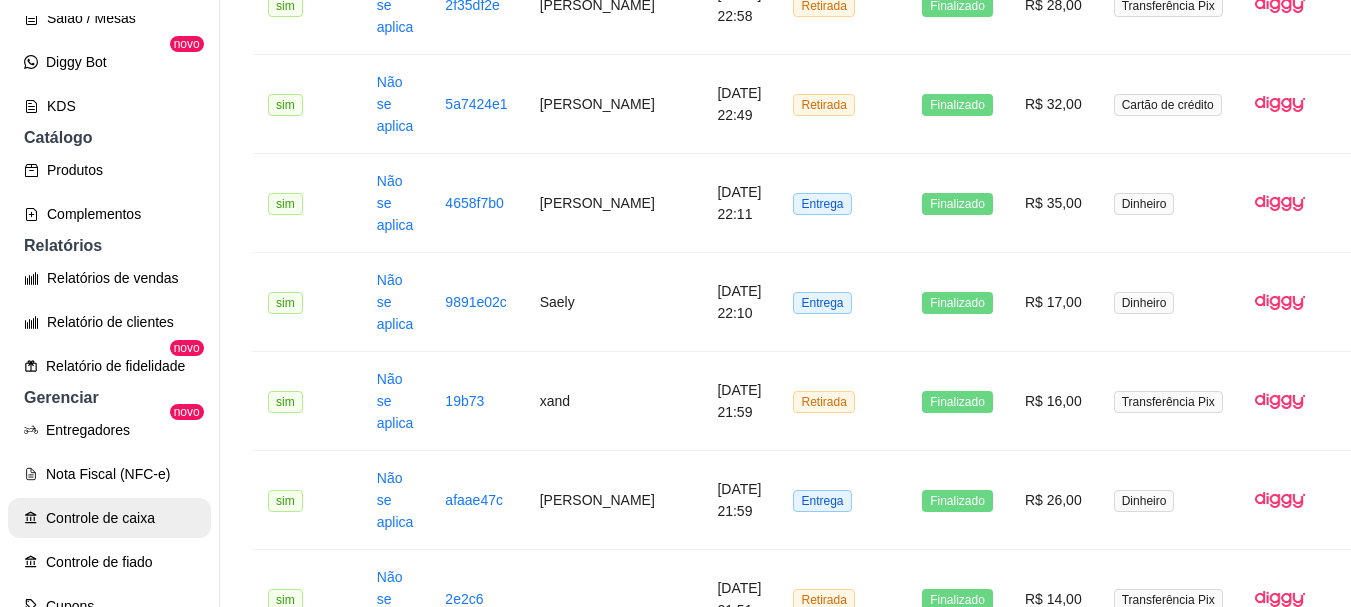 click on "Controle de caixa" at bounding box center (109, 518) 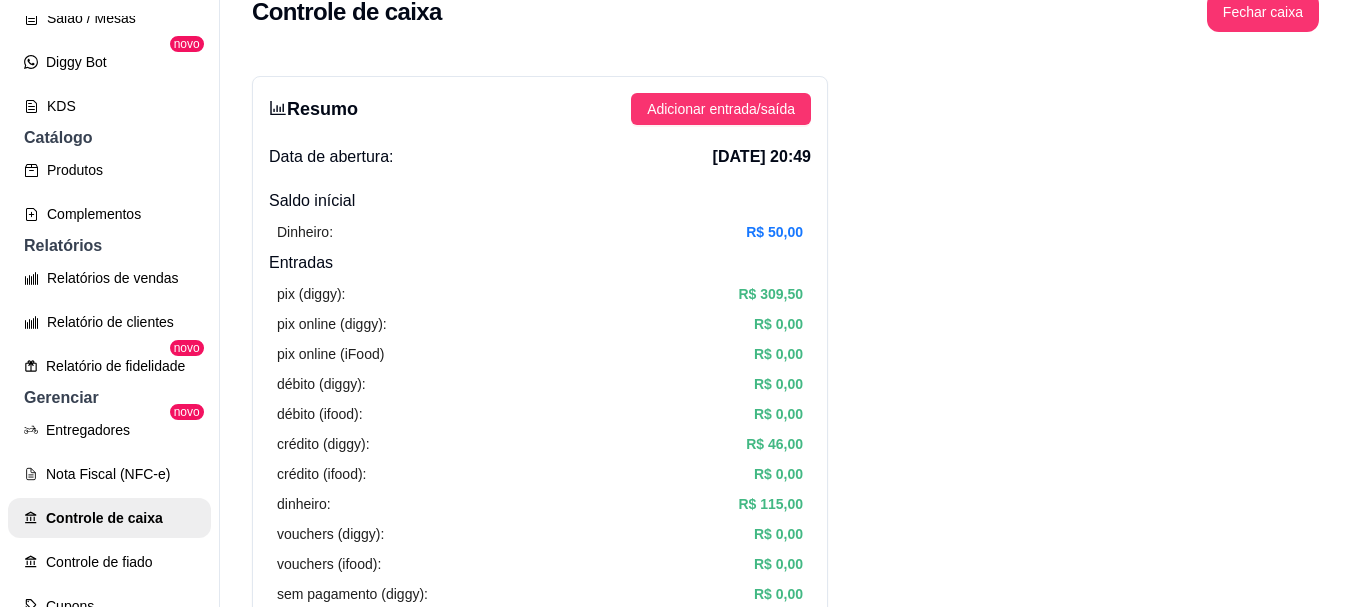 scroll, scrollTop: 0, scrollLeft: 0, axis: both 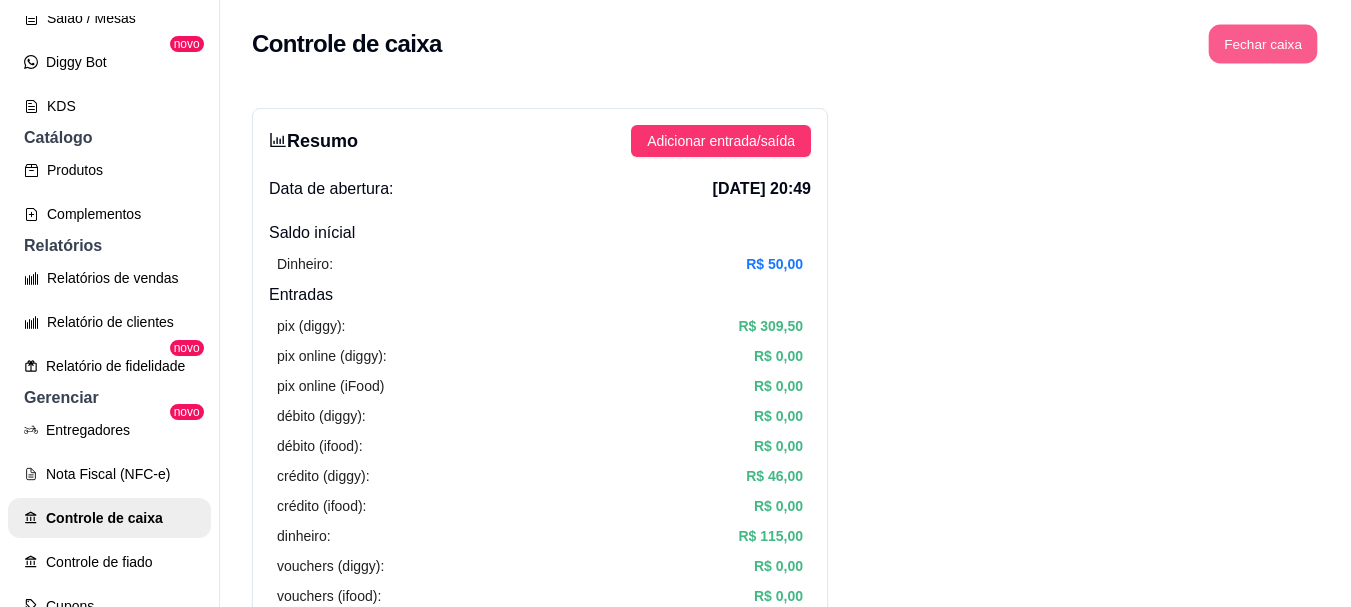 click on "Fechar caixa" at bounding box center (1263, 44) 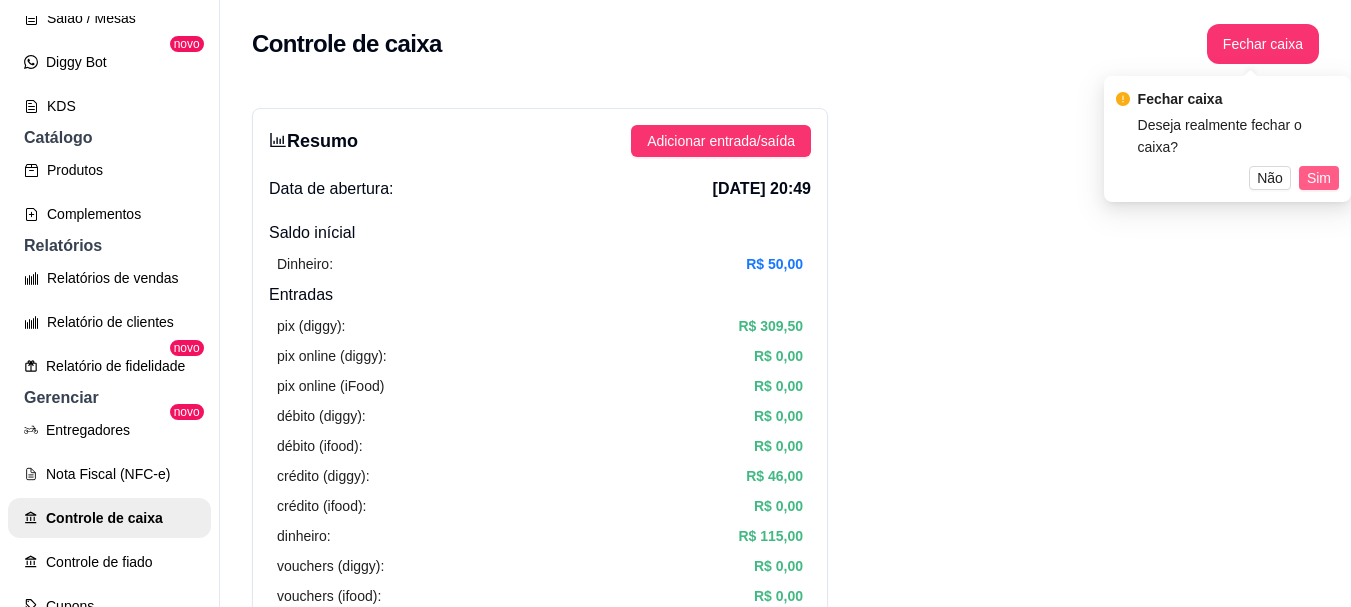 click on "Sim" at bounding box center [1319, 178] 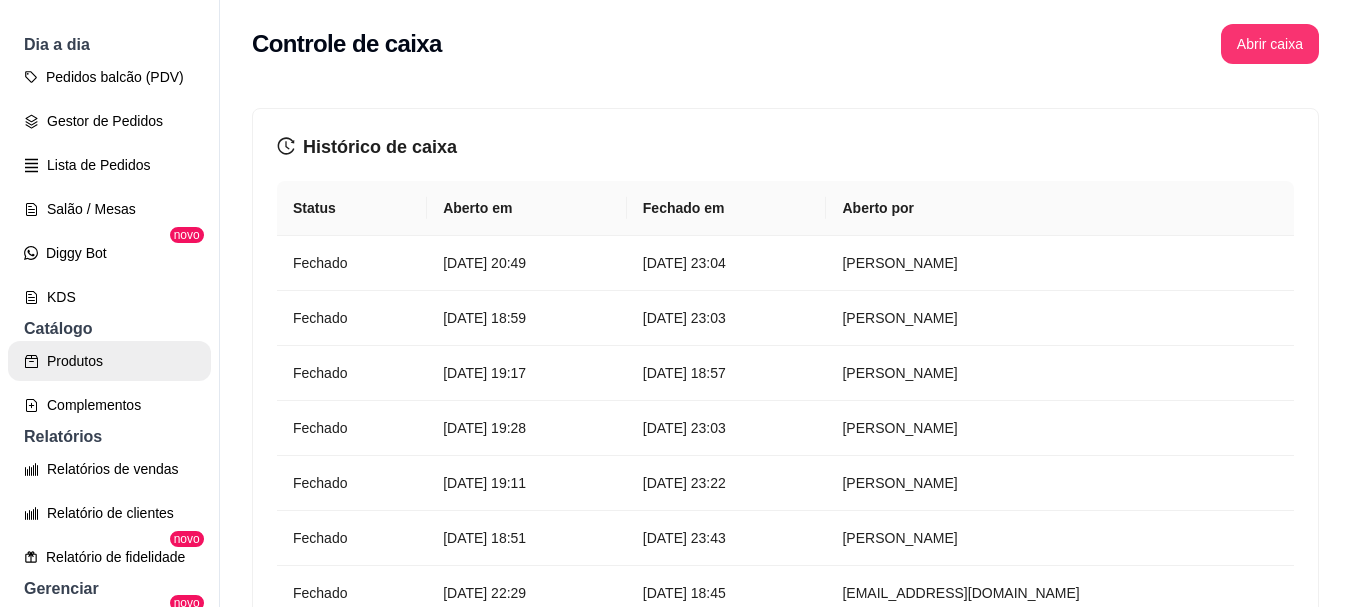 scroll, scrollTop: 300, scrollLeft: 0, axis: vertical 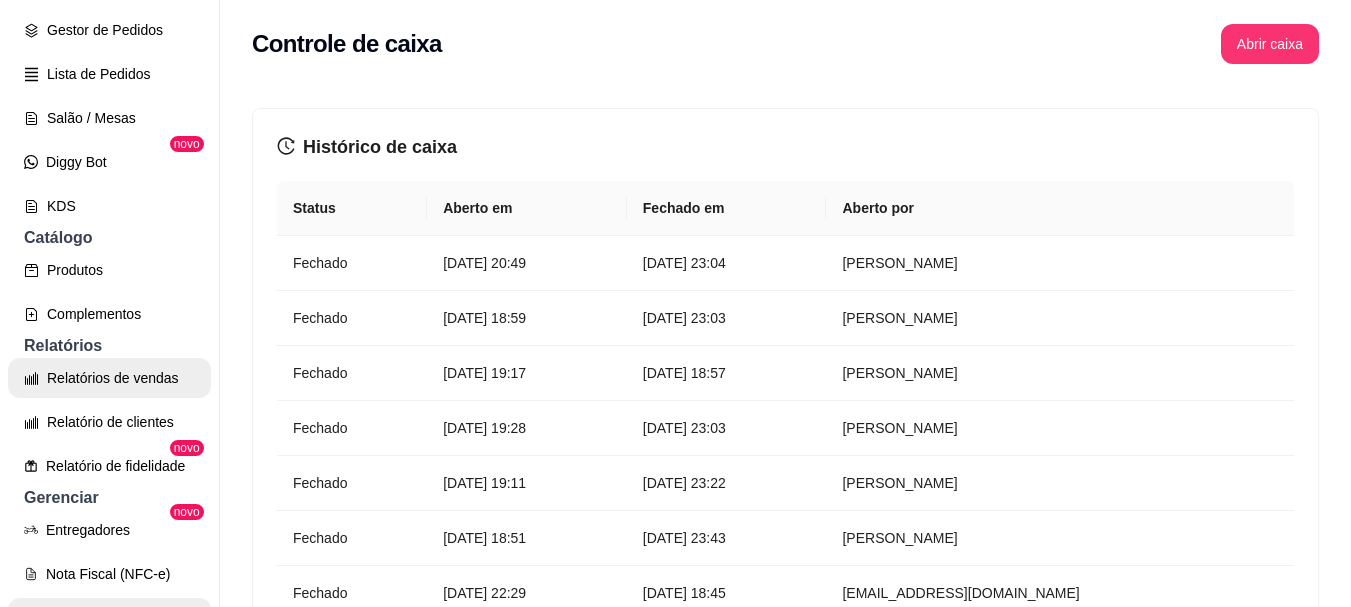 click on "Relatórios de vendas" at bounding box center (109, 378) 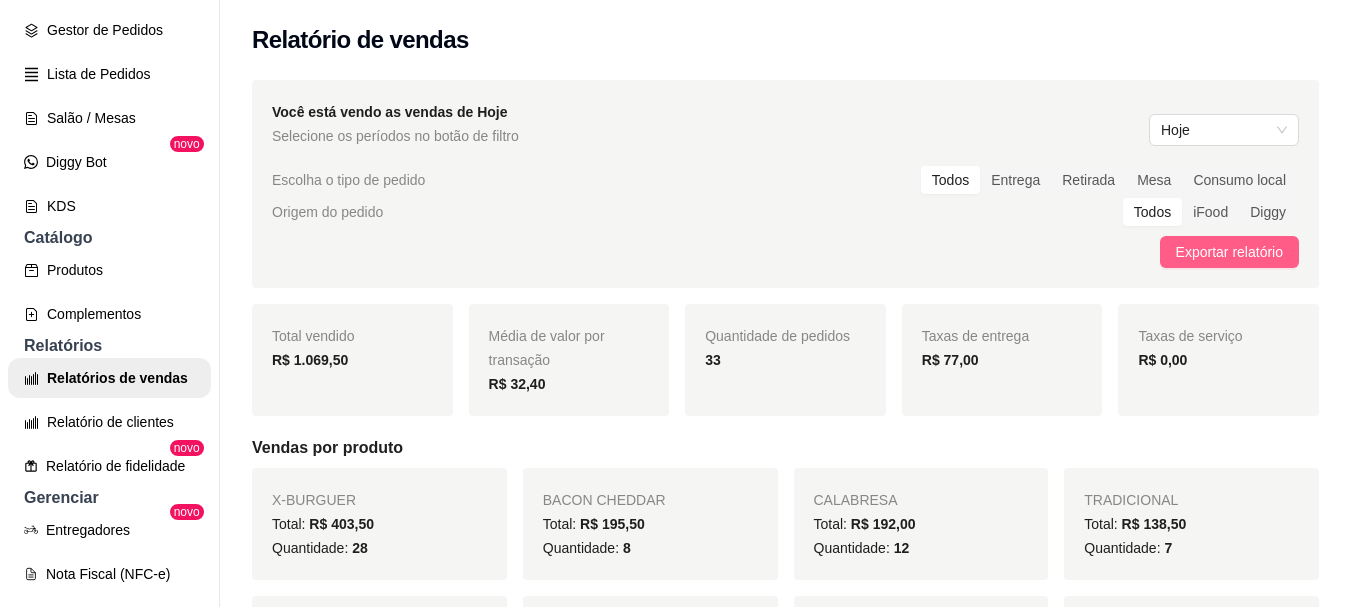 click on "Exportar relatório" at bounding box center (1229, 252) 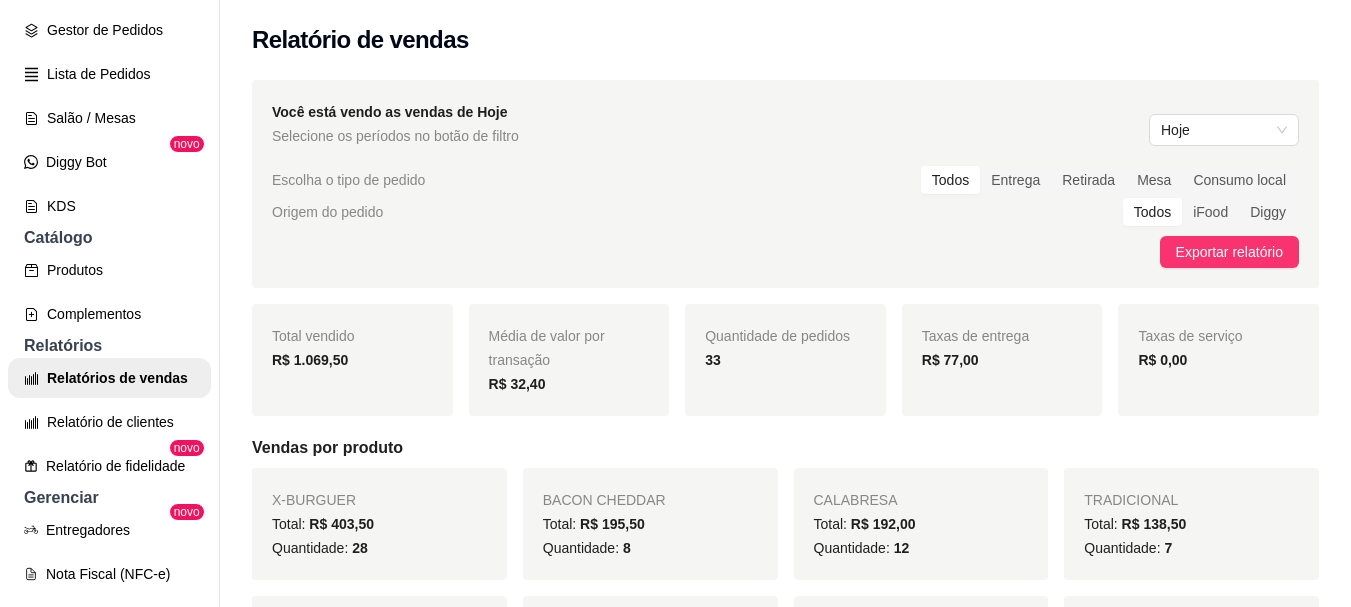type 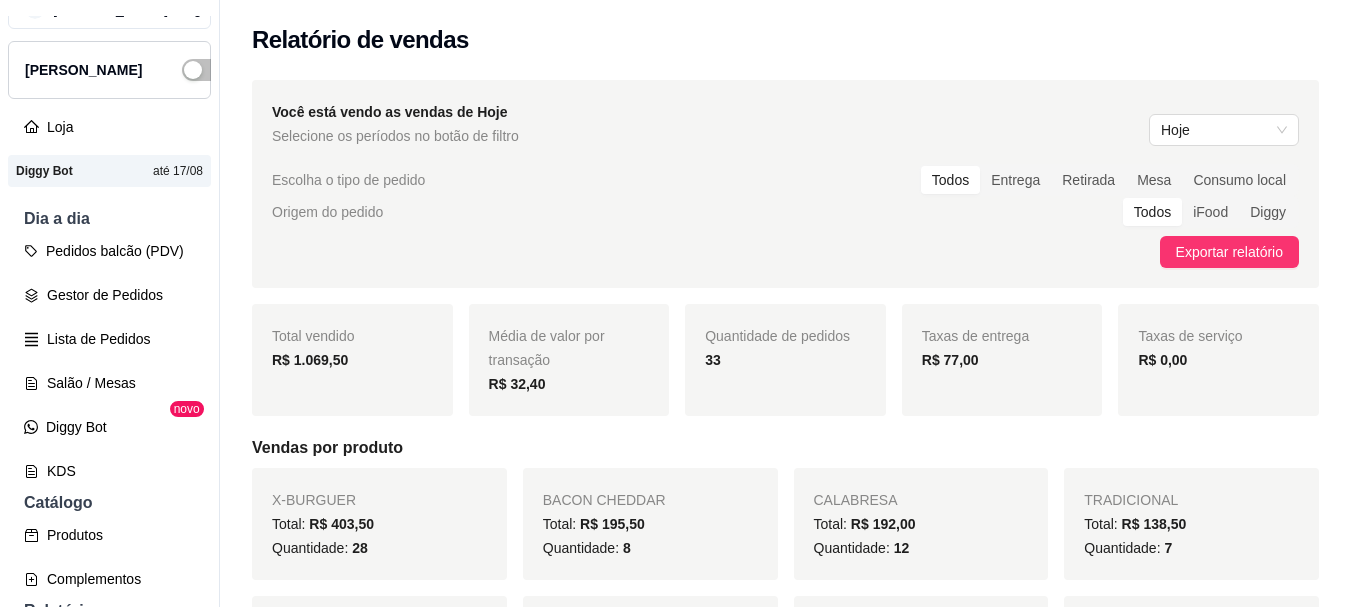 scroll, scrollTop: 0, scrollLeft: 0, axis: both 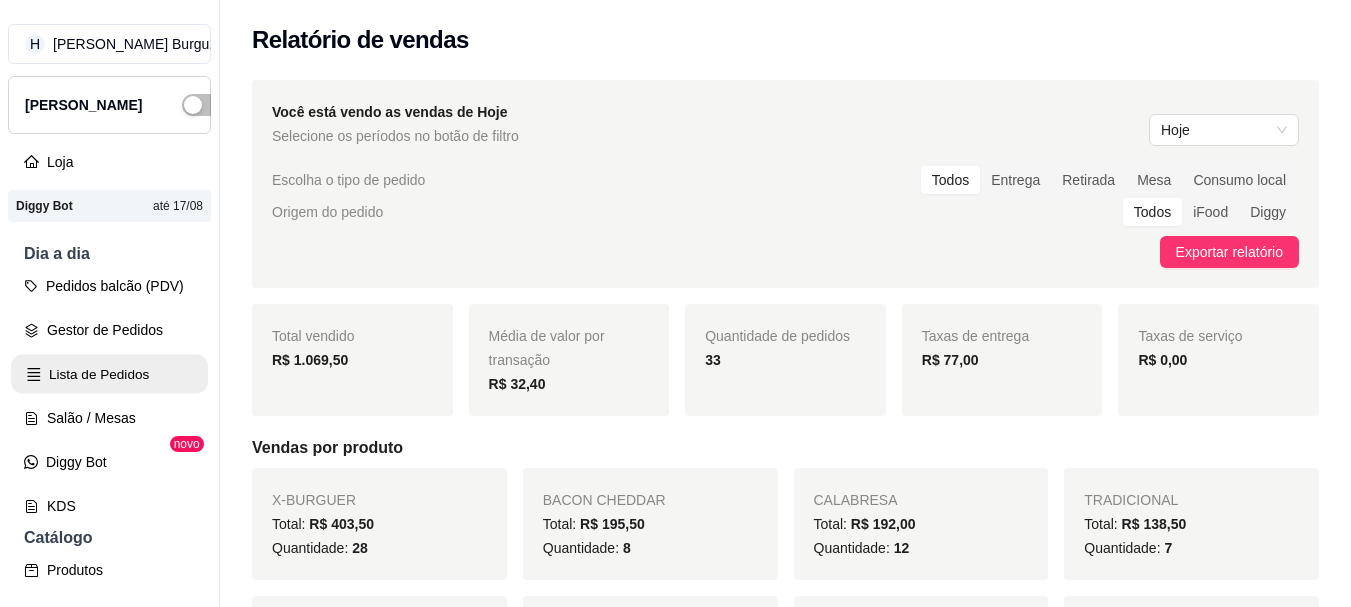 click on "Lista de Pedidos" at bounding box center (109, 374) 